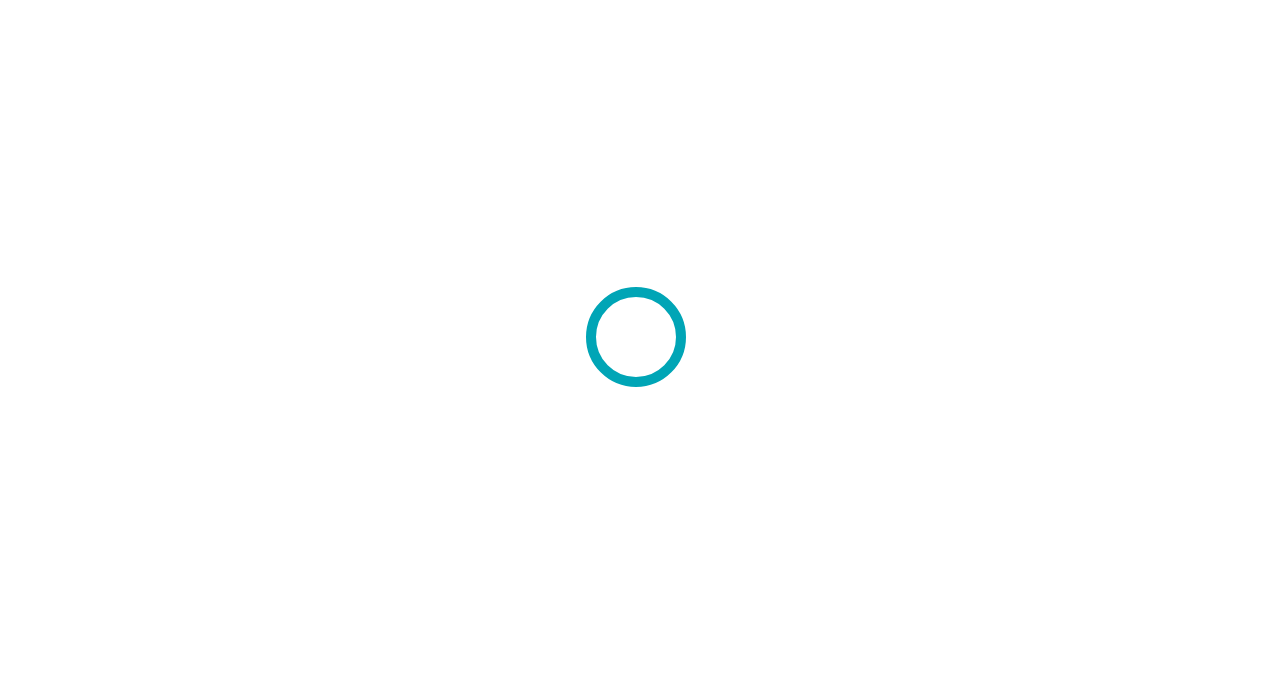 scroll, scrollTop: 0, scrollLeft: 0, axis: both 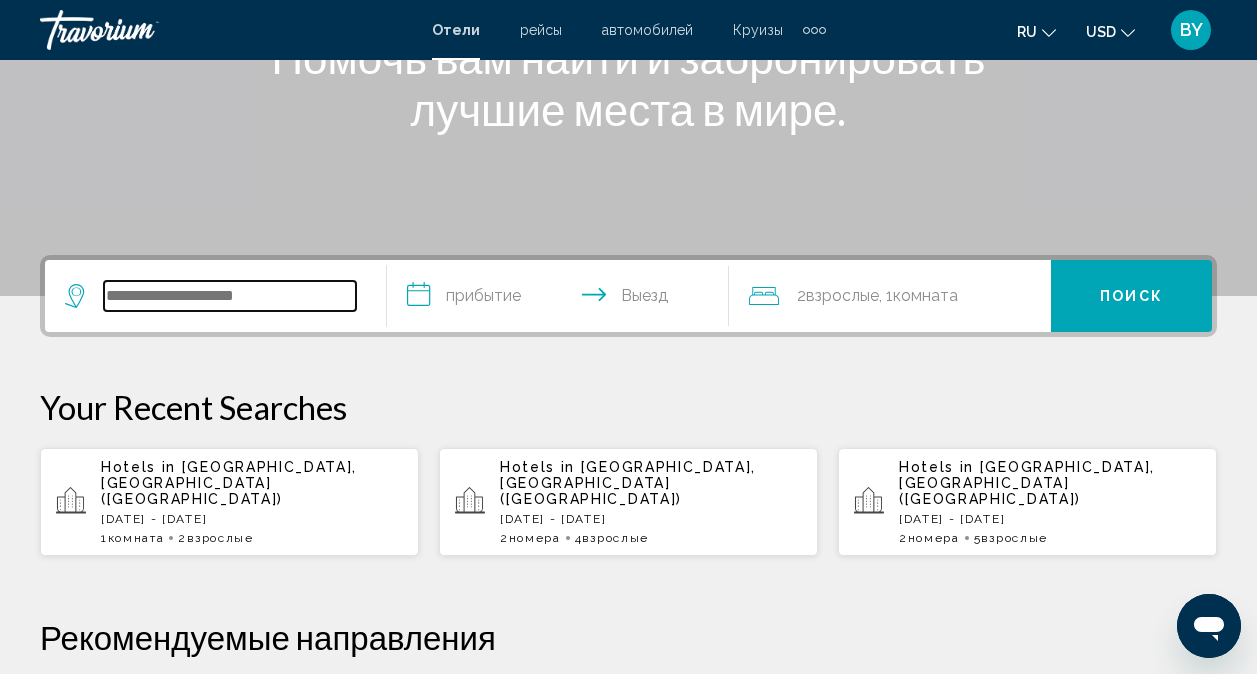 click at bounding box center (230, 296) 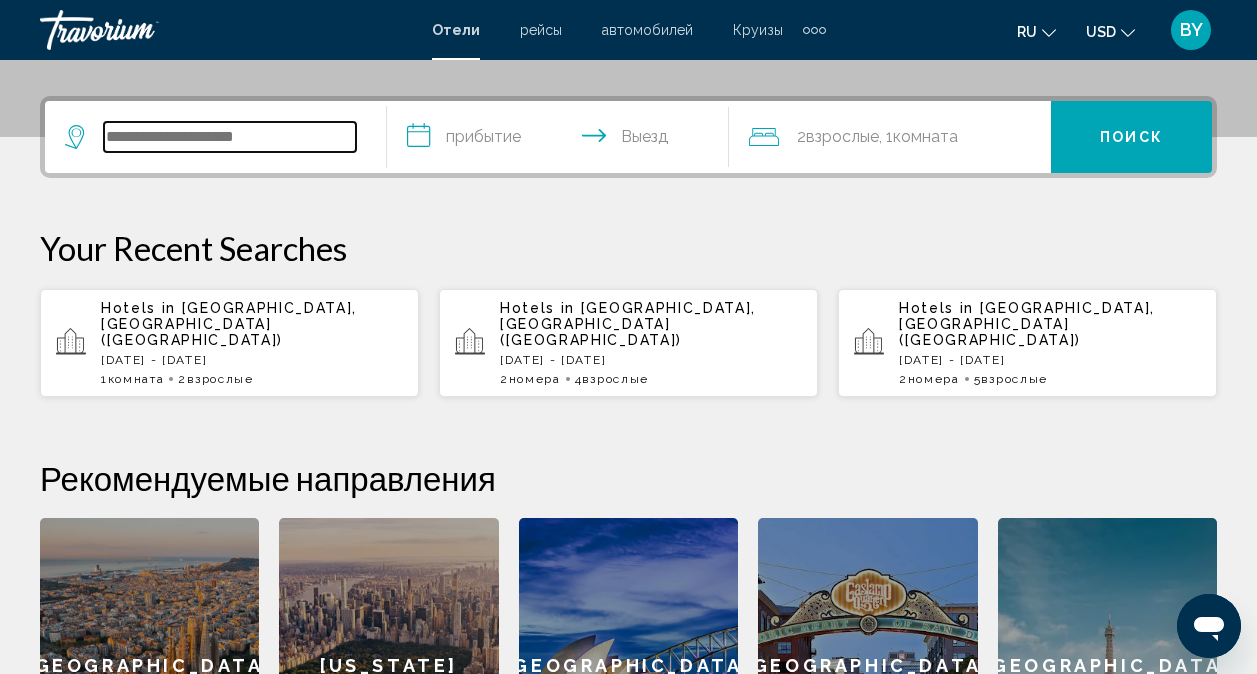 scroll, scrollTop: 494, scrollLeft: 0, axis: vertical 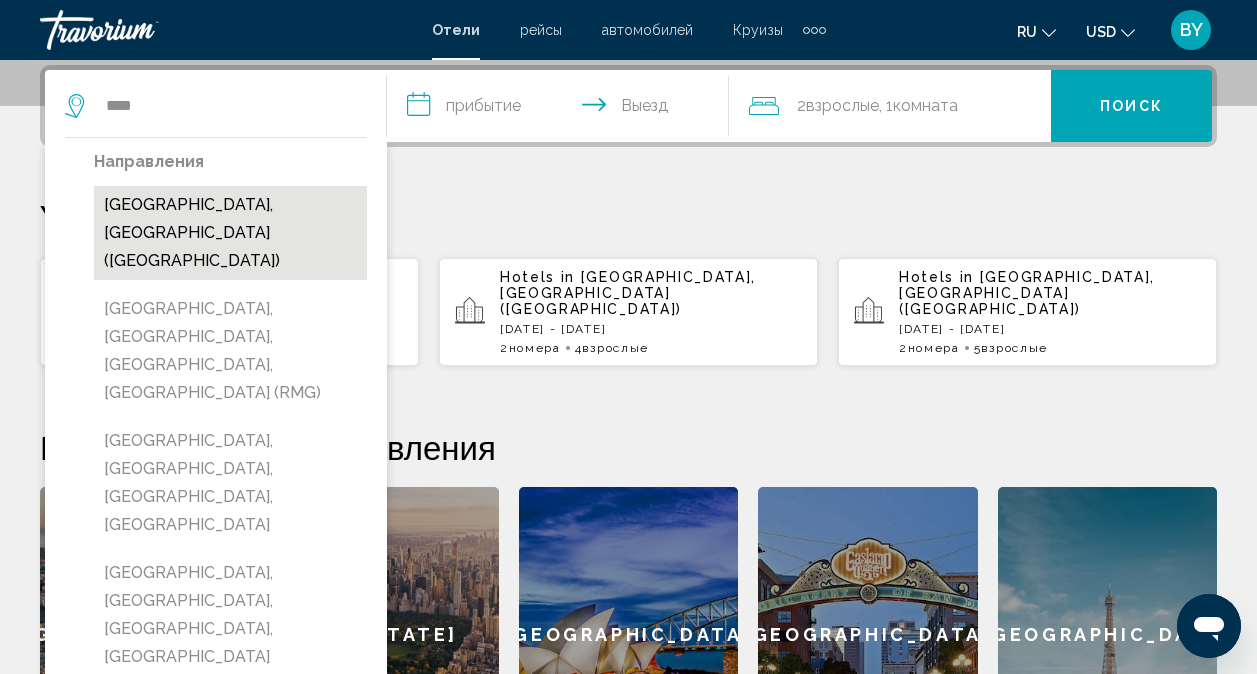 click on "[GEOGRAPHIC_DATA], [GEOGRAPHIC_DATA] ([GEOGRAPHIC_DATA])" at bounding box center [230, 233] 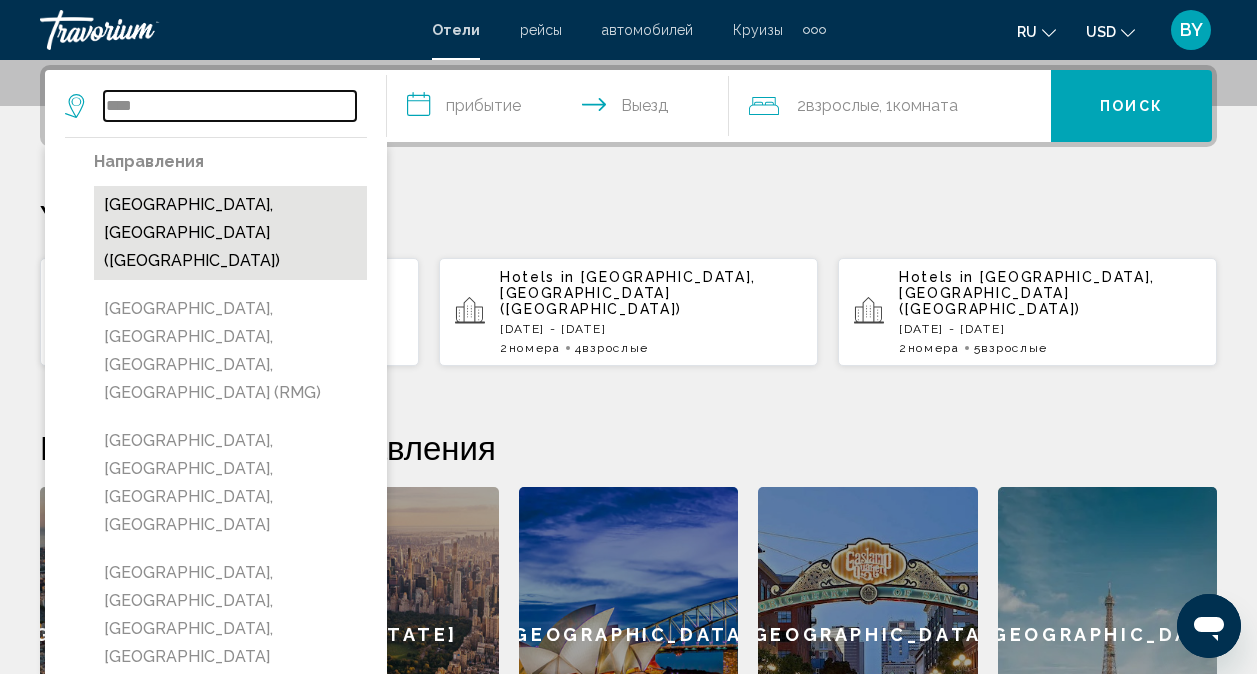 type on "**********" 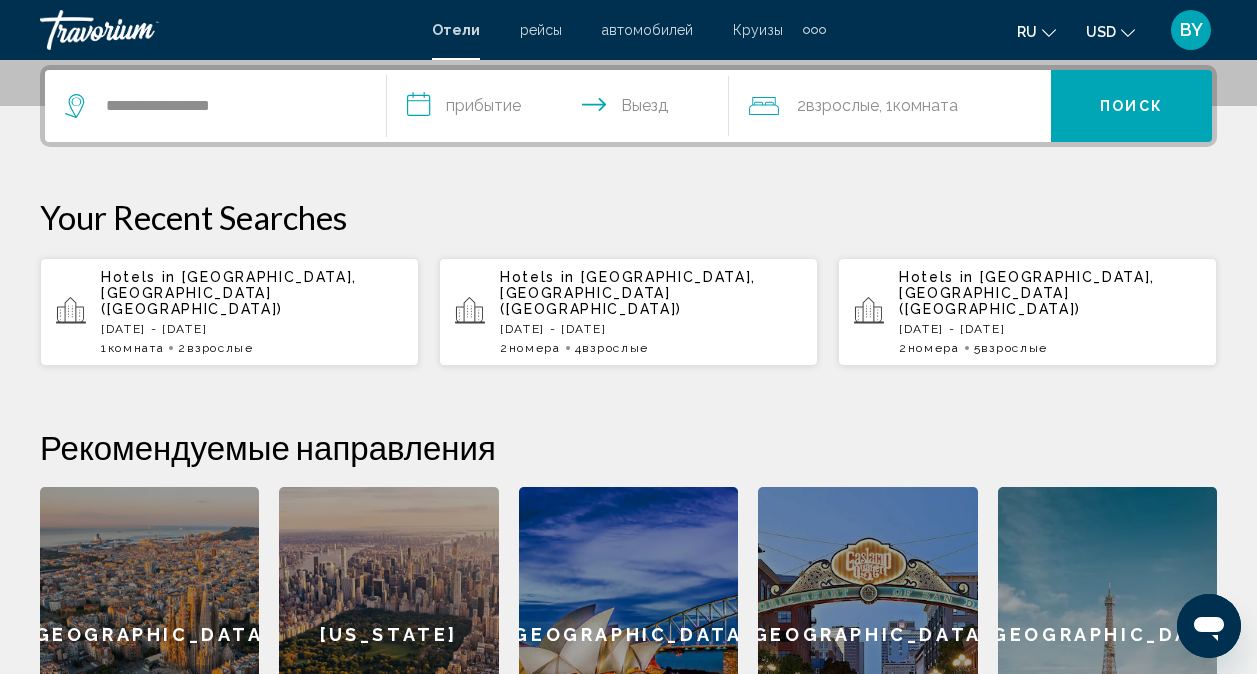 click on "**********" at bounding box center (562, 109) 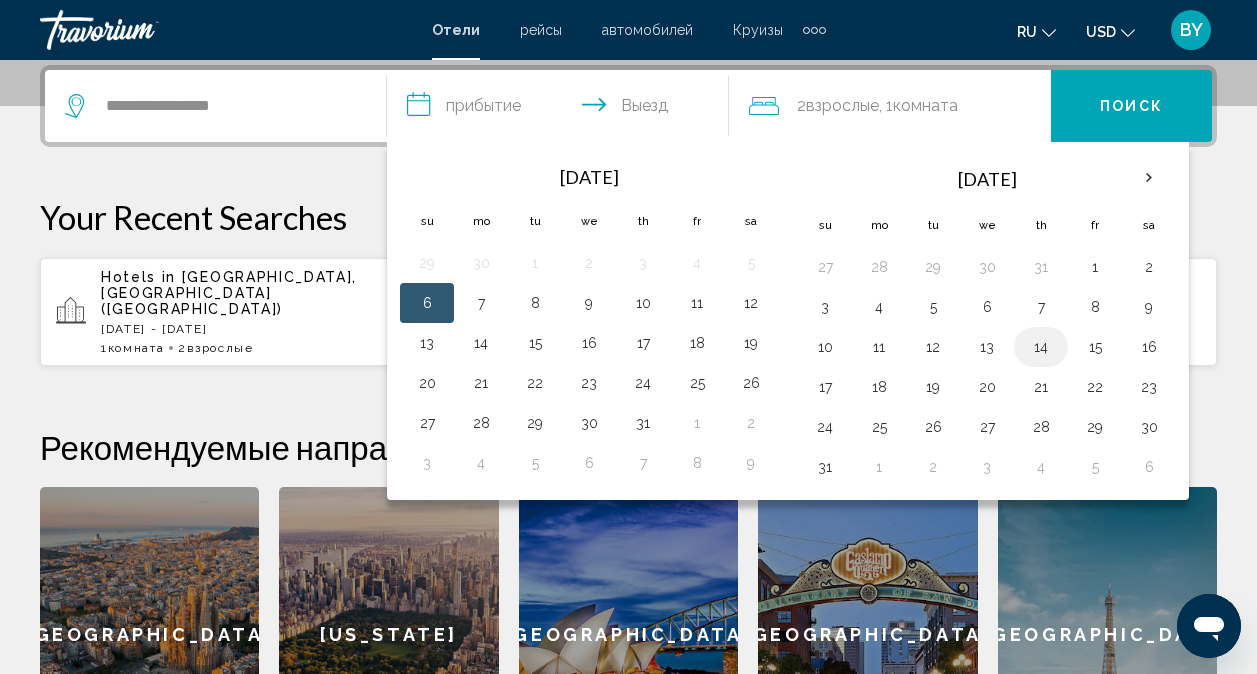 click on "14" at bounding box center [1041, 347] 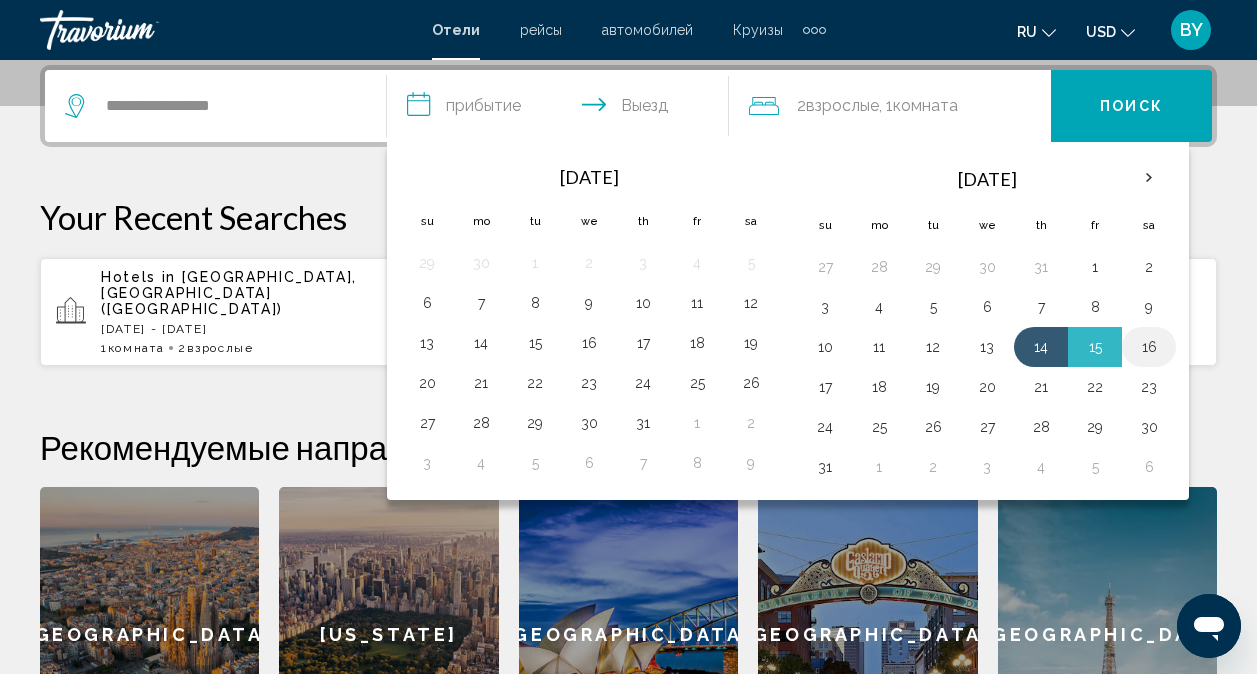 click on "16" at bounding box center (1149, 347) 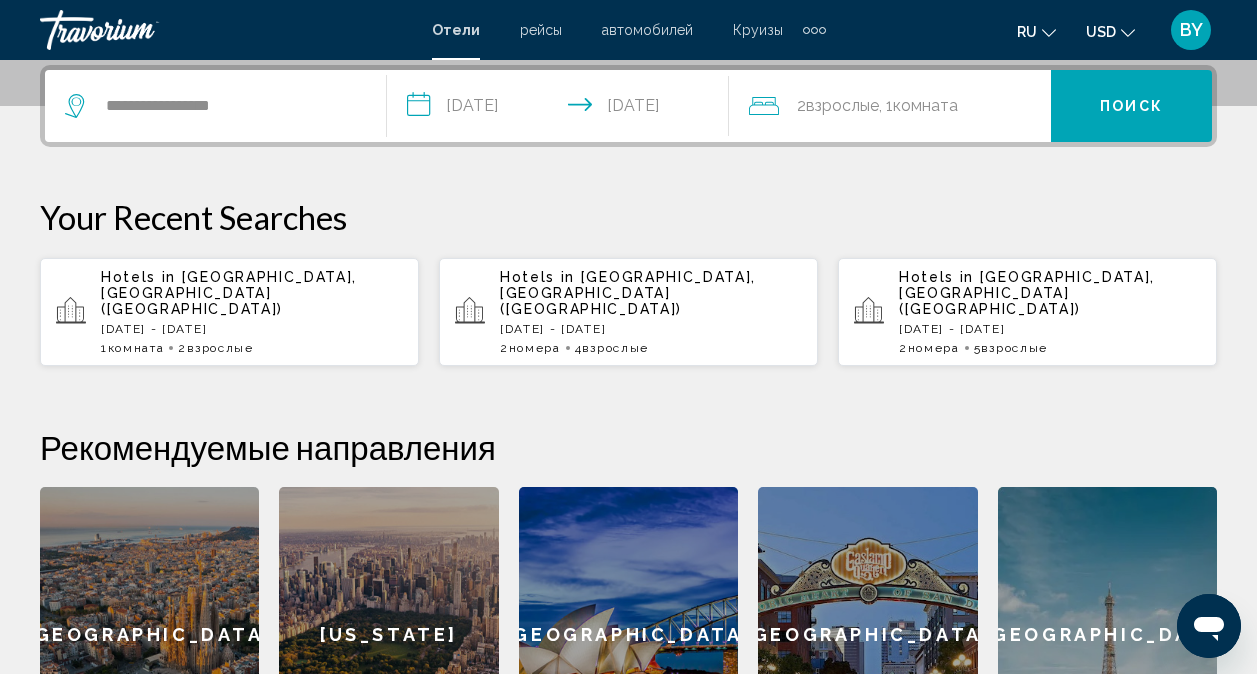 click on "2  Взрослый Взрослые , 1  Комната номера" 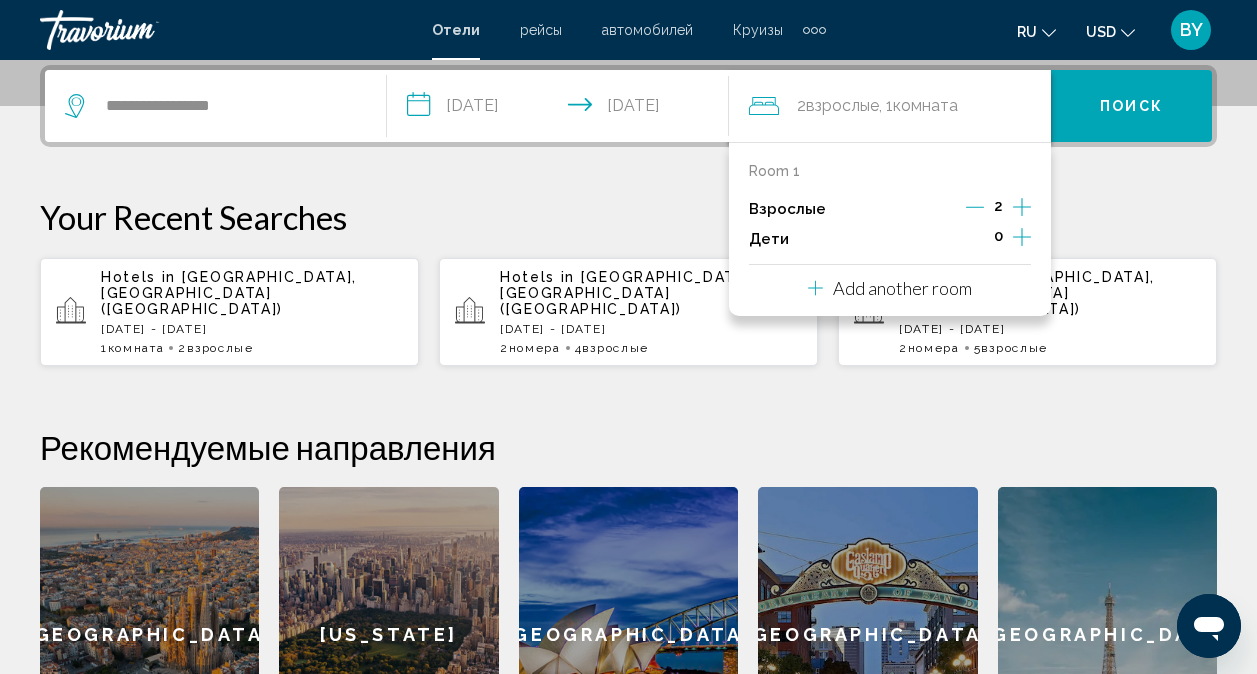 click 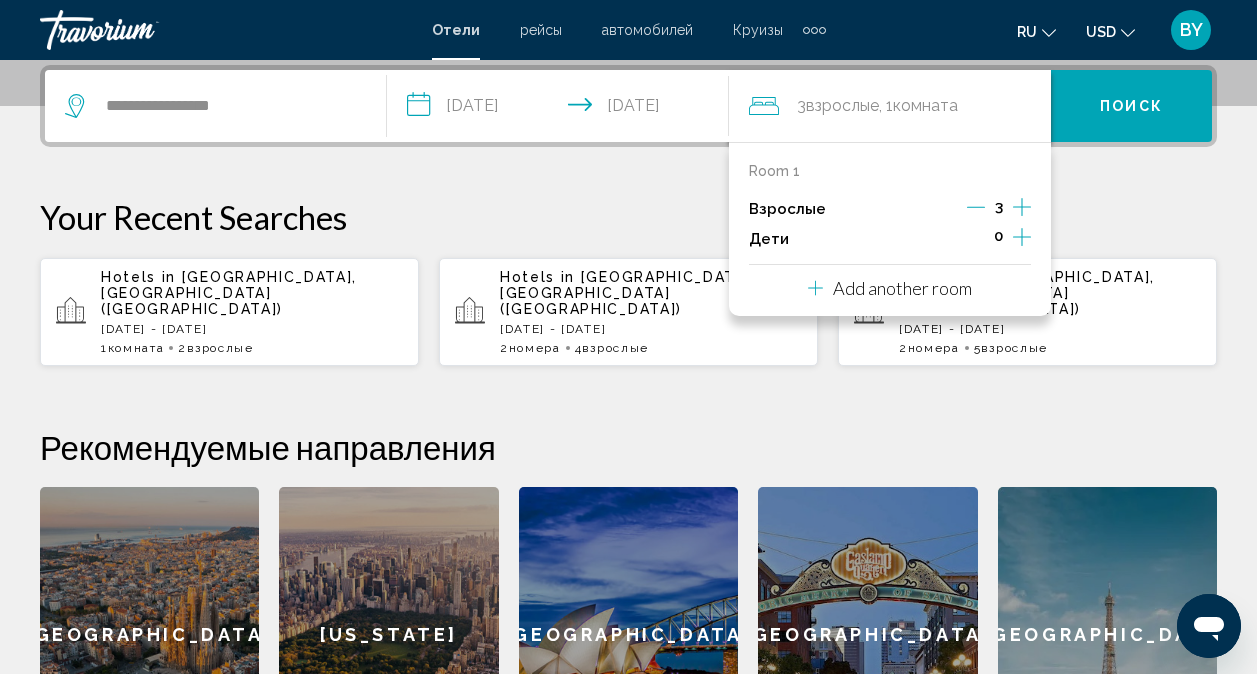 click 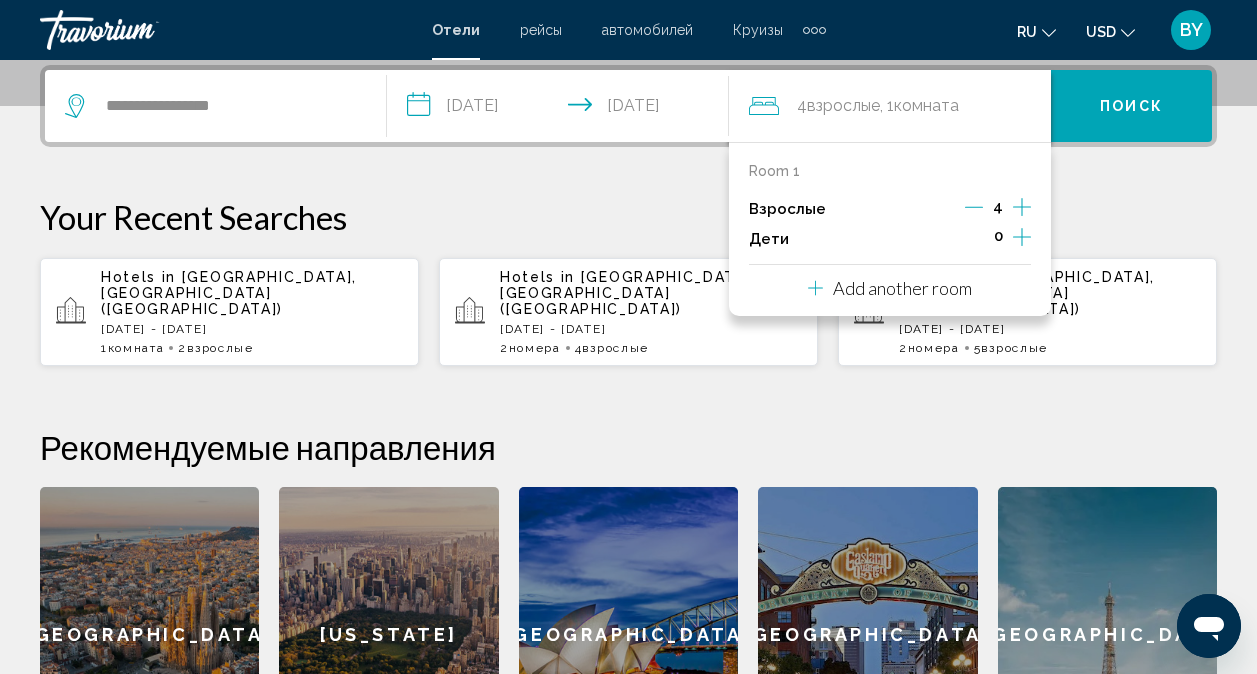 click 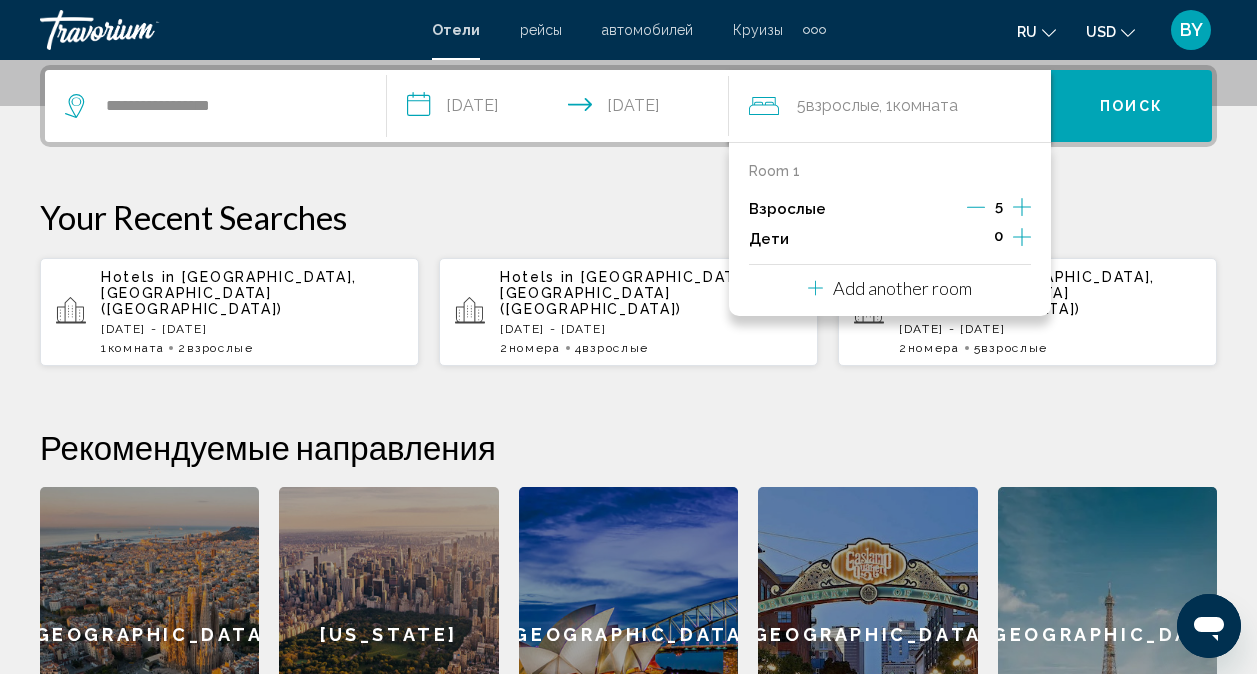 click 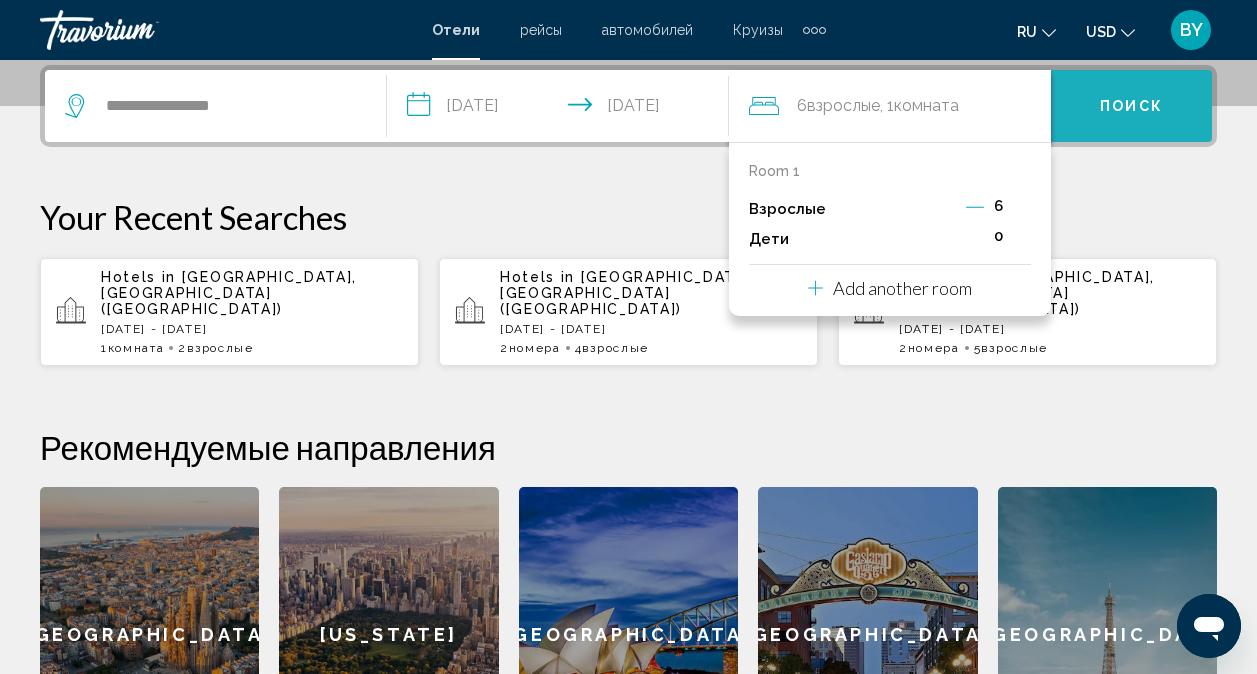 click on "Поиск" at bounding box center [1131, 107] 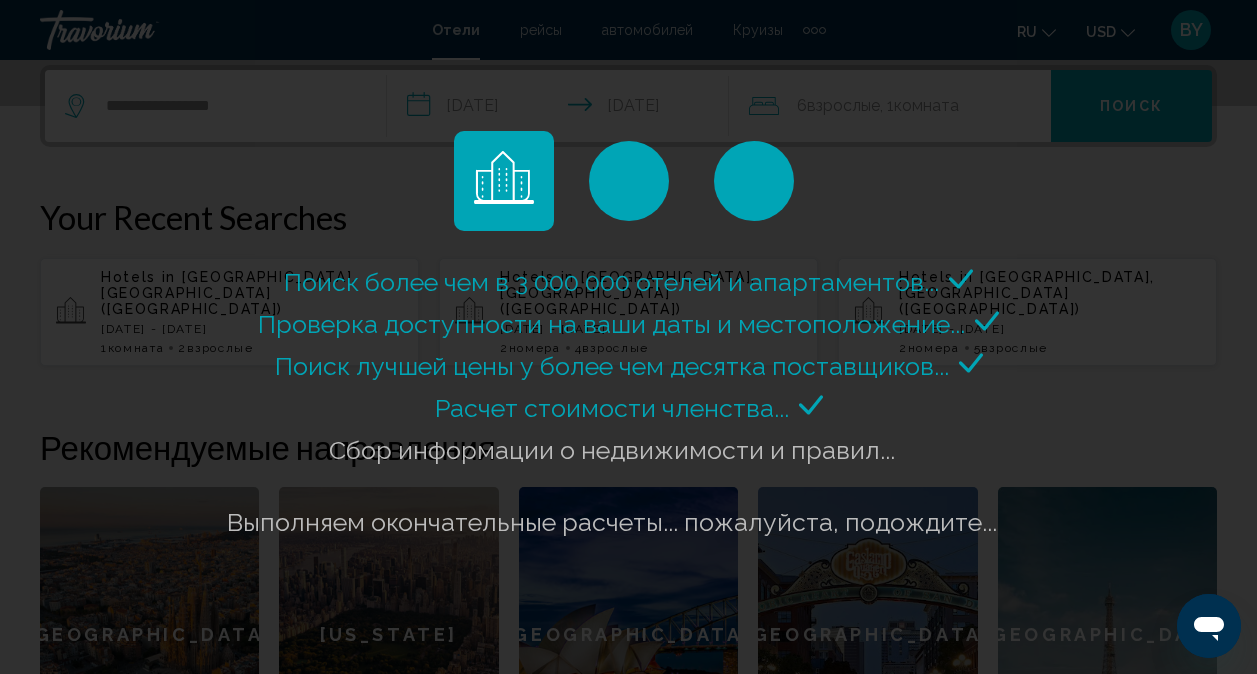 drag, startPoint x: 1102, startPoint y: 106, endPoint x: 957, endPoint y: 57, distance: 153.05554 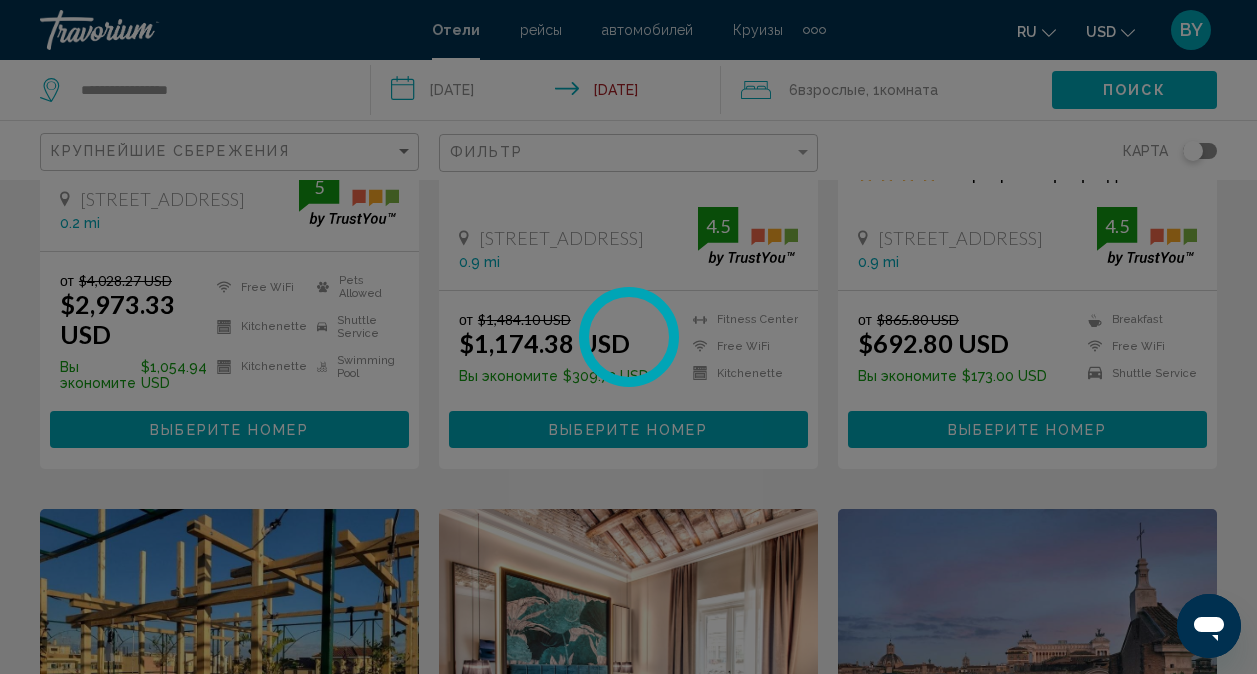 scroll, scrollTop: 0, scrollLeft: 0, axis: both 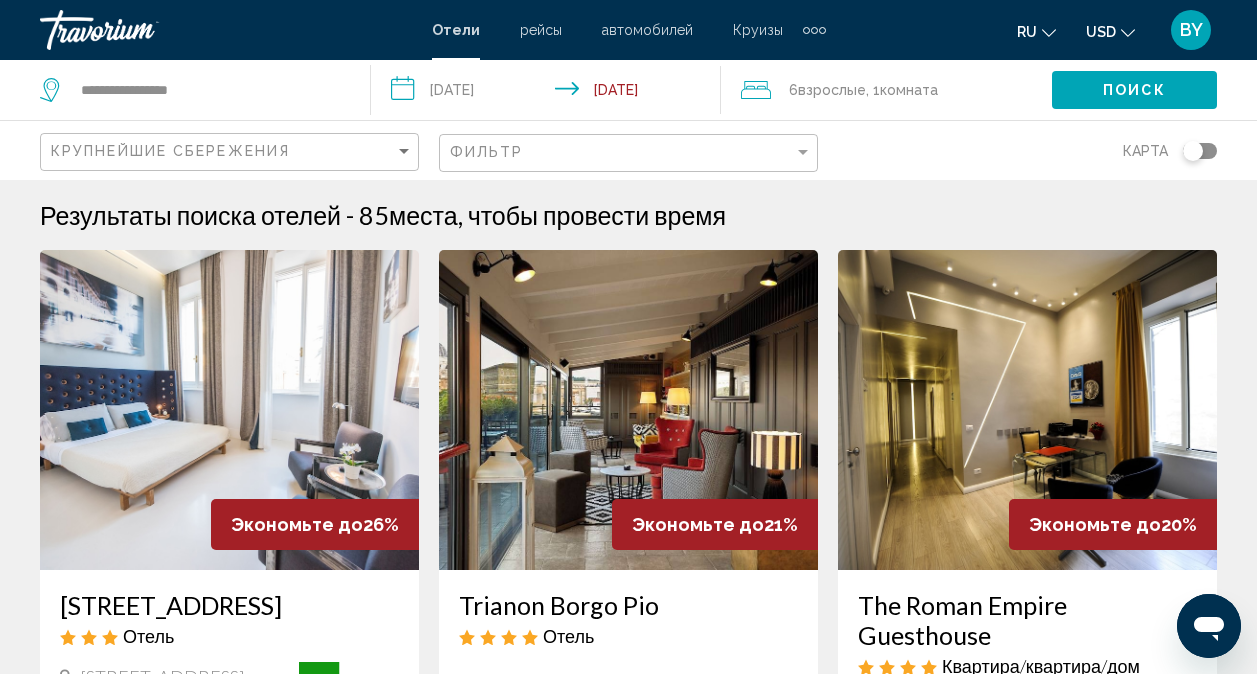 drag, startPoint x: 957, startPoint y: 57, endPoint x: 997, endPoint y: 156, distance: 106.77547 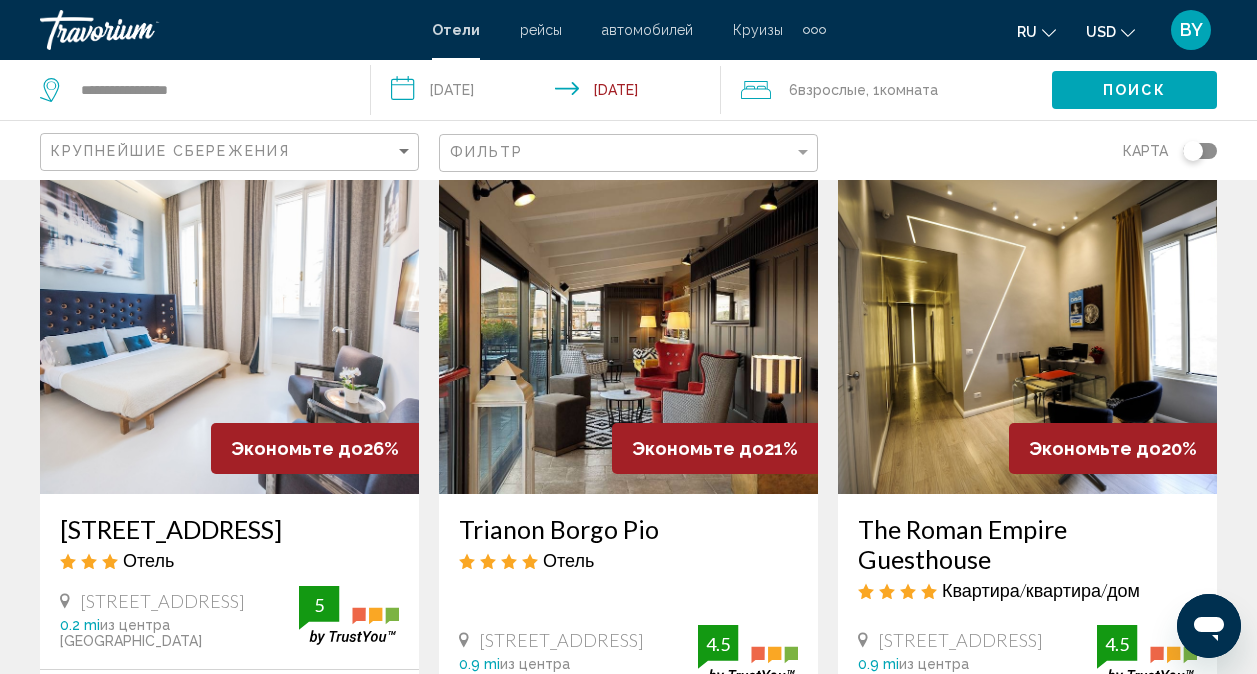 scroll, scrollTop: 100, scrollLeft: 0, axis: vertical 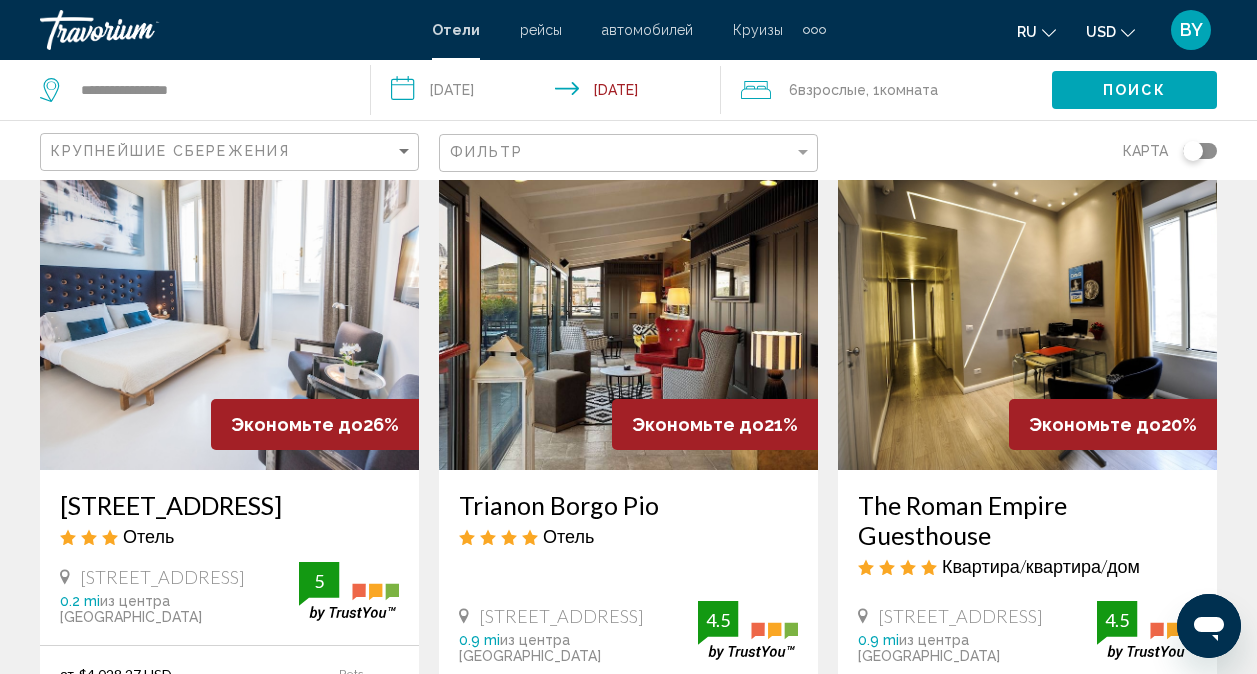 click 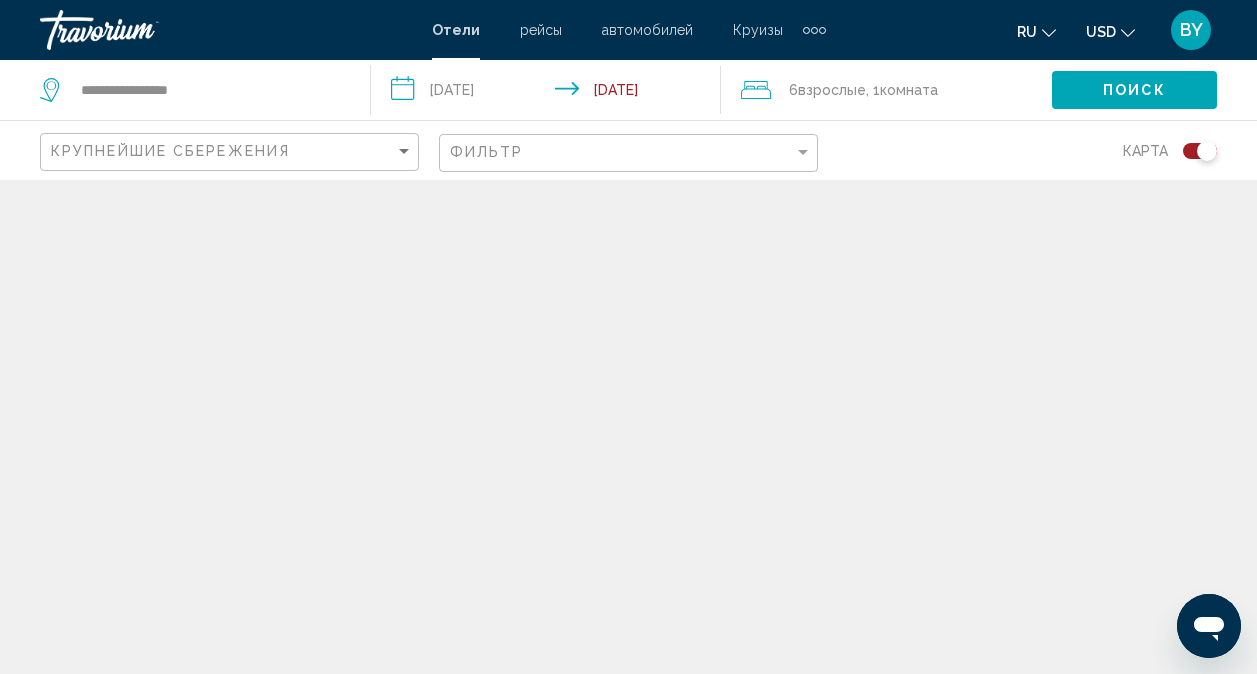 scroll, scrollTop: 0, scrollLeft: 0, axis: both 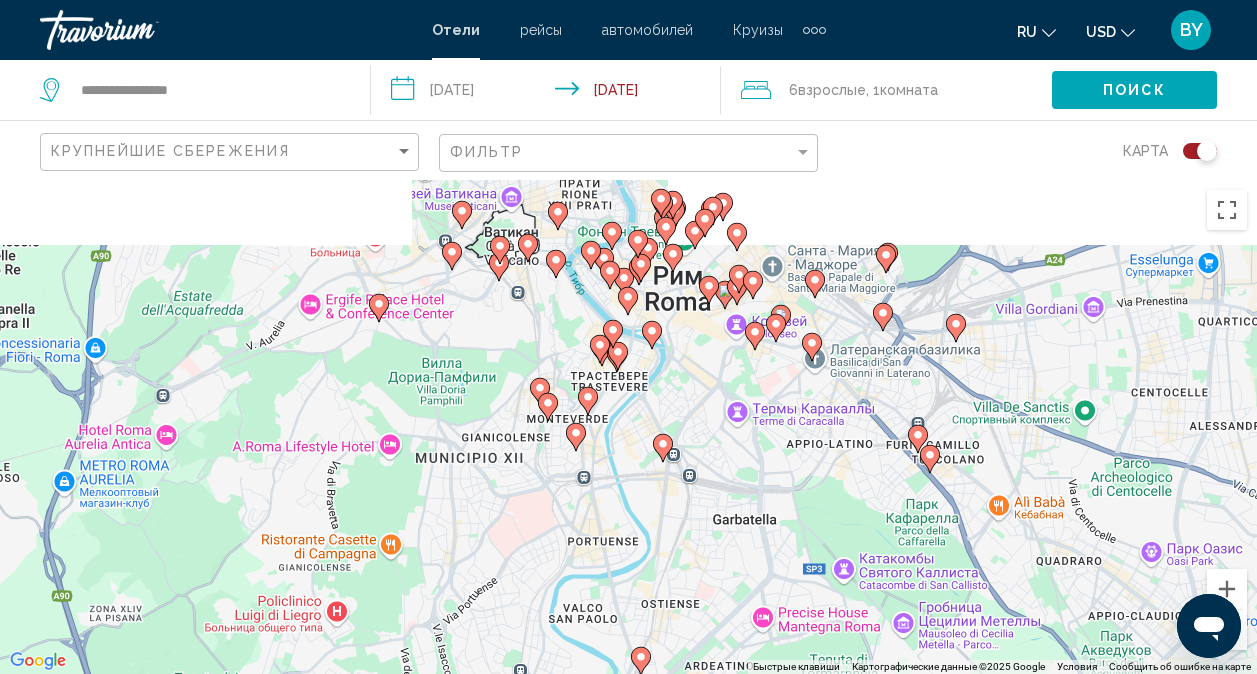 drag, startPoint x: 649, startPoint y: 346, endPoint x: 853, endPoint y: 500, distance: 255.60126 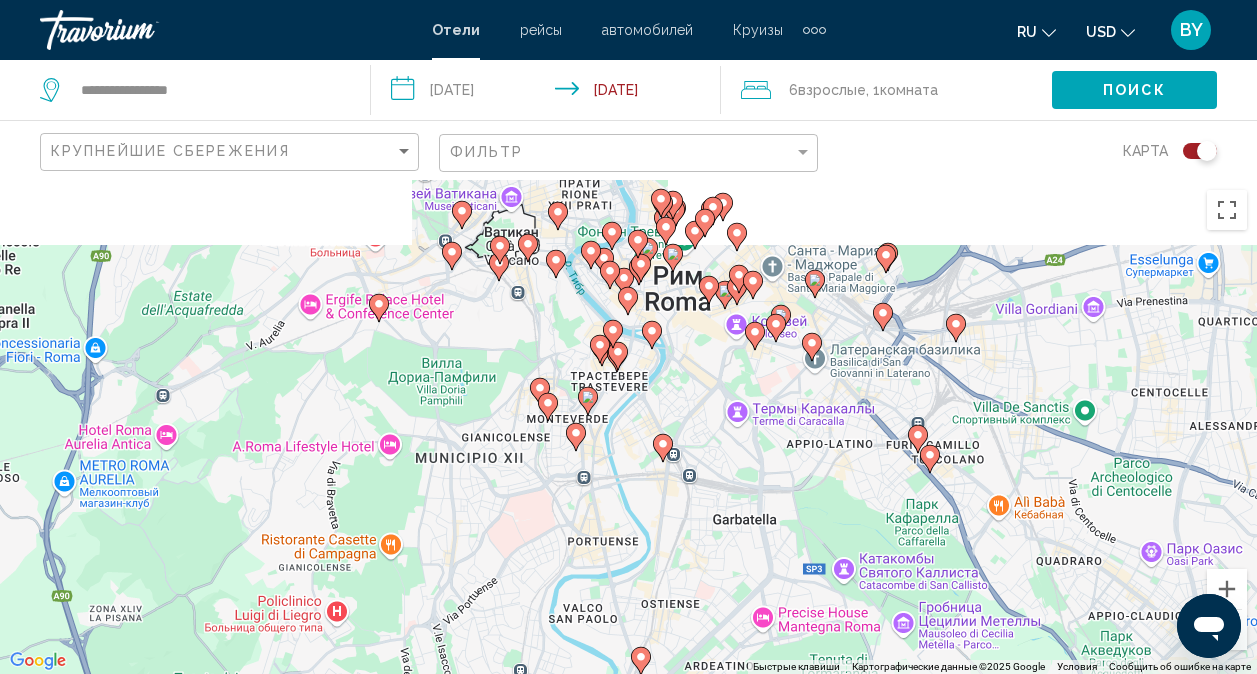 click on "Для навигации используйте клавиши со стрелками. Чтобы активировать перетаскивание с помощью клавиатуры, нажмите Alt + Ввод. После этого перемещайте маркер, используя клавиши со стрелками. Чтобы завершить перетаскивание, нажмите клавишу Ввод. Чтобы отменить действие, нажмите клавишу Esc." at bounding box center (628, 427) 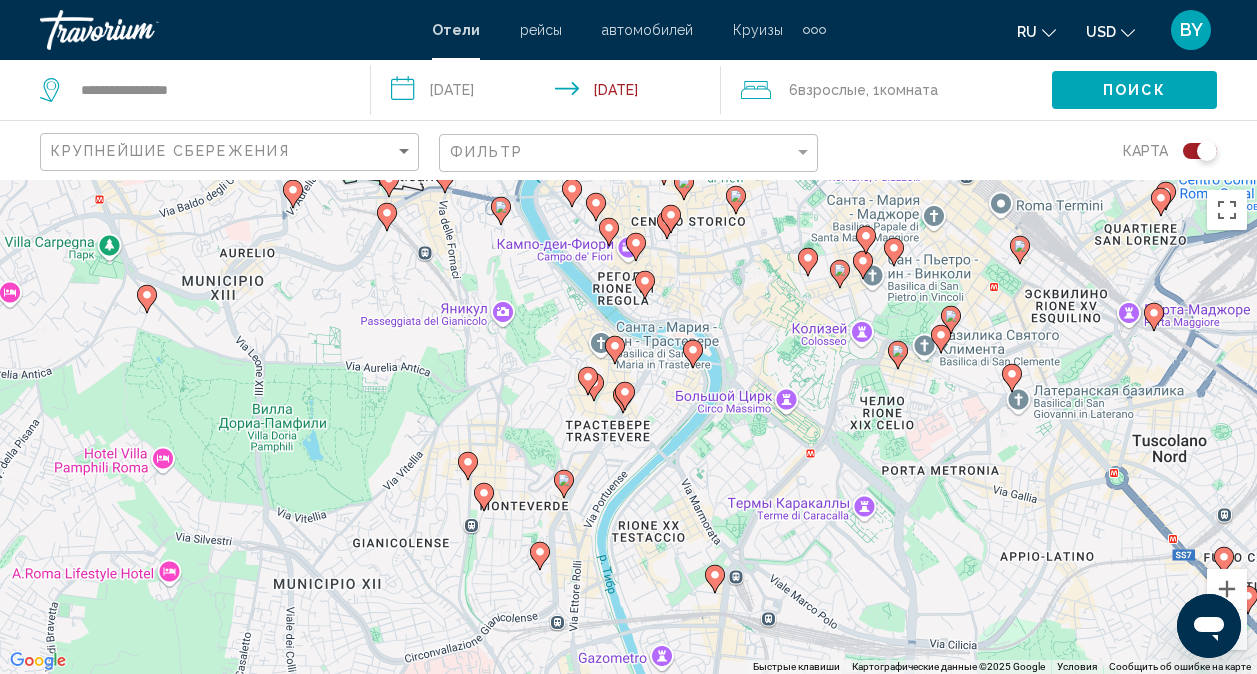 drag, startPoint x: 651, startPoint y: 471, endPoint x: 801, endPoint y: 563, distance: 175.96591 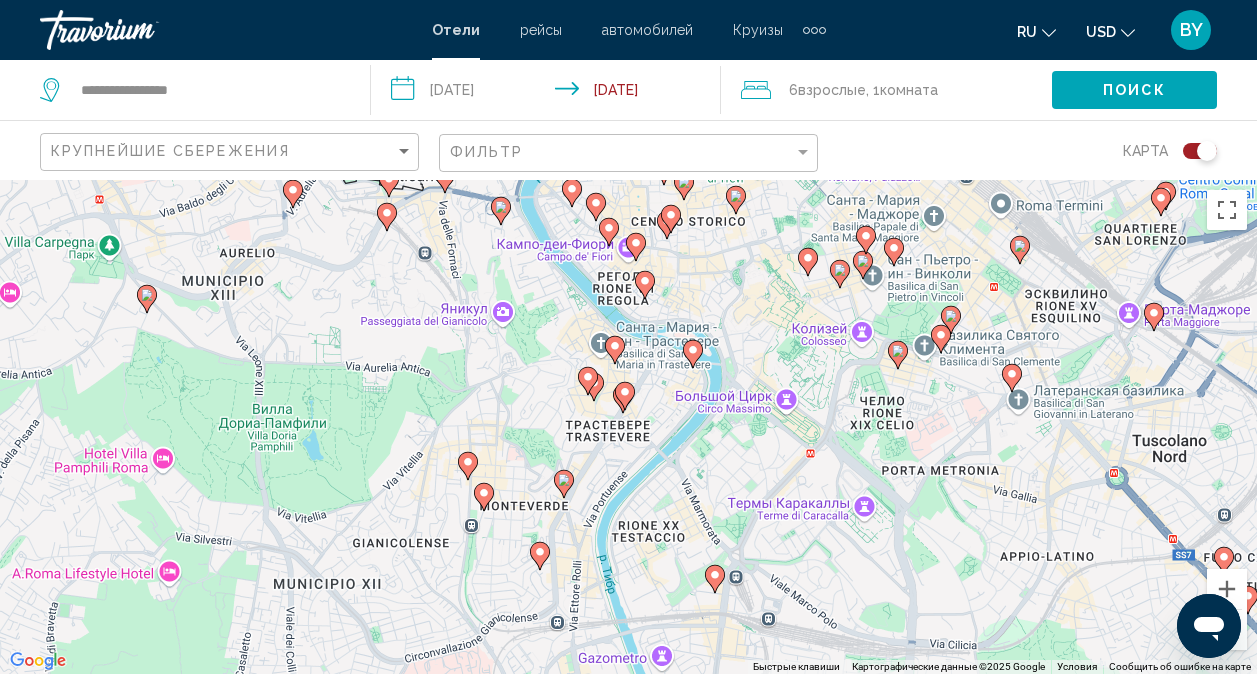click on "Для навигации используйте клавиши со стрелками. Чтобы активировать перетаскивание с помощью клавиатуры, нажмите Alt + Ввод. После этого перемещайте маркер, используя клавиши со стрелками. Чтобы завершить перетаскивание, нажмите клавишу Ввод. Чтобы отменить действие, нажмите клавишу Esc." at bounding box center (628, 427) 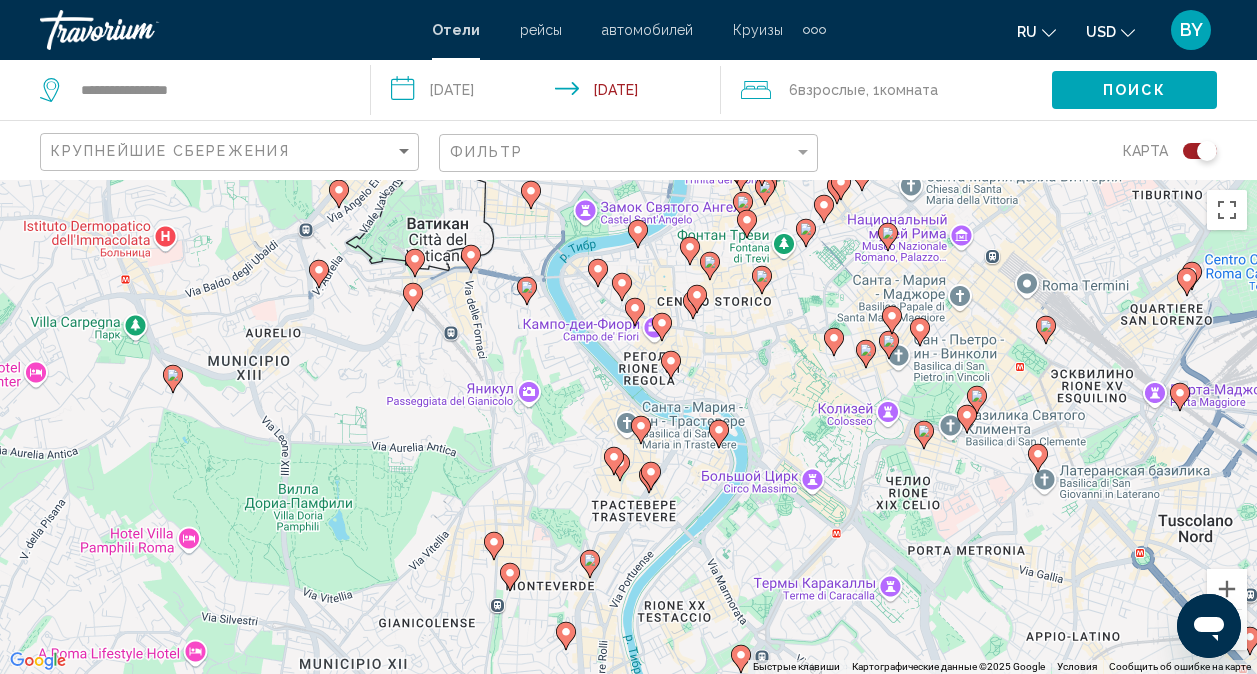 drag, startPoint x: 629, startPoint y: 449, endPoint x: 652, endPoint y: 536, distance: 89.98889 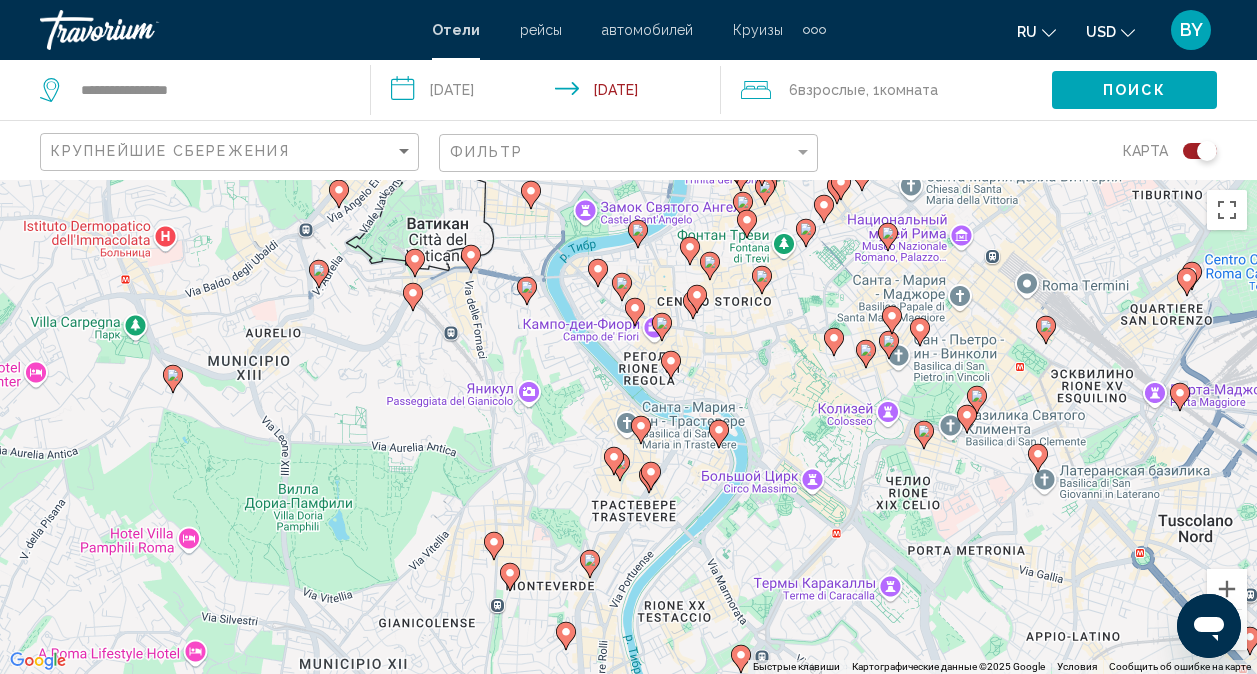 click on "Для навигации используйте клавиши со стрелками. Чтобы активировать перетаскивание с помощью клавиатуры, нажмите Alt + Ввод. После этого перемещайте маркер, используя клавиши со стрелками. Чтобы завершить перетаскивание, нажмите клавишу Ввод. Чтобы отменить действие, нажмите клавишу Esc." at bounding box center (628, 427) 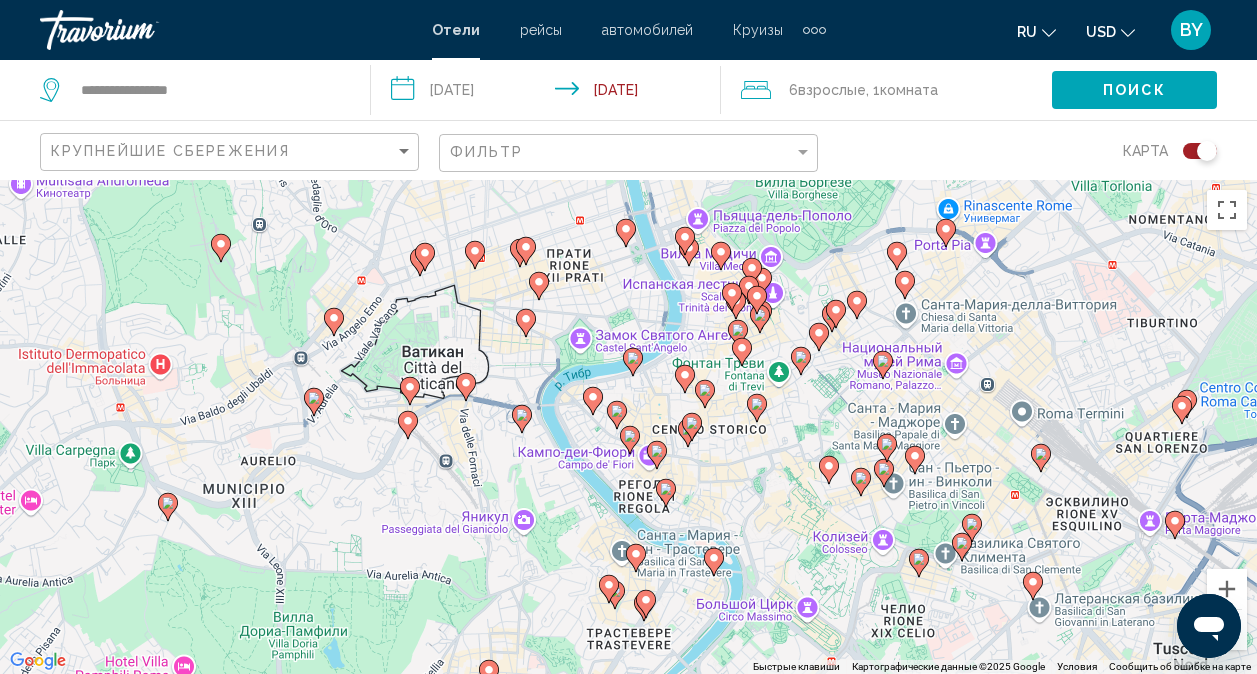 drag, startPoint x: 784, startPoint y: 412, endPoint x: 780, endPoint y: 533, distance: 121.0661 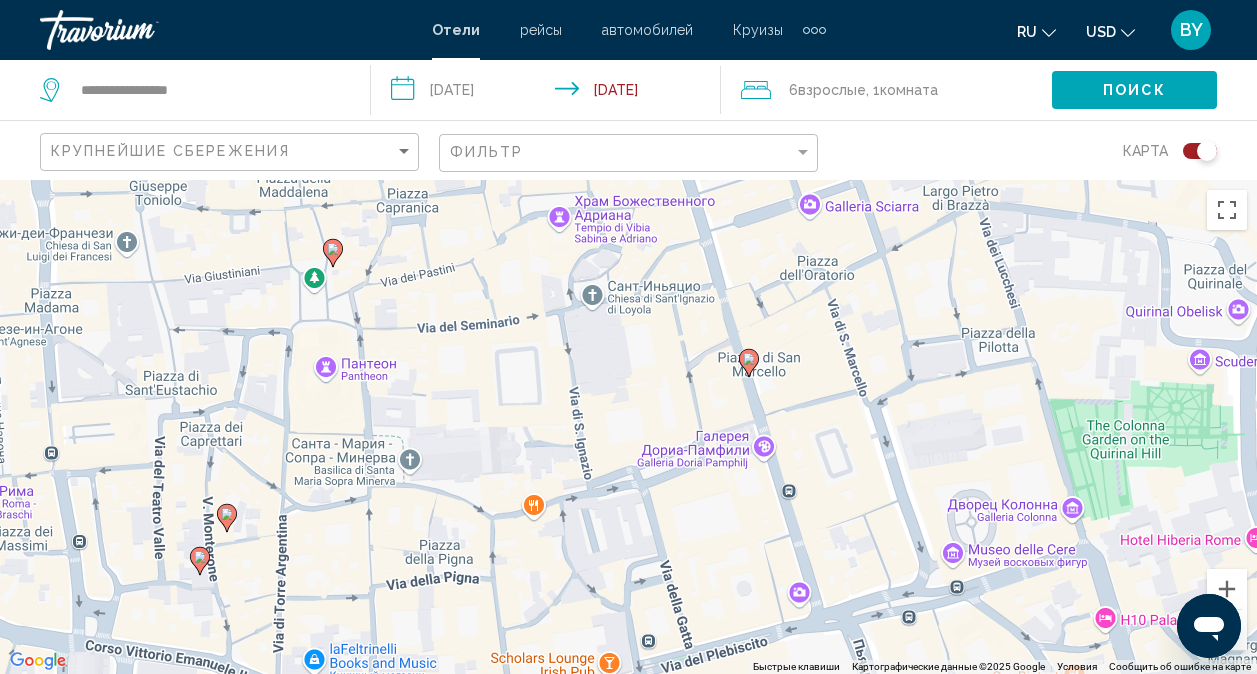 drag, startPoint x: 640, startPoint y: 364, endPoint x: 551, endPoint y: 434, distance: 113.22986 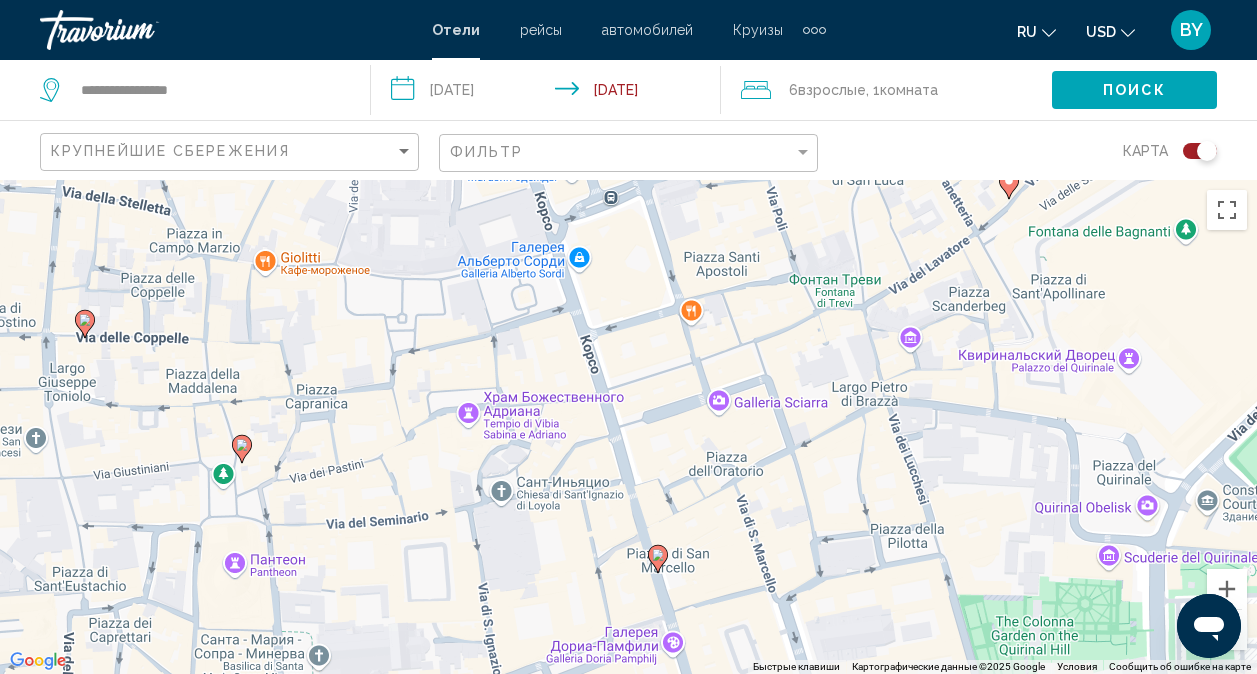 drag, startPoint x: 757, startPoint y: 283, endPoint x: 667, endPoint y: 482, distance: 218.40558 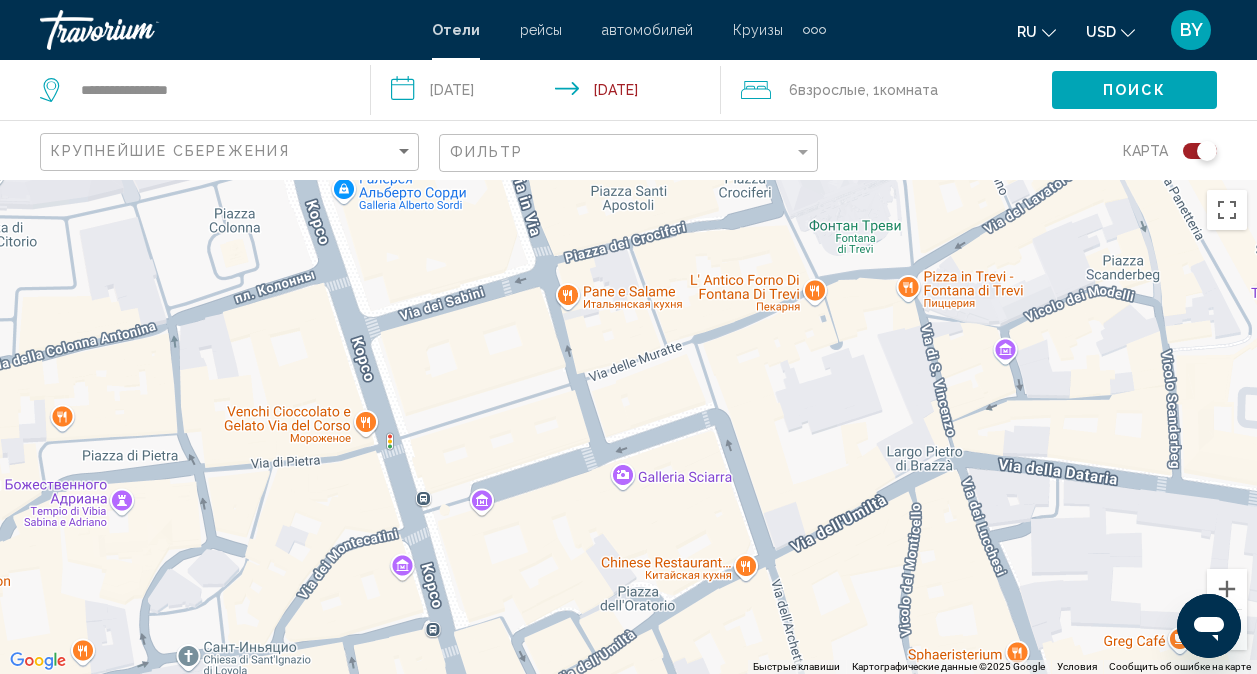 drag, startPoint x: 750, startPoint y: 333, endPoint x: 577, endPoint y: 484, distance: 229.63014 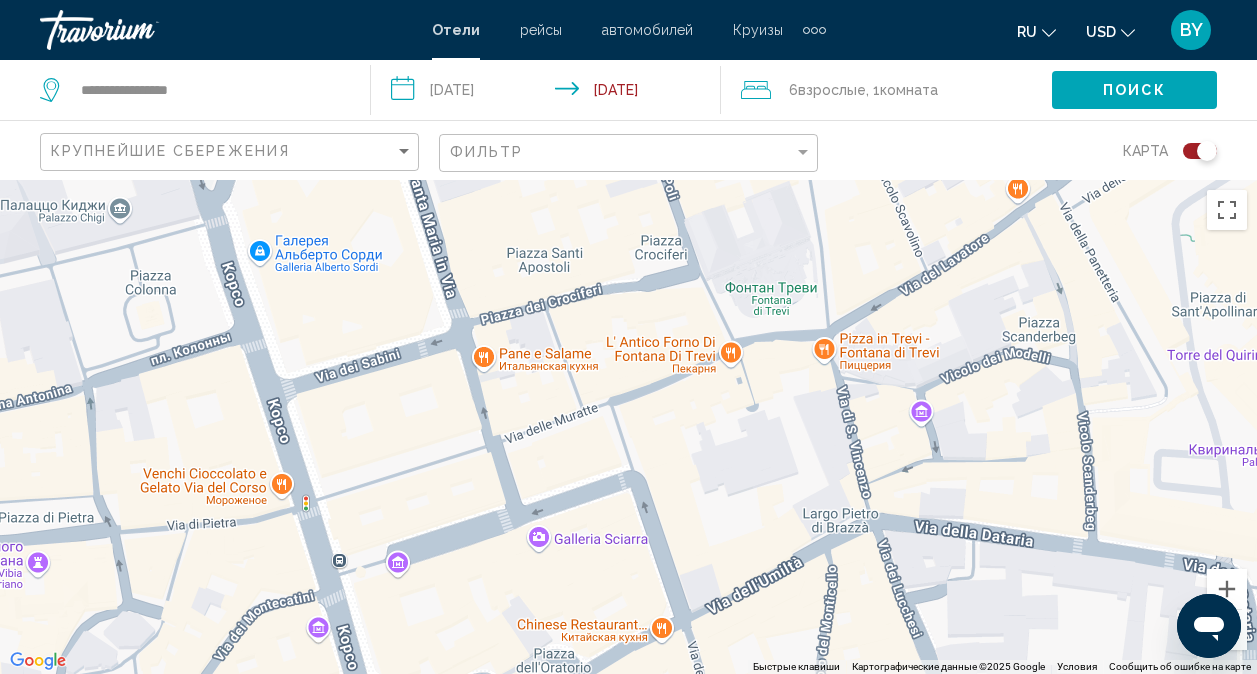 drag, startPoint x: 812, startPoint y: 400, endPoint x: 734, endPoint y: 450, distance: 92.64988 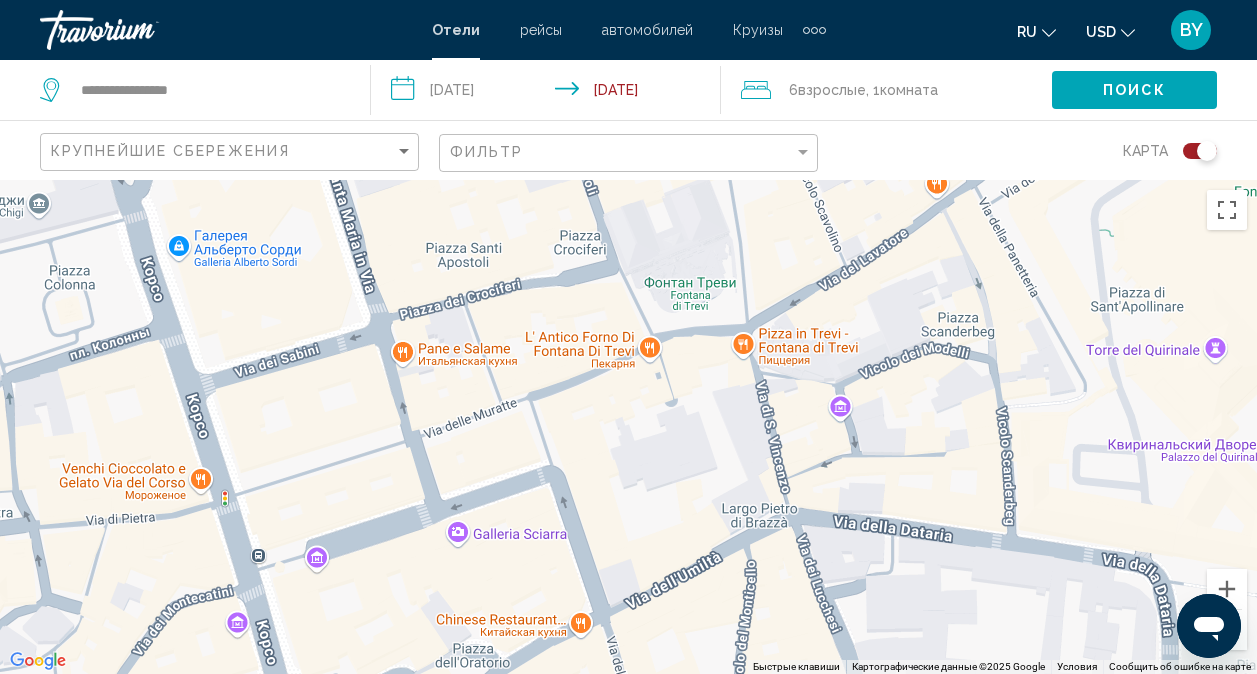 drag, startPoint x: 901, startPoint y: 467, endPoint x: 822, endPoint y: 435, distance: 85.23497 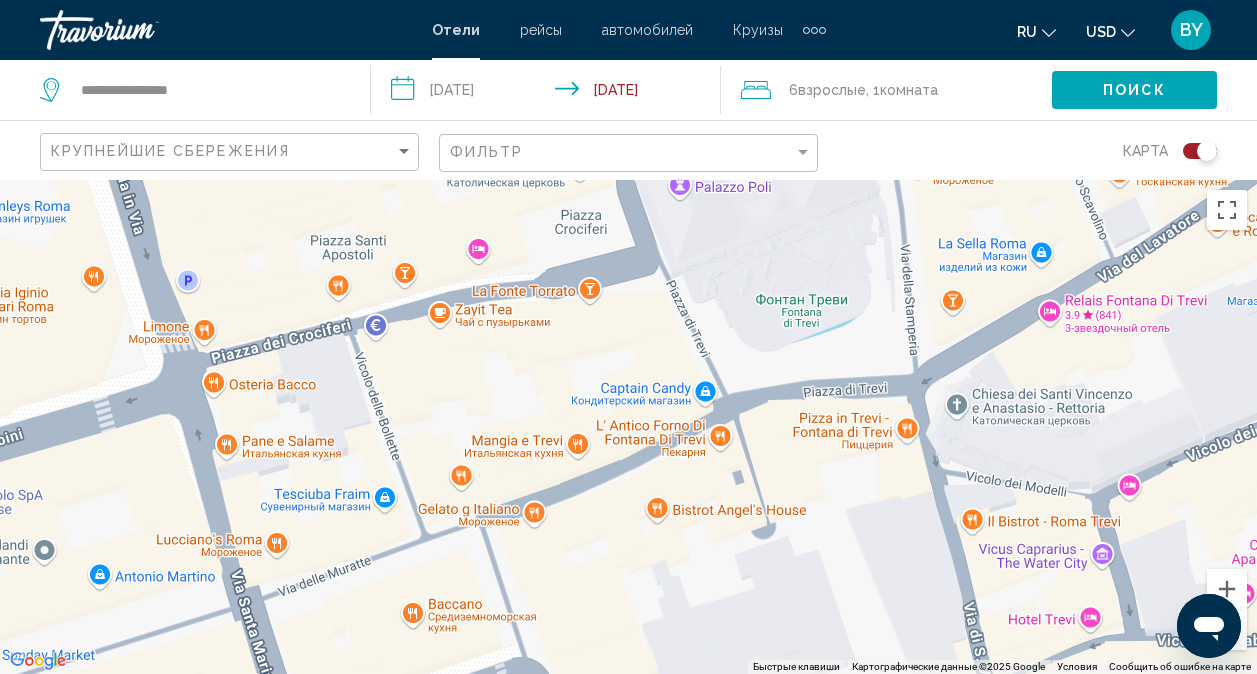 drag, startPoint x: 775, startPoint y: 431, endPoint x: 797, endPoint y: 531, distance: 102.3914 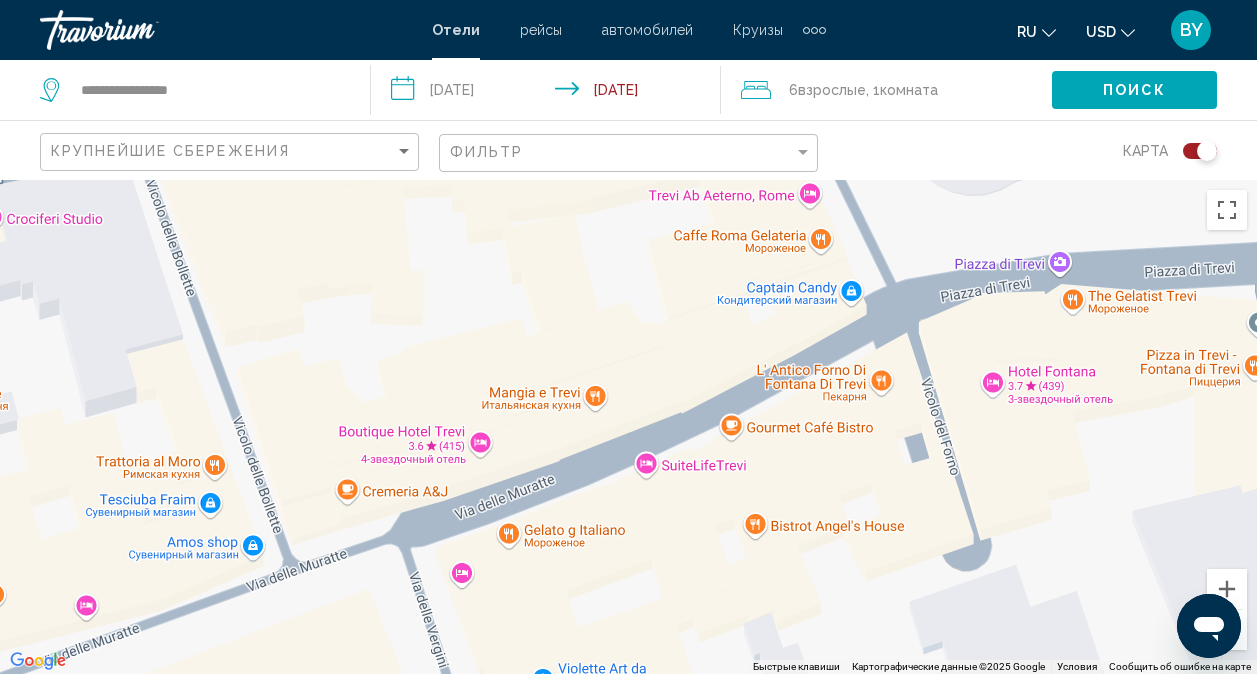 click on "Для навигации используйте клавиши со стрелками." at bounding box center [628, 427] 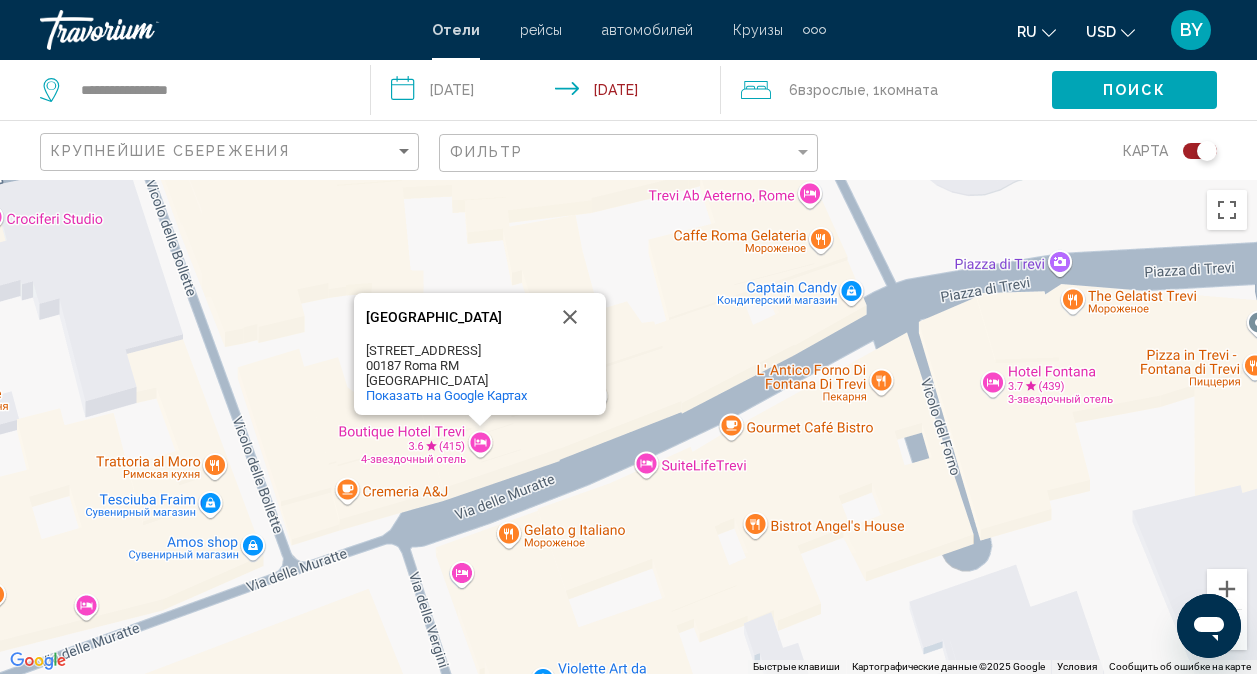 click on "Для навигации используйте клавиши со стрелками.     Boutique Hotel Trevi                     Boutique Hotel Trevi                 Via delle Muratte, 90/92 00187 Roma RM Италия             Показать на Google Картах" at bounding box center [628, 427] 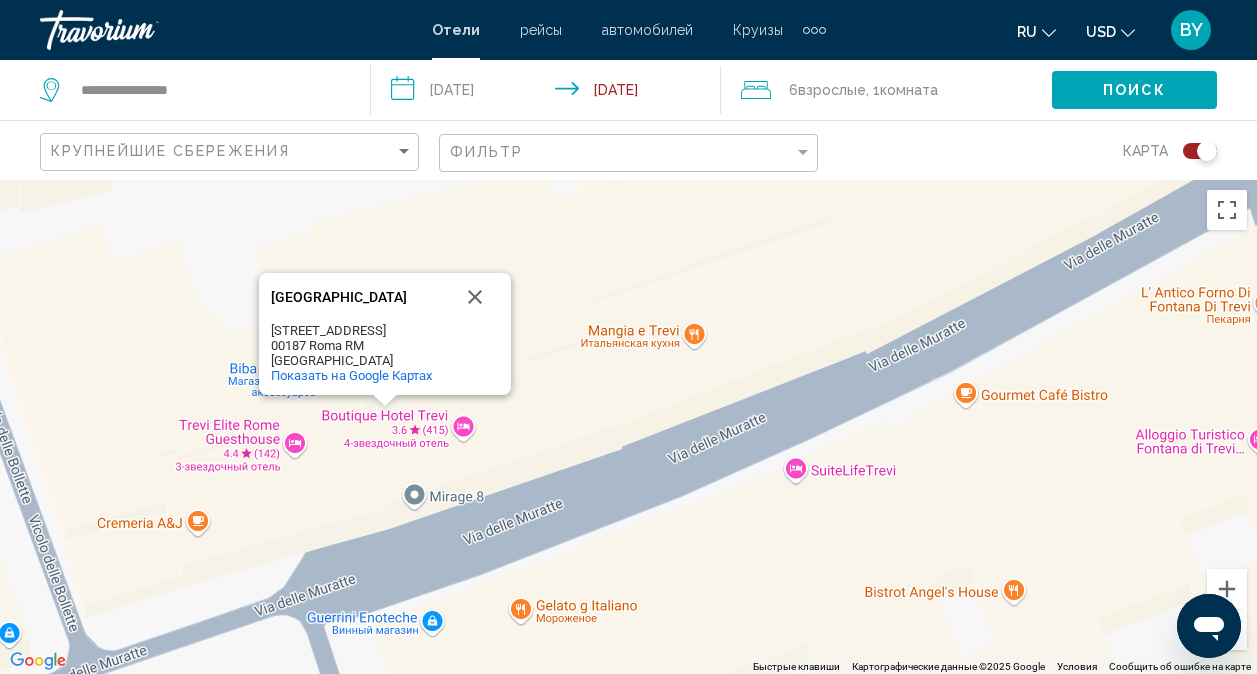 click on "Для навигации используйте клавиши со стрелками.     Boutique Hotel Trevi                     Boutique Hotel Trevi                 Via delle Muratte, 90/92 00187 Roma RM Италия             Показать на Google Картах" at bounding box center (628, 427) 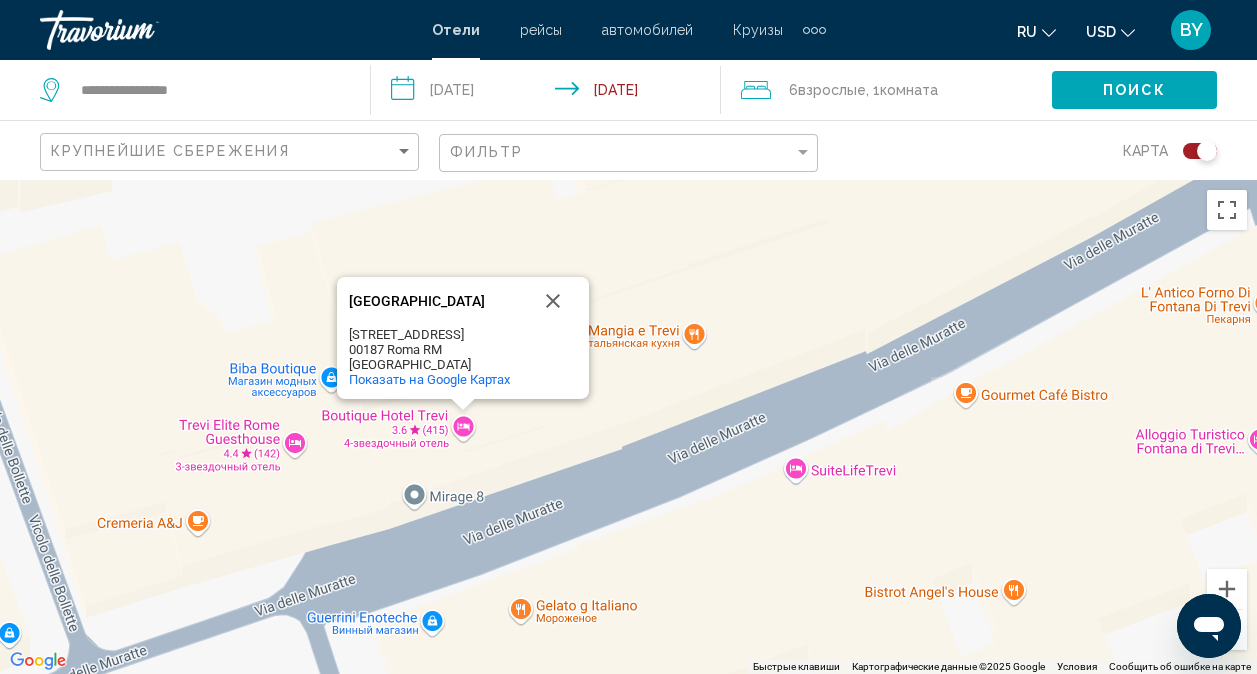 click on "Для навигации используйте клавиши со стрелками.     Boutique Hotel Trevi                     Boutique Hotel Trevi                 Via delle Muratte, 90/92 00187 Roma RM Италия             Показать на Google Картах" at bounding box center (628, 427) 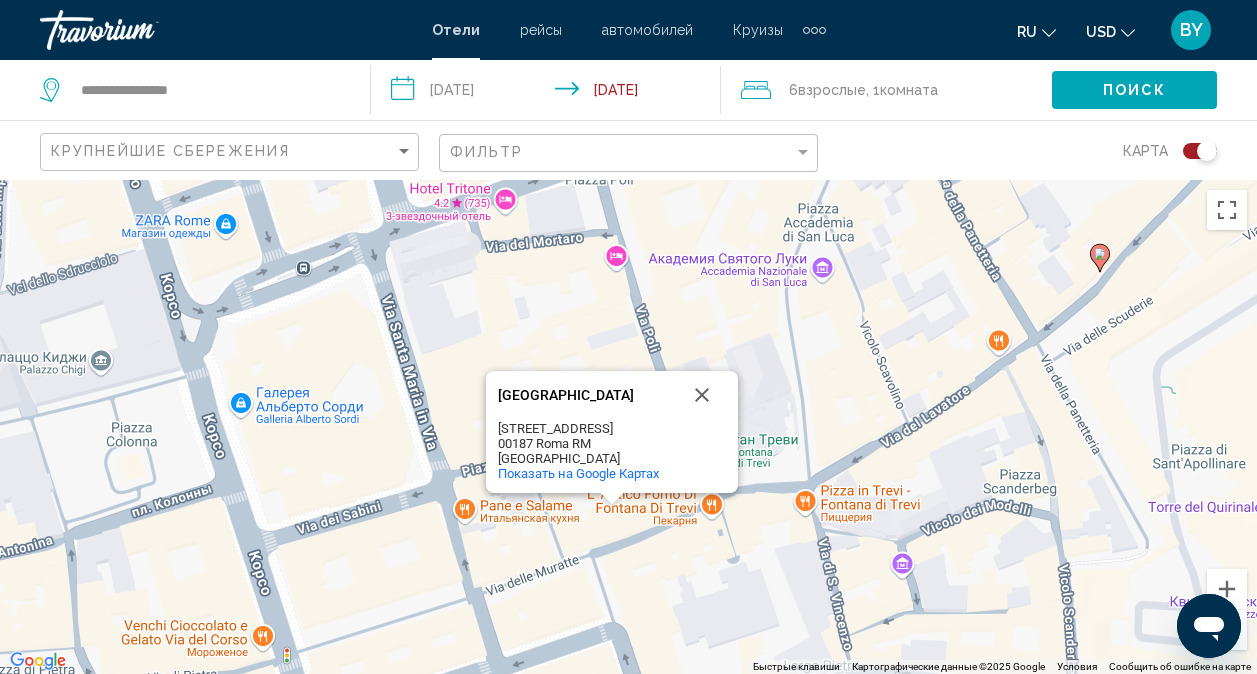 click 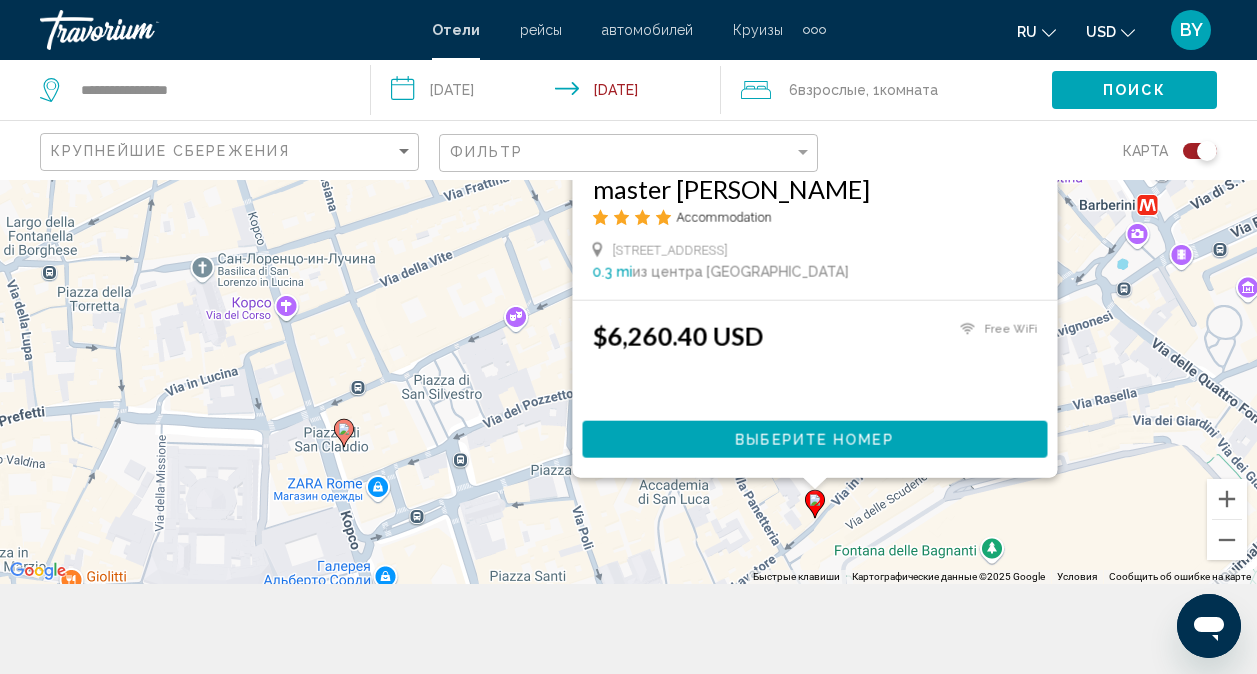 scroll, scrollTop: 100, scrollLeft: 0, axis: vertical 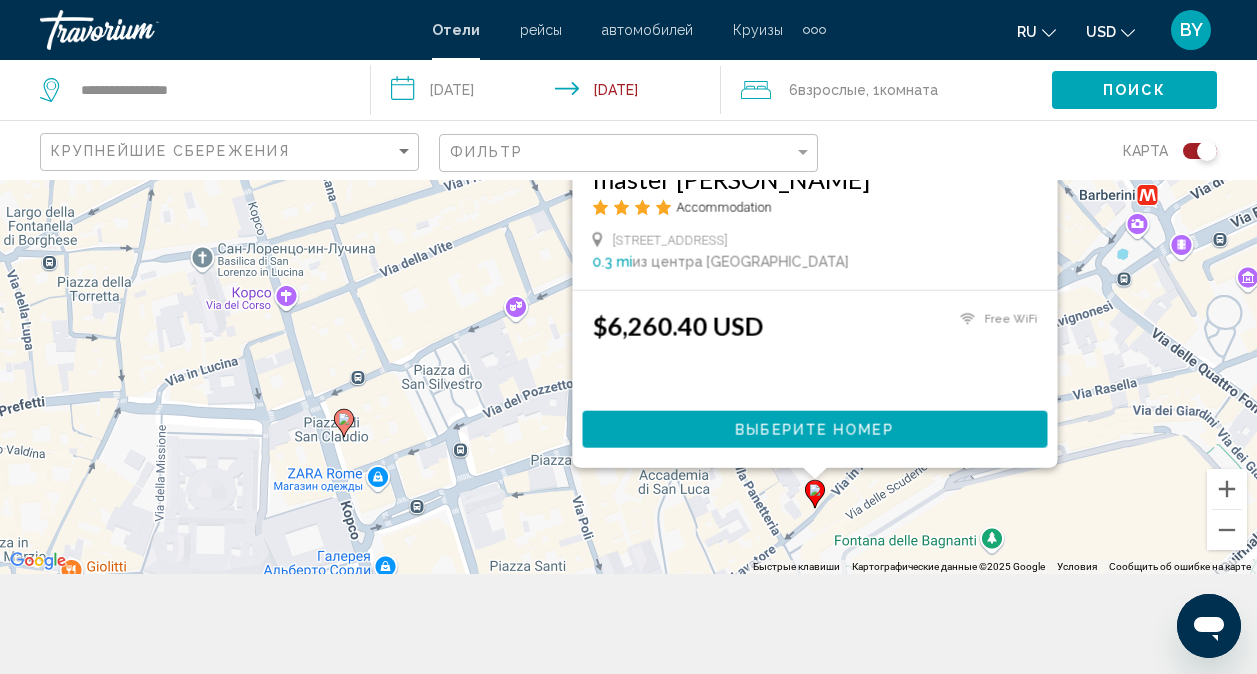 click on "Для навигации используйте клавиши со стрелками. Чтобы активировать перетаскивание с помощью клавиатуры, нажмите Alt + Ввод. После этого перемещайте маркер, используя клавиши со стрелками. Чтобы завершить перетаскивание, нажмите клавишу Ввод. Чтобы отменить действие, нажмите клавишу Esc.  master Trevi
Accommodation
Via Dei Maroniti 19, Rome 0.3 mi  из центра  Rome от отеля $6,260.40 USD
Free WiFi  Выберите номер" at bounding box center (628, 327) 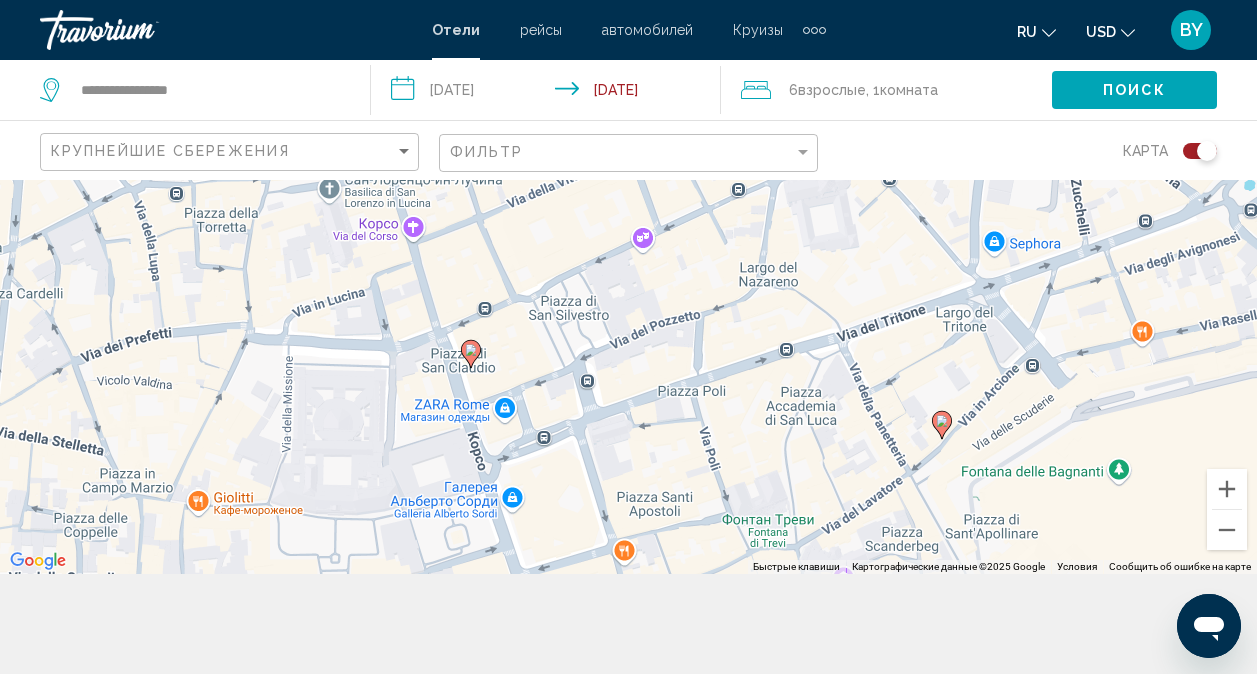 drag, startPoint x: 531, startPoint y: 484, endPoint x: 640, endPoint y: 432, distance: 120.76837 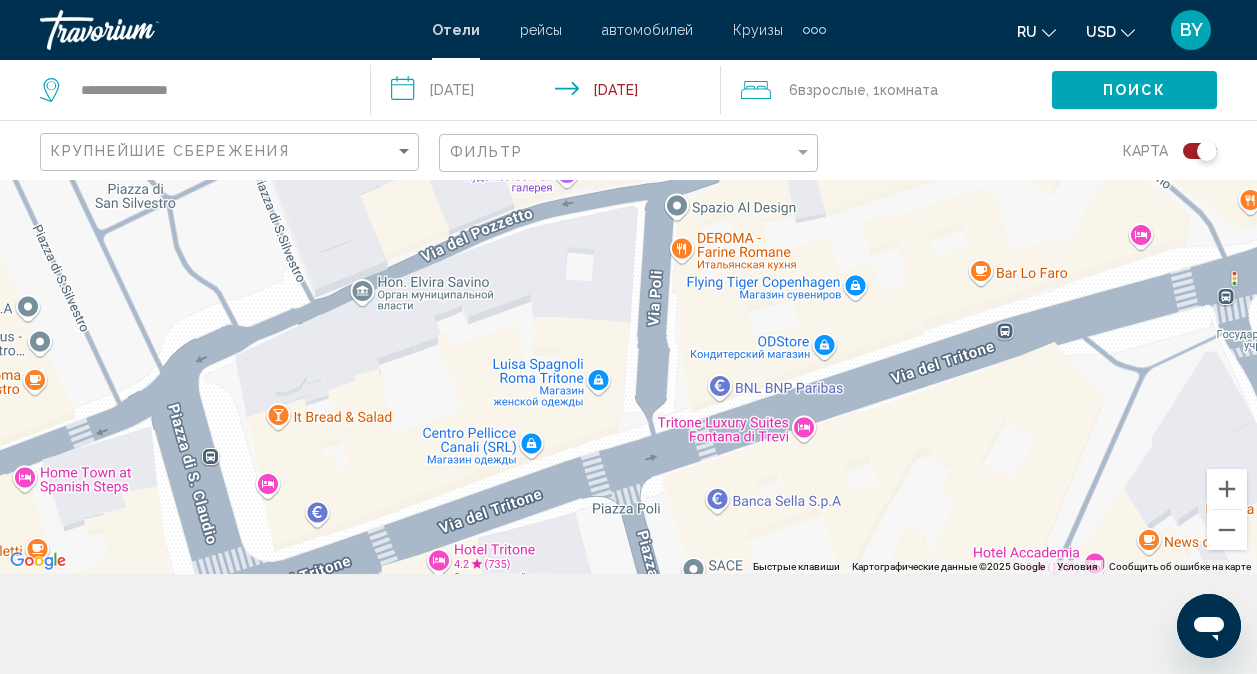 drag, startPoint x: 825, startPoint y: 459, endPoint x: 773, endPoint y: 532, distance: 89.62701 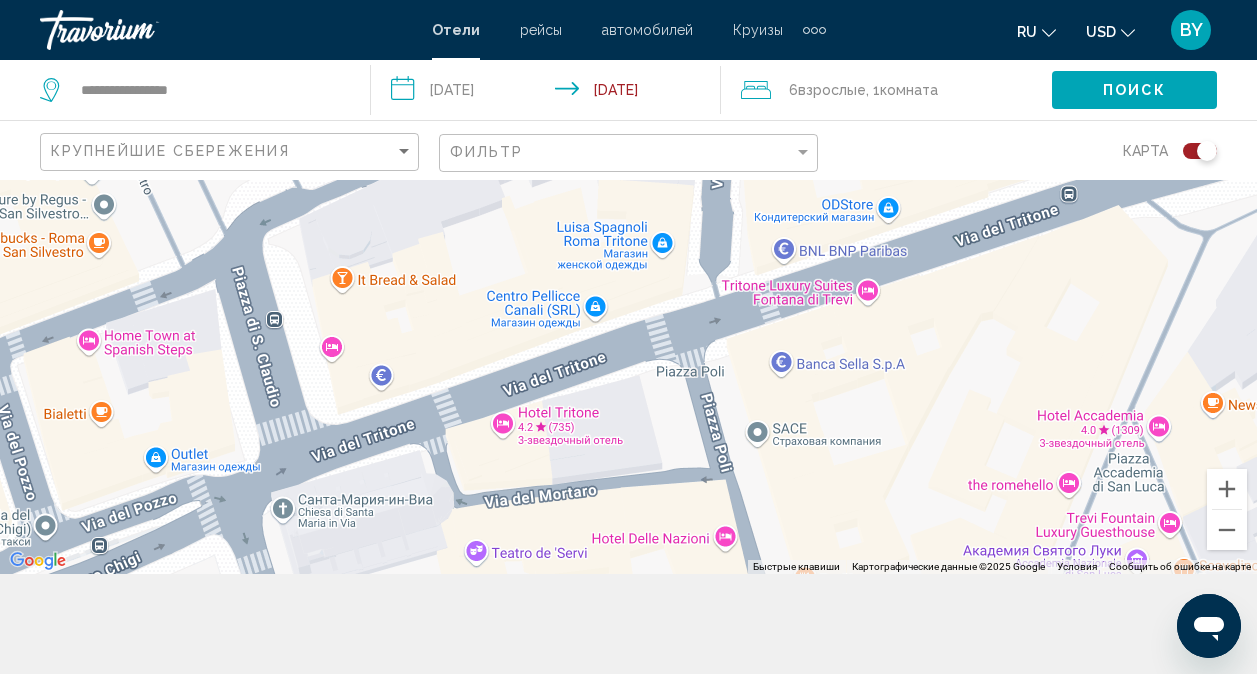 drag, startPoint x: 710, startPoint y: 455, endPoint x: 774, endPoint y: 316, distance: 153.02614 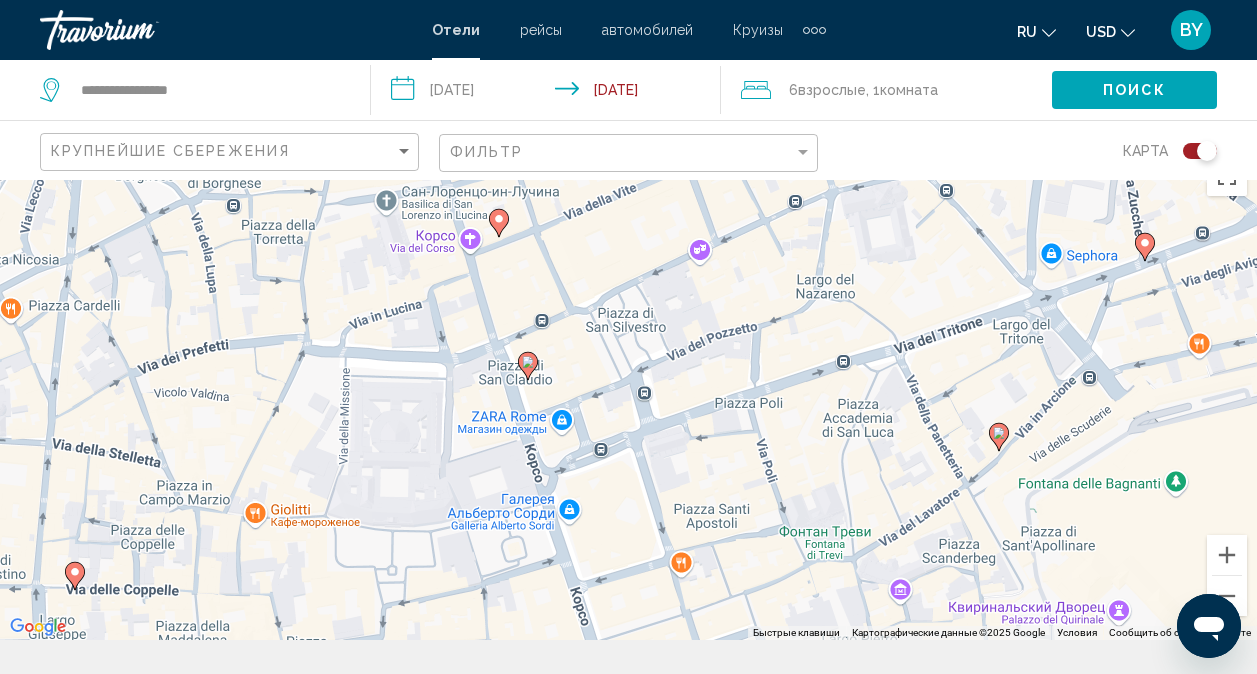 scroll, scrollTop: 0, scrollLeft: 0, axis: both 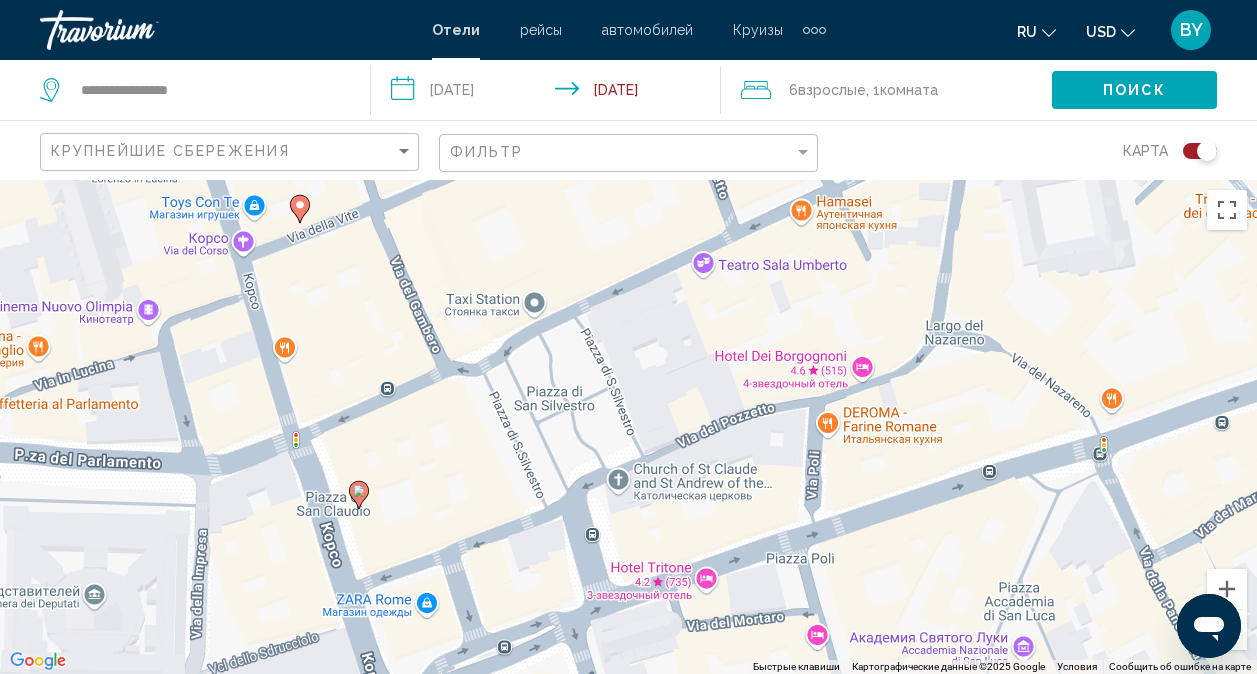 drag, startPoint x: 659, startPoint y: 432, endPoint x: 725, endPoint y: 466, distance: 74.24284 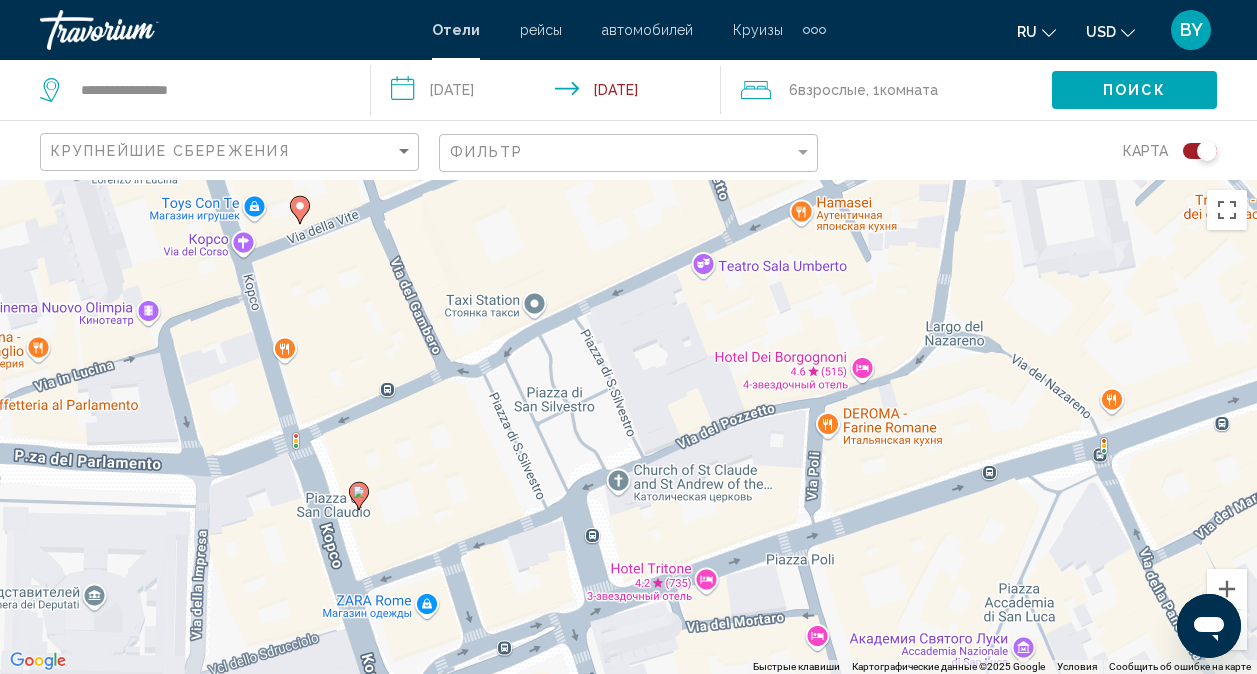 click 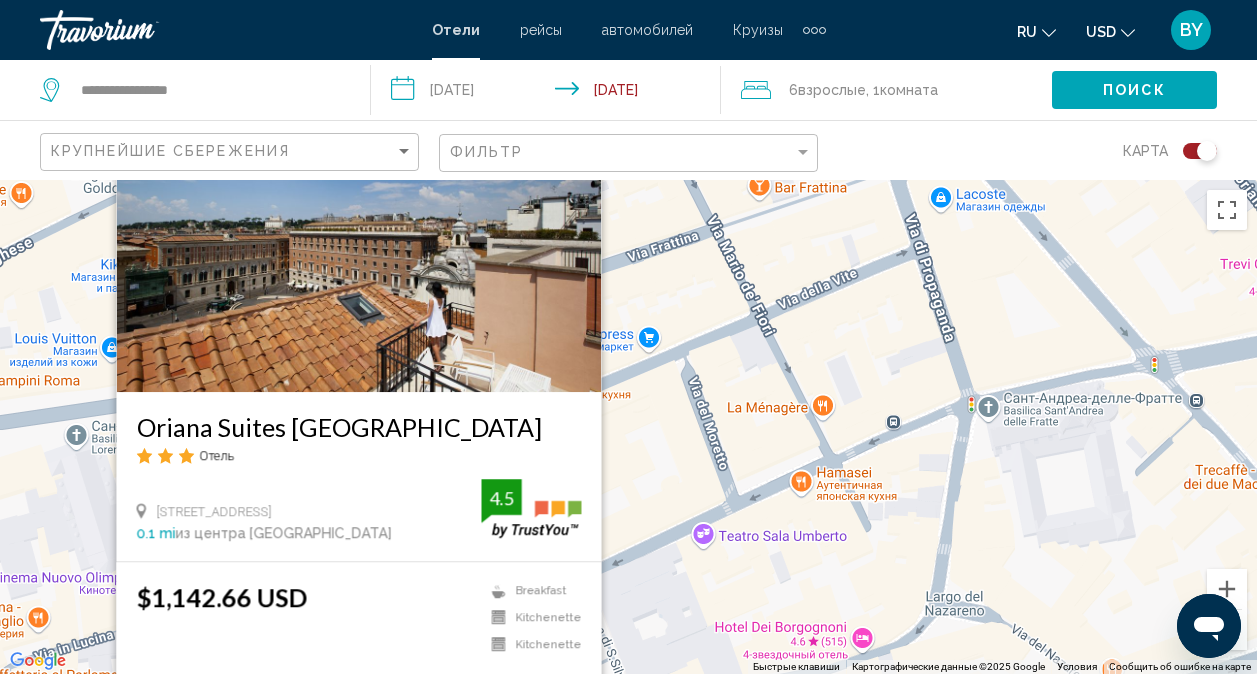 scroll, scrollTop: 100, scrollLeft: 0, axis: vertical 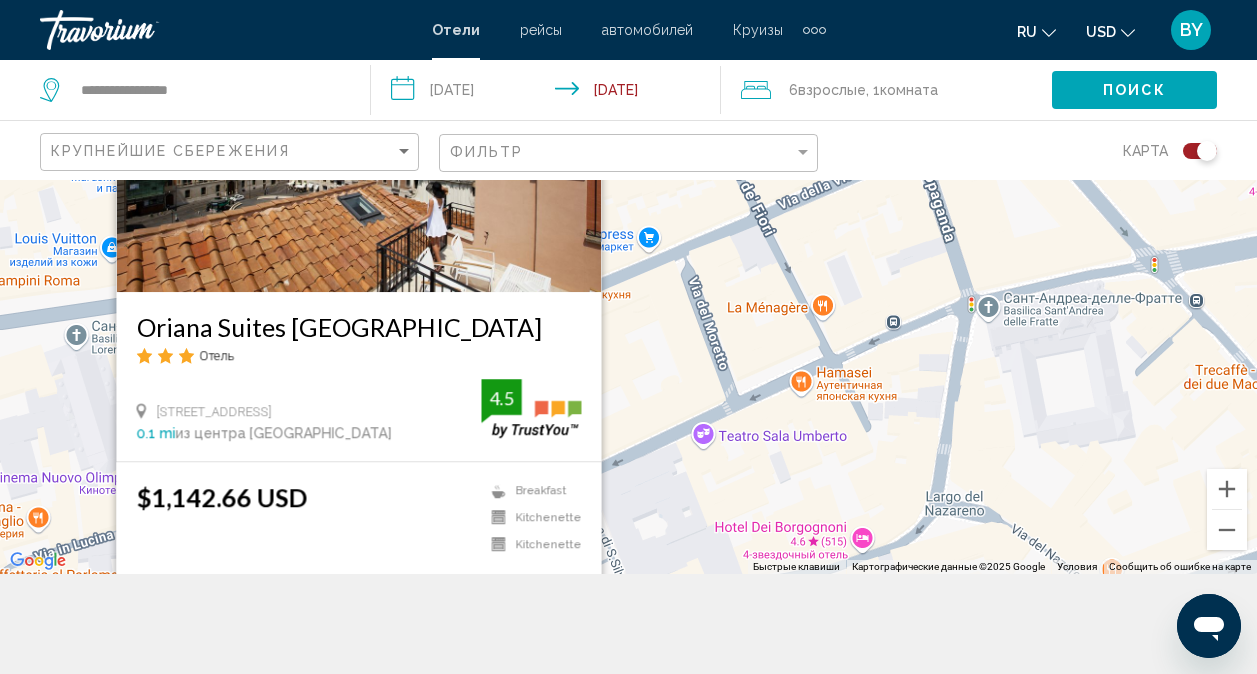 click at bounding box center (358, 132) 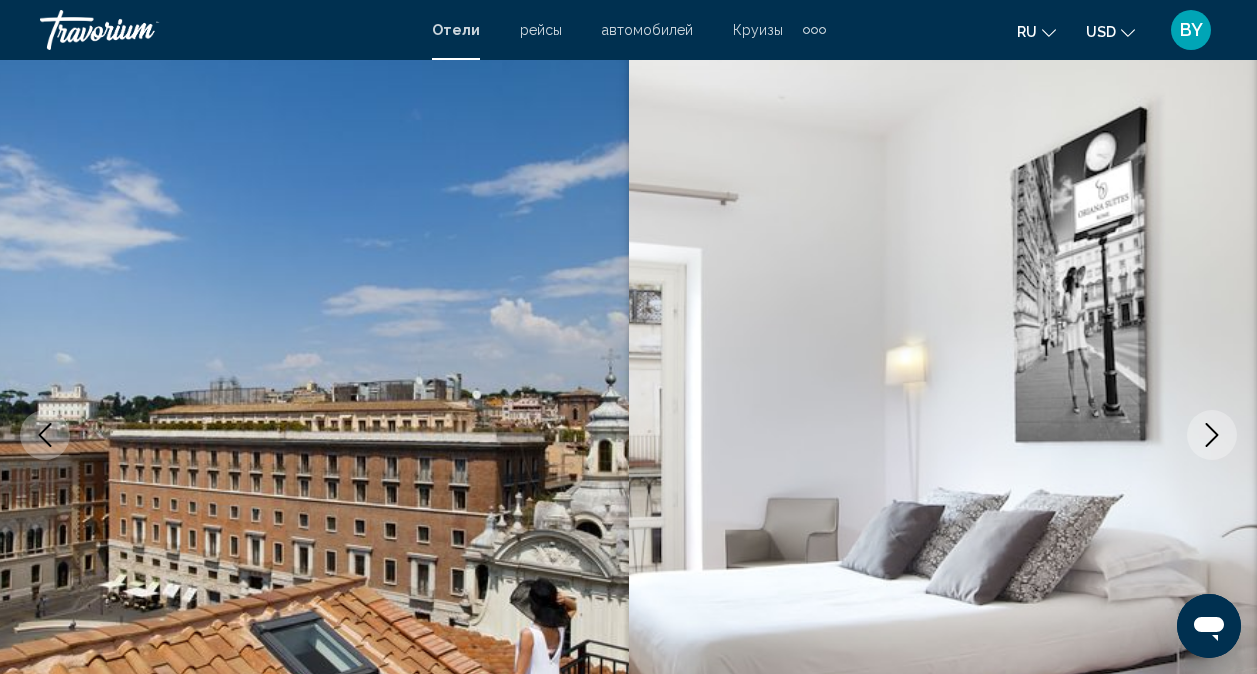 scroll, scrollTop: 198, scrollLeft: 0, axis: vertical 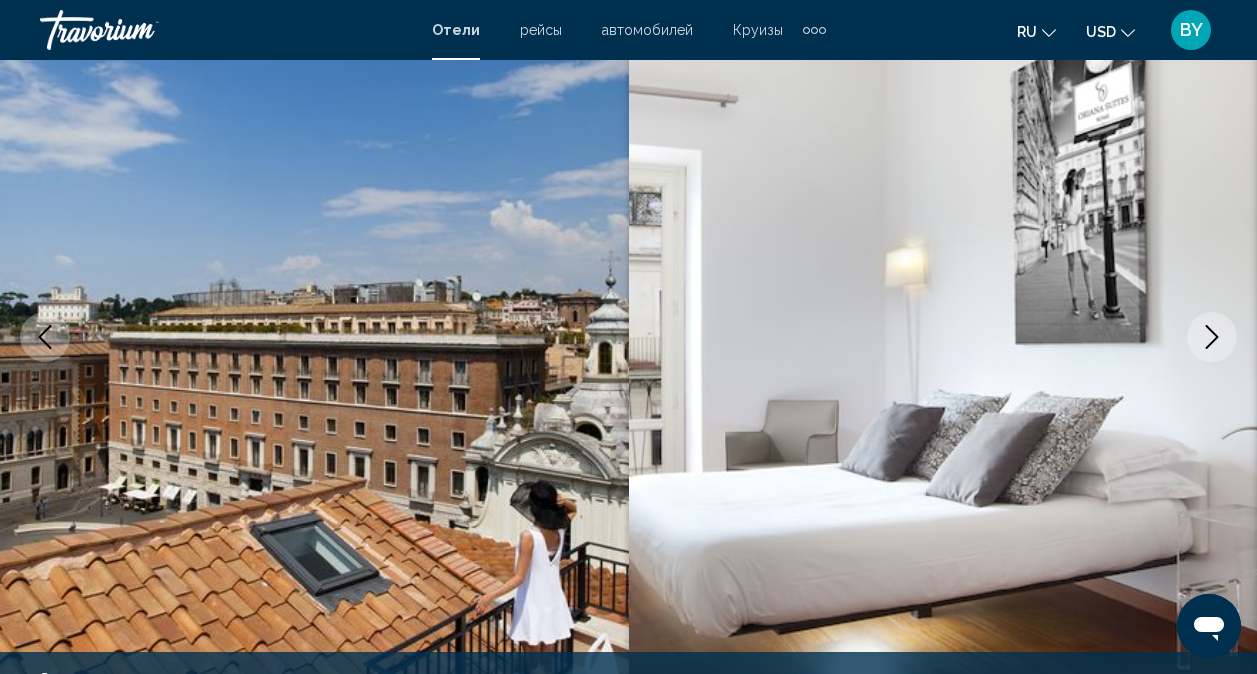 click 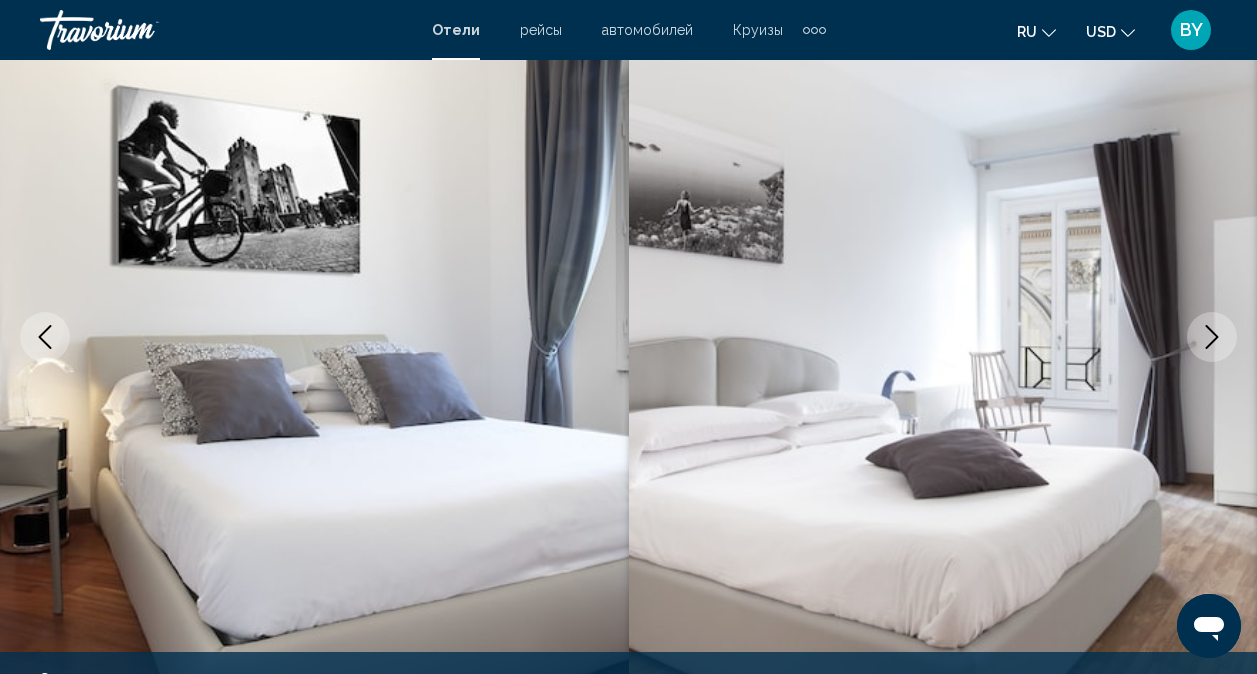 click 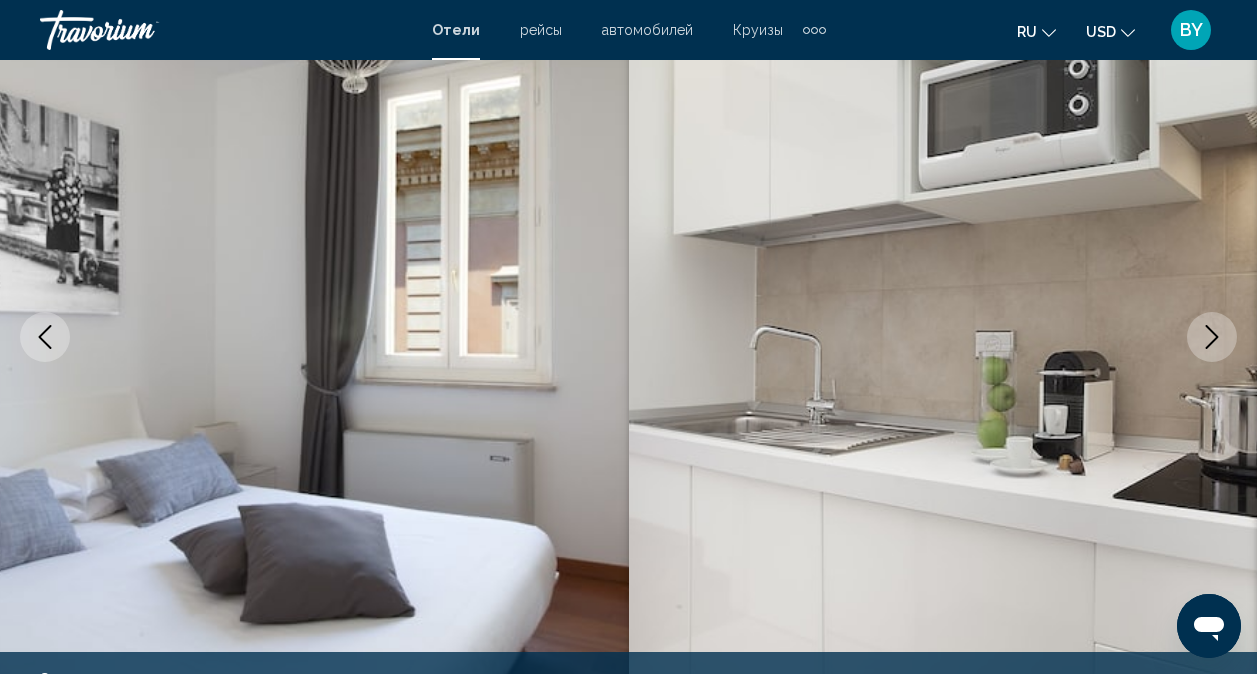 drag, startPoint x: 1214, startPoint y: 340, endPoint x: 1237, endPoint y: 288, distance: 56.859474 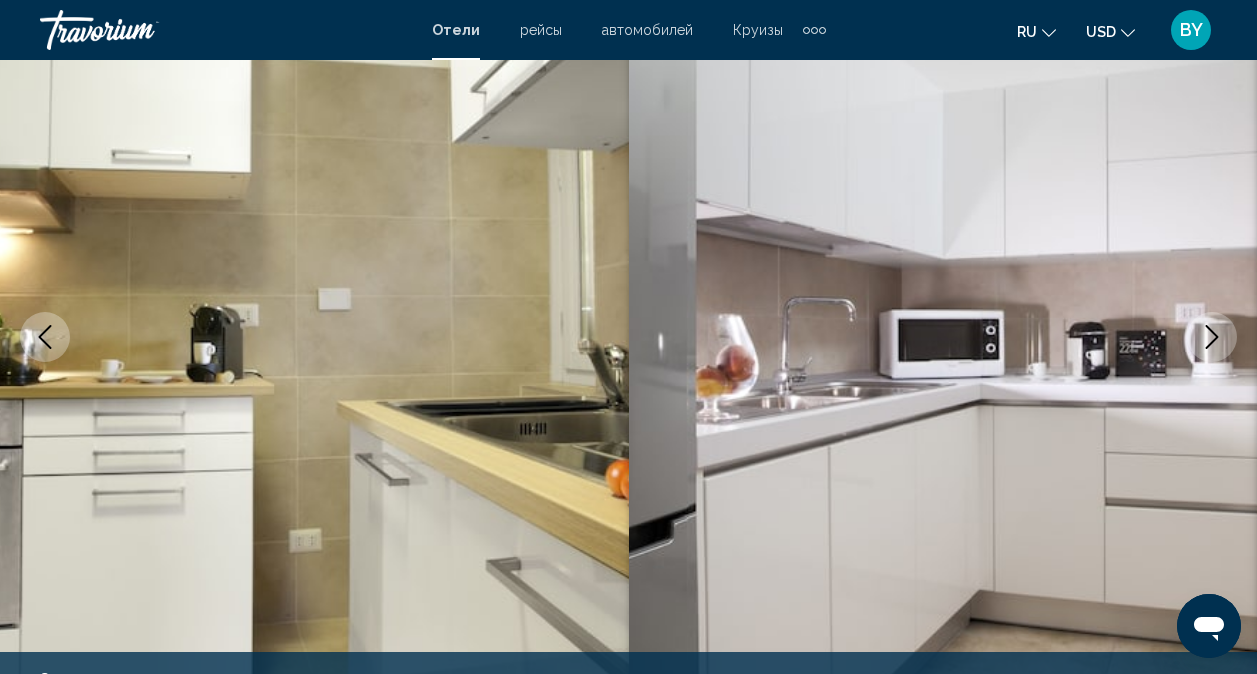 click 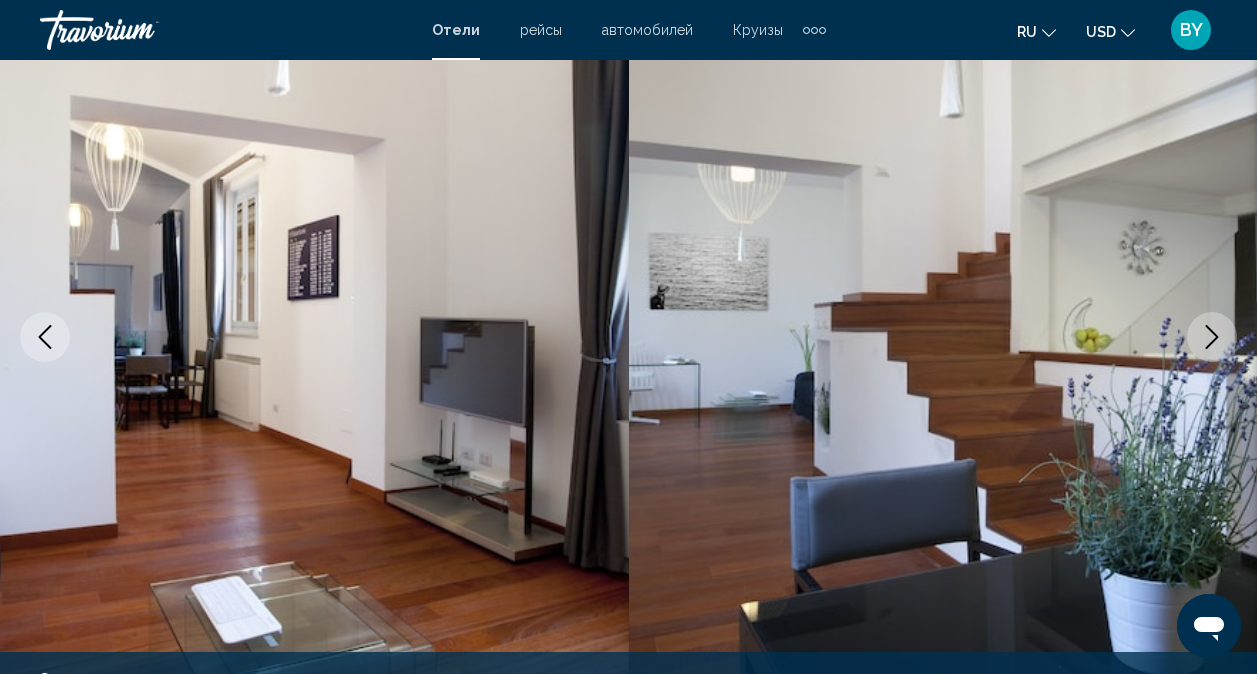 click 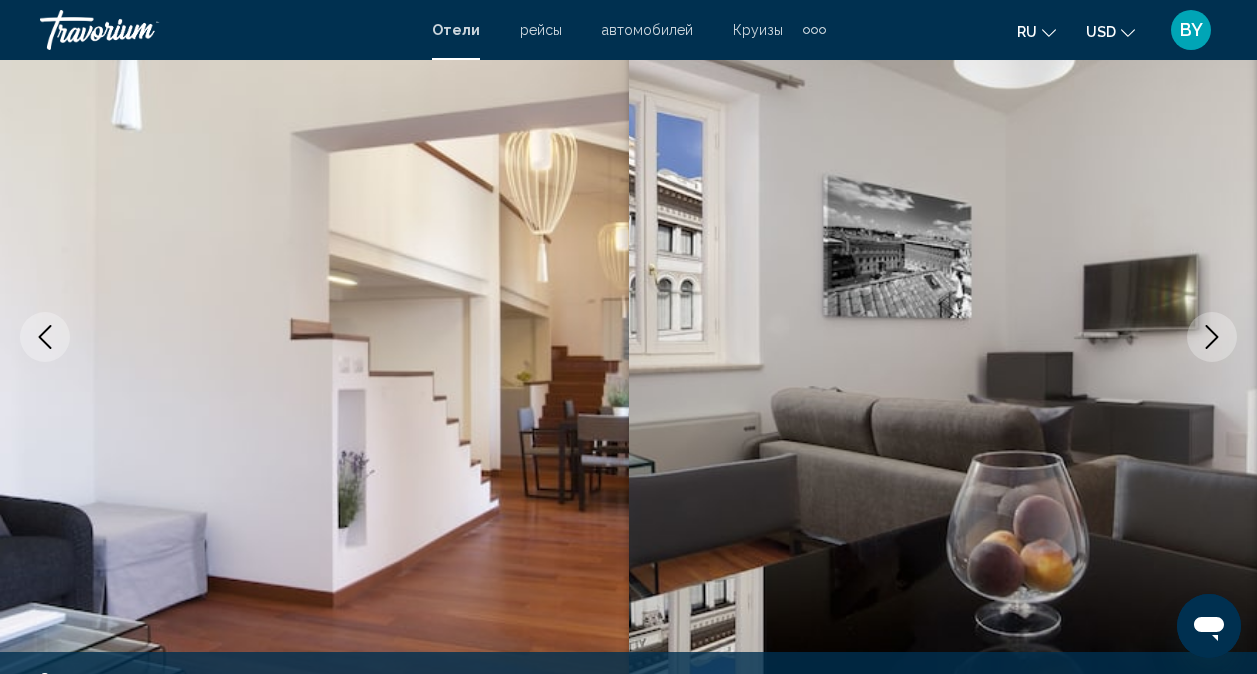 click 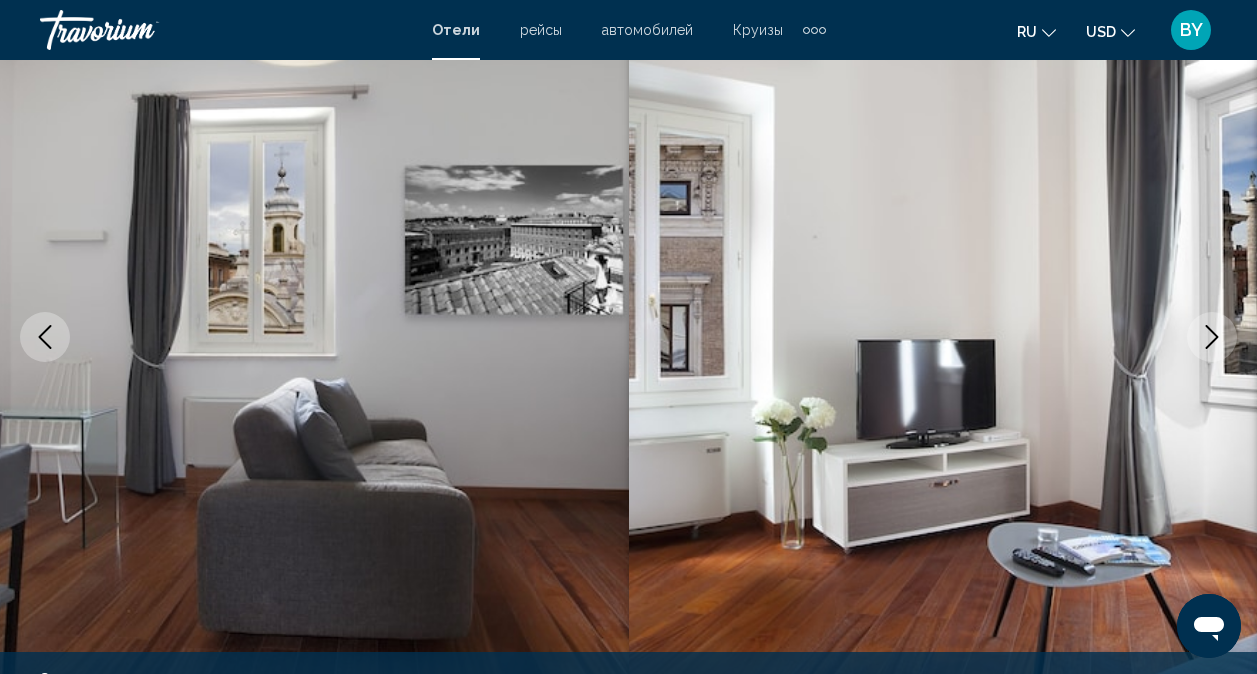 click 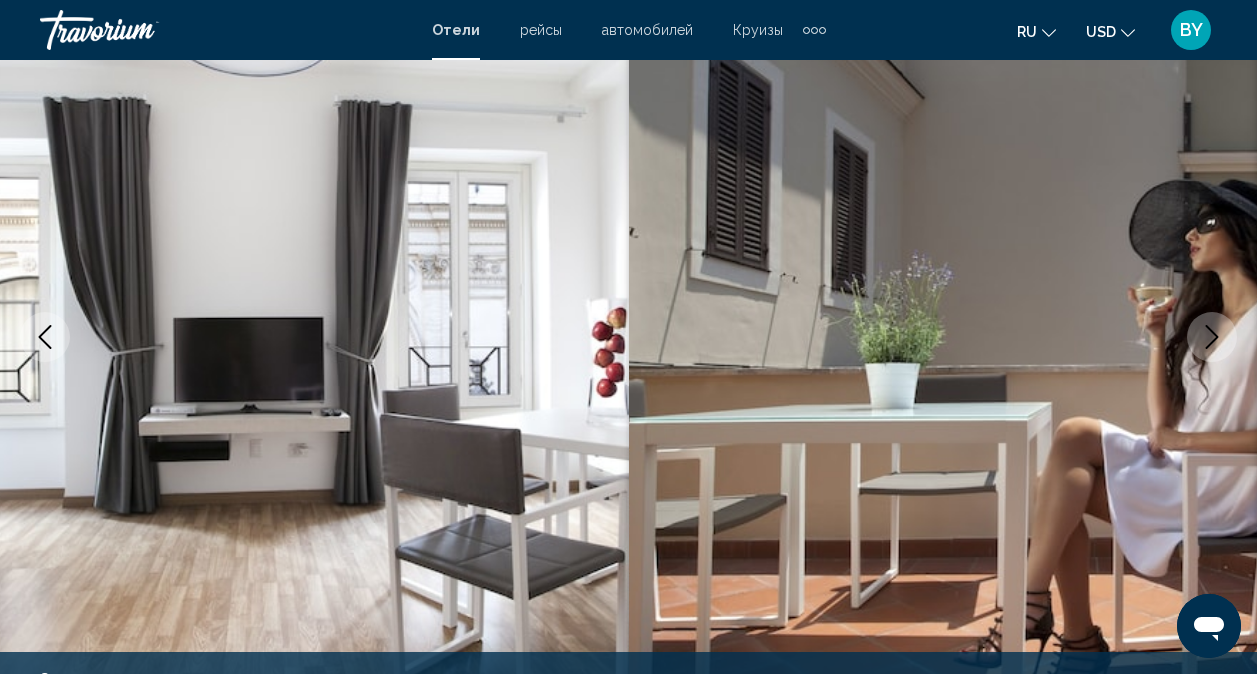 click 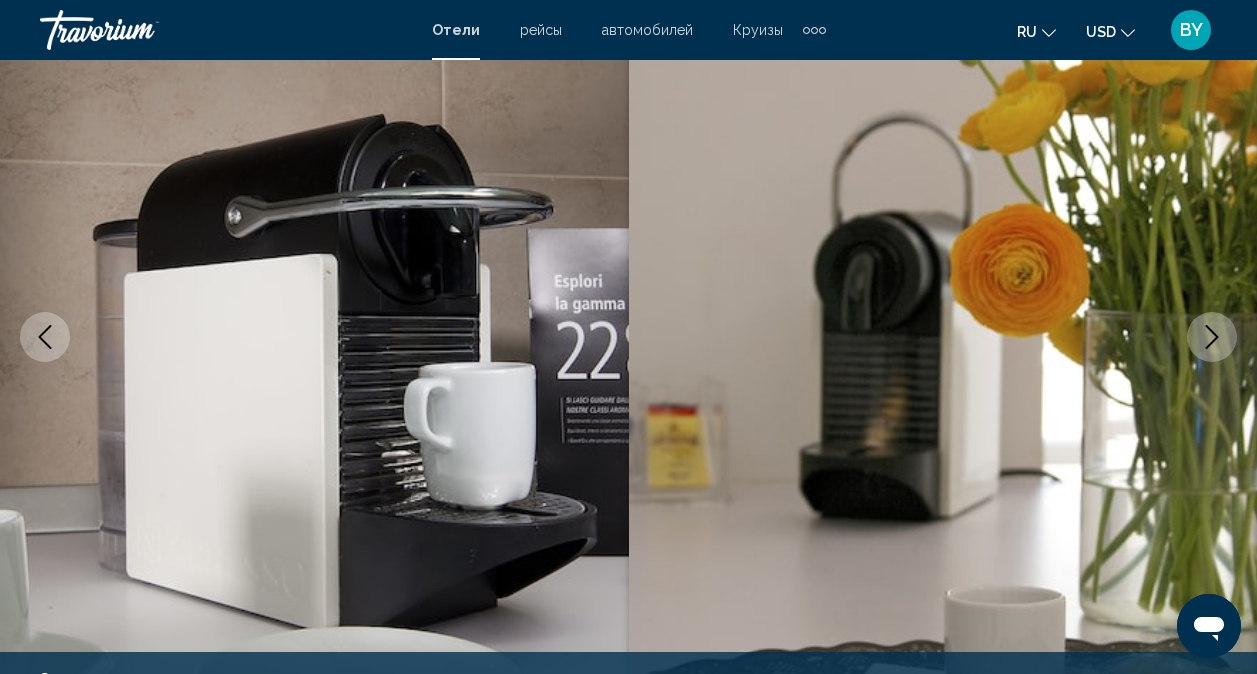 click 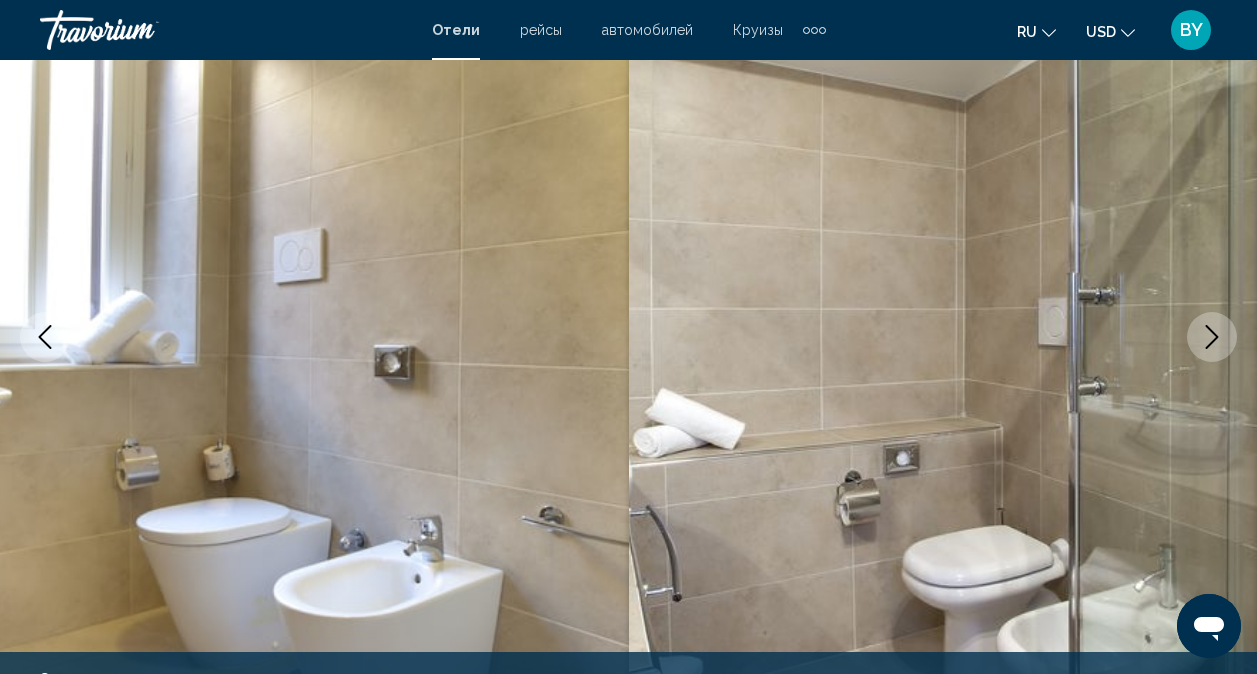 click 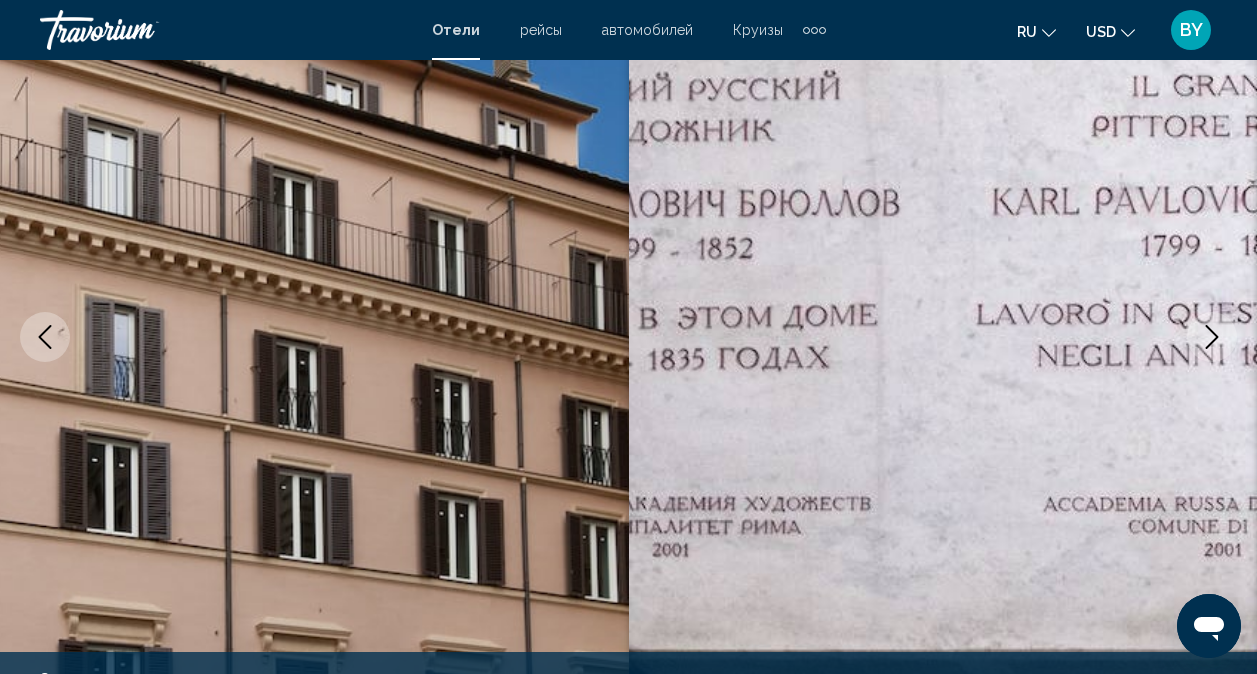 click 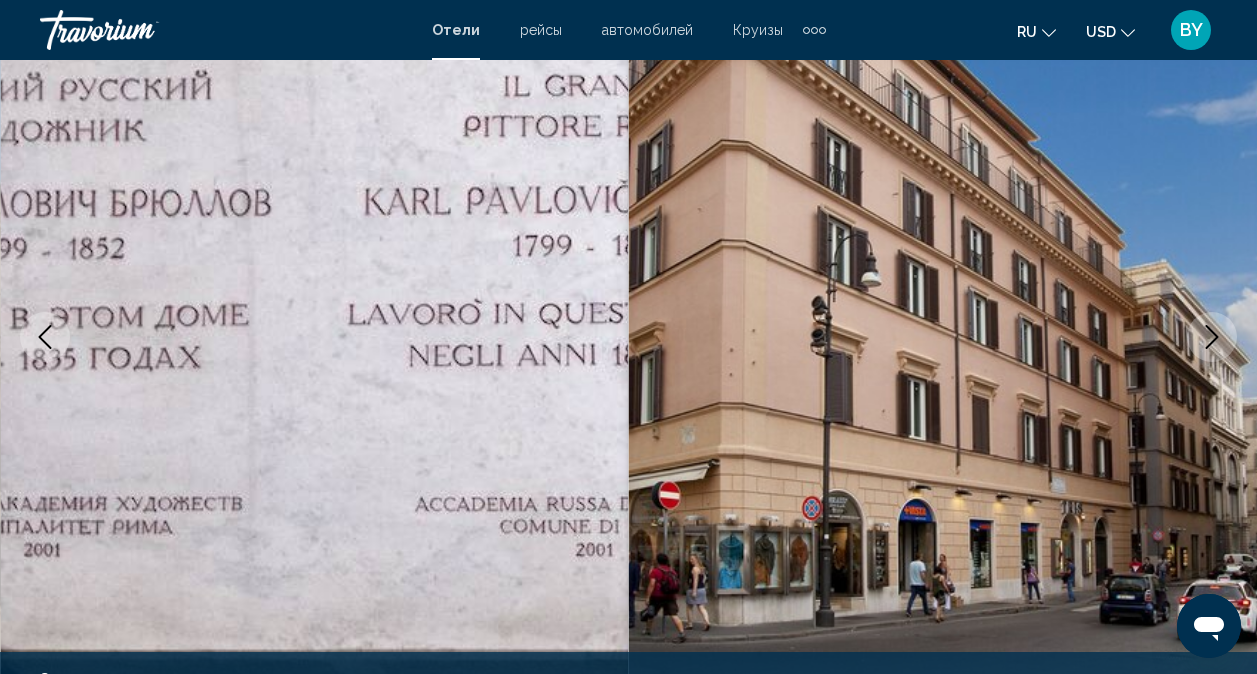 click 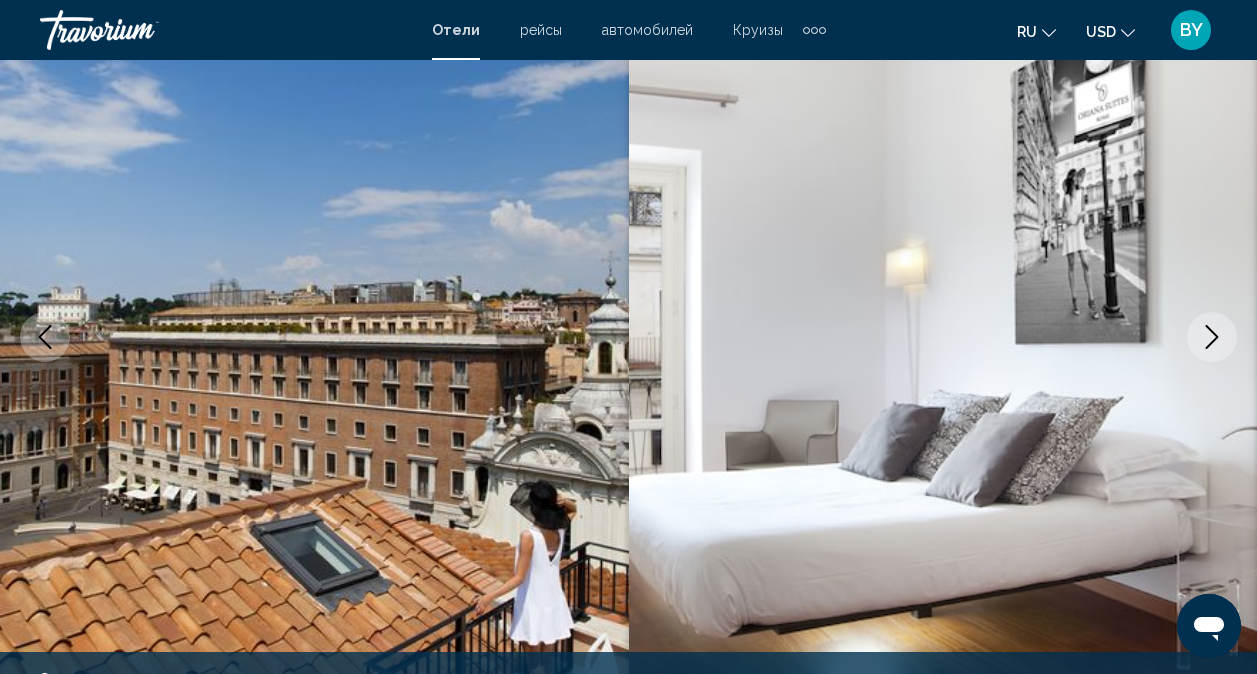 click 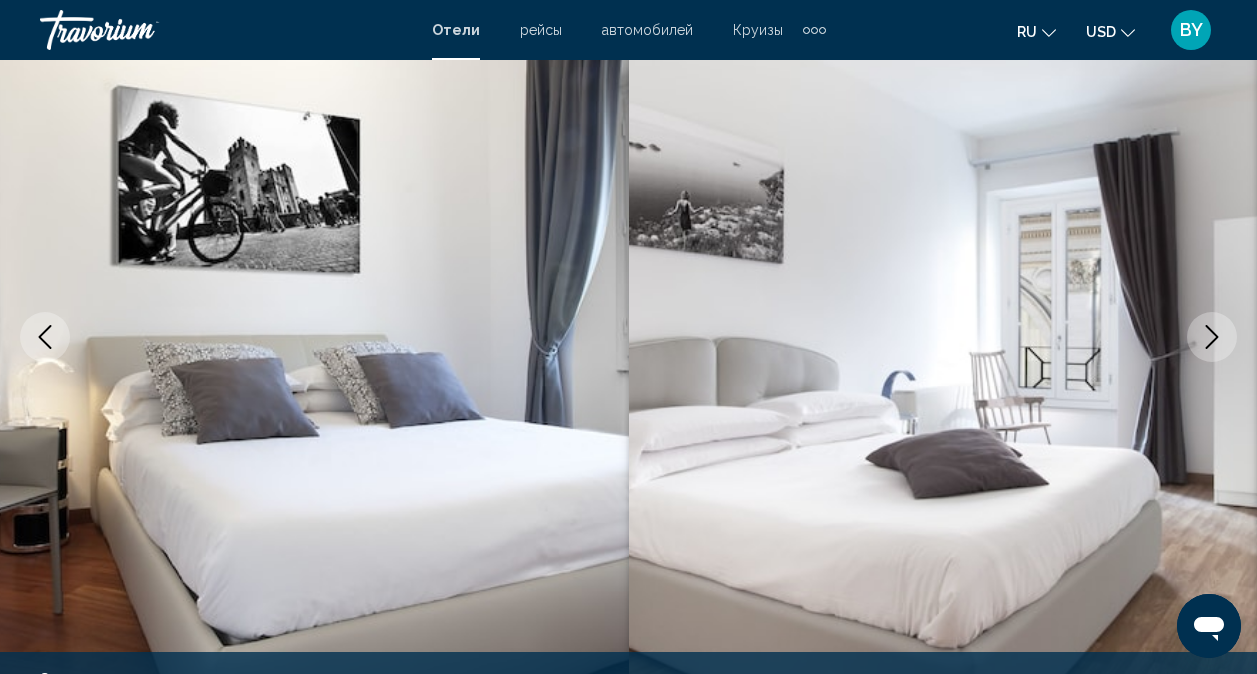 click 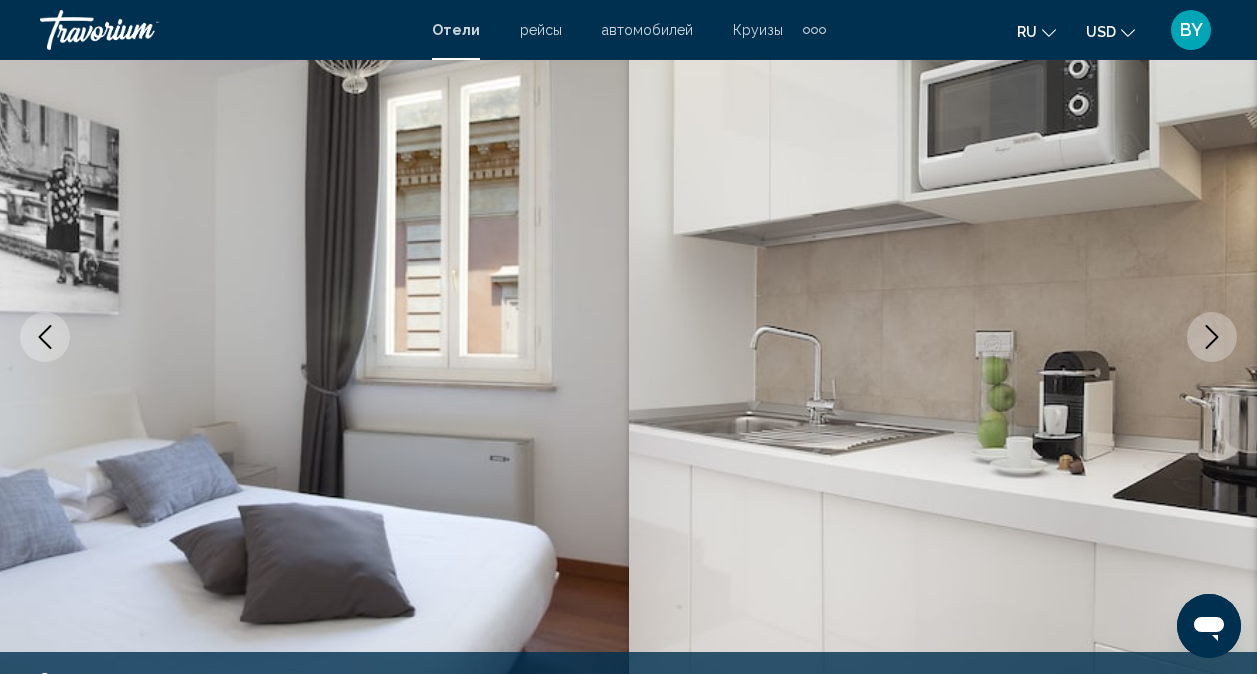 click 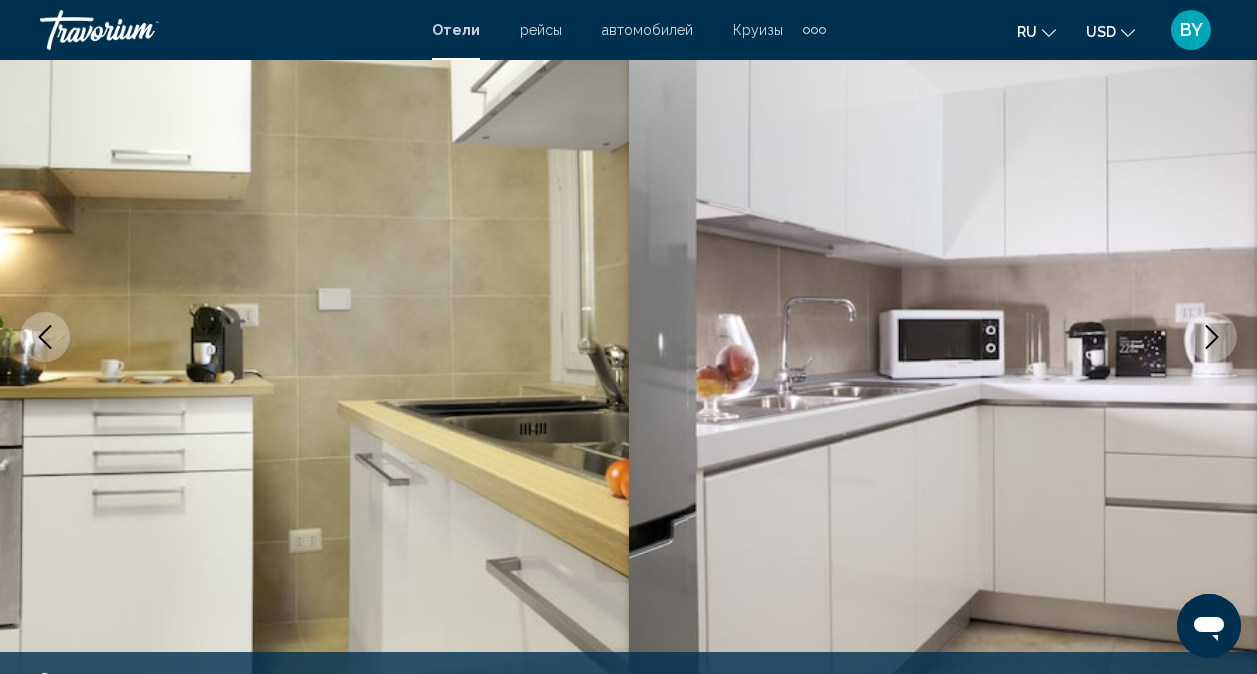 click 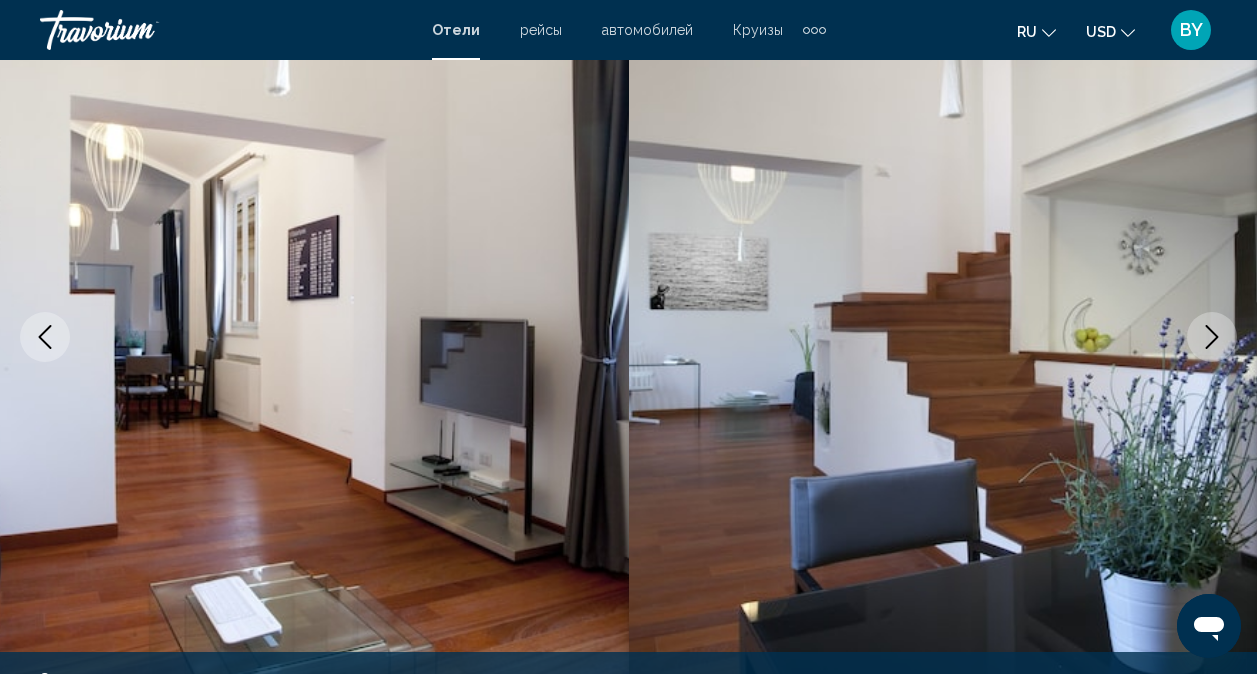 click 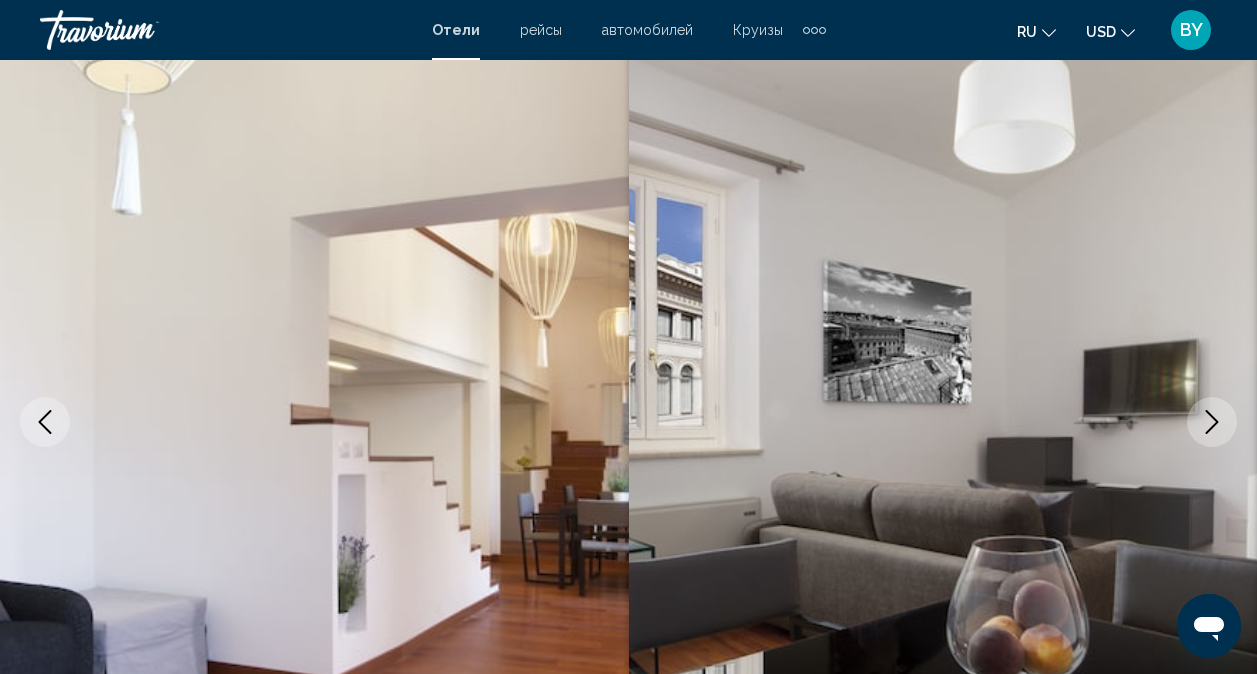 scroll, scrollTop: 0, scrollLeft: 0, axis: both 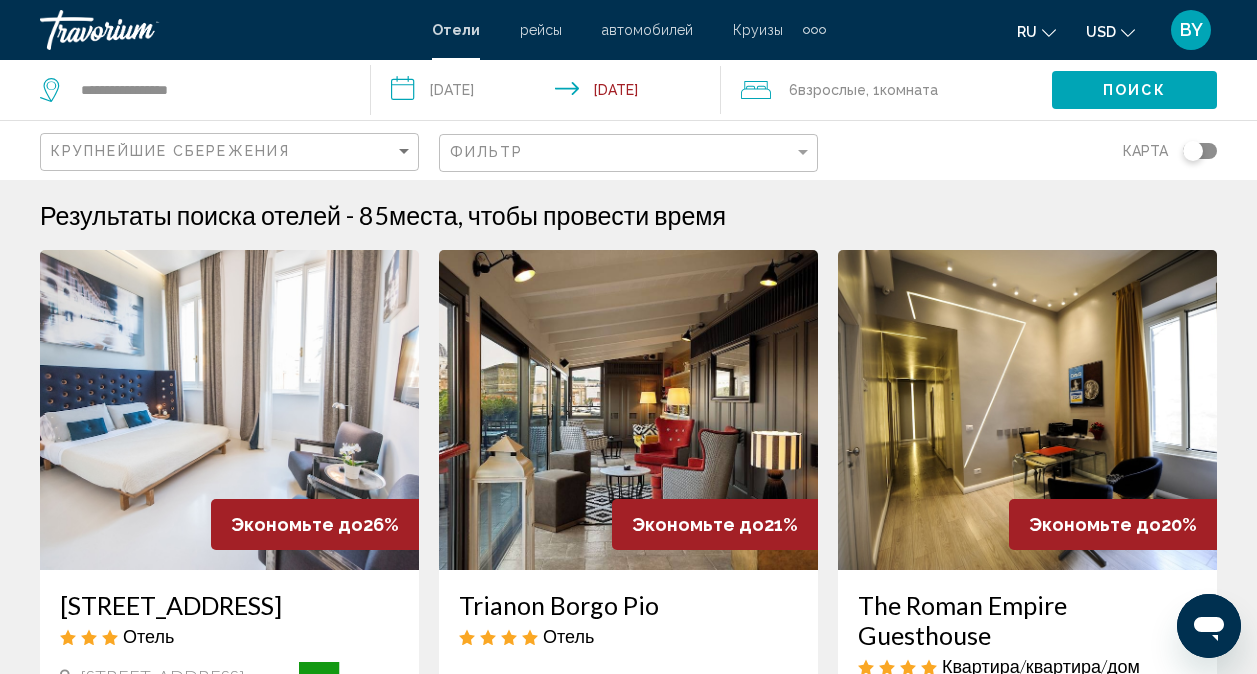 click 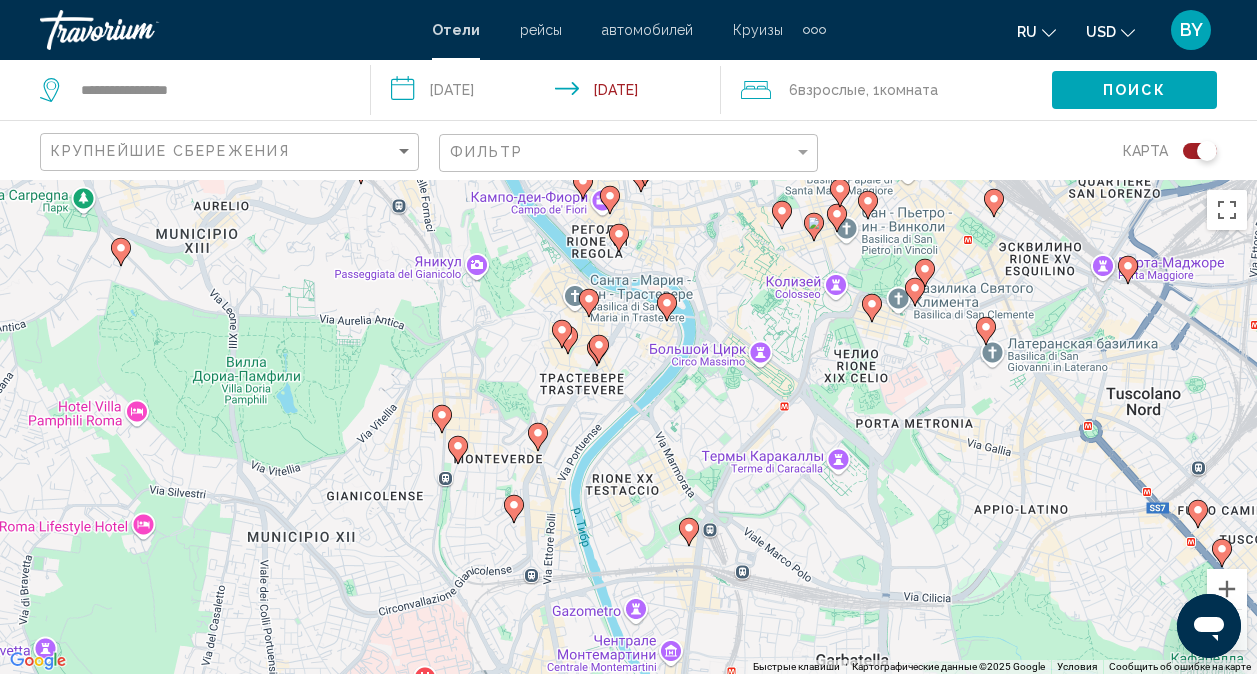 drag, startPoint x: 660, startPoint y: 351, endPoint x: 629, endPoint y: 508, distance: 160.03125 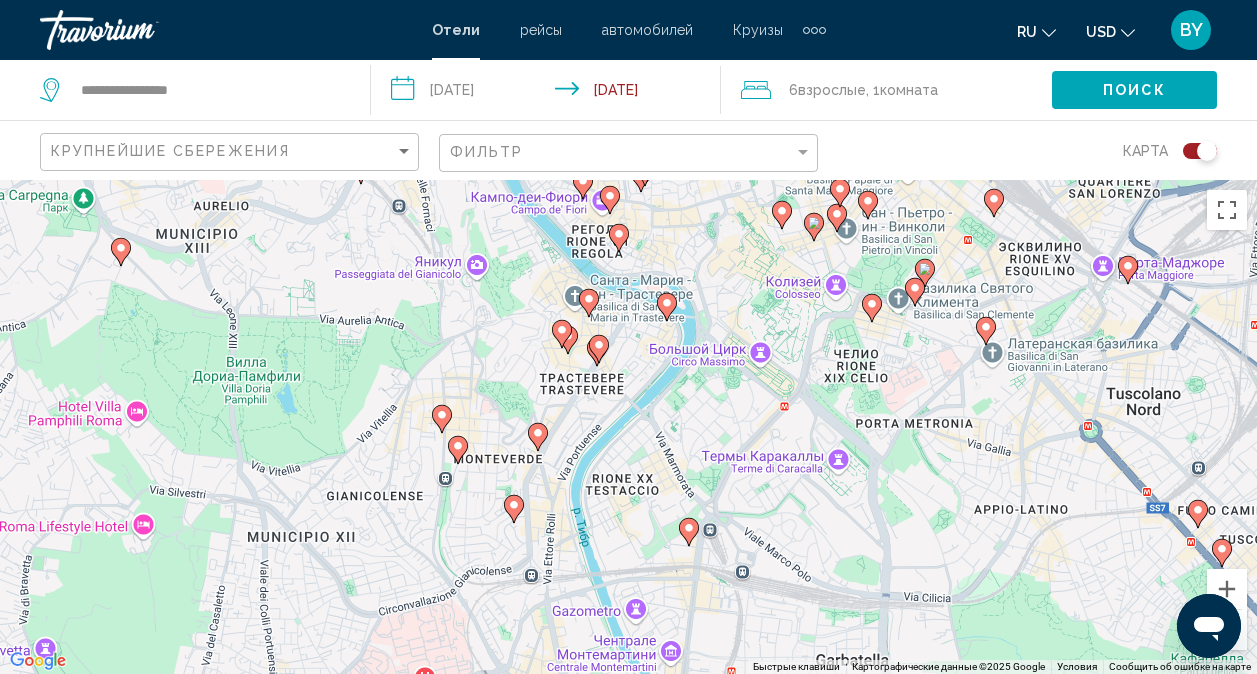 click on "Для навигации используйте клавиши со стрелками. Чтобы активировать перетаскивание с помощью клавиатуры, нажмите Alt + Ввод. После этого перемещайте маркер, используя клавиши со стрелками. Чтобы завершить перетаскивание, нажмите клавишу Ввод. Чтобы отменить действие, нажмите клавишу Esc." at bounding box center (628, 427) 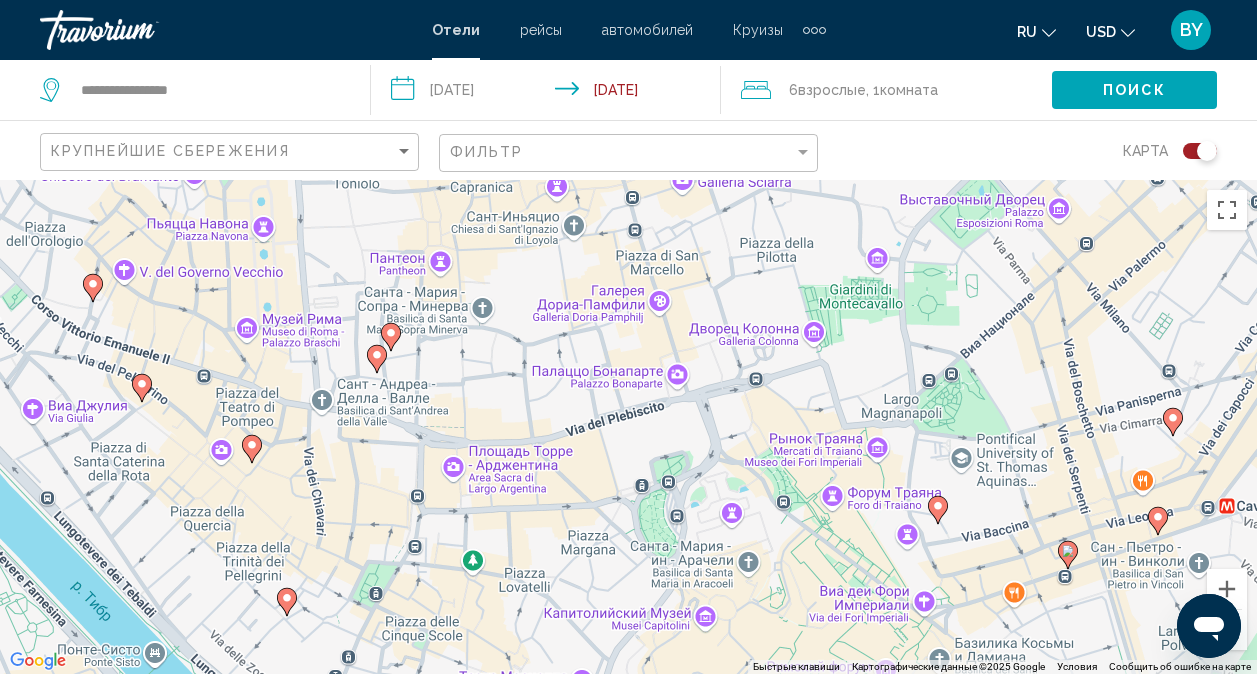 drag, startPoint x: 808, startPoint y: 502, endPoint x: 762, endPoint y: 693, distance: 196.4612 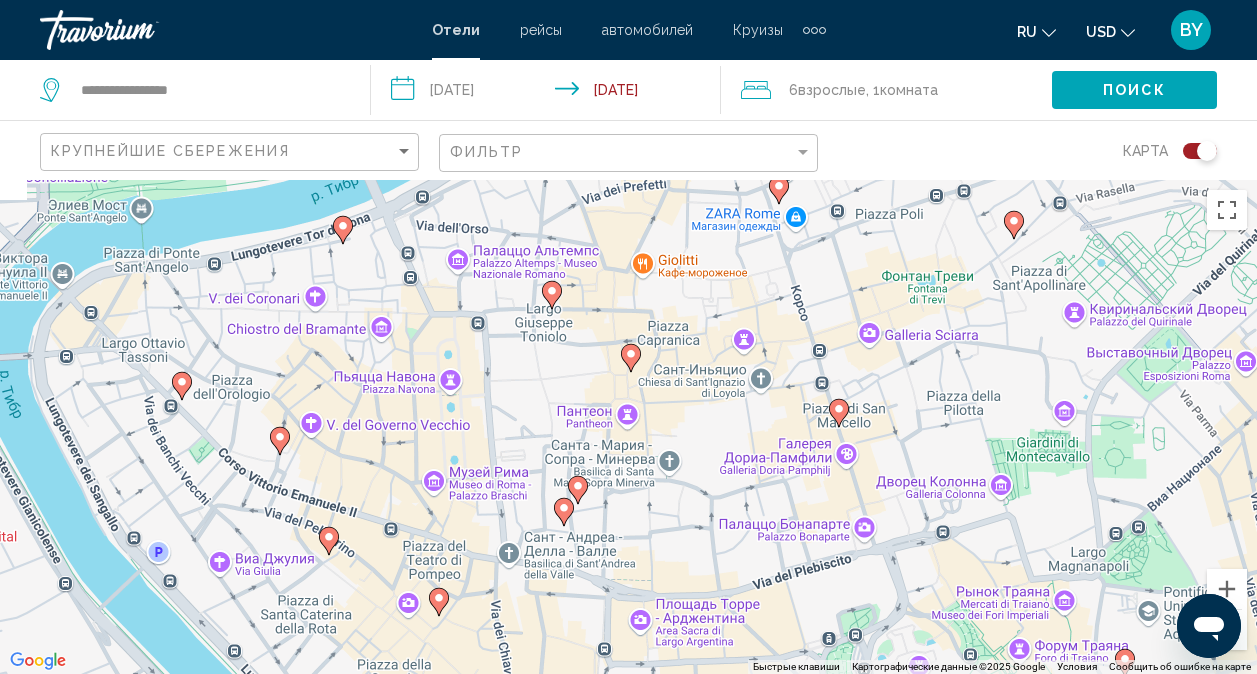 drag, startPoint x: 556, startPoint y: 398, endPoint x: 731, endPoint y: 528, distance: 218.00229 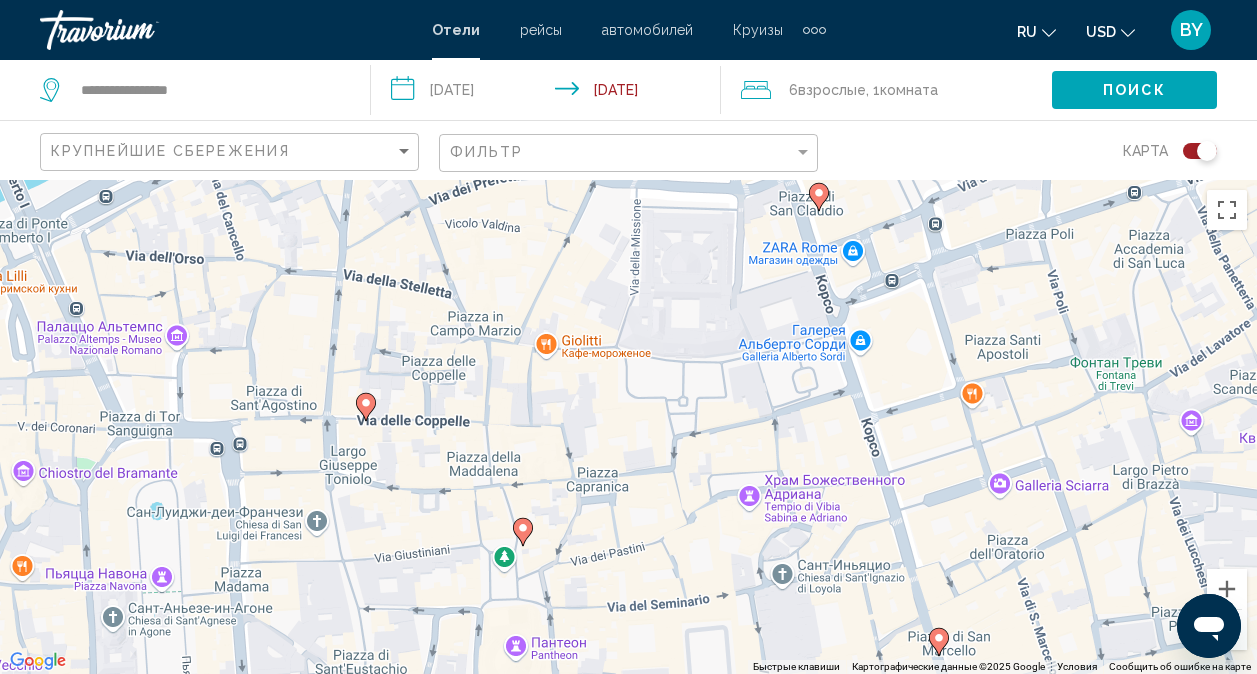 drag, startPoint x: 731, startPoint y: 429, endPoint x: 631, endPoint y: 652, distance: 244.39517 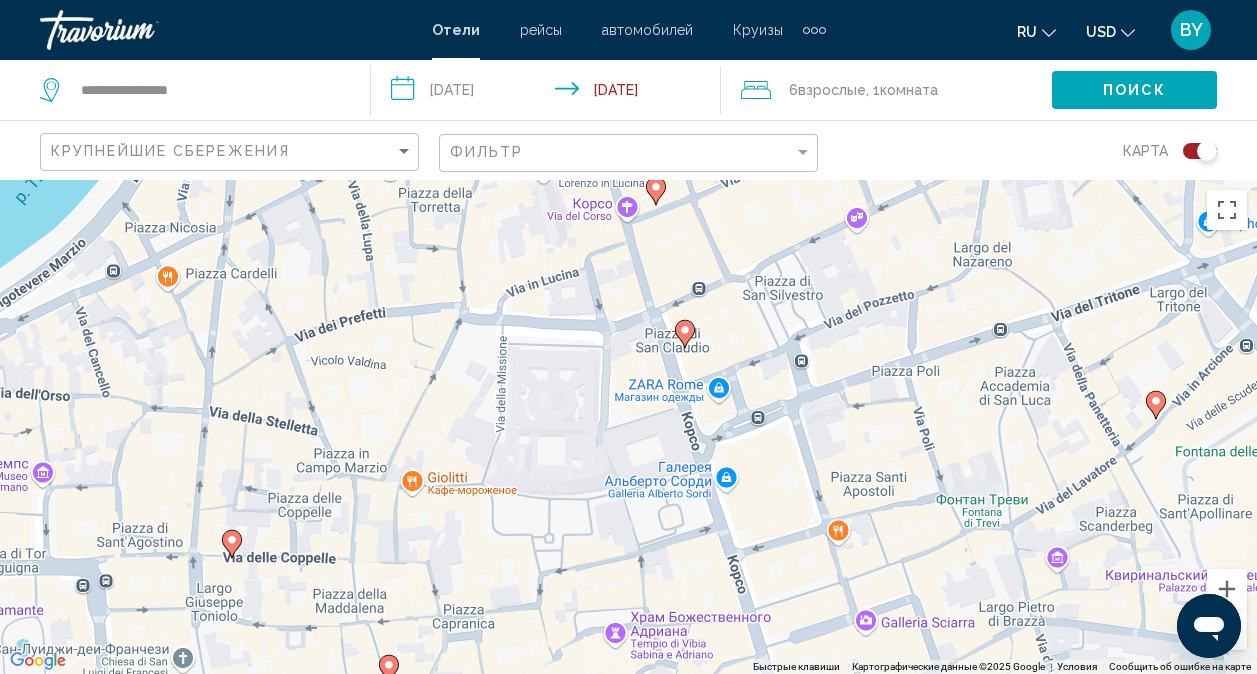 drag, startPoint x: 868, startPoint y: 477, endPoint x: 740, endPoint y: 601, distance: 178.21335 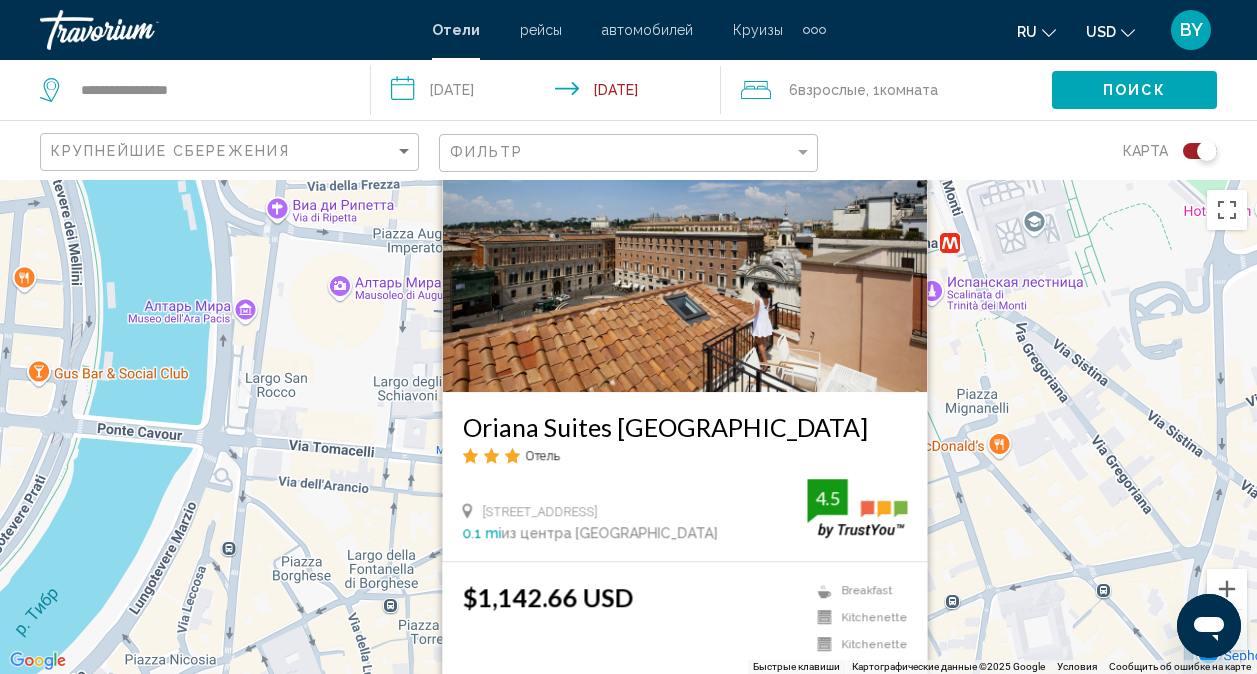 click on "Oriana Suites Rome" at bounding box center [684, 427] 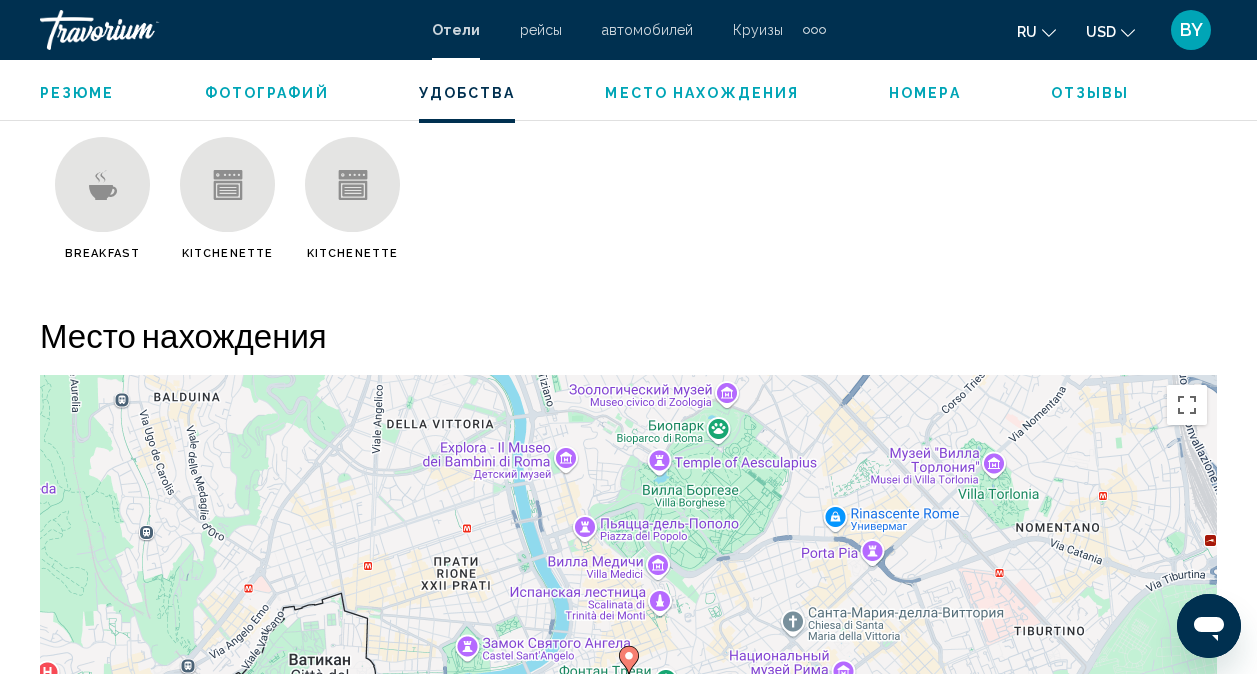 scroll, scrollTop: 1998, scrollLeft: 0, axis: vertical 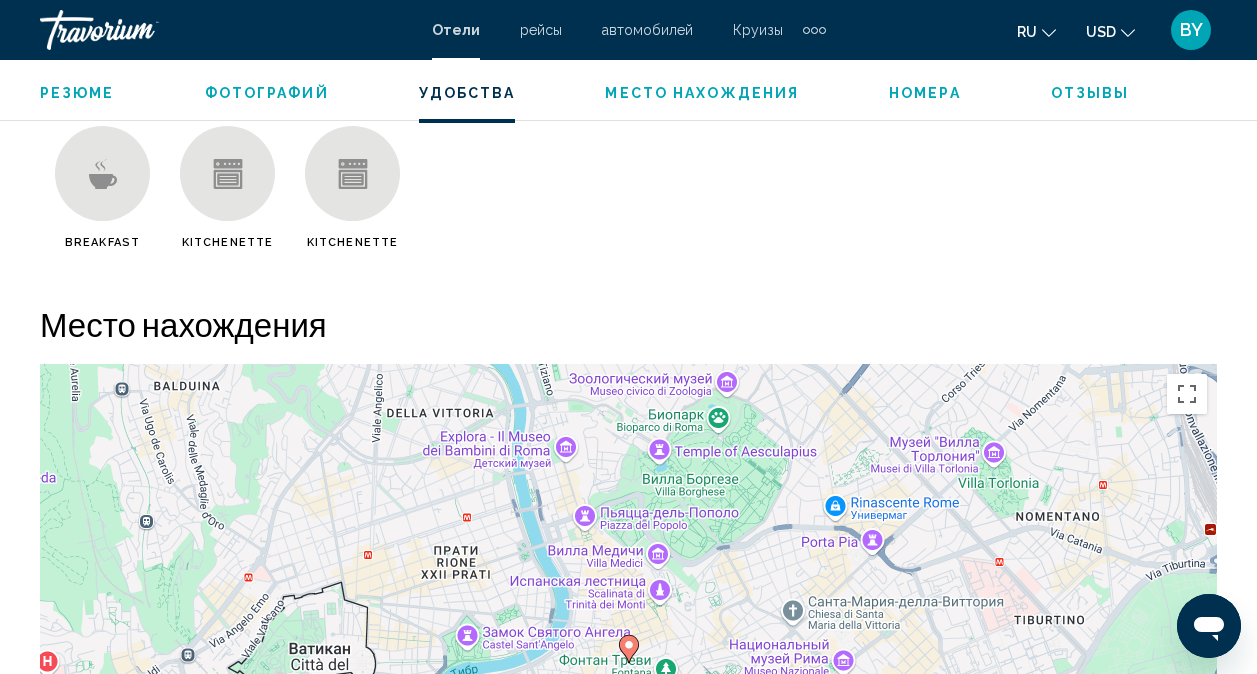 click at bounding box center (102, 173) 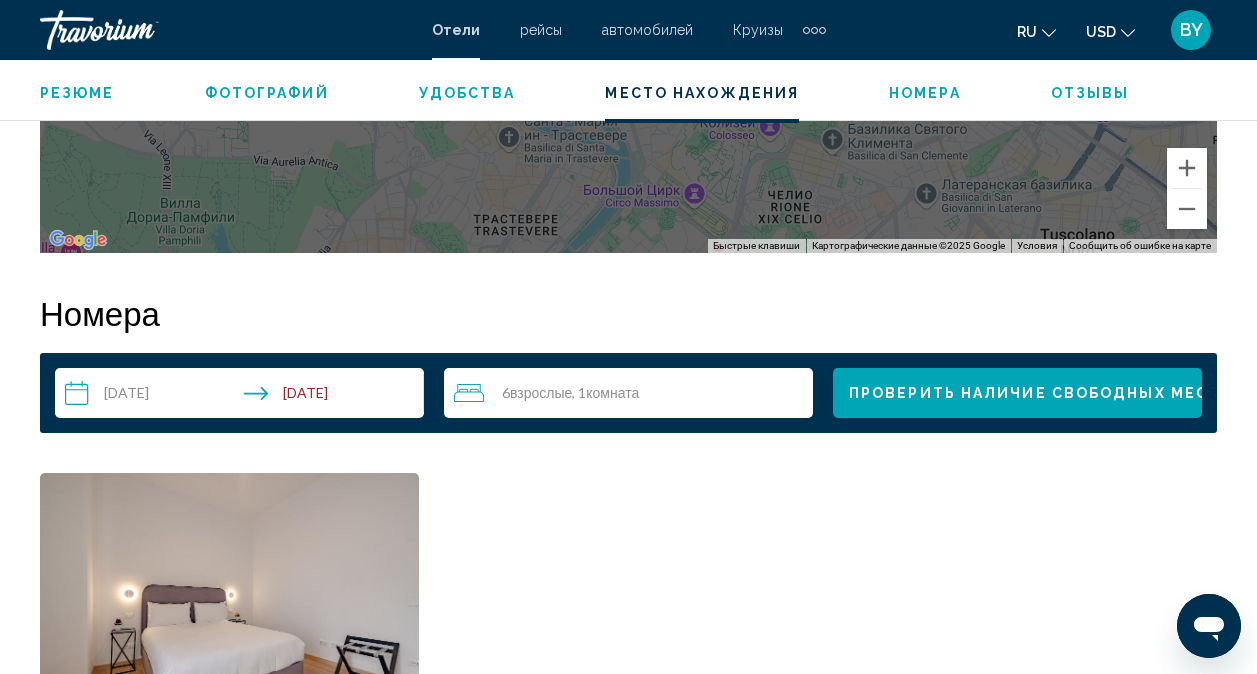 scroll, scrollTop: 2798, scrollLeft: 0, axis: vertical 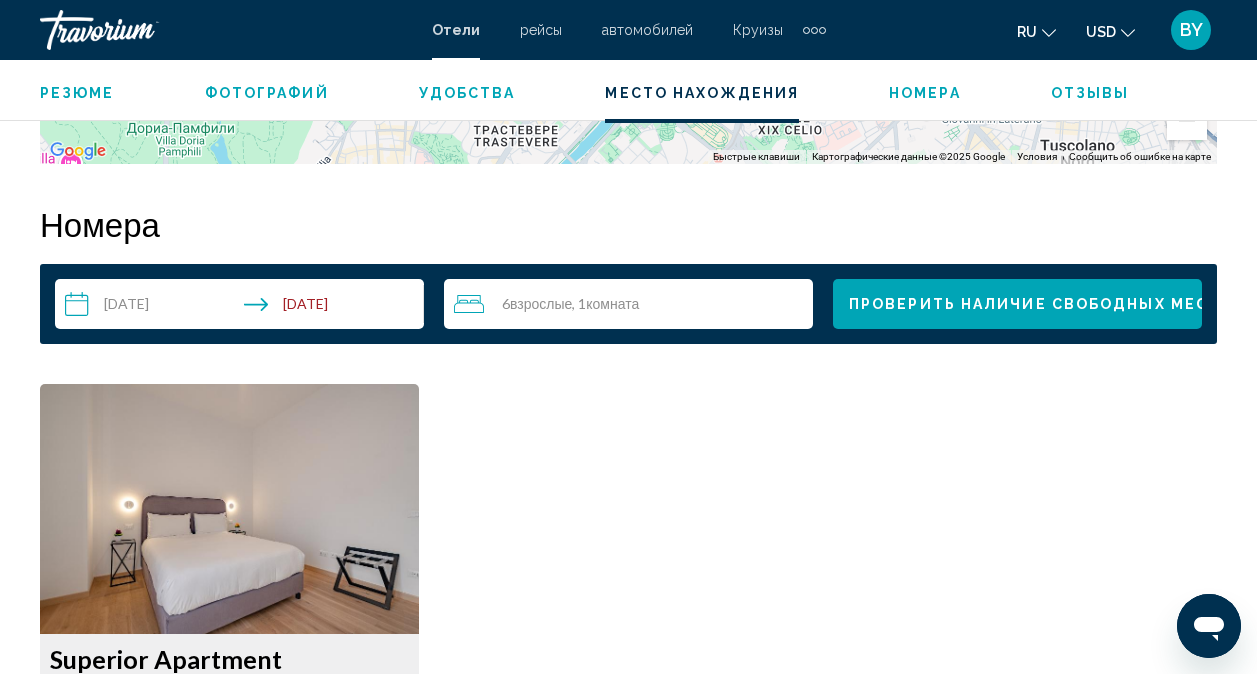click on "Проверить наличие свободных мест" at bounding box center [1034, 305] 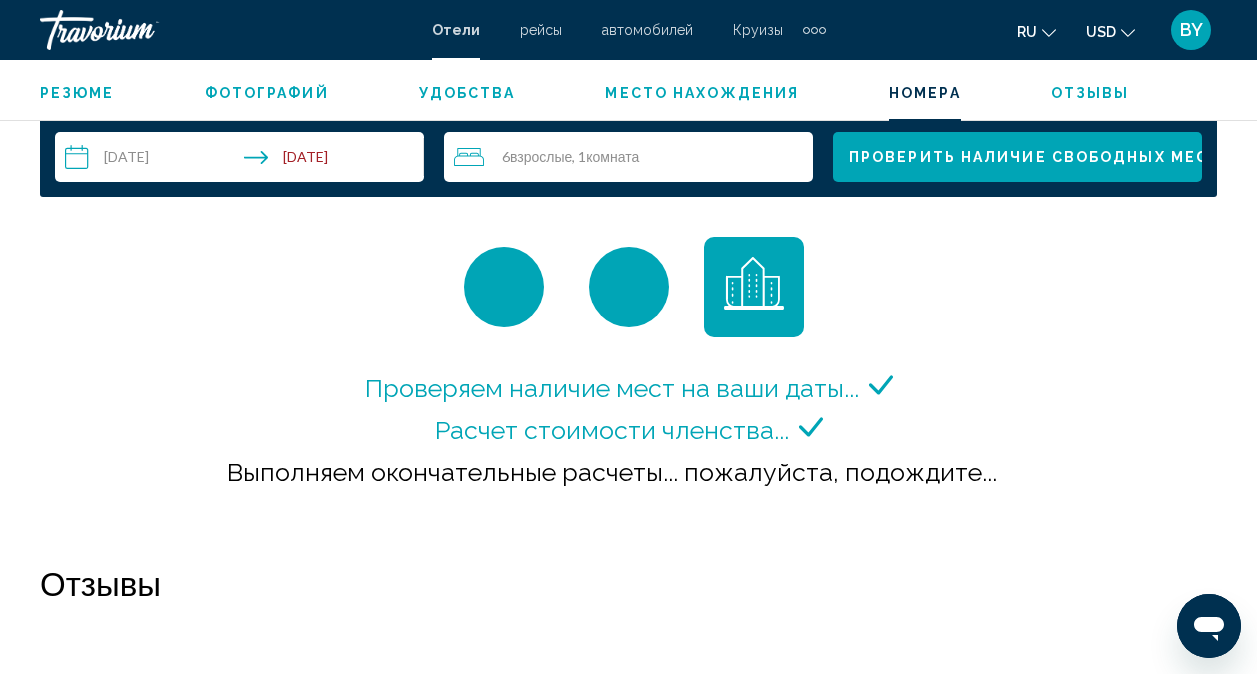 scroll, scrollTop: 2798, scrollLeft: 0, axis: vertical 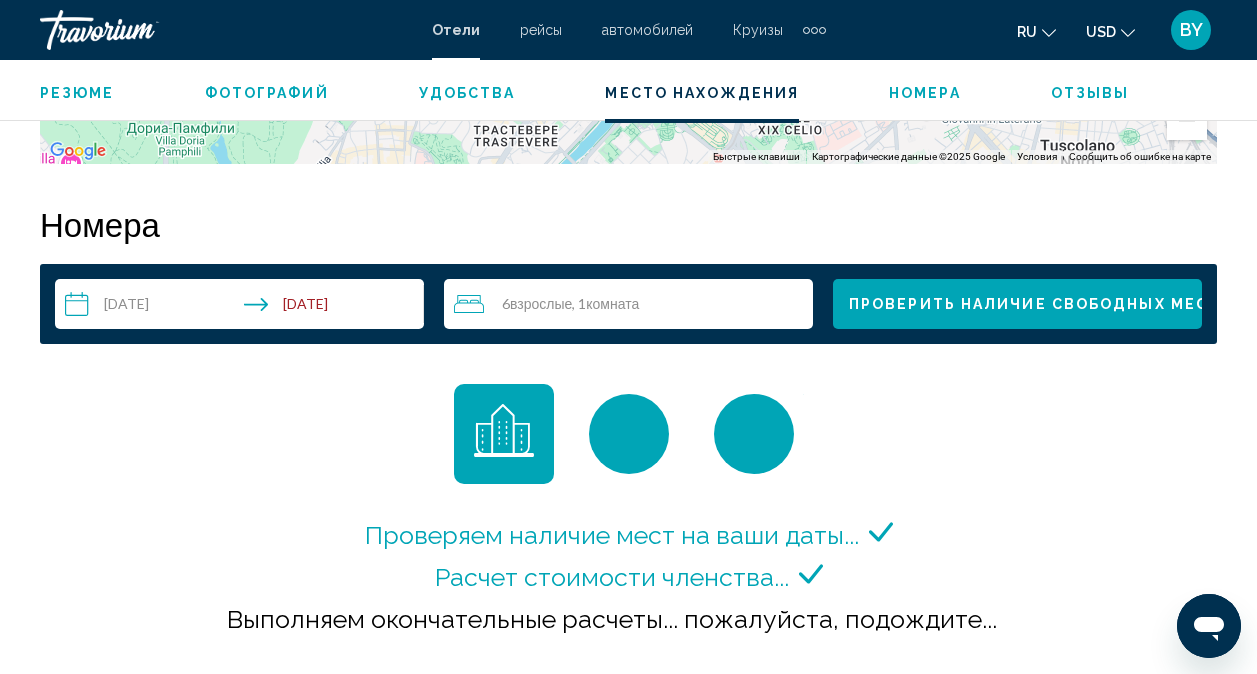 click on "6  Взрослый Взрослые , 1  Комната номера" at bounding box center (633, 304) 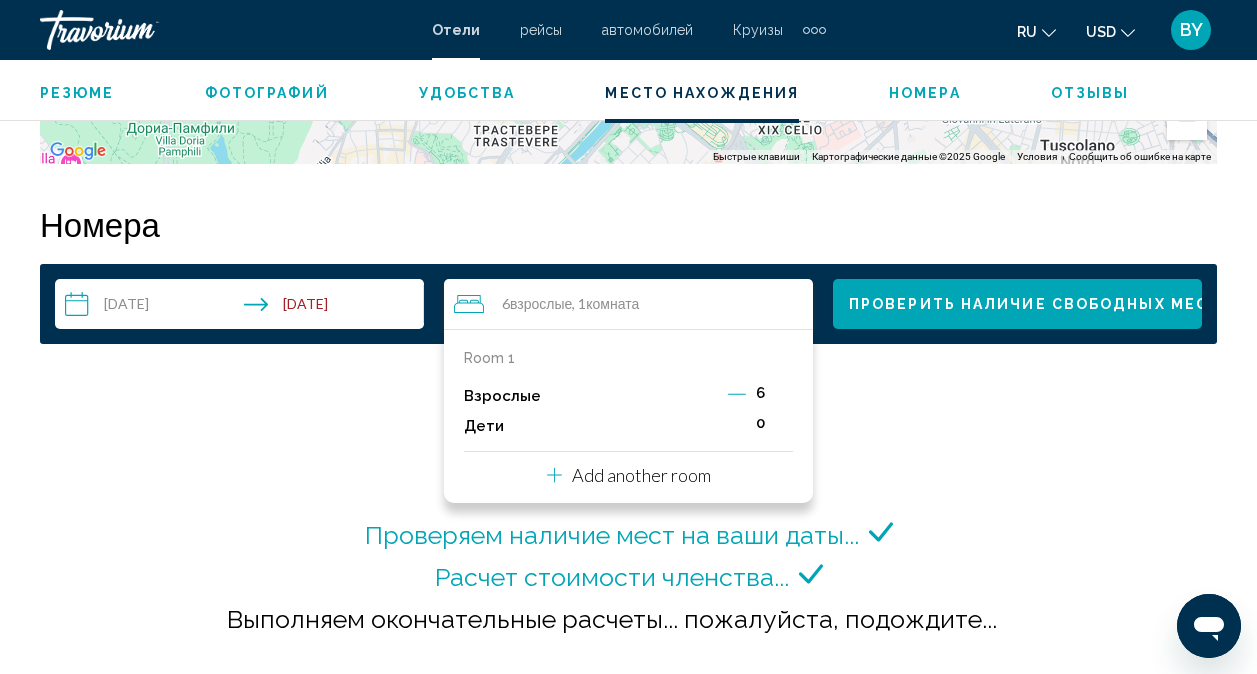click on "Add another room" at bounding box center [629, 472] 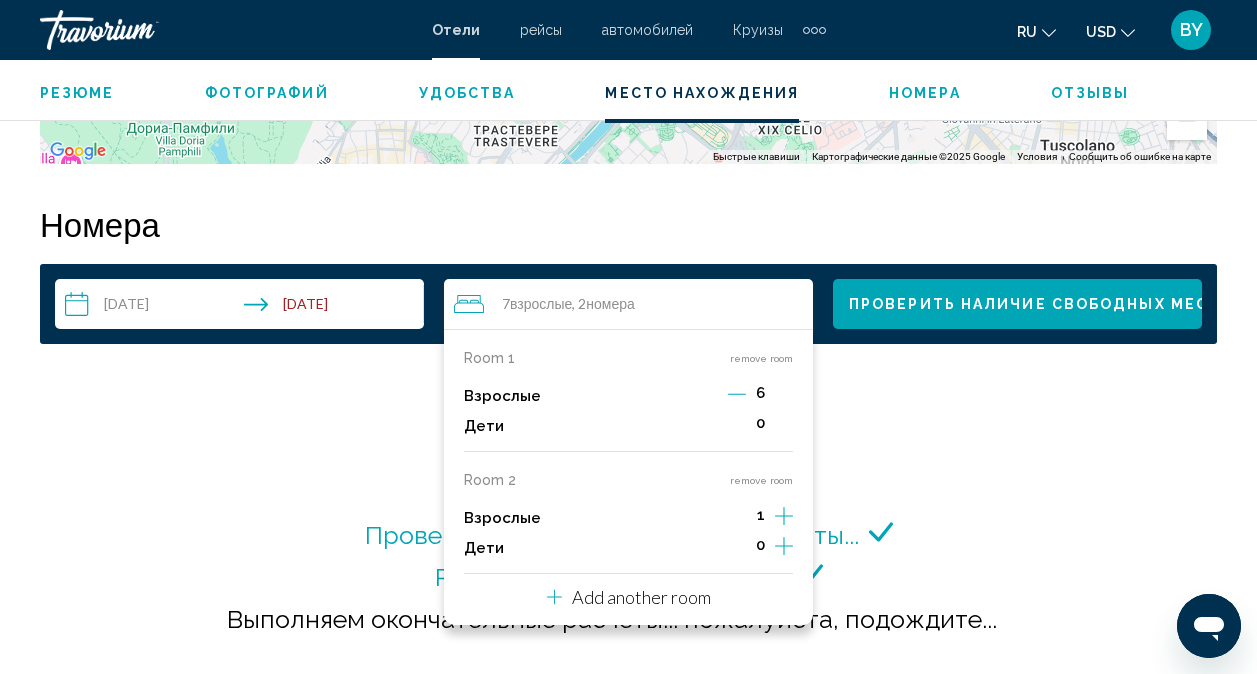 click 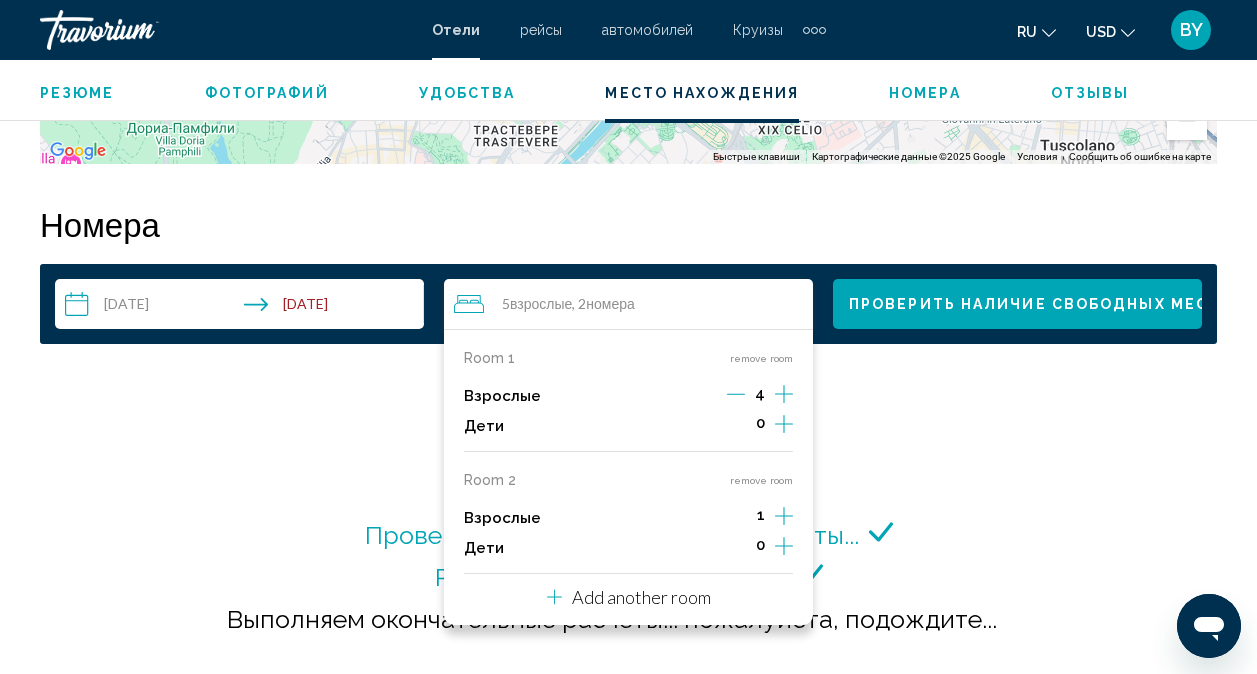 click 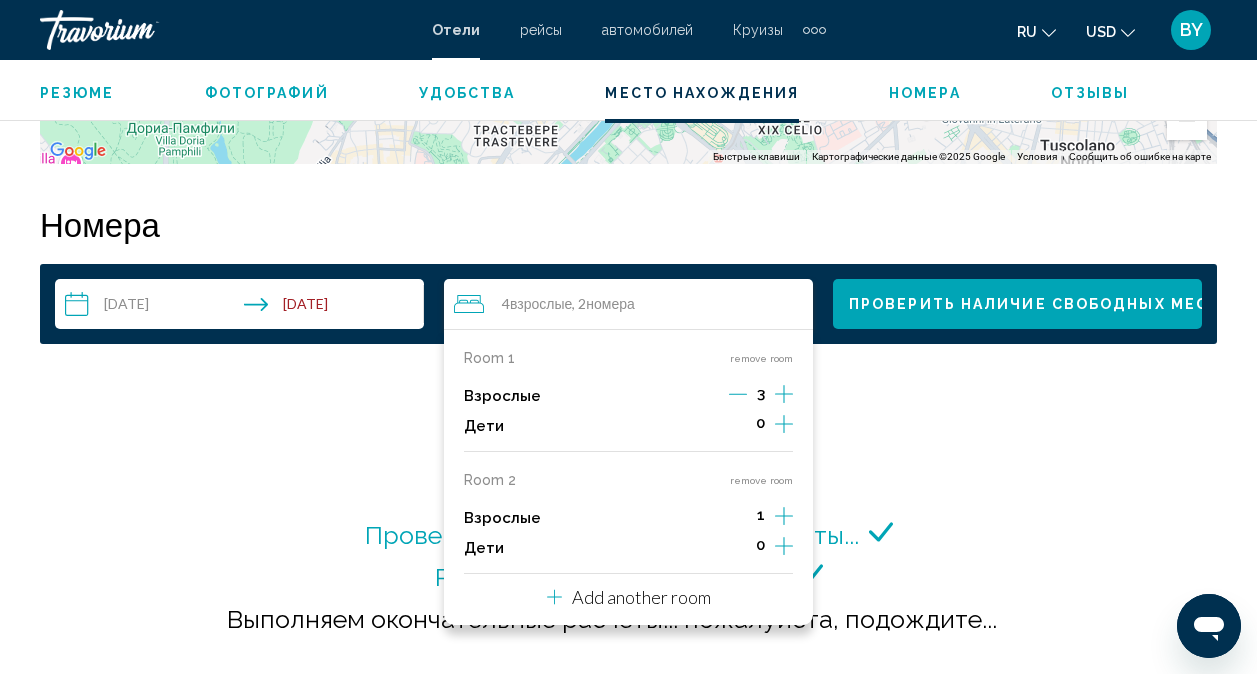 click 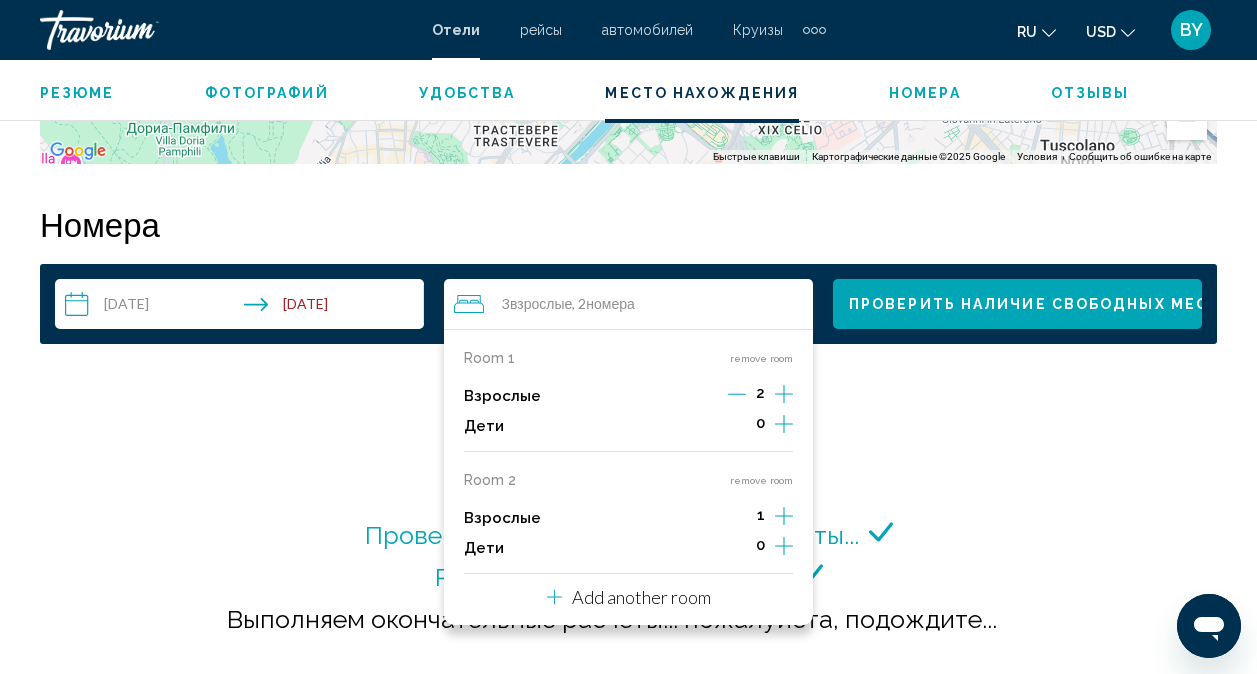 click 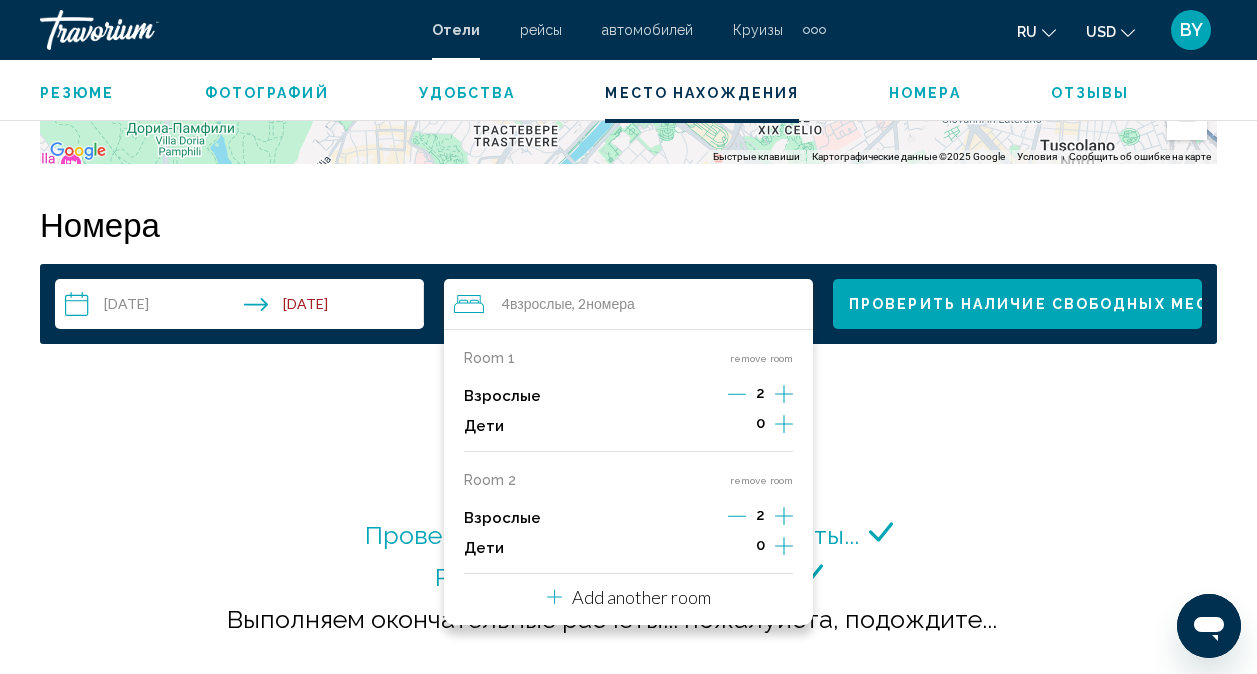 click 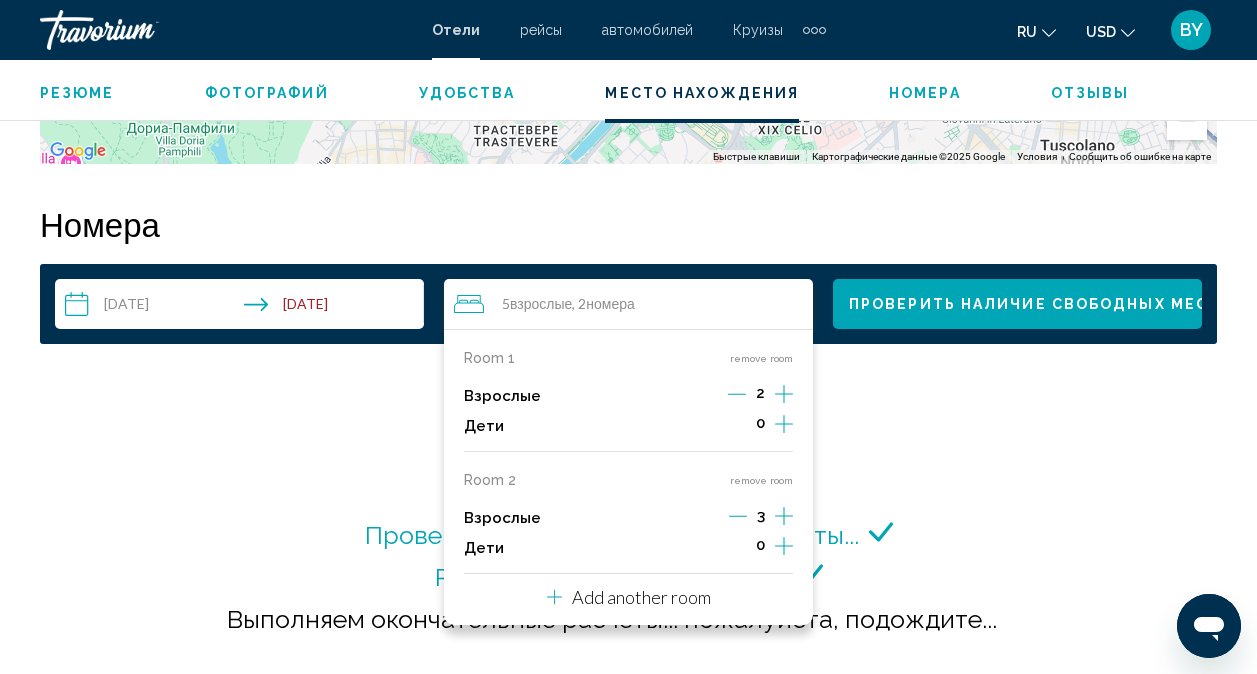 click on "3" at bounding box center (761, 518) 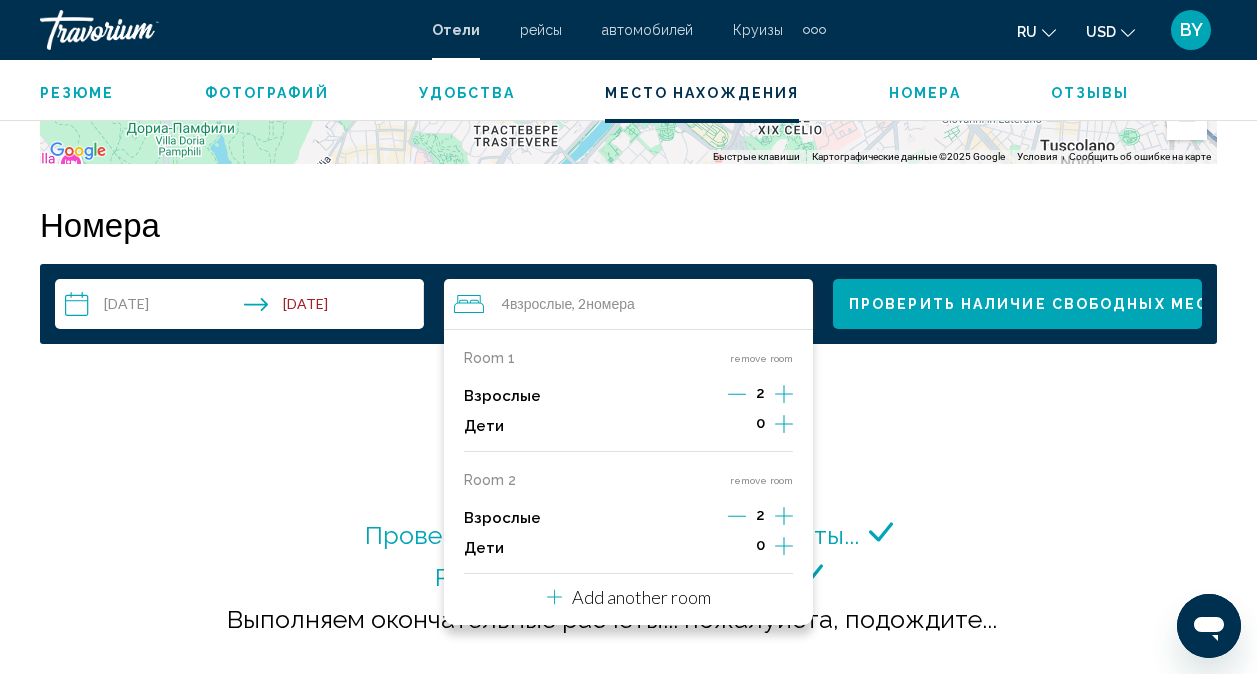 click on "Add another room" at bounding box center (641, 597) 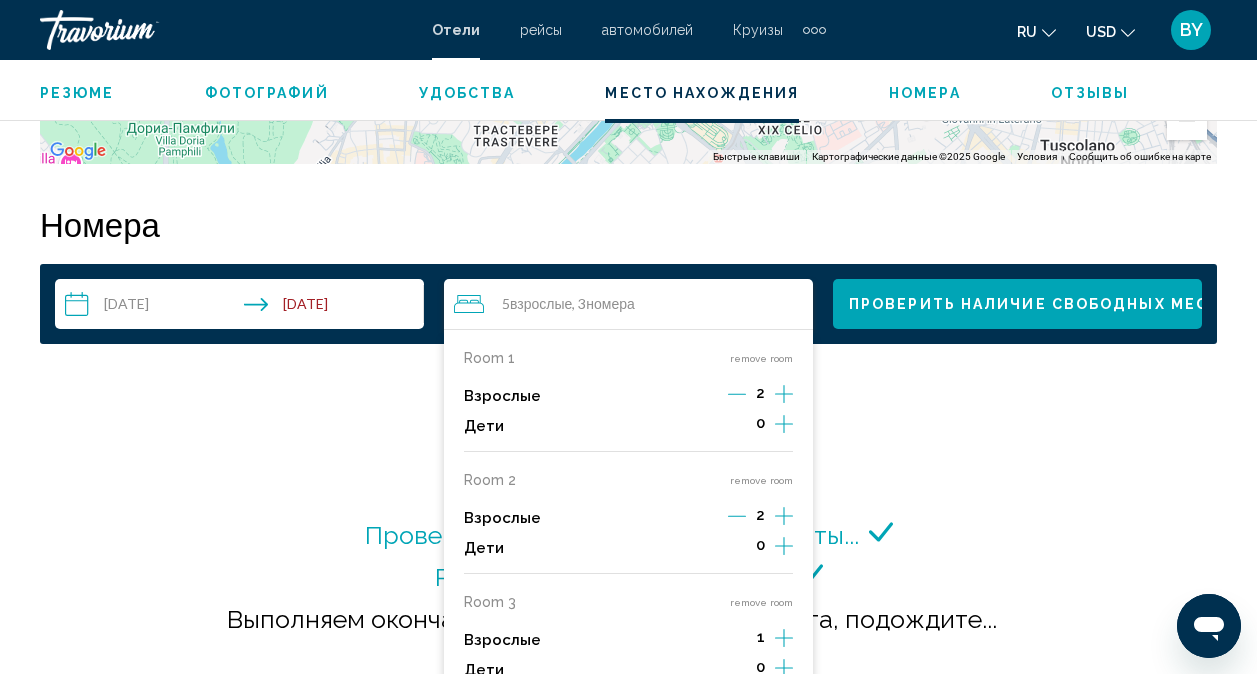 click 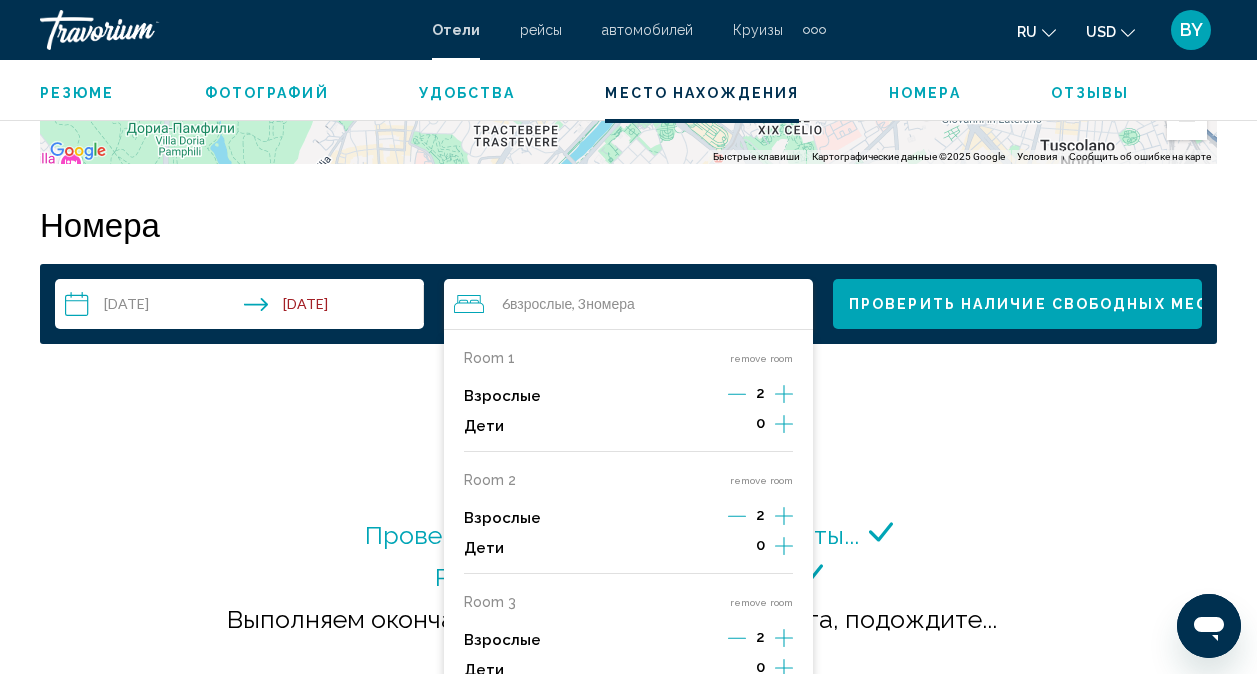 click 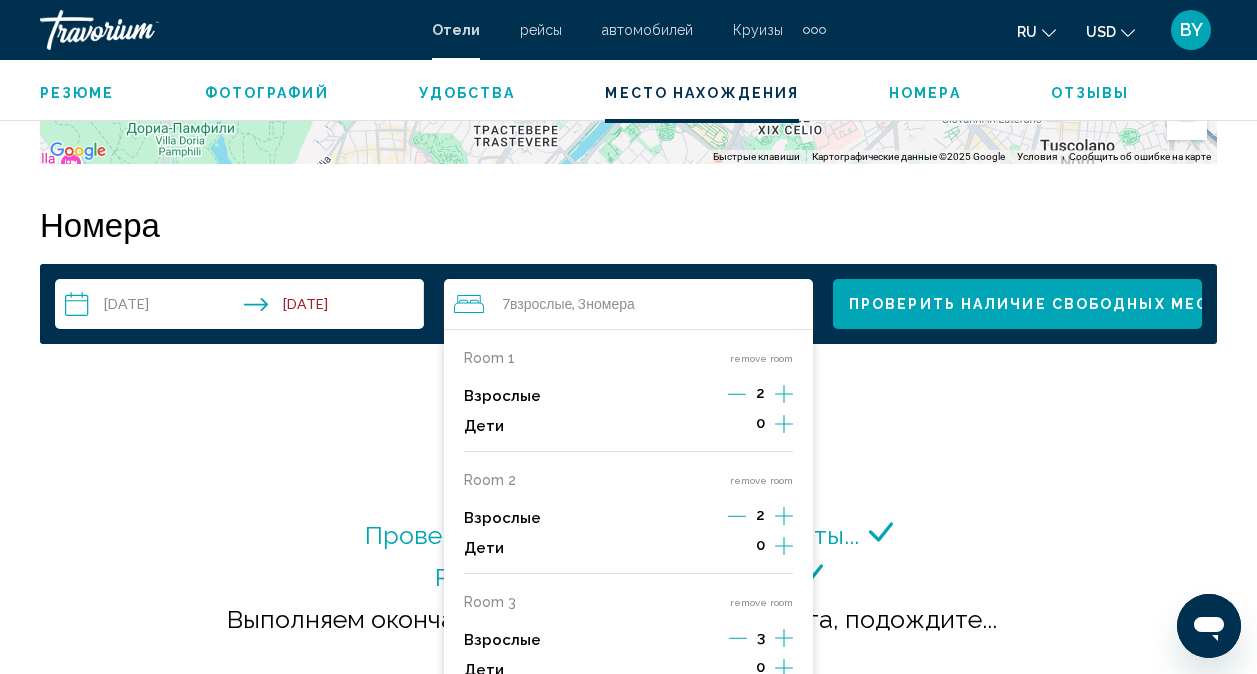 click on "3" at bounding box center (761, 640) 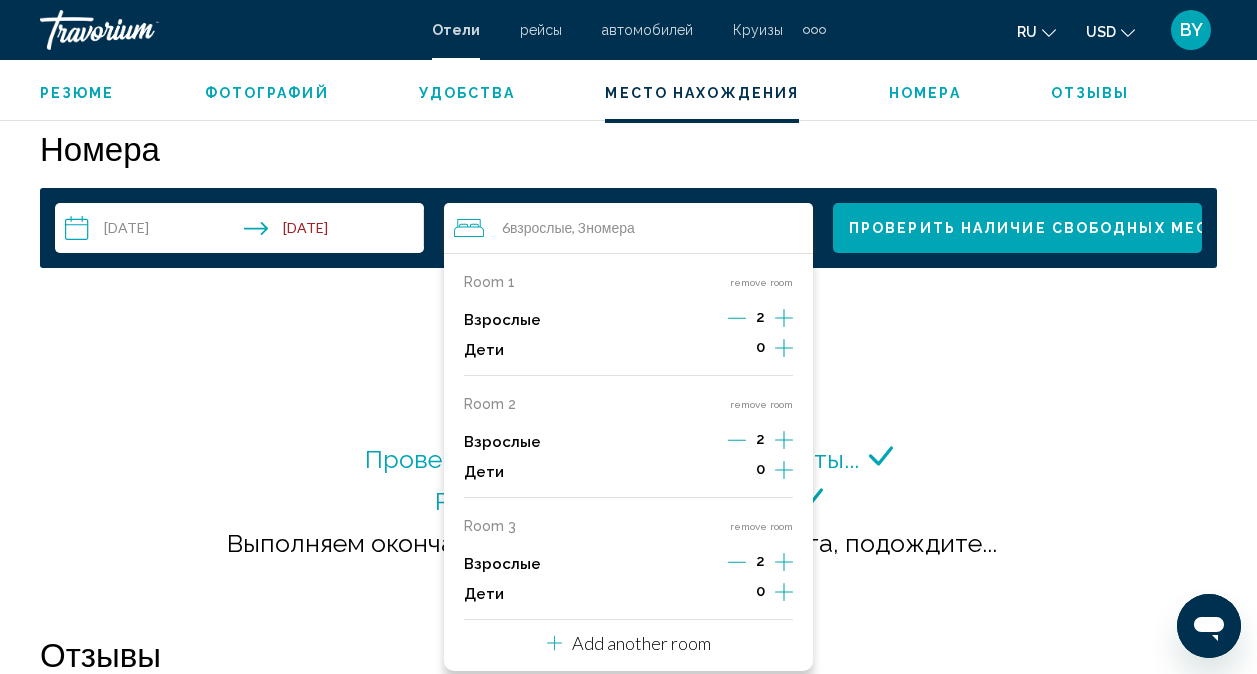 scroll, scrollTop: 2898, scrollLeft: 0, axis: vertical 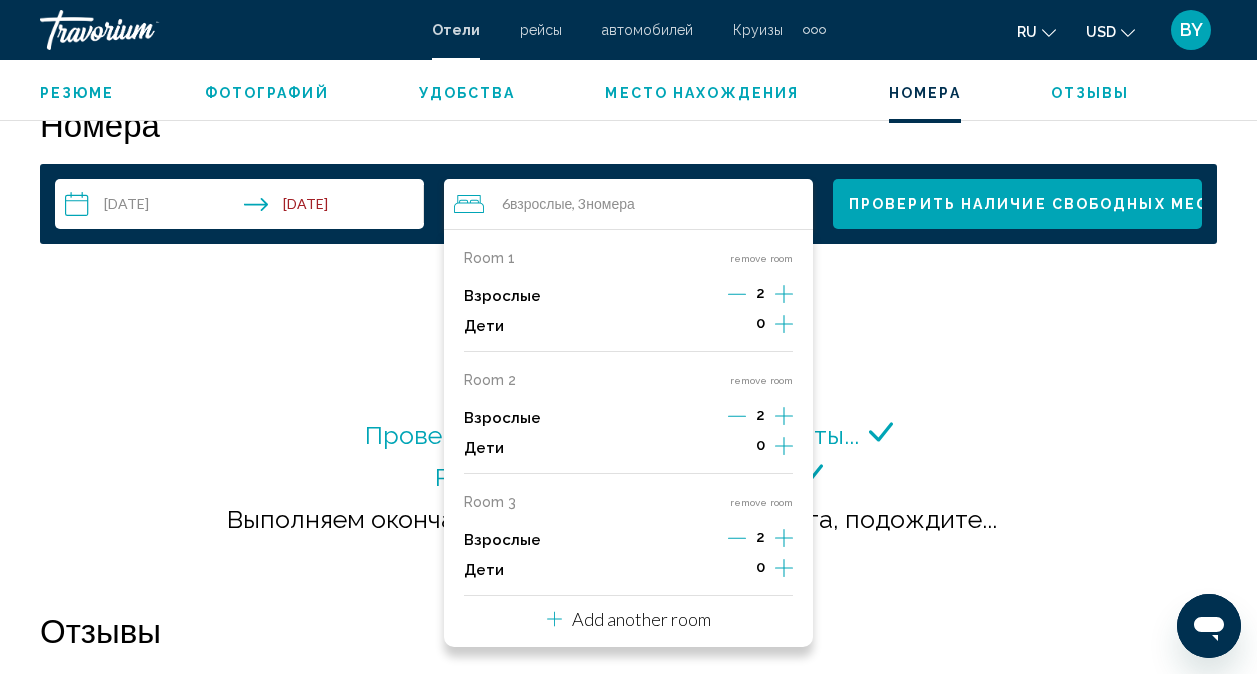 click on "Проверяем наличие мест на ваши даты...
Расчет стоимости членства..." at bounding box center [628, 427] 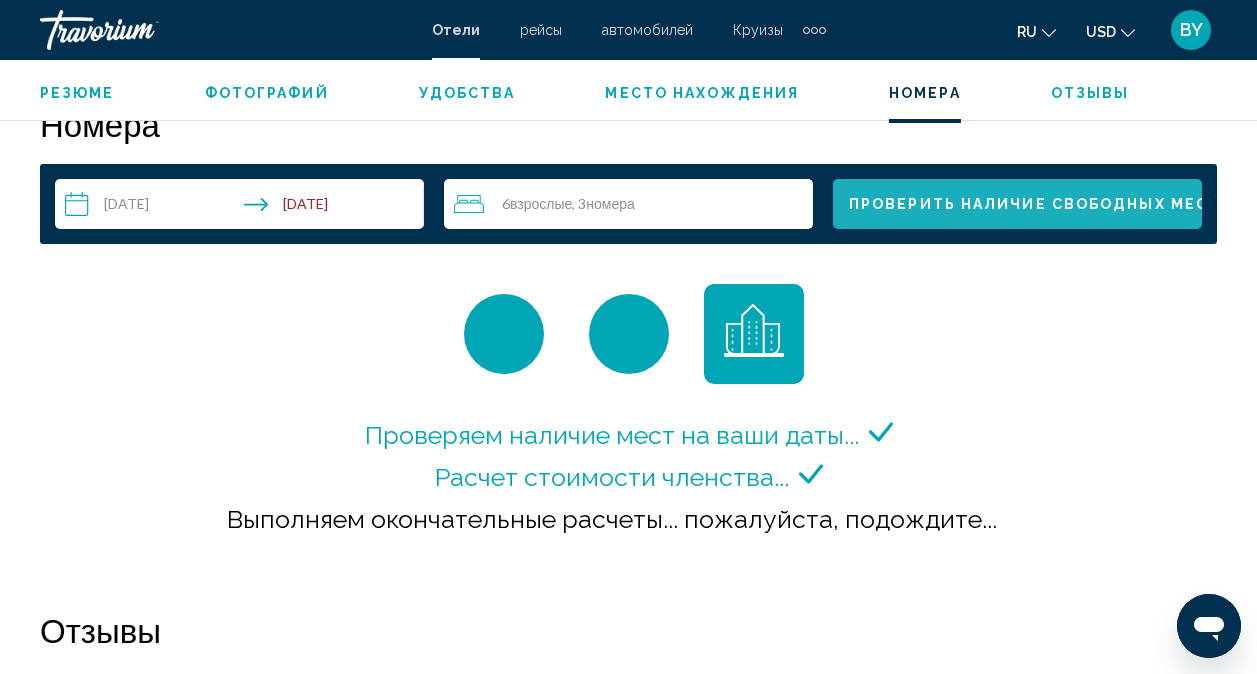 click on "Проверить наличие свободных мест" at bounding box center (1034, 205) 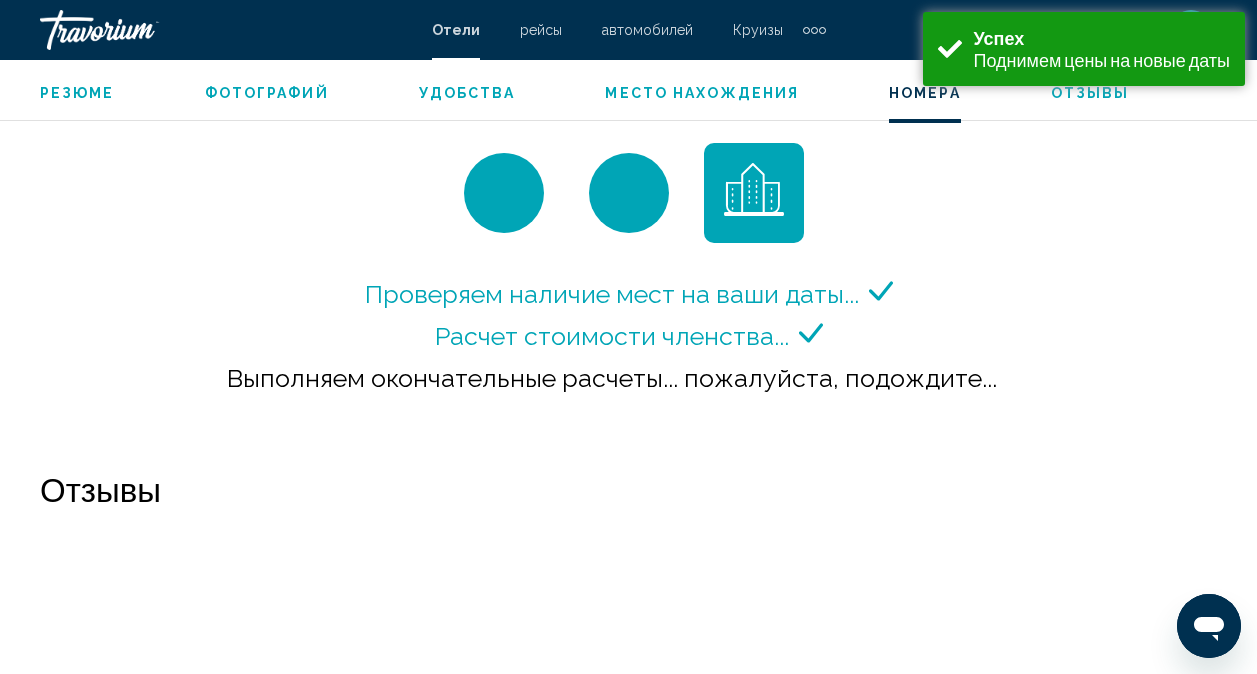 scroll, scrollTop: 3081, scrollLeft: 0, axis: vertical 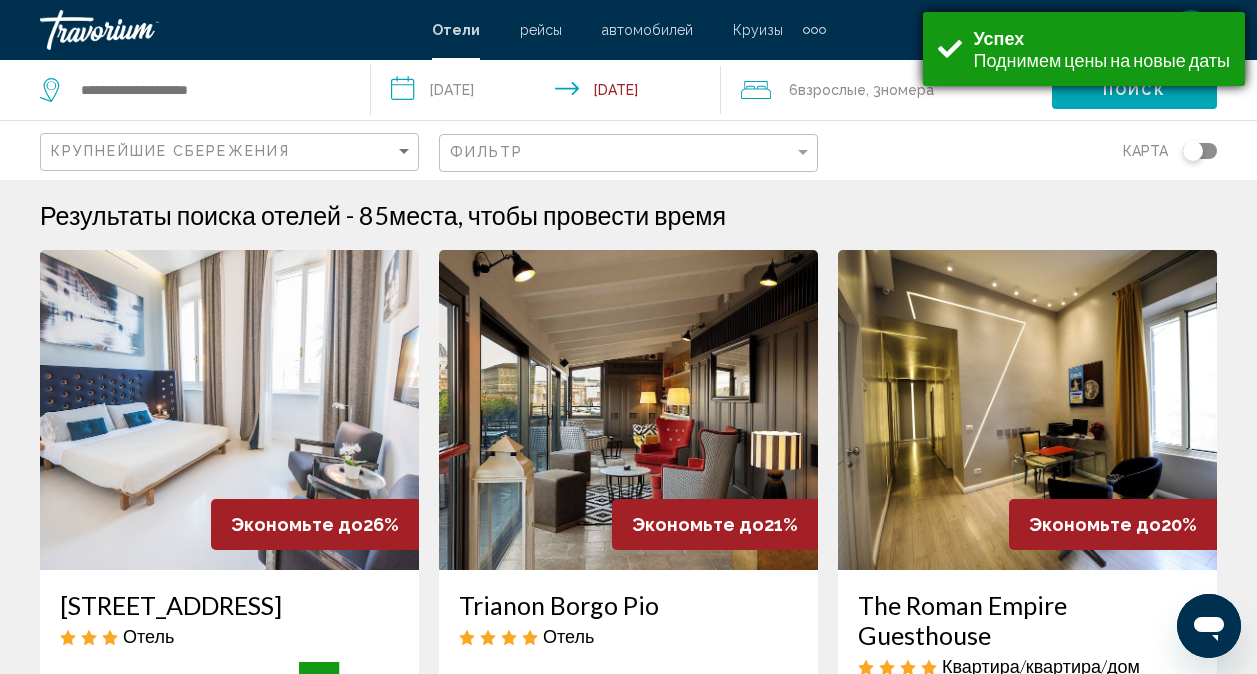 click on "Успех   Поднимем цены на новые даты" at bounding box center (1084, 49) 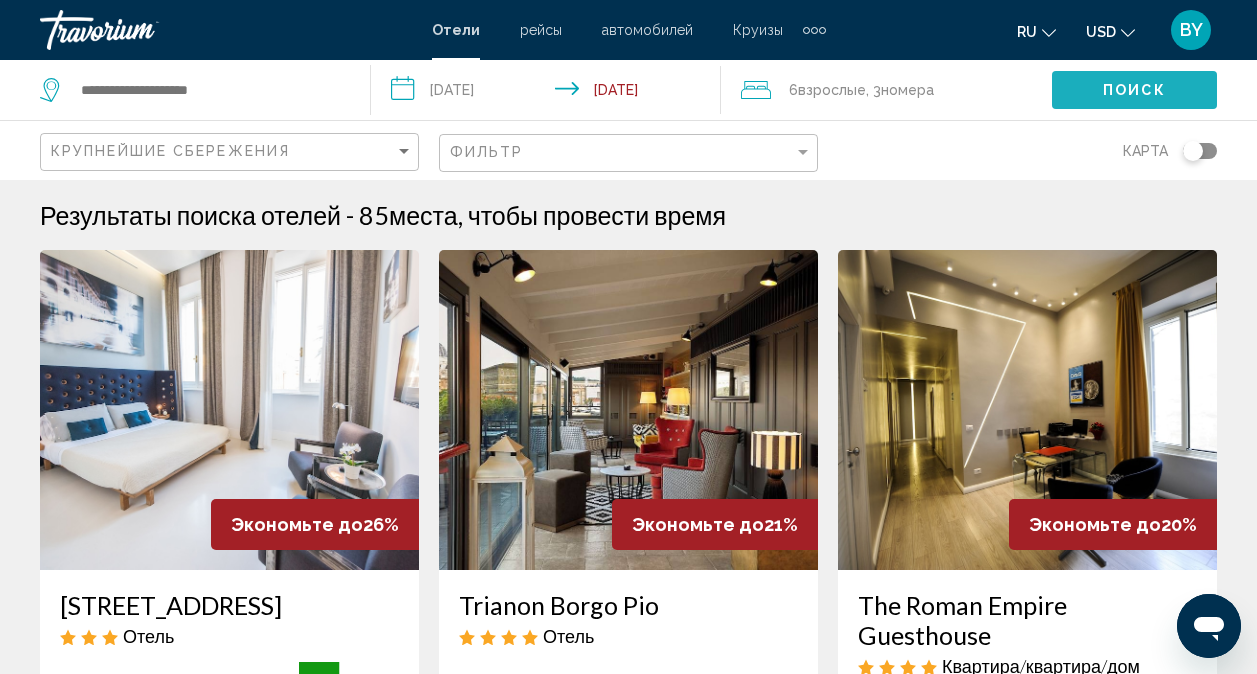 click on "Поиск" 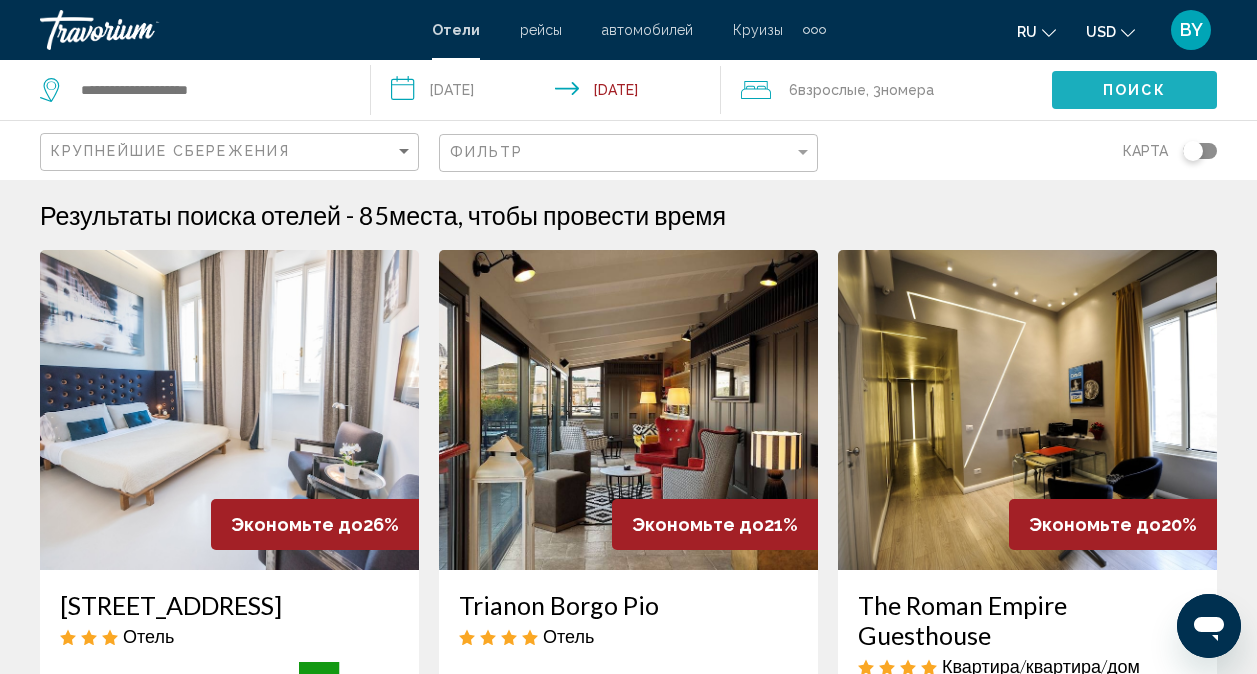 click on "Поиск" 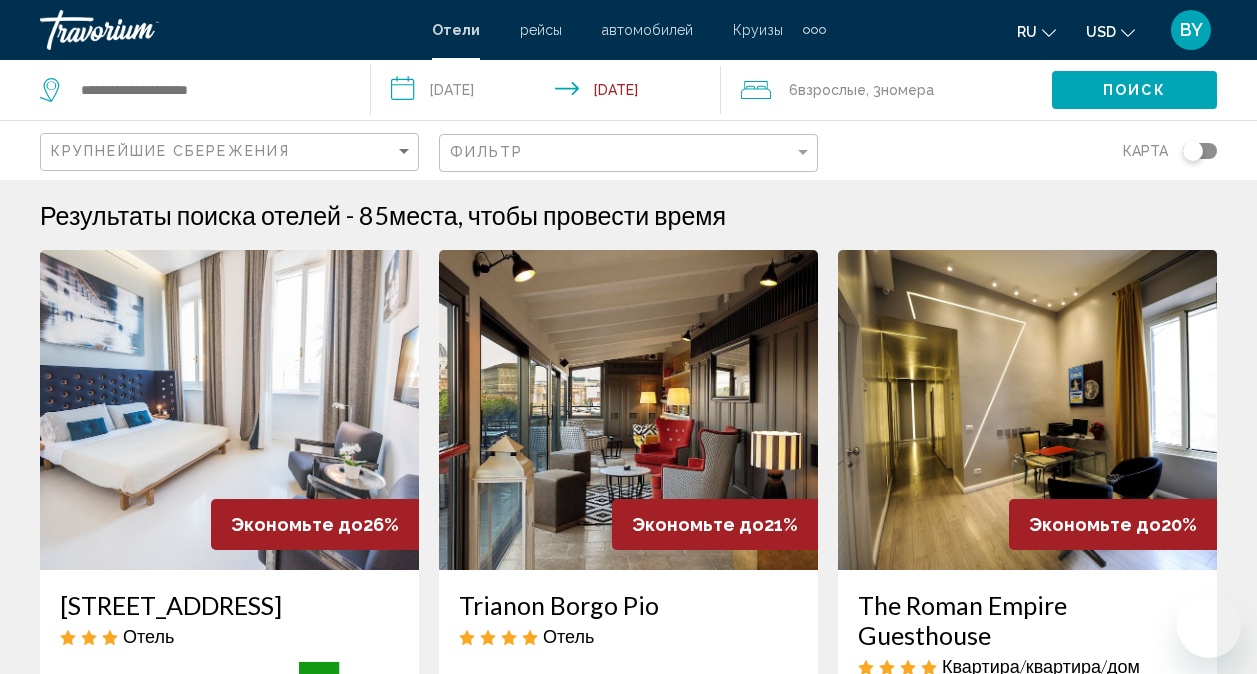 scroll, scrollTop: 0, scrollLeft: 0, axis: both 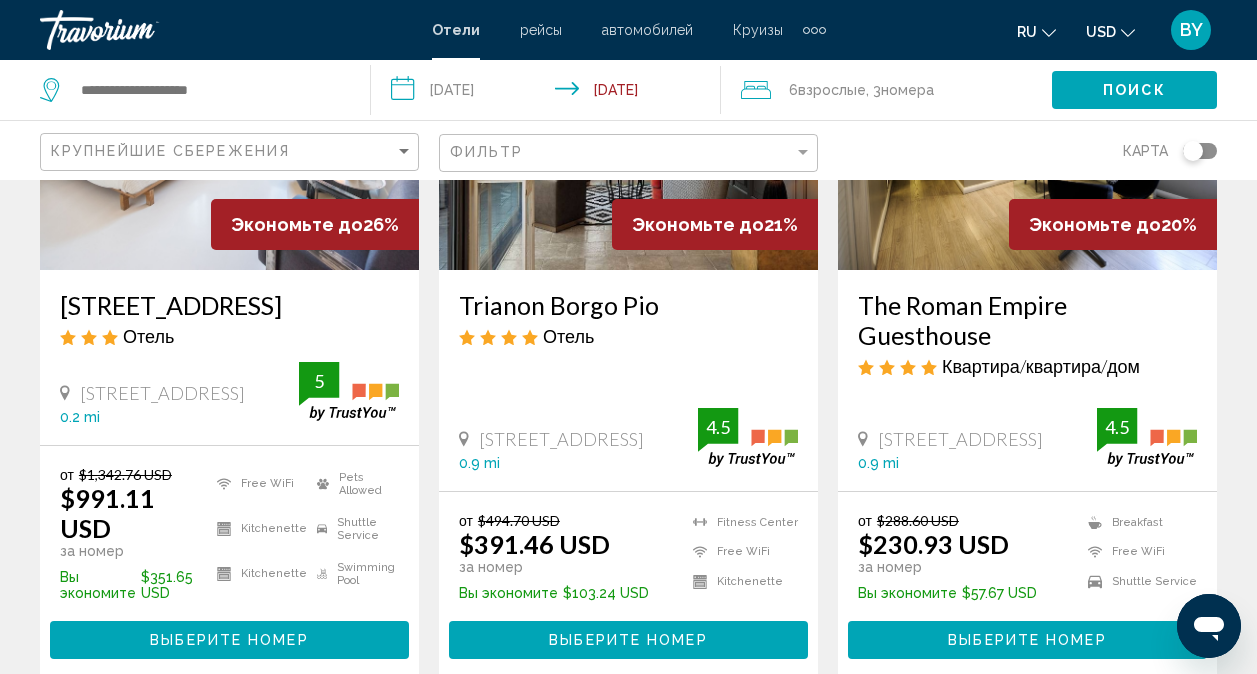 click on "Выберите номер" at bounding box center (229, 641) 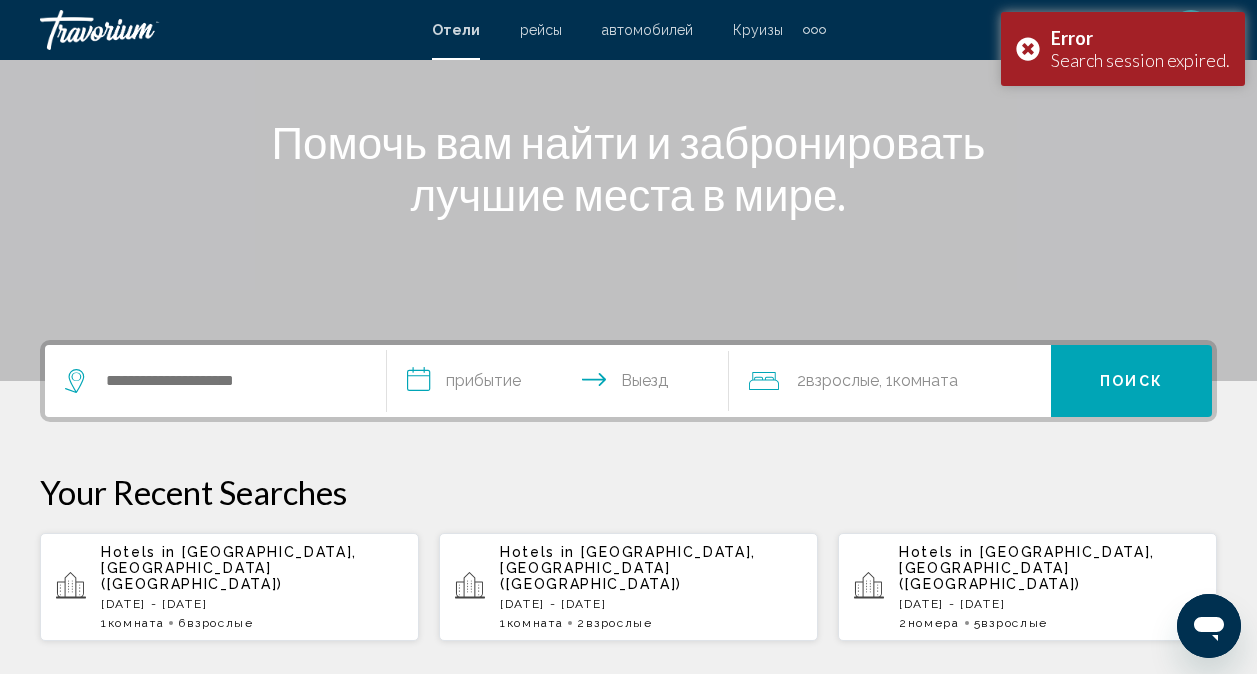 scroll, scrollTop: 200, scrollLeft: 0, axis: vertical 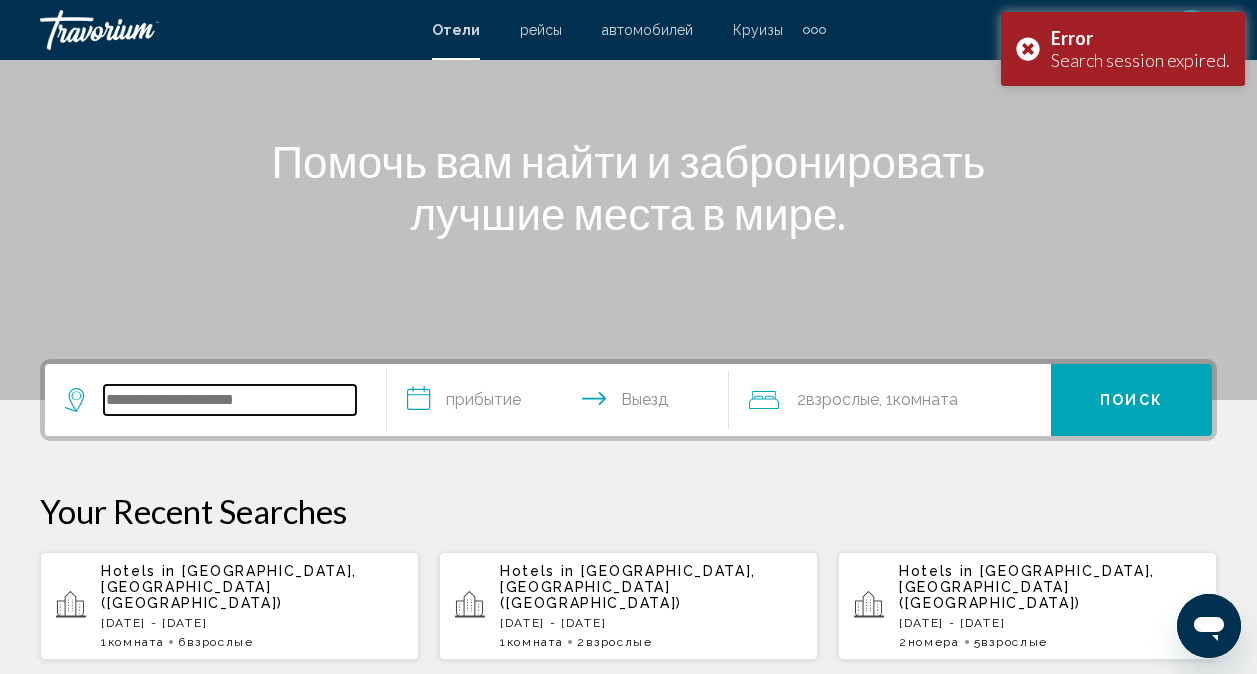 click at bounding box center (230, 400) 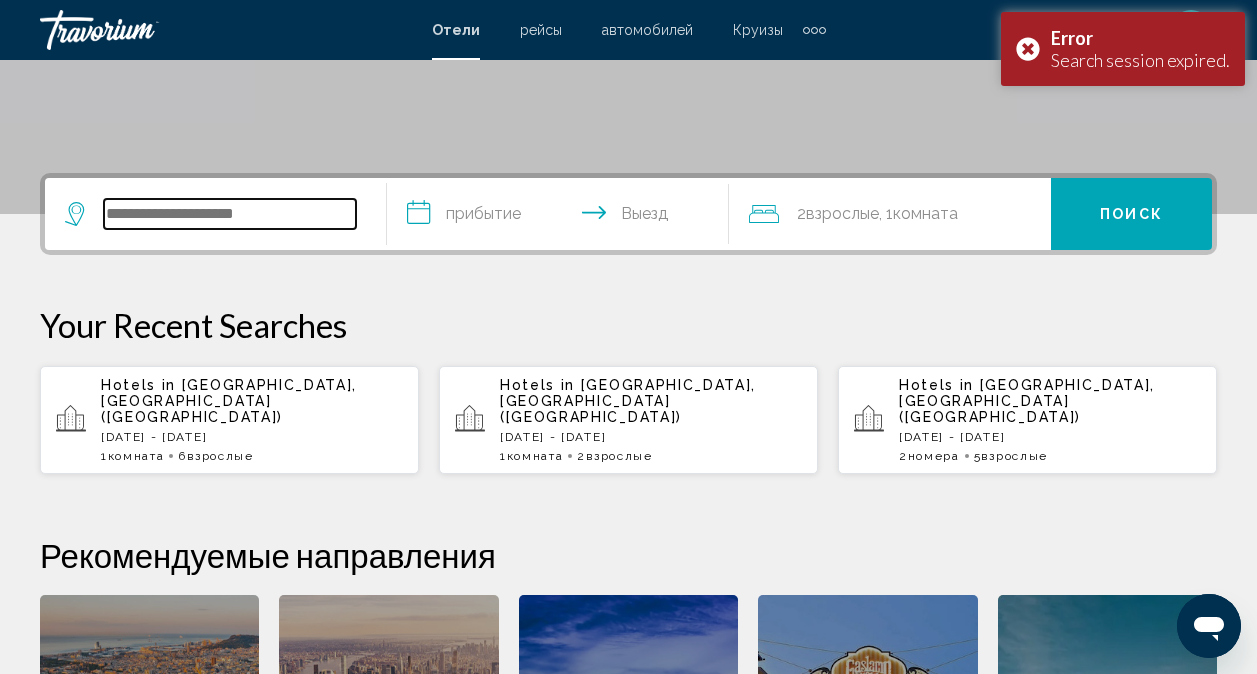 scroll, scrollTop: 494, scrollLeft: 0, axis: vertical 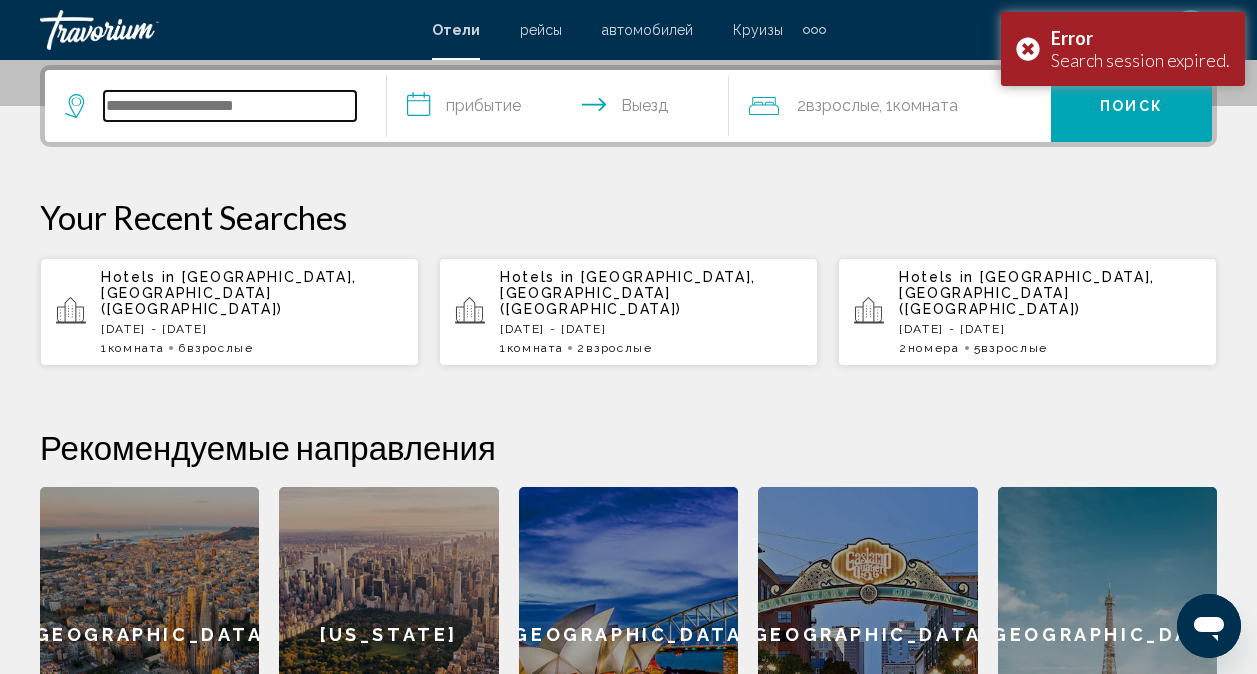 click at bounding box center (230, 106) 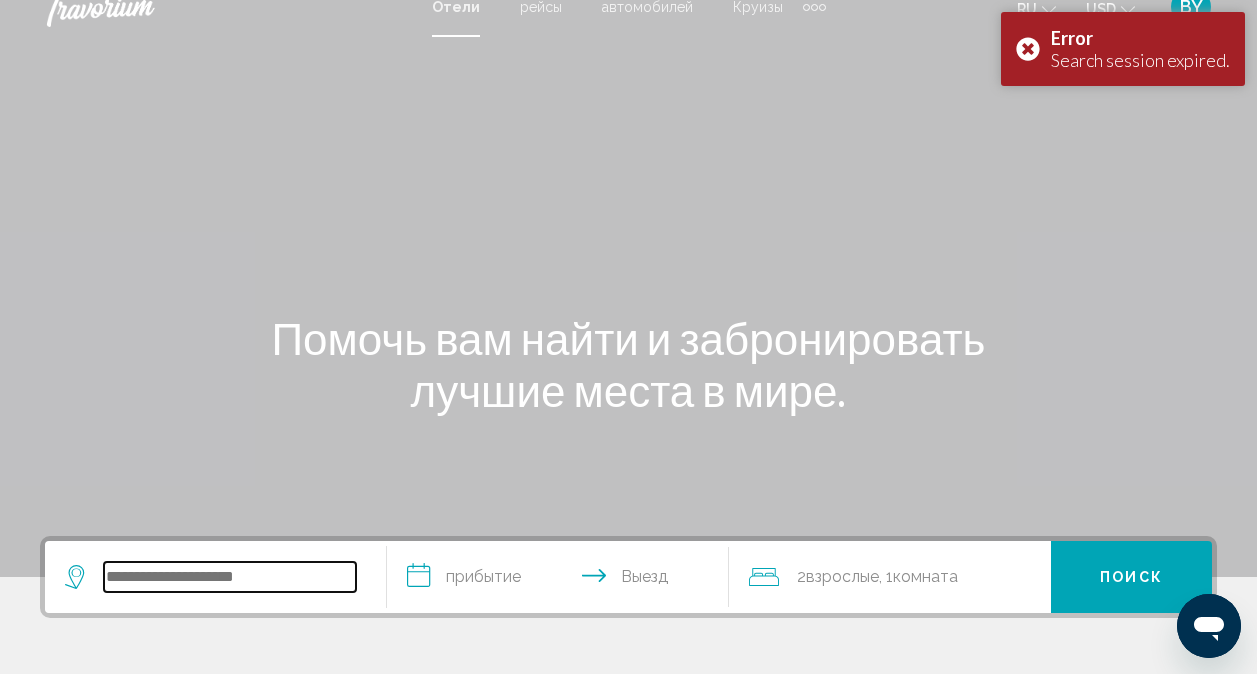 scroll, scrollTop: 0, scrollLeft: 0, axis: both 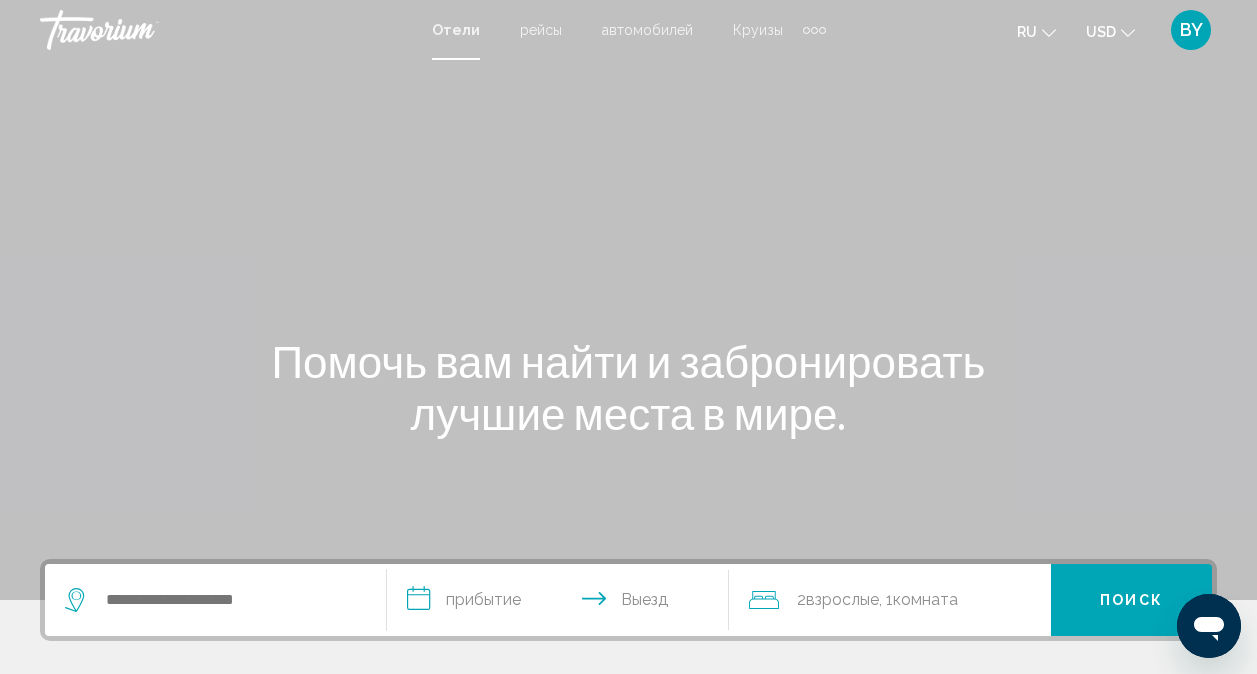 click on "Отели" at bounding box center [456, 30] 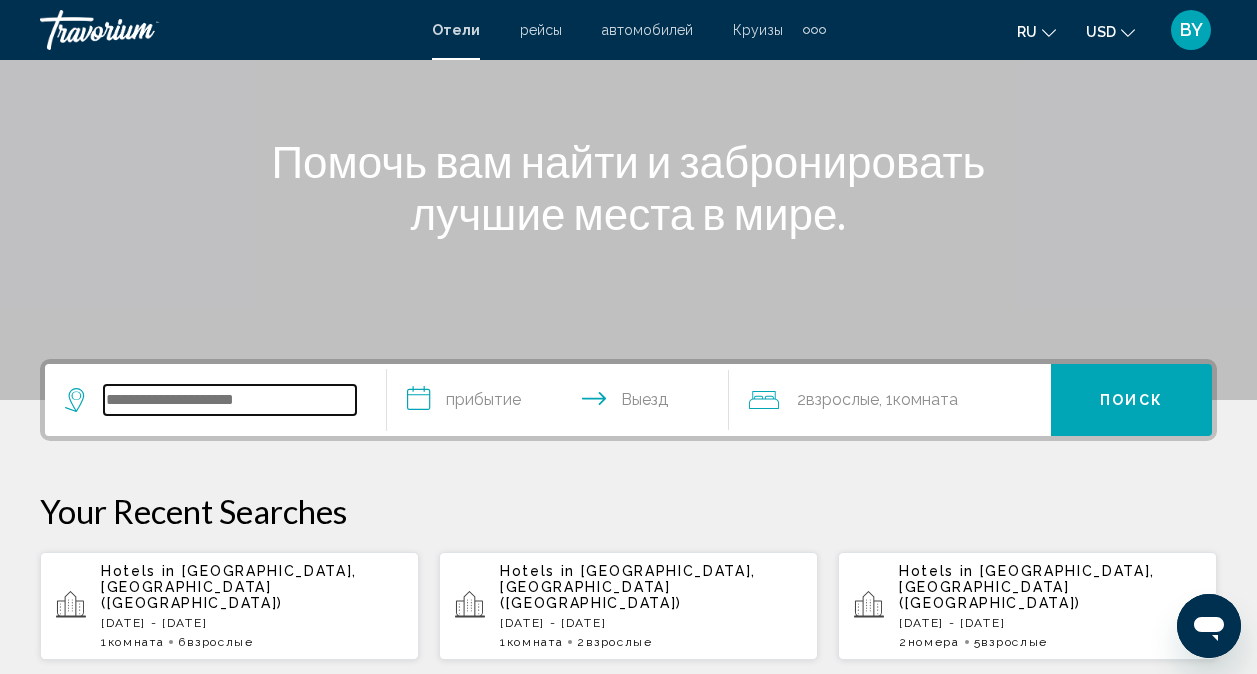 click at bounding box center (230, 400) 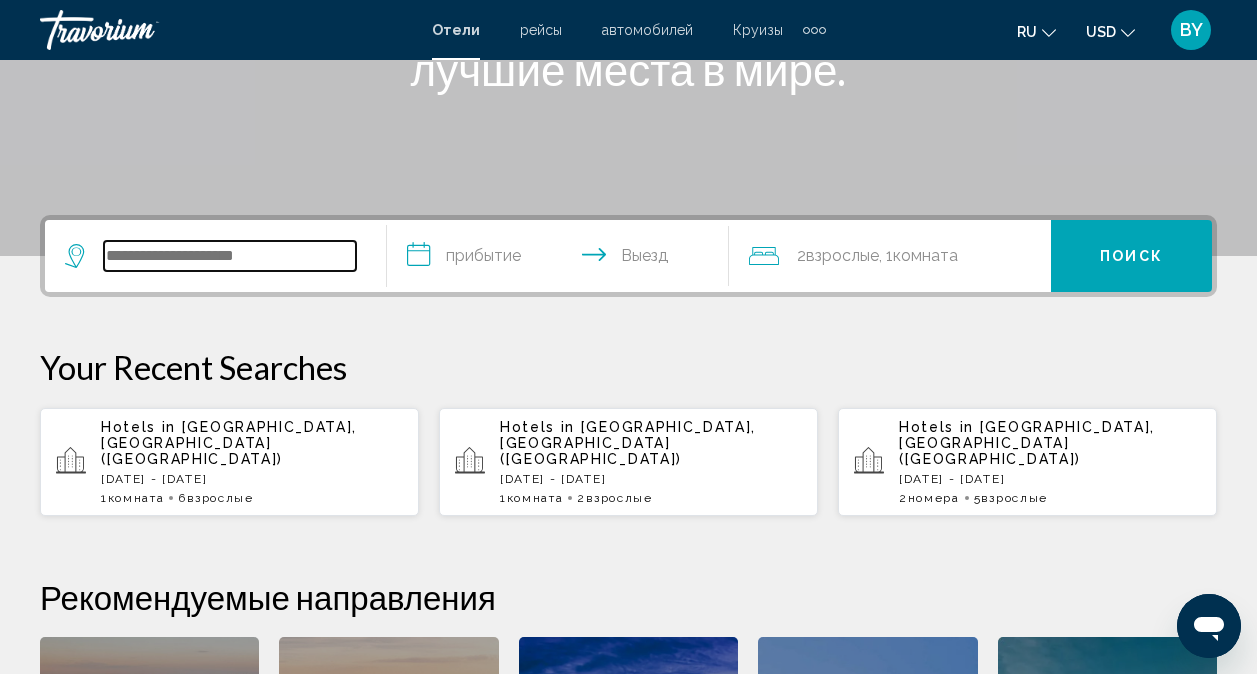scroll, scrollTop: 494, scrollLeft: 0, axis: vertical 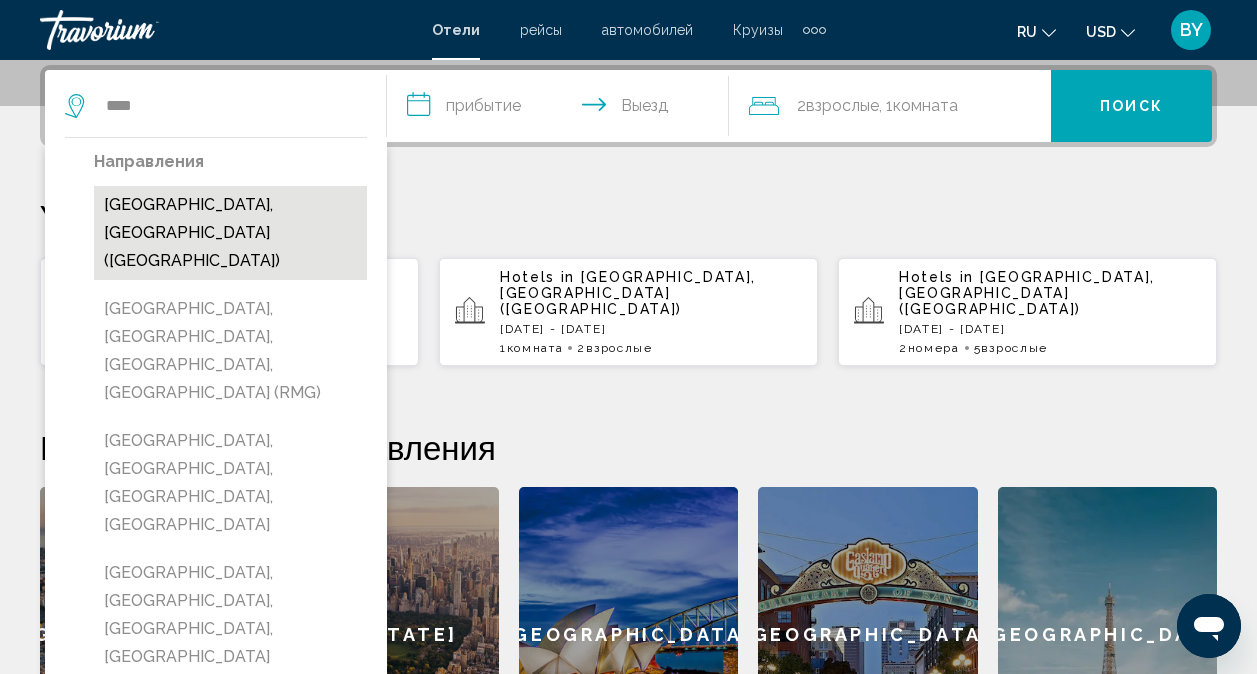 click on "[GEOGRAPHIC_DATA], [GEOGRAPHIC_DATA] ([GEOGRAPHIC_DATA])" at bounding box center [230, 233] 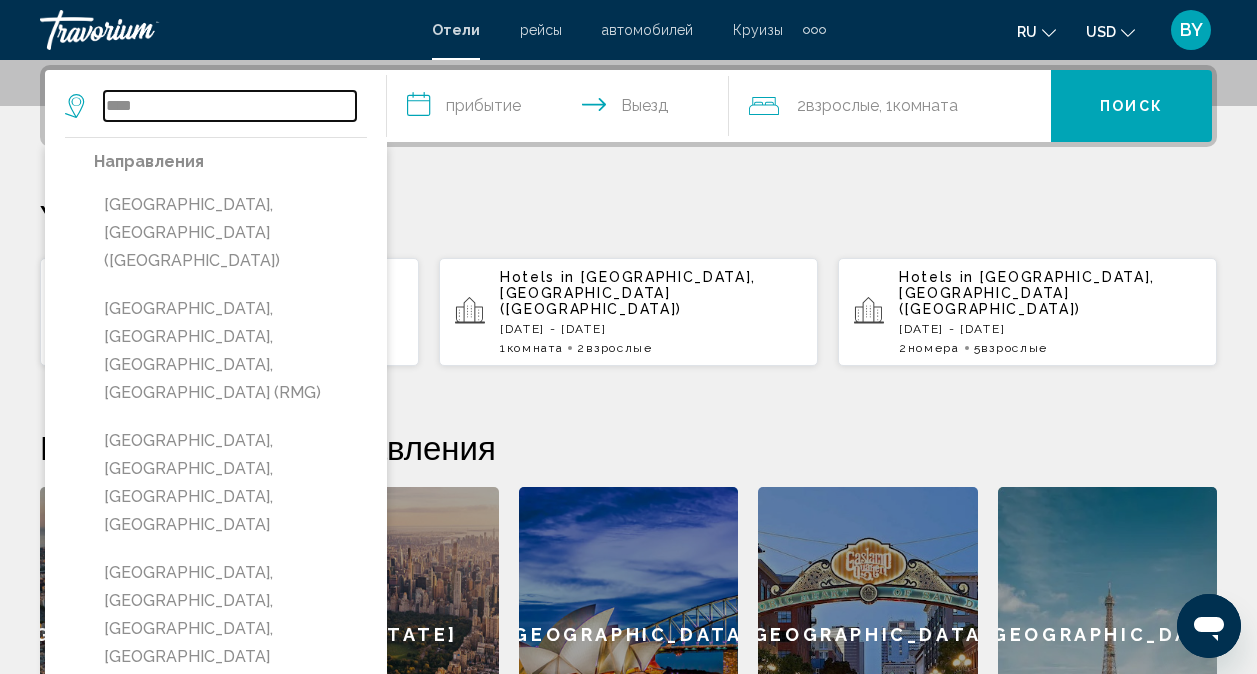 type on "**********" 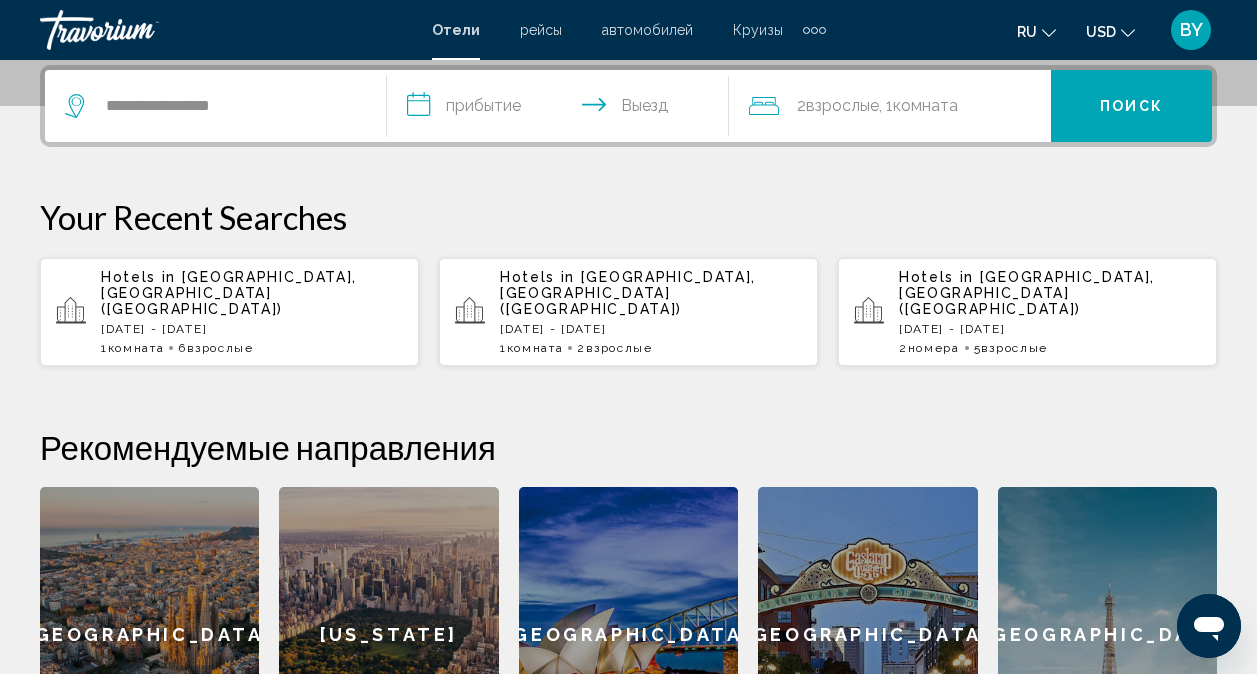 click on "**********" at bounding box center (562, 109) 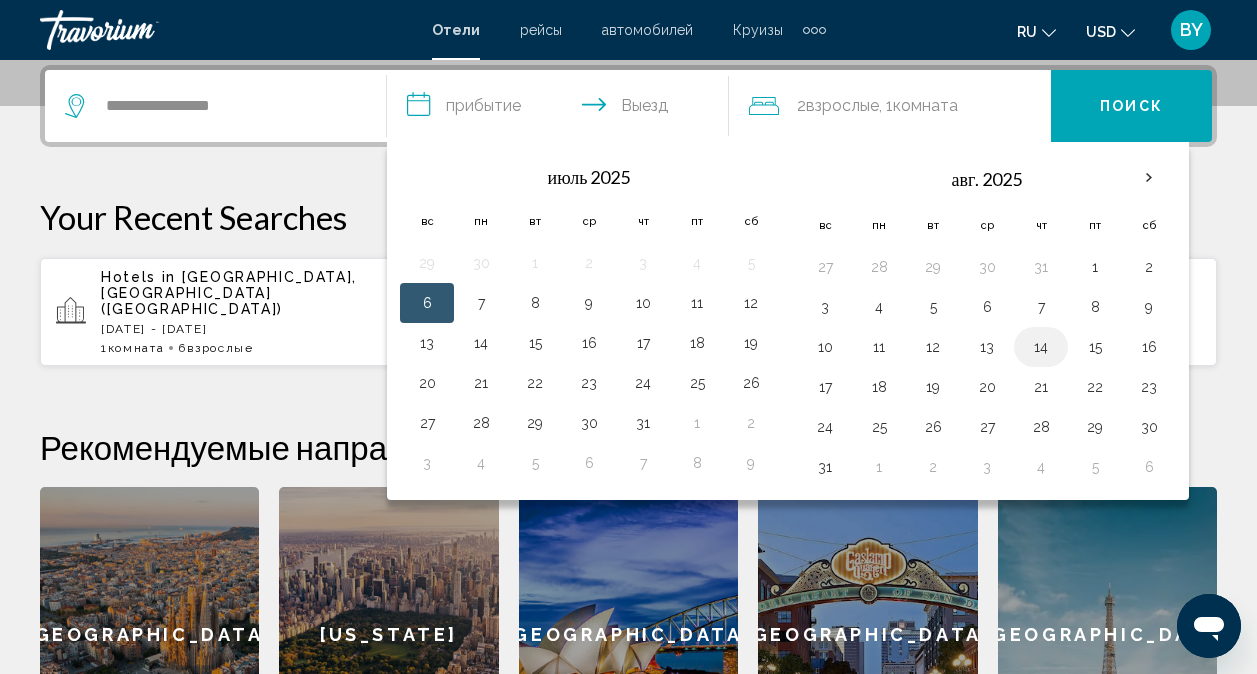 click on "14" at bounding box center [1041, 347] 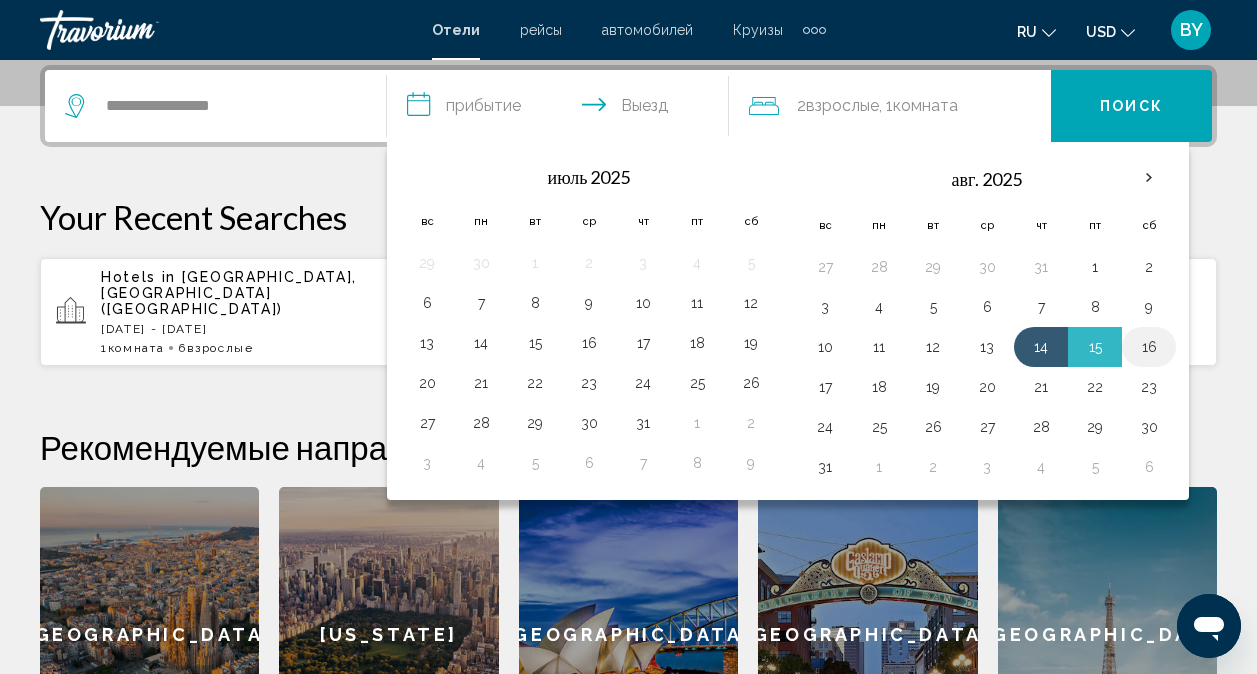 click on "16" at bounding box center [1149, 347] 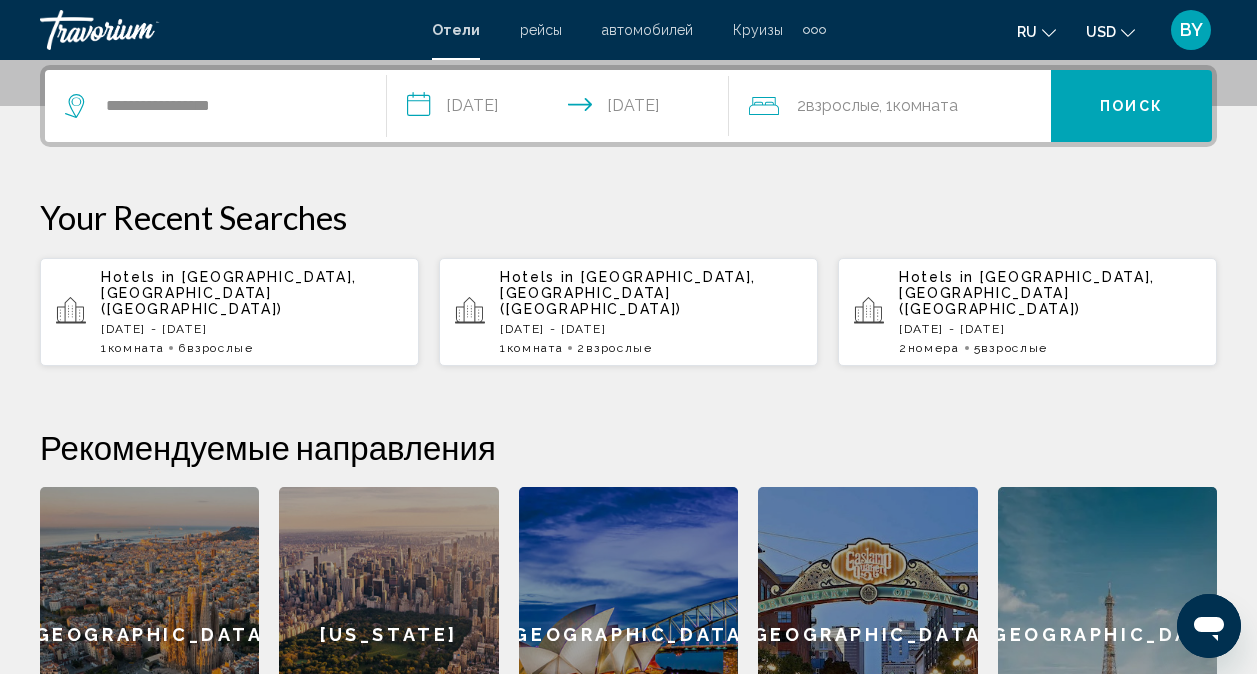 click on "Комната" 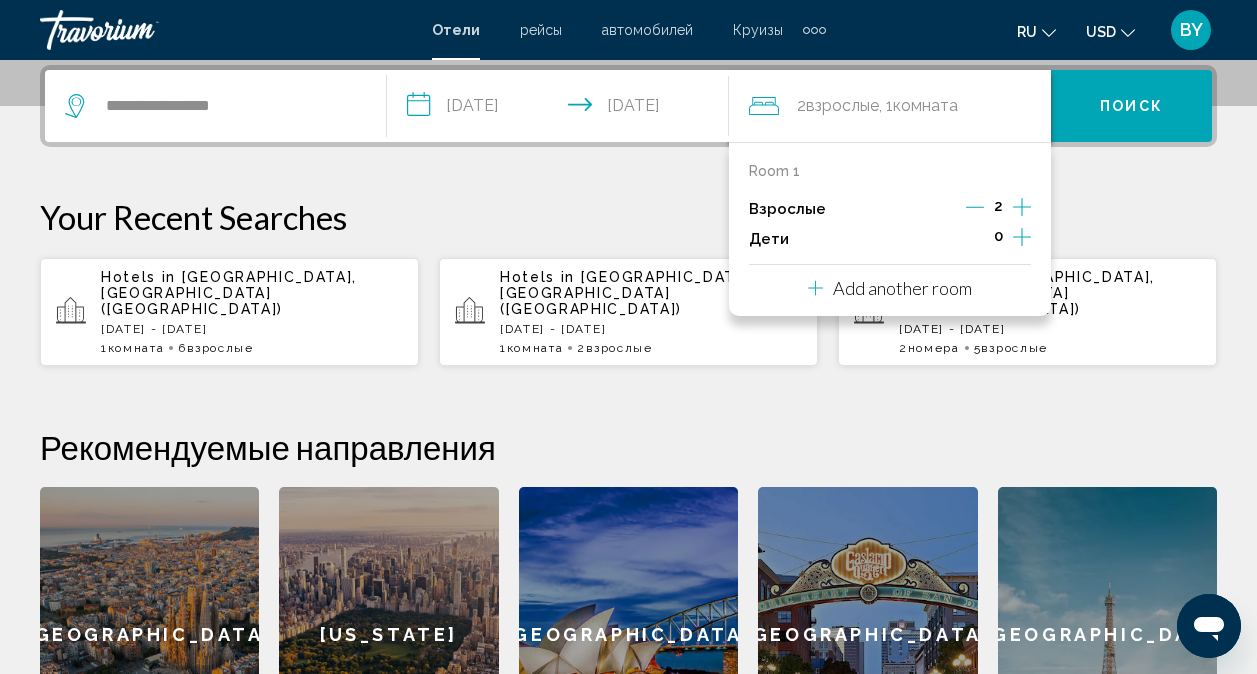 click on "Room 1 Взрослые
2
Дети
0
Add another room" at bounding box center (890, 229) 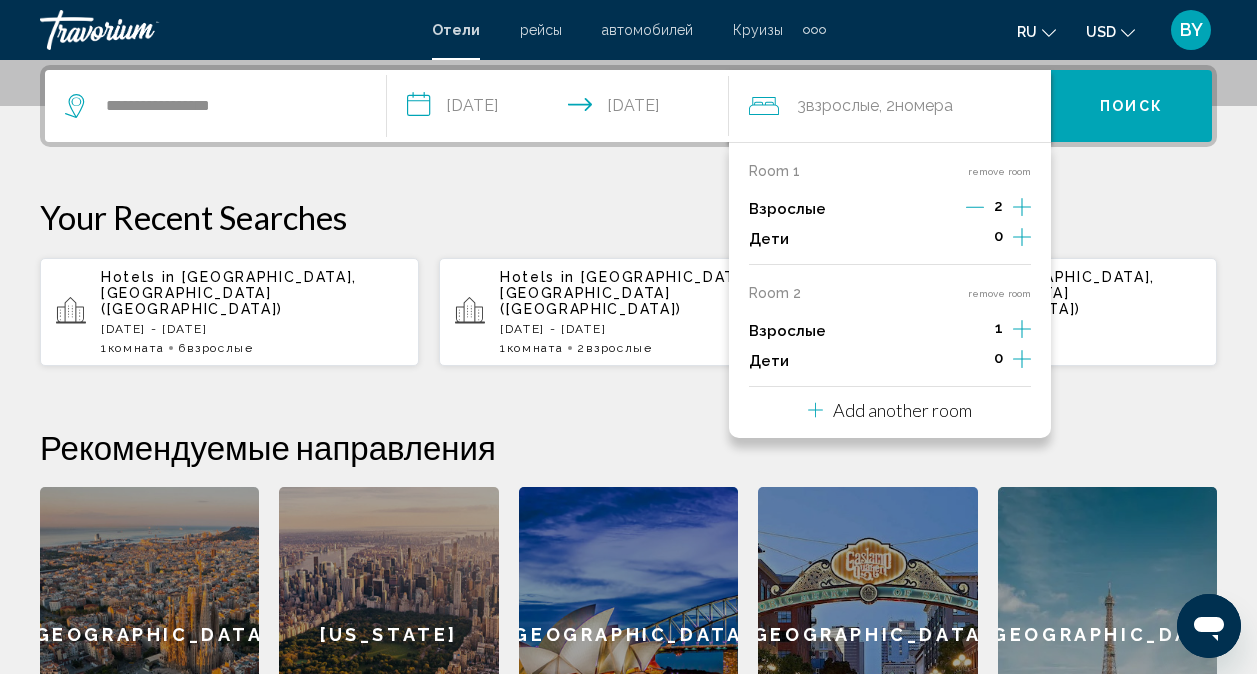 click 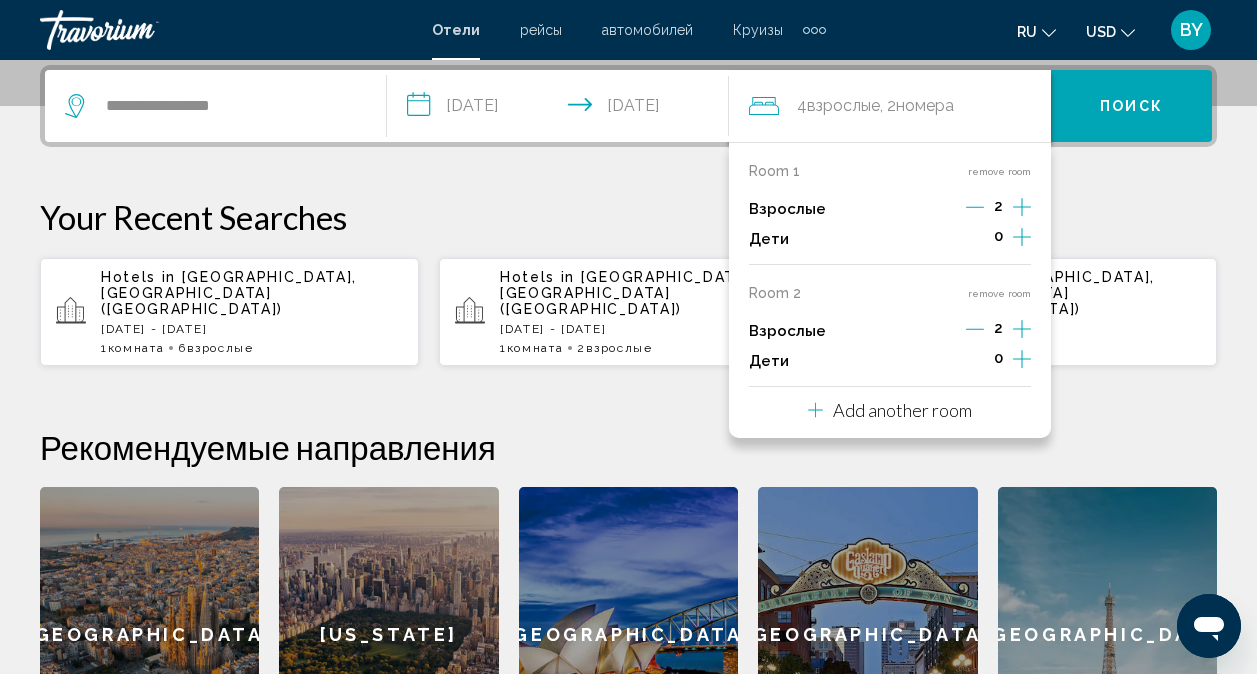 click 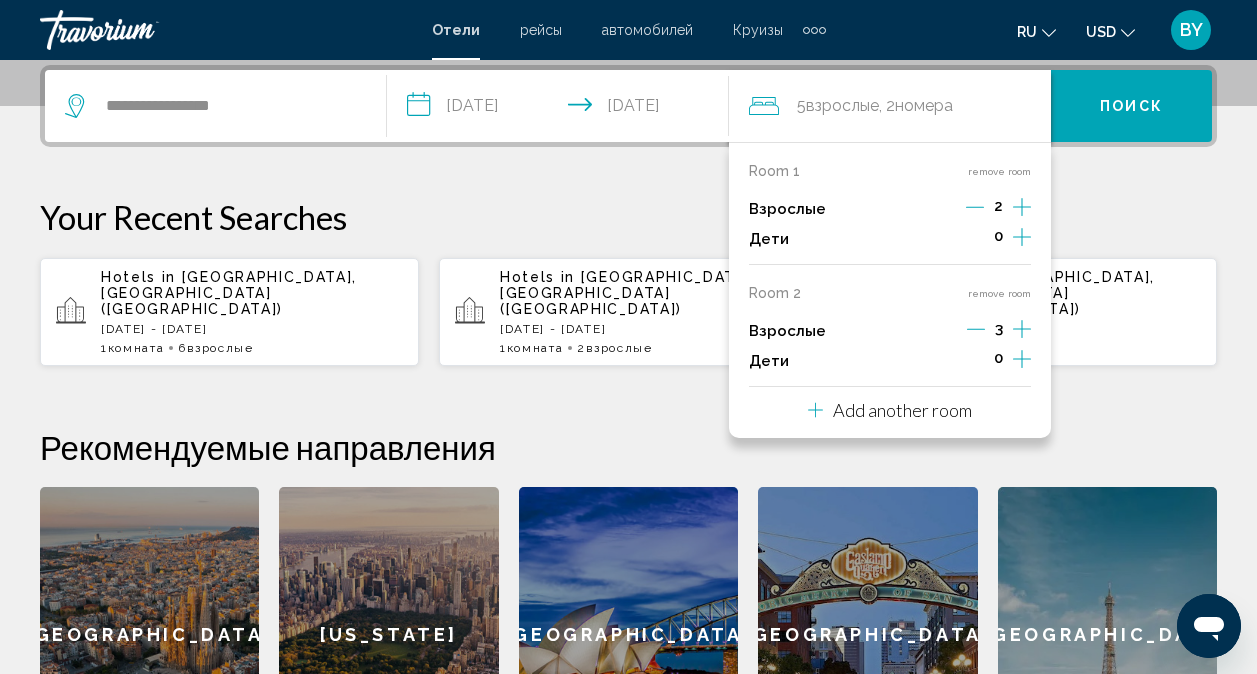 click 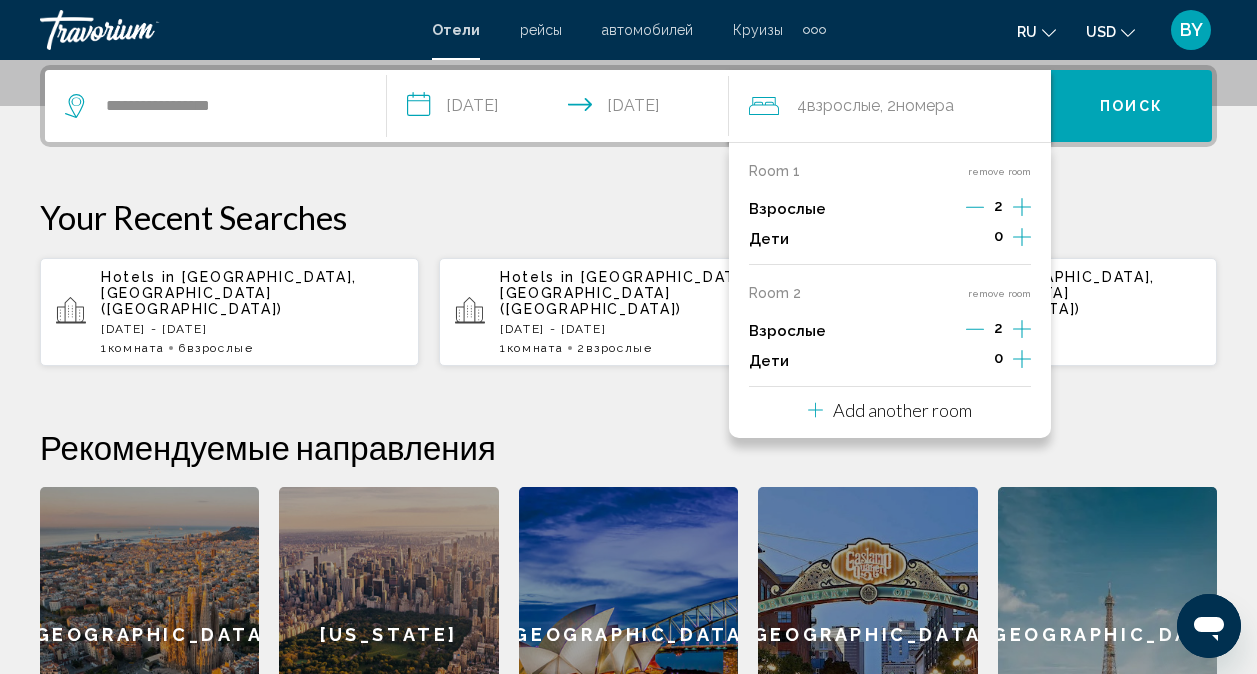 drag, startPoint x: 926, startPoint y: 405, endPoint x: 937, endPoint y: 402, distance: 11.401754 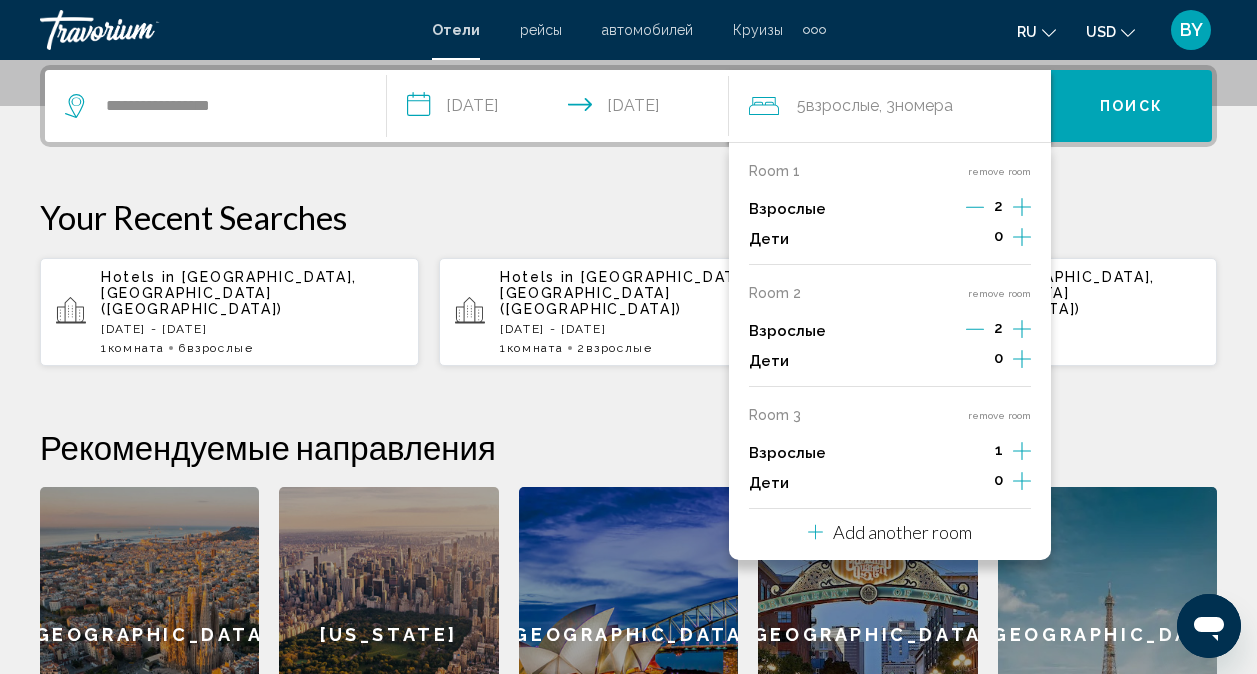 click 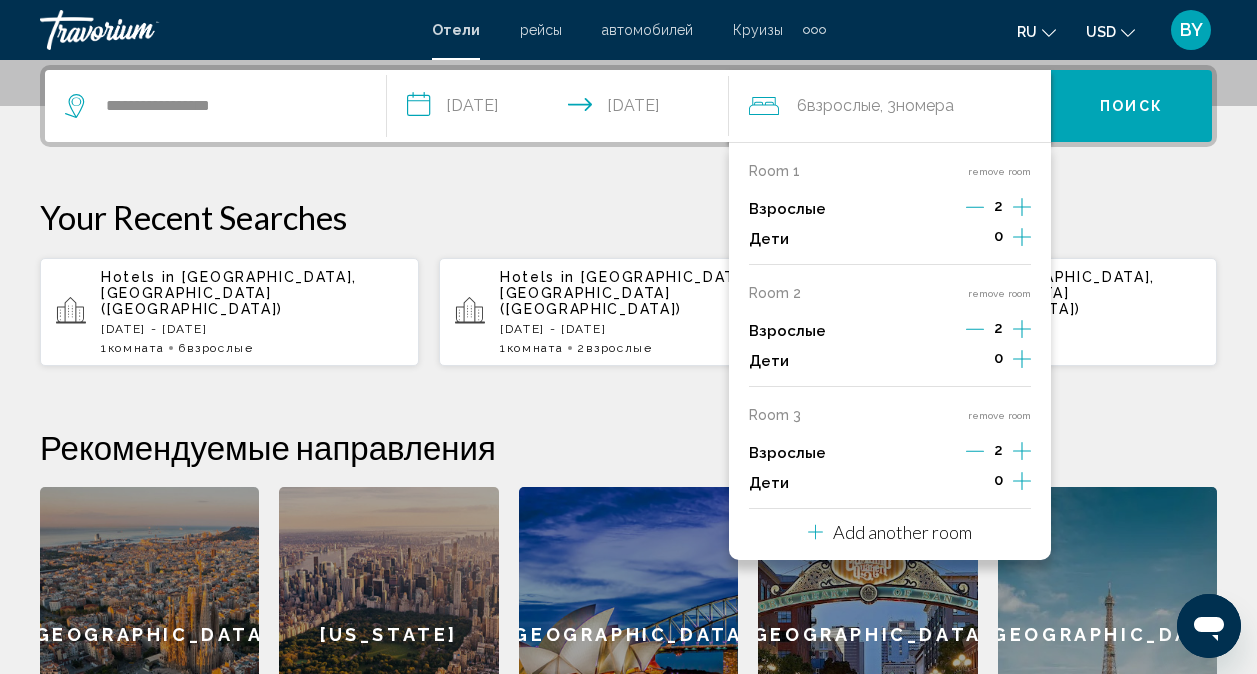 click on "**********" at bounding box center (628, 423) 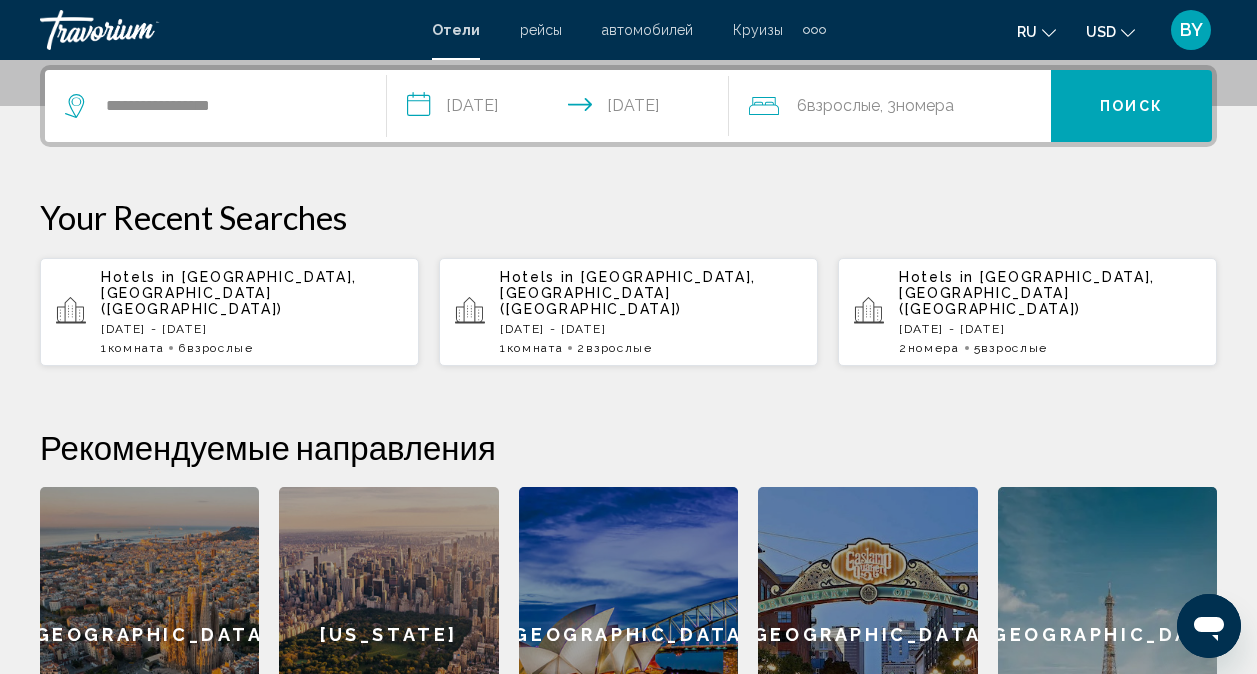 click on "Поиск" at bounding box center [1131, 106] 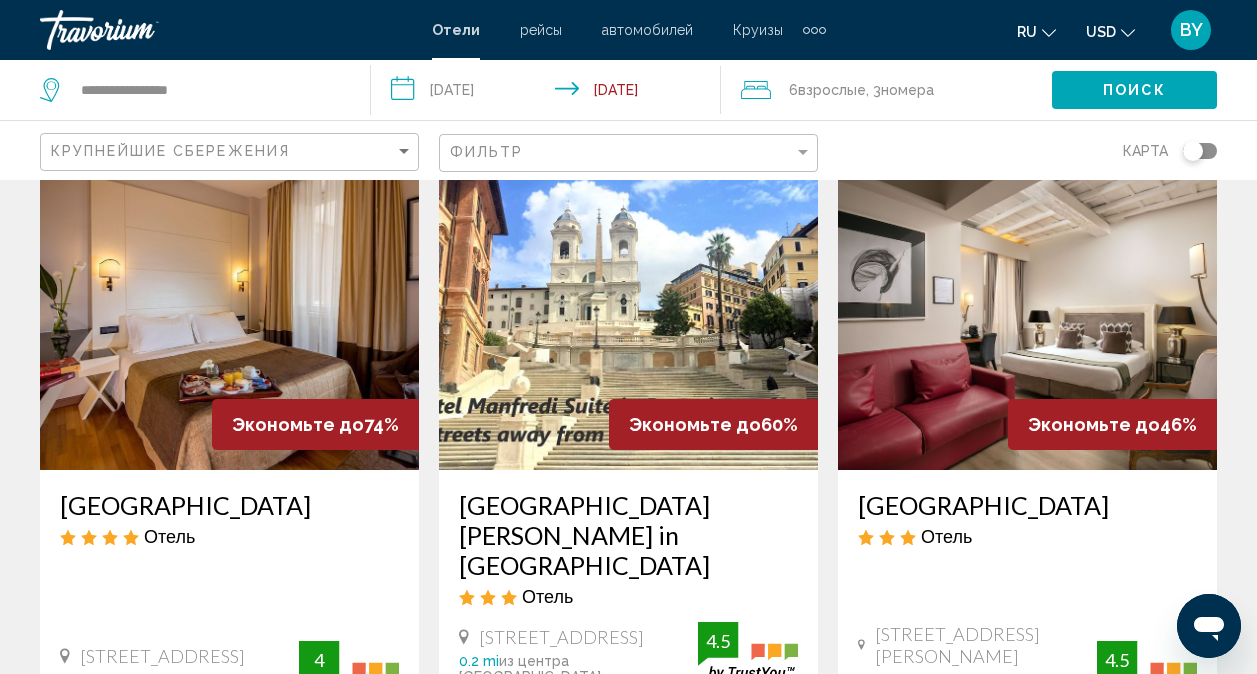 scroll, scrollTop: 200, scrollLeft: 0, axis: vertical 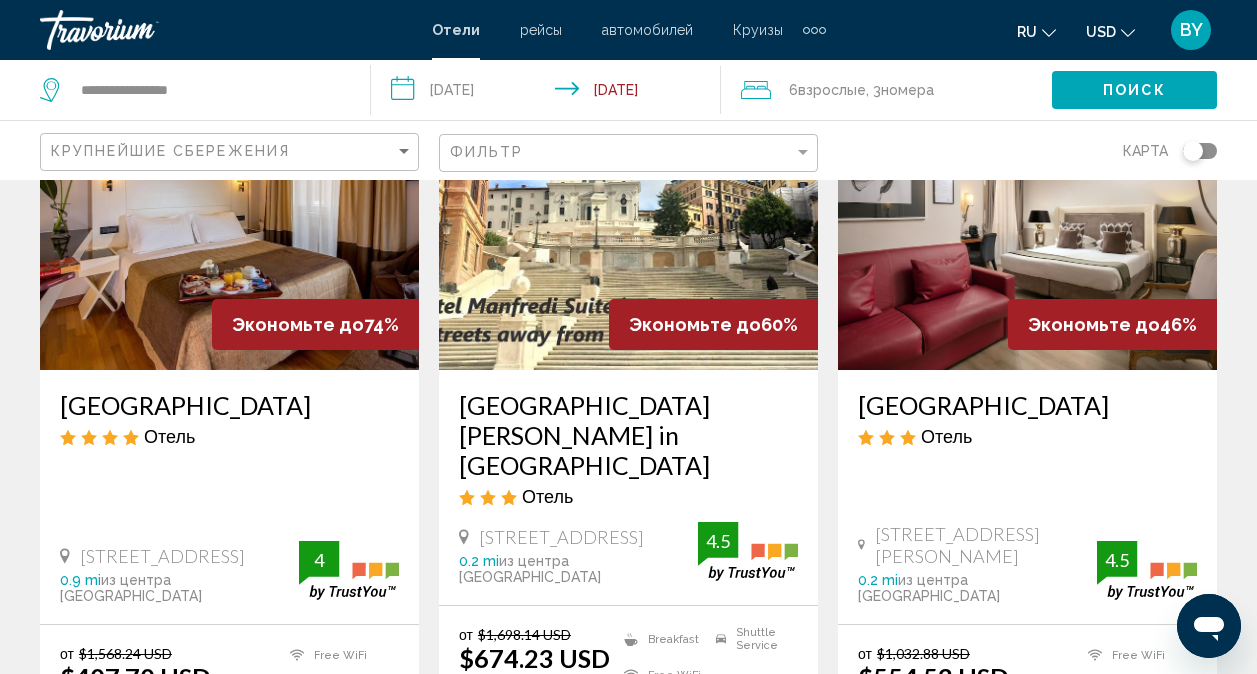click at bounding box center [229, 210] 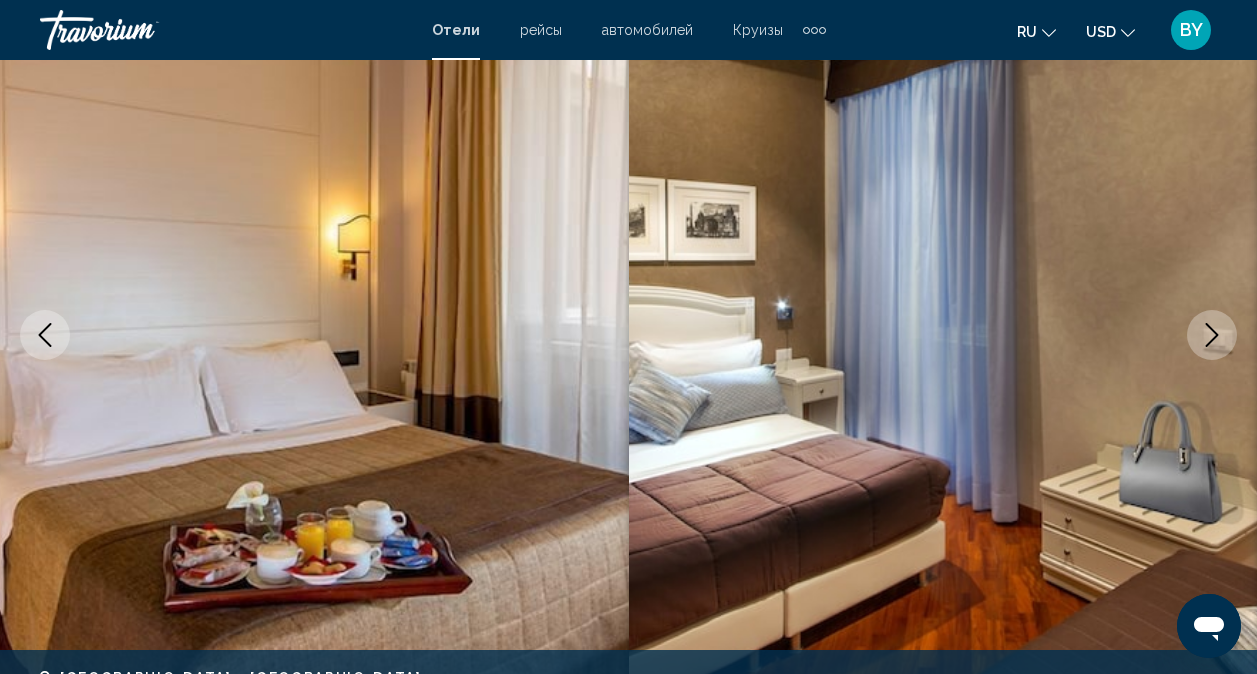 scroll, scrollTop: 198, scrollLeft: 0, axis: vertical 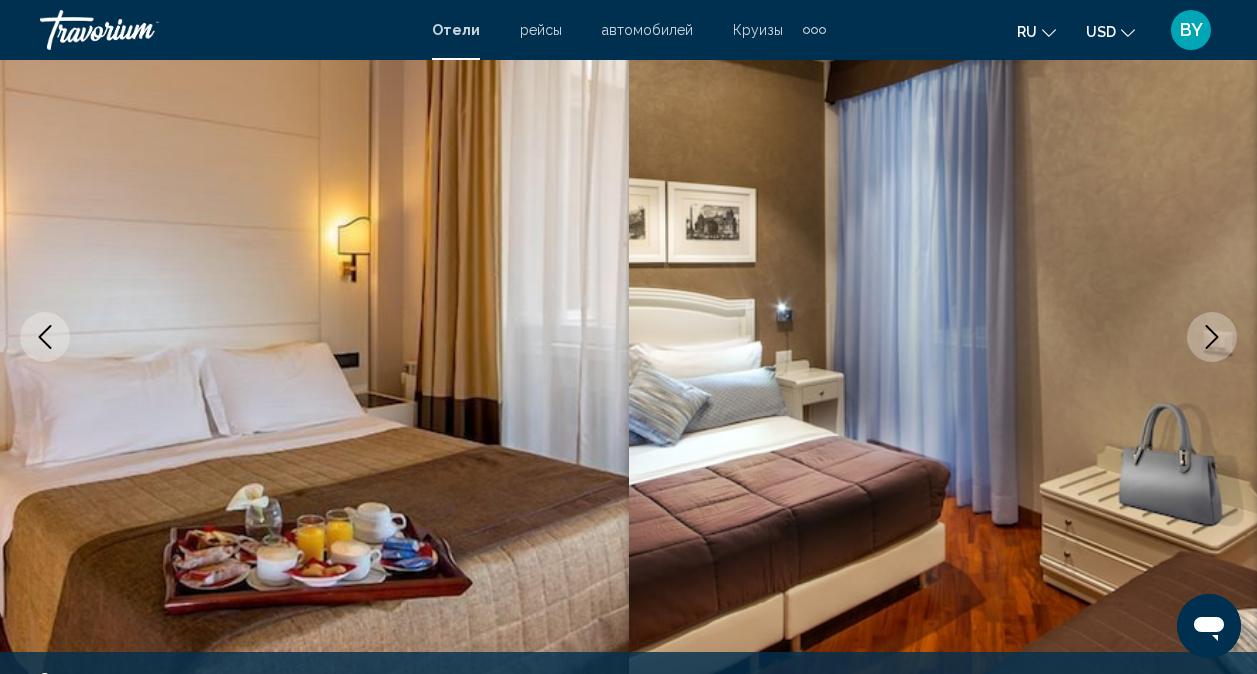 click 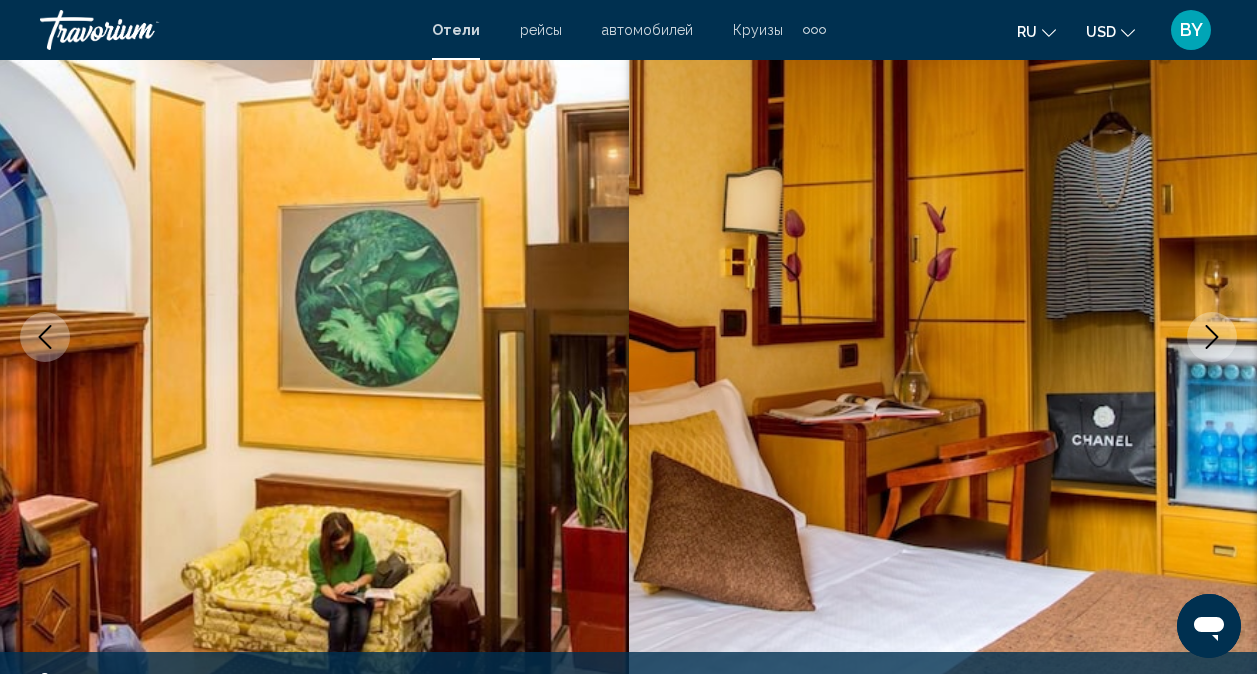 click 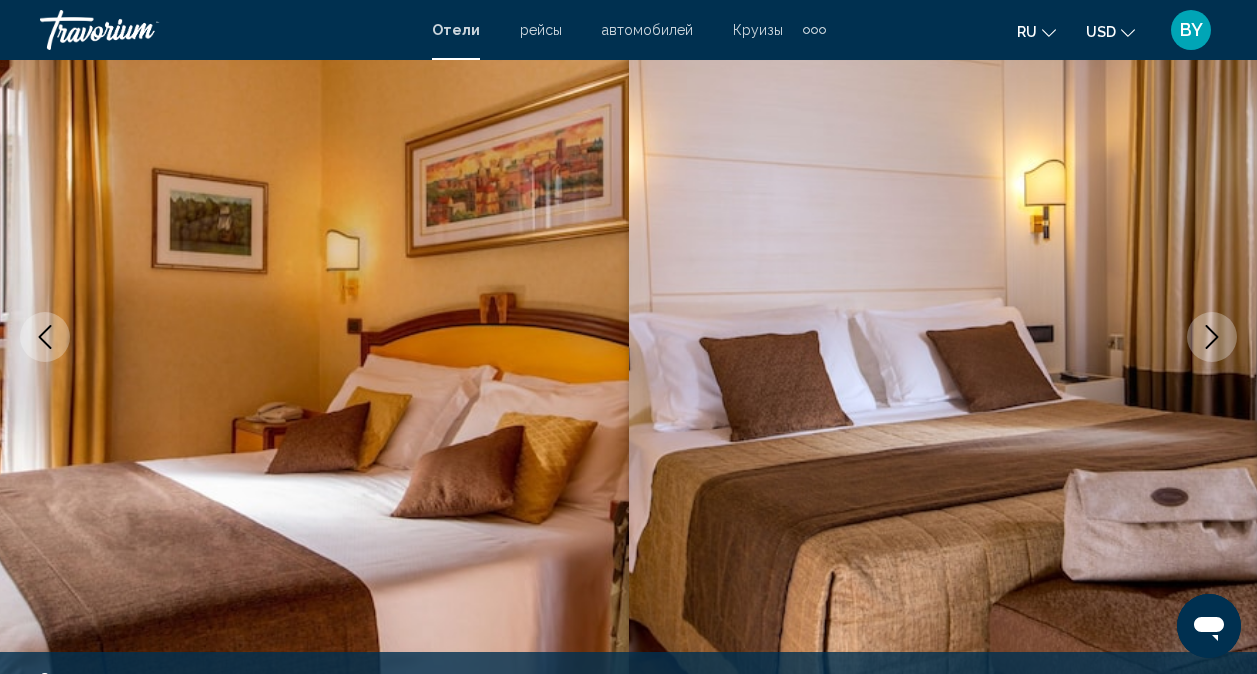 click 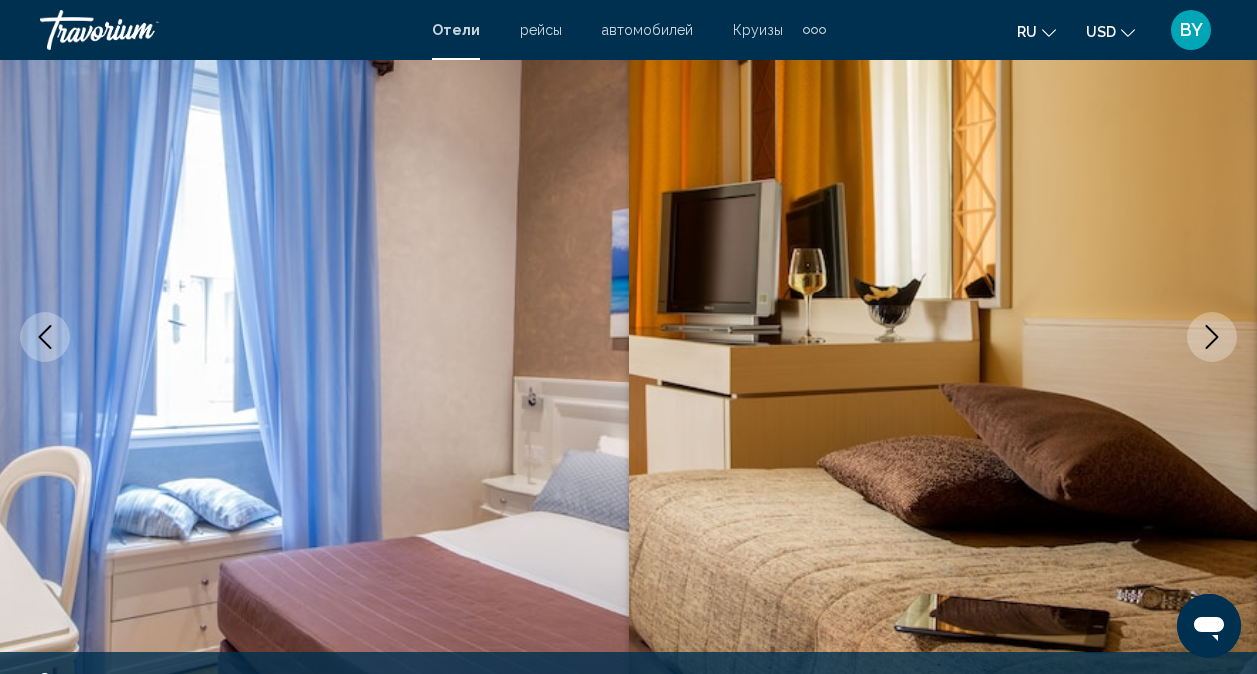 click 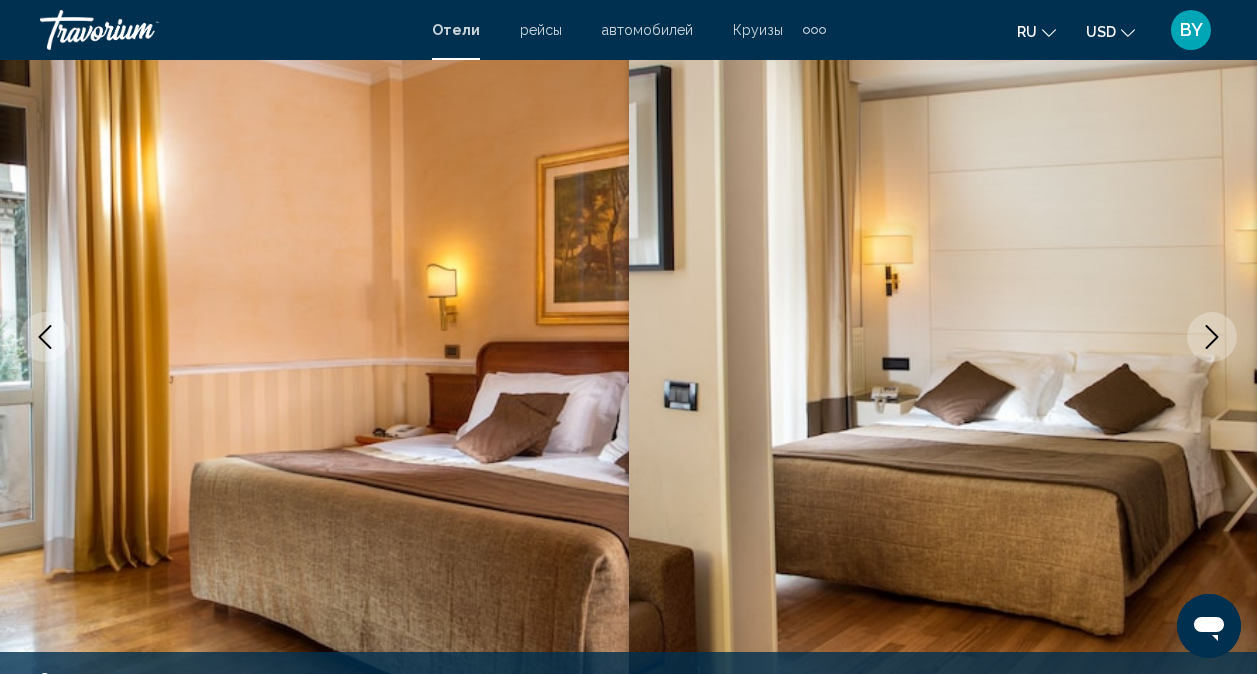 click 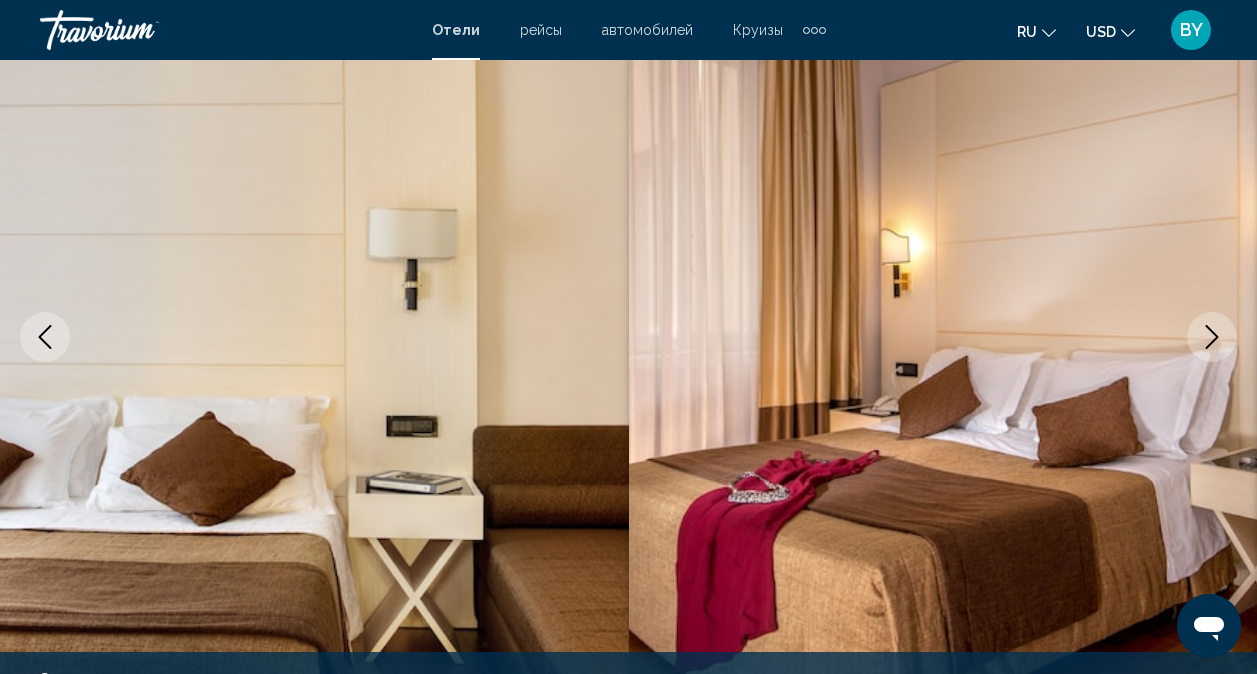 click 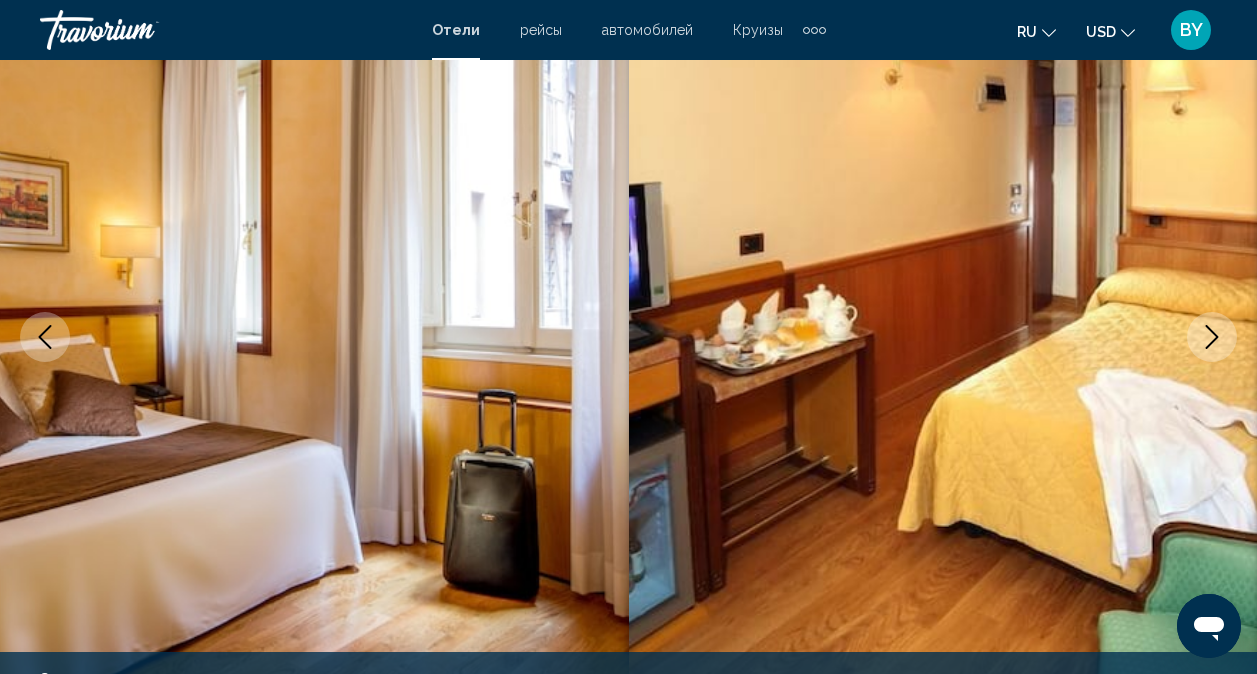 click 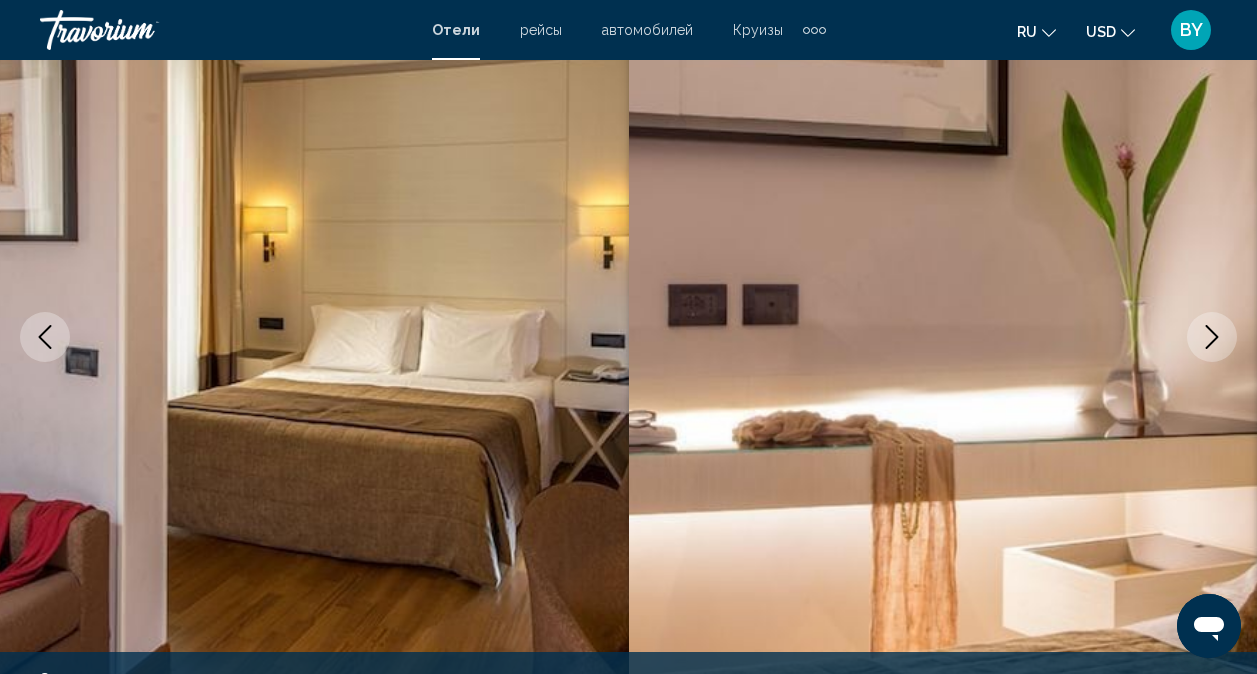 click 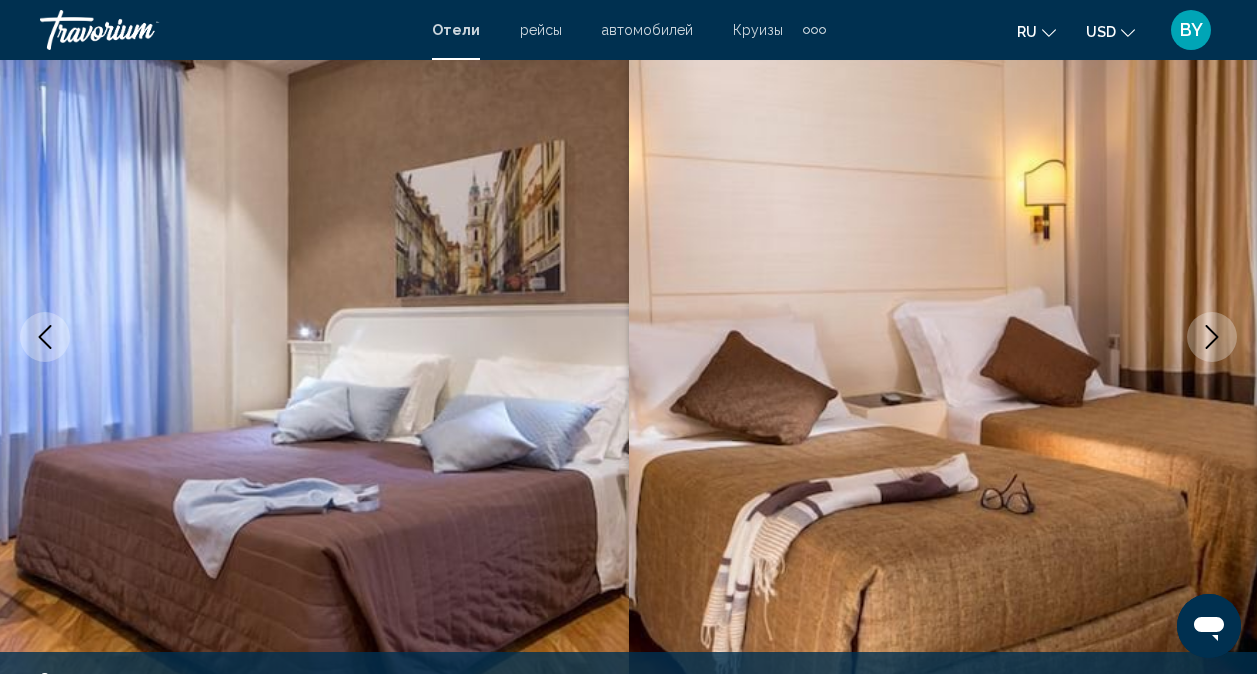 click 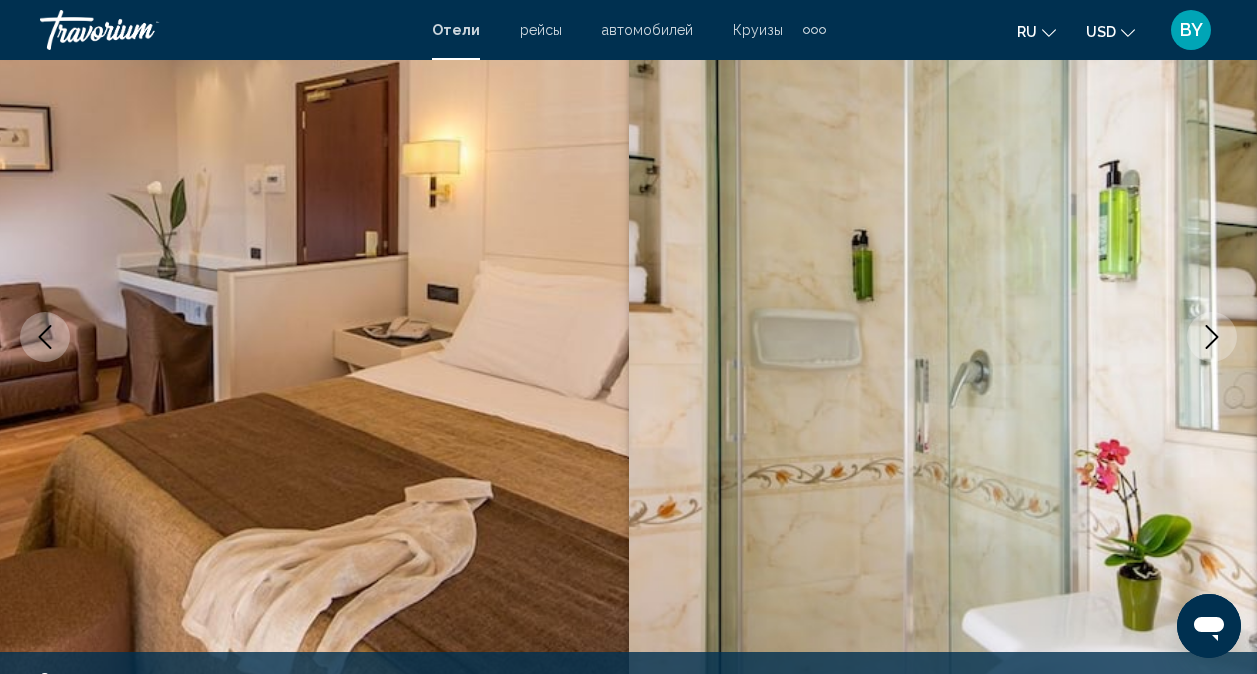 click 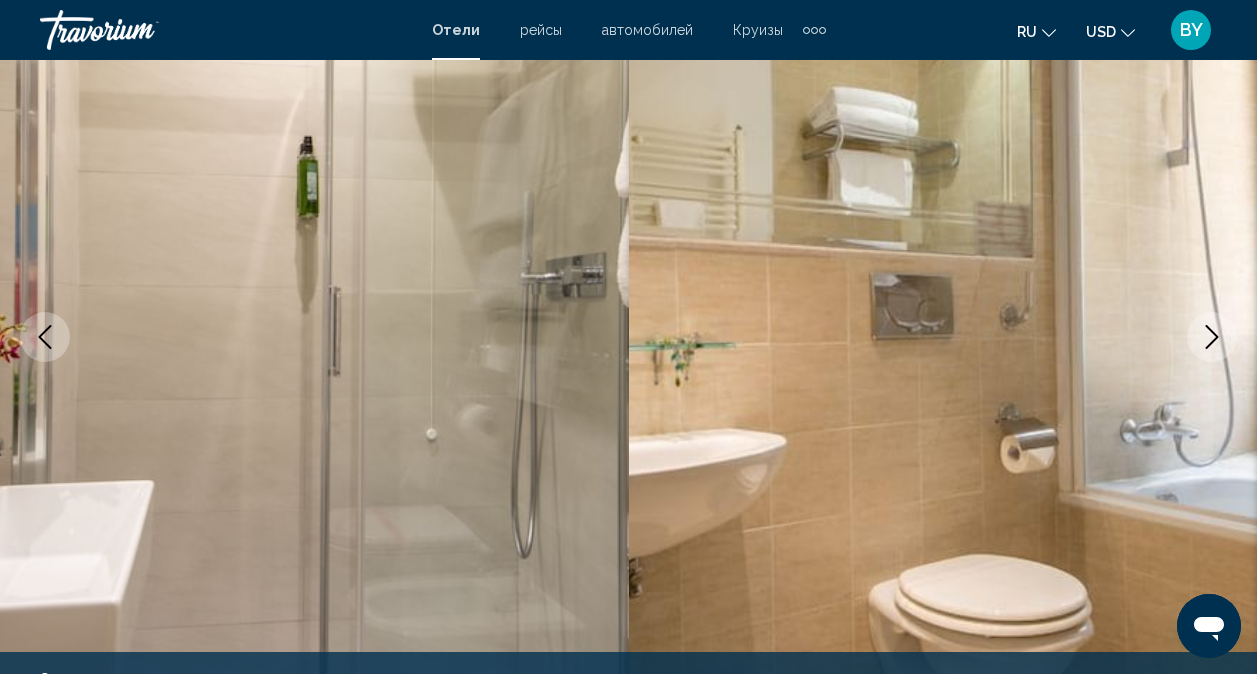click 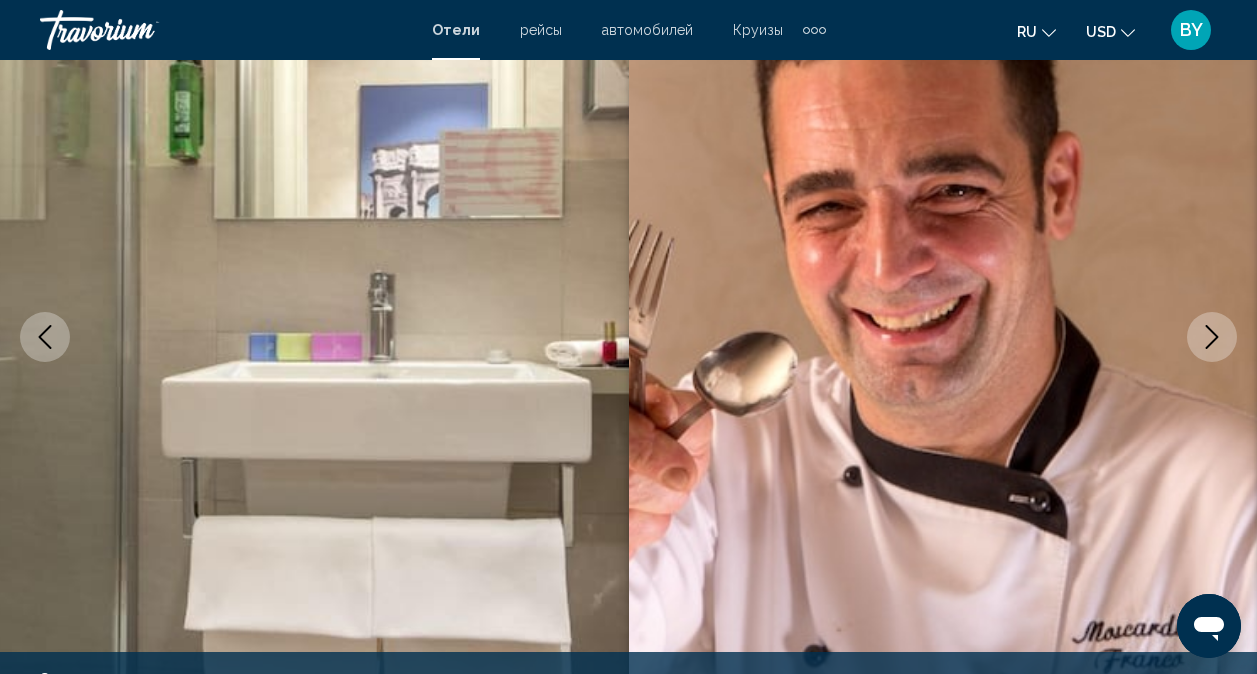 click 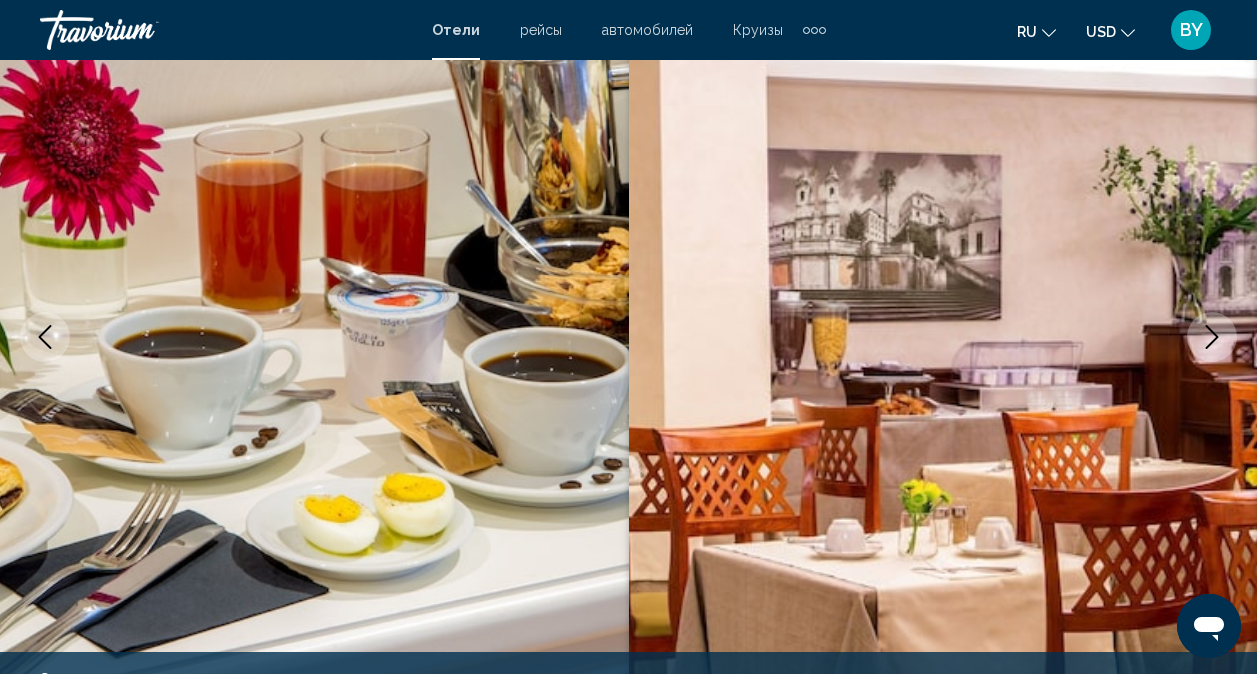 click 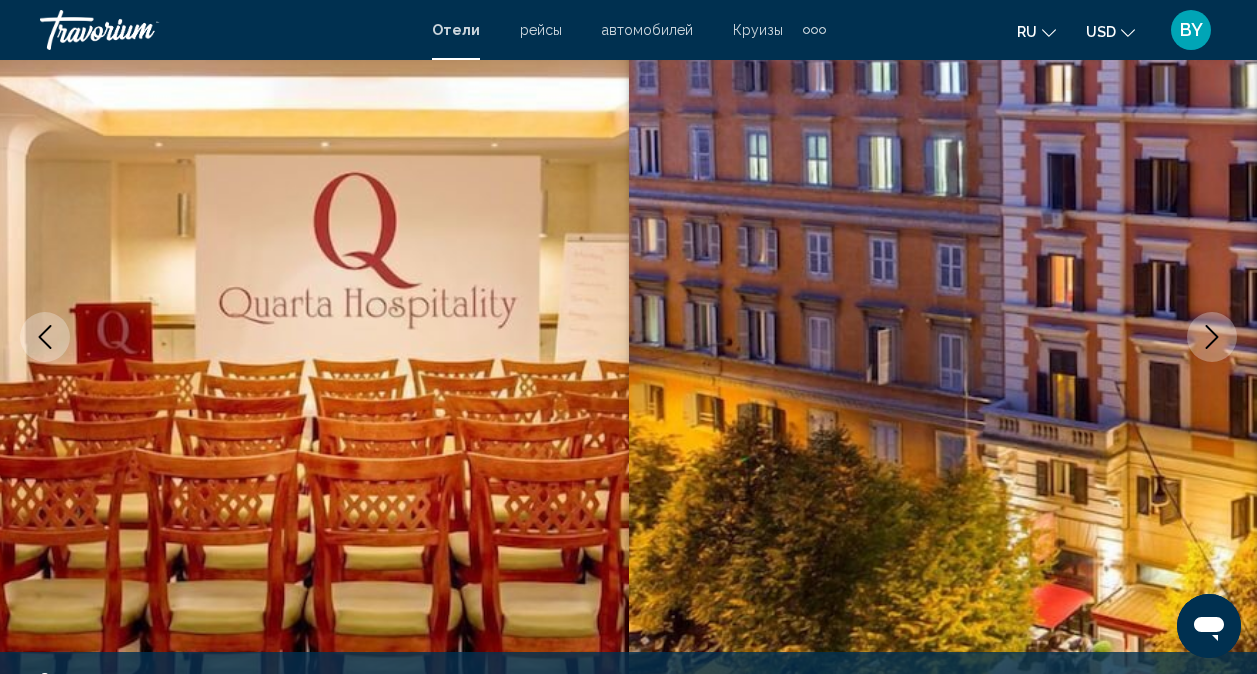 click 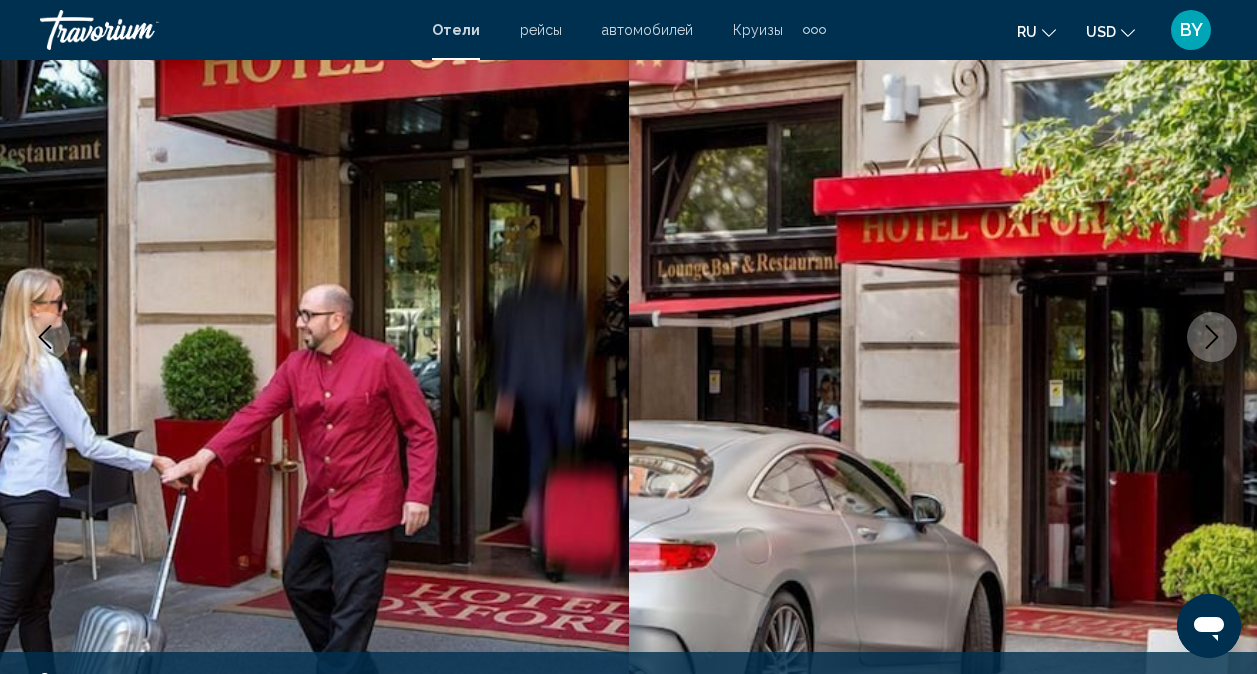 click 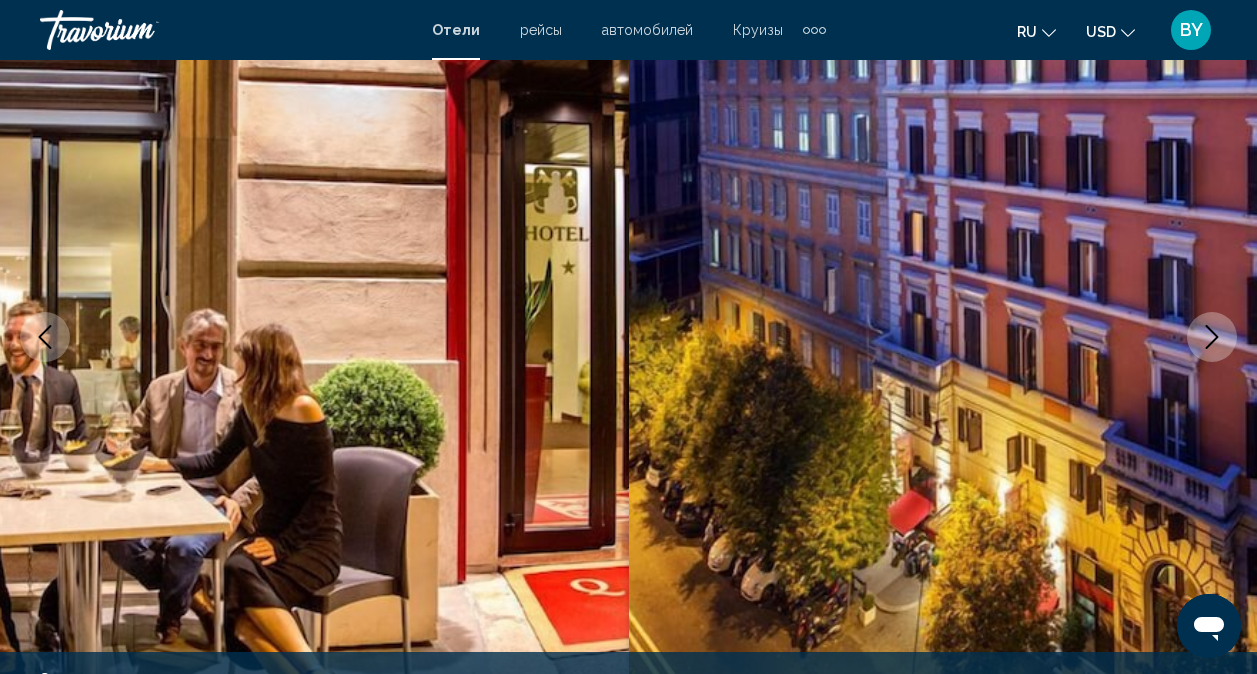 click 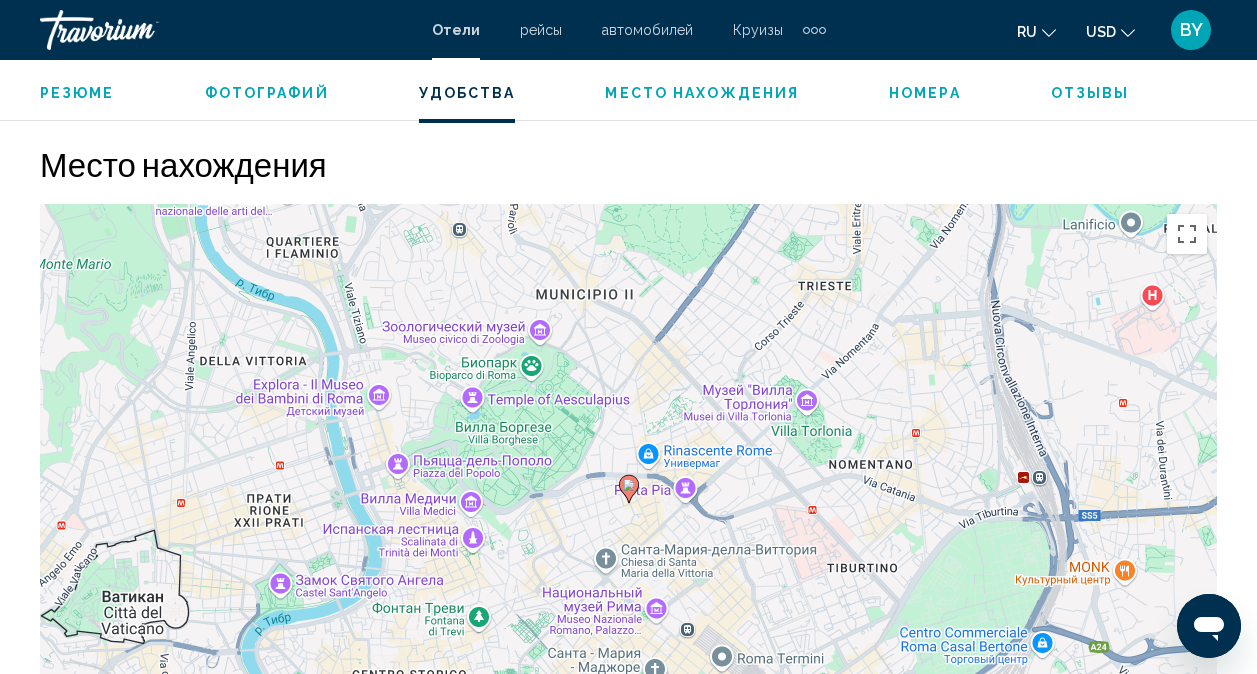 scroll, scrollTop: 2198, scrollLeft: 0, axis: vertical 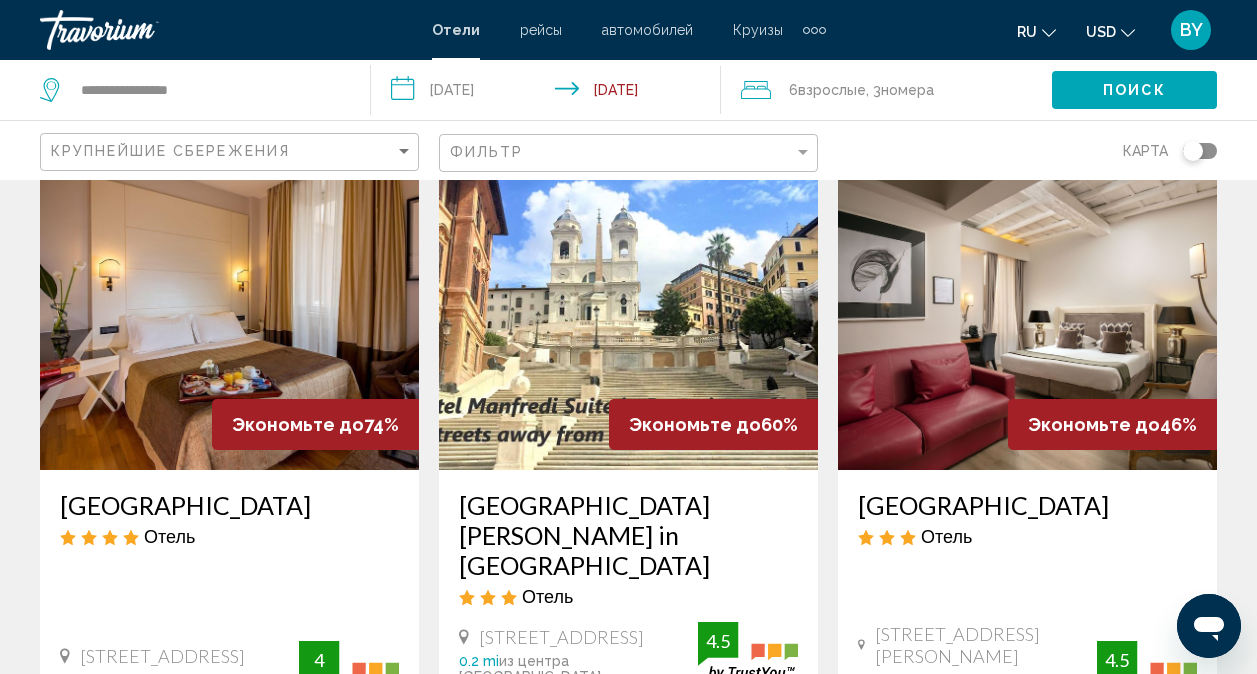 click on "[GEOGRAPHIC_DATA][PERSON_NAME] in [GEOGRAPHIC_DATA]" at bounding box center (628, 535) 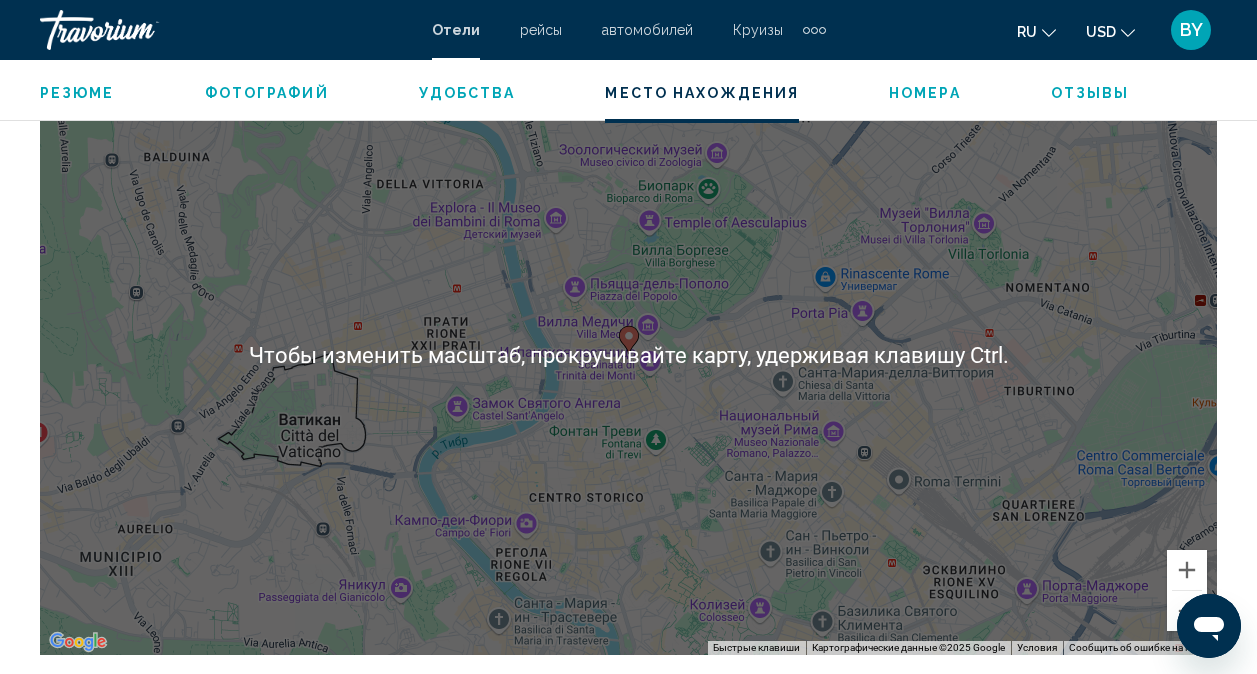 scroll, scrollTop: 2298, scrollLeft: 0, axis: vertical 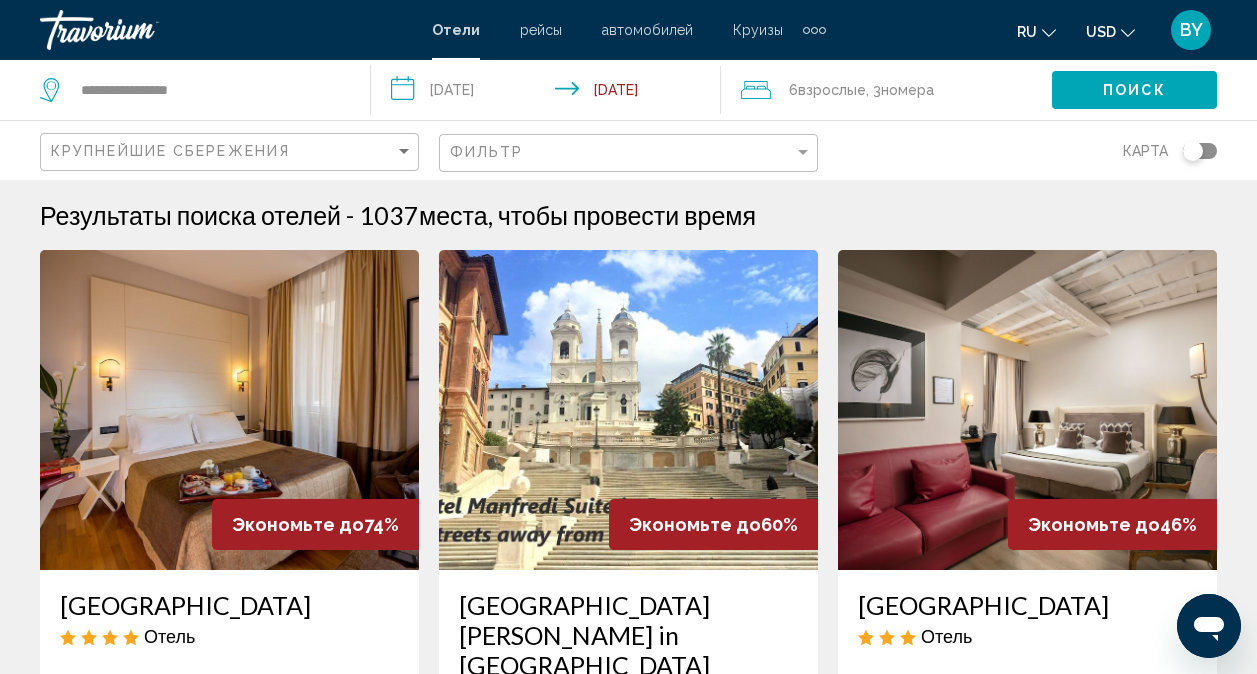 click on "Фильтр" 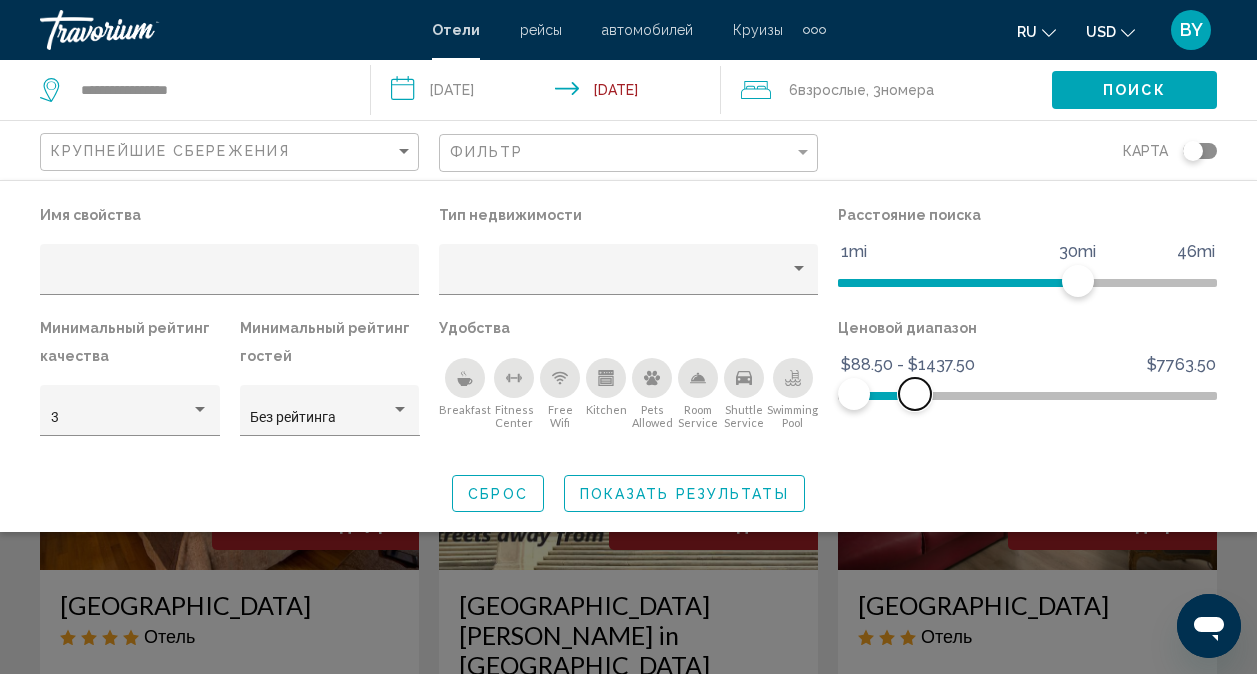 drag, startPoint x: 1208, startPoint y: 406, endPoint x: 915, endPoint y: 427, distance: 293.7516 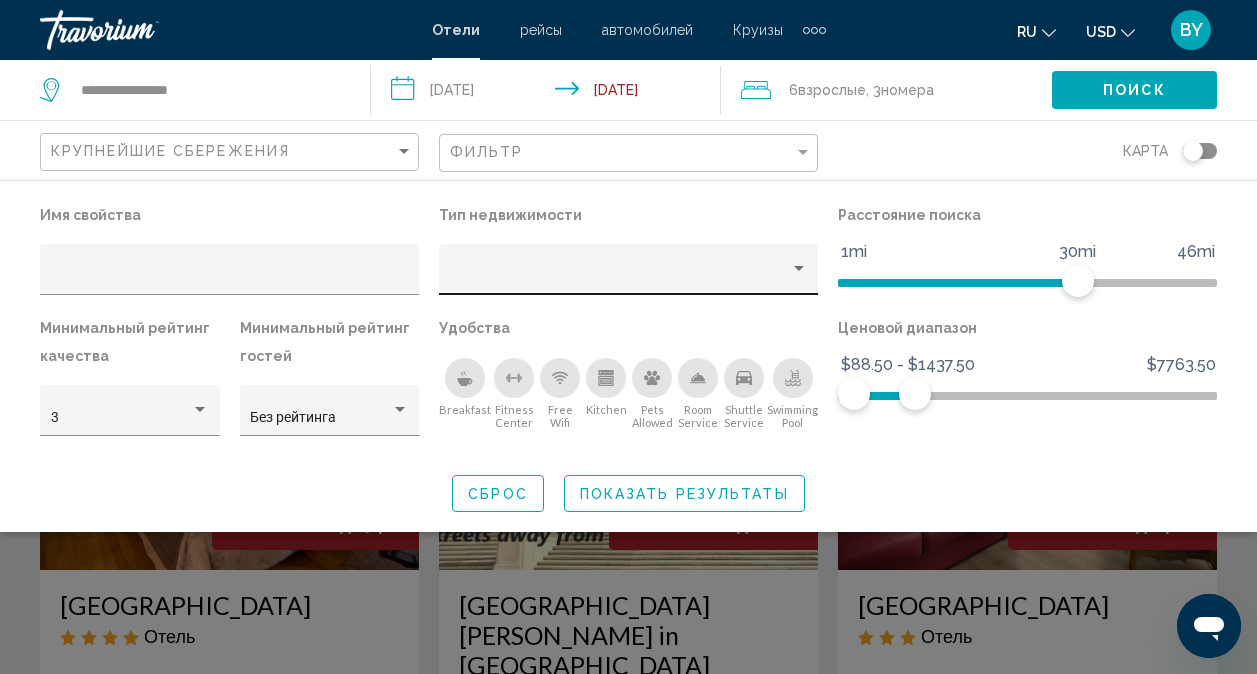 click 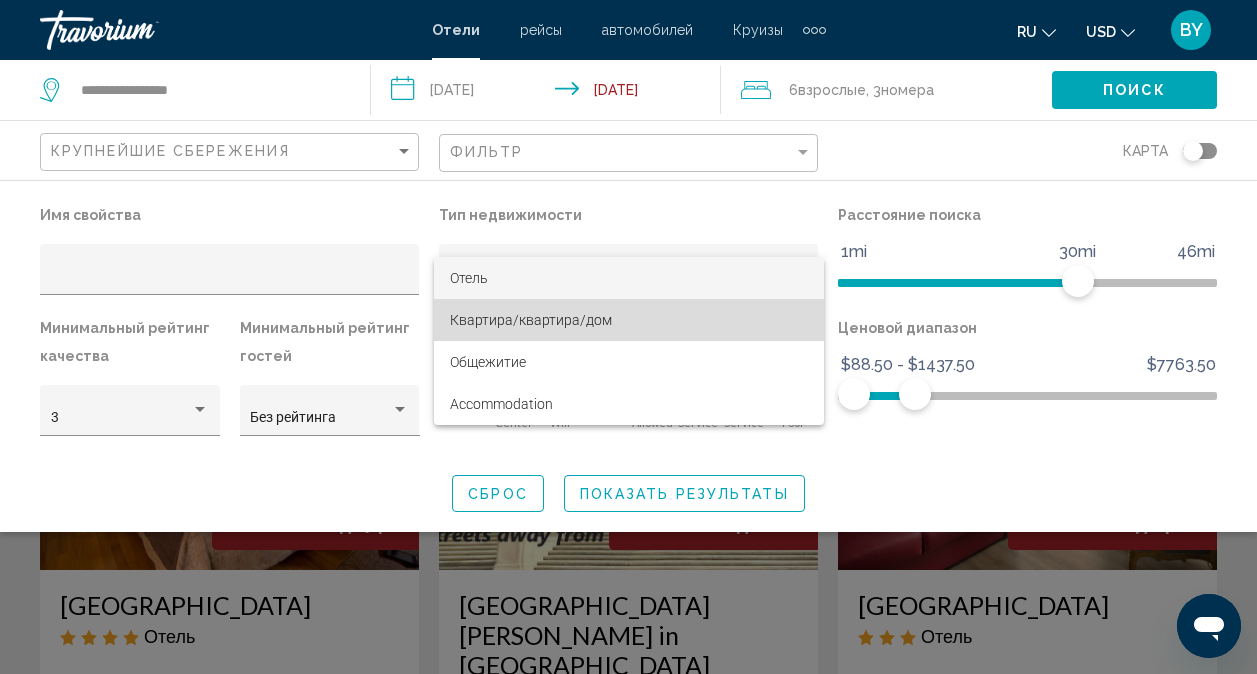 click on "Квартира/квартира/дом" at bounding box center [531, 320] 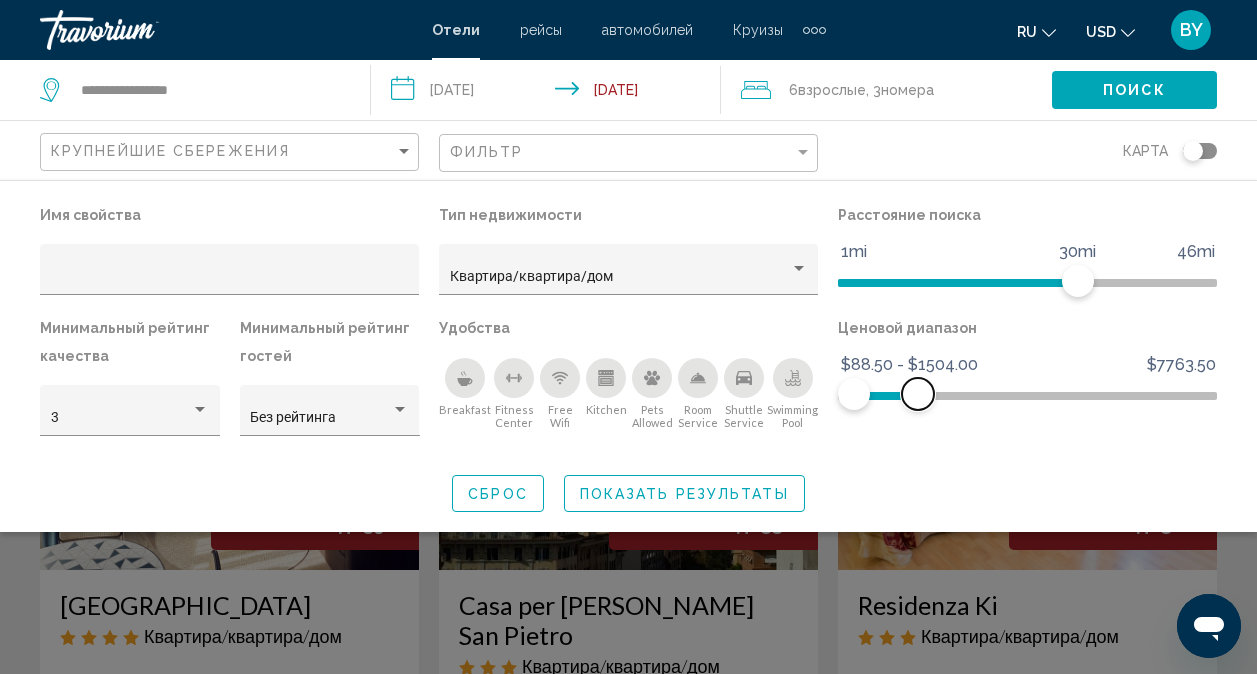 click 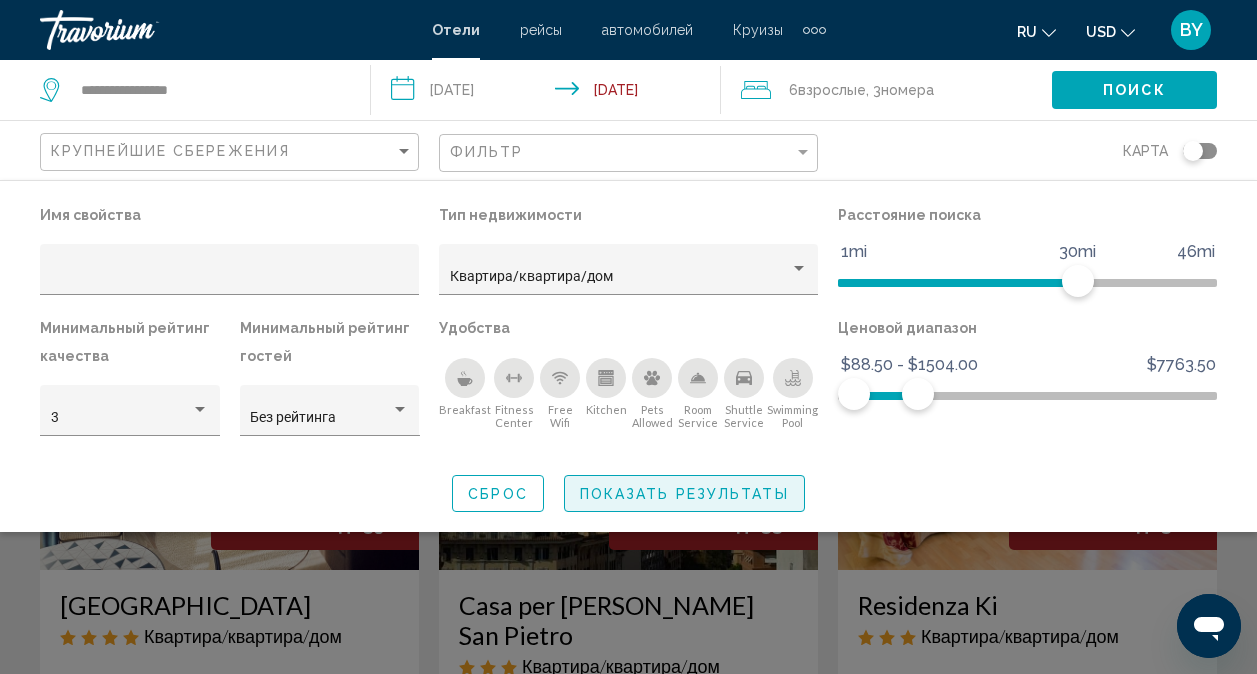 click on "Показать результаты" 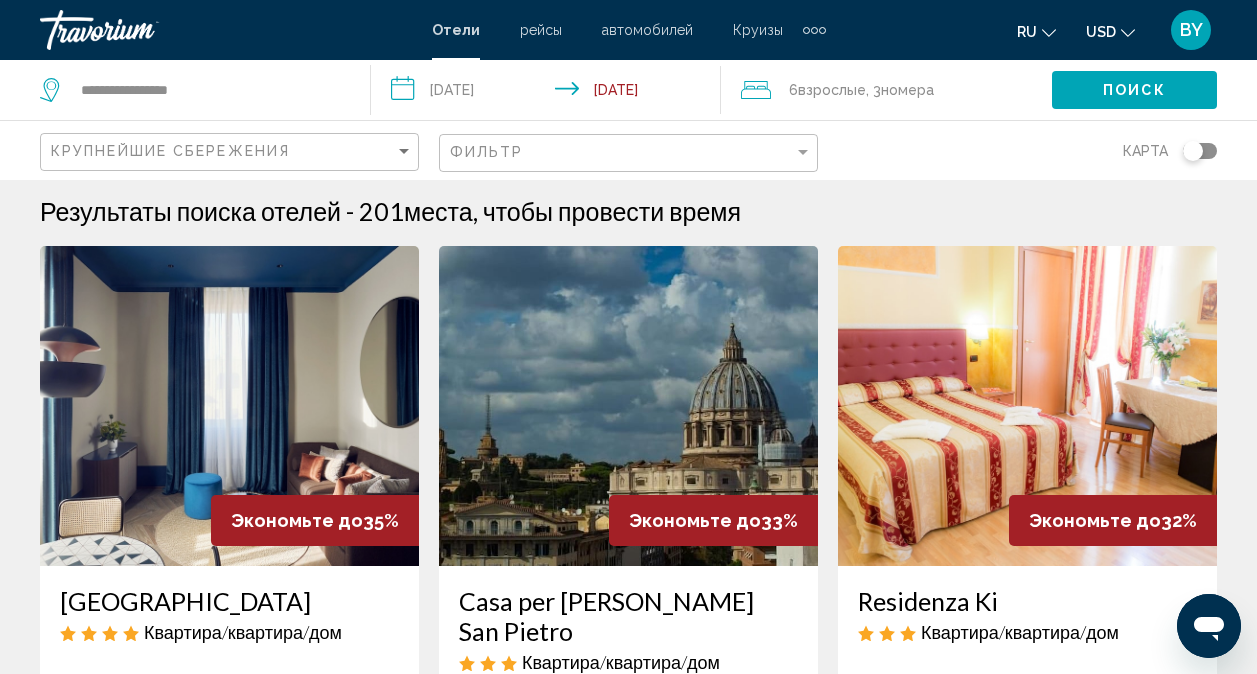 scroll, scrollTop: 0, scrollLeft: 0, axis: both 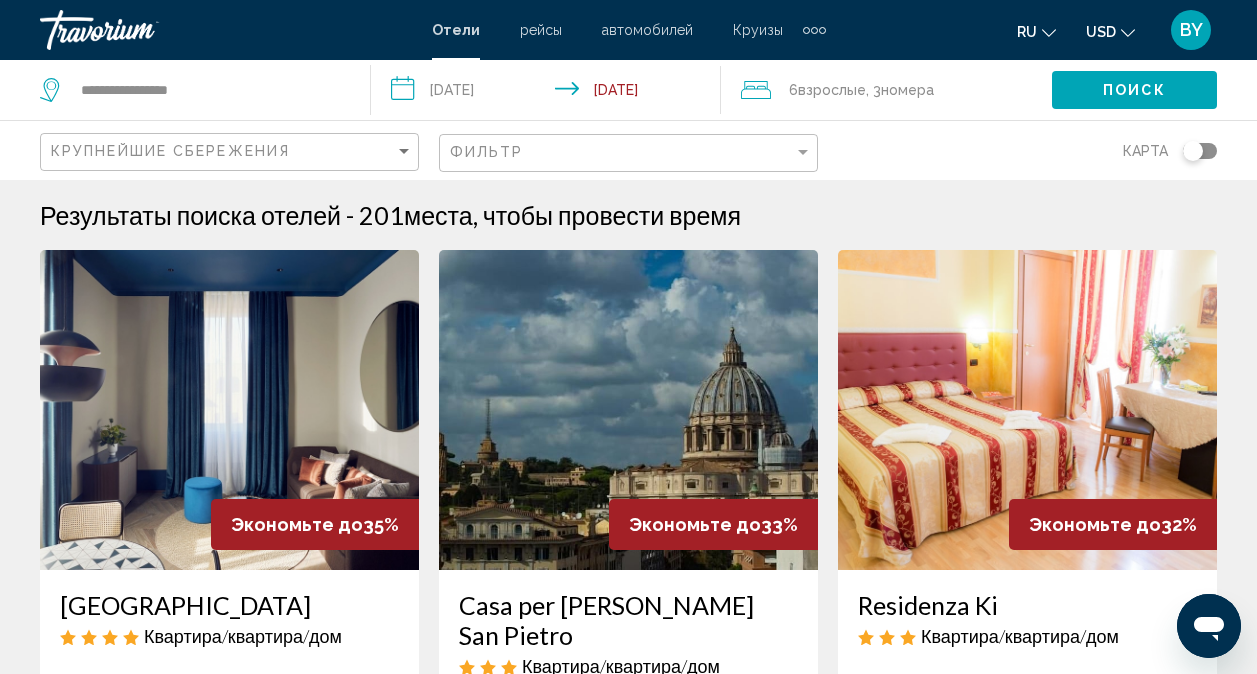 click at bounding box center (229, 410) 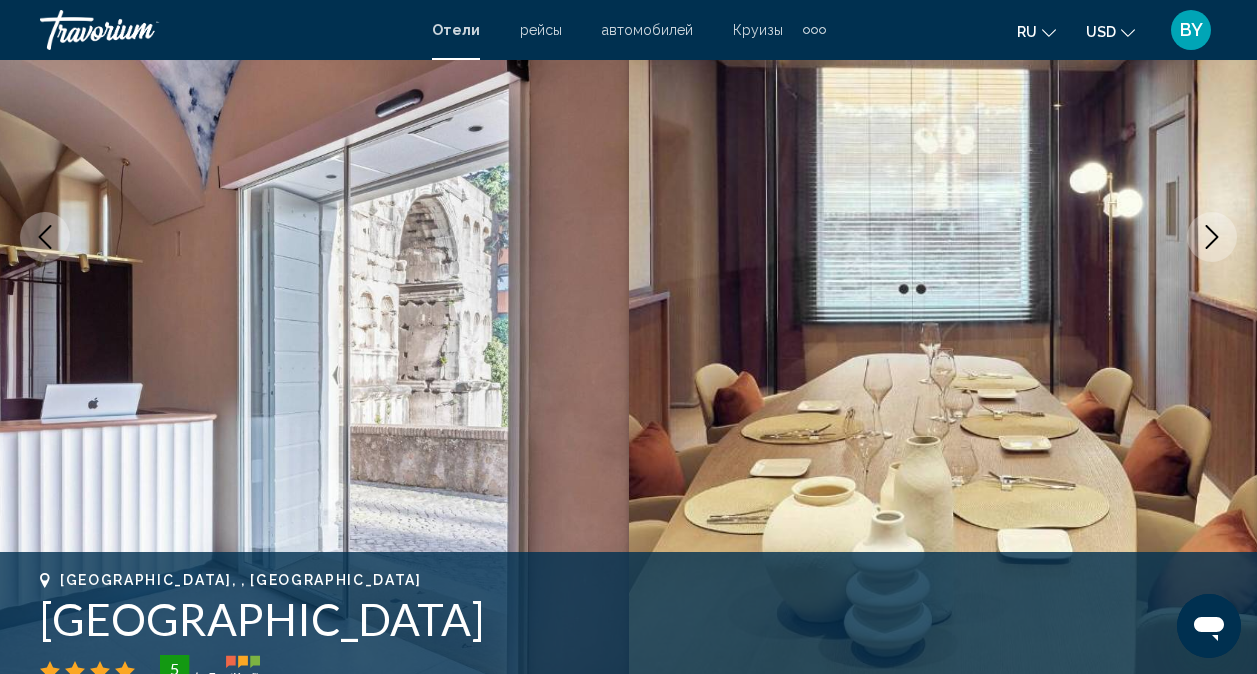 scroll, scrollTop: 198, scrollLeft: 0, axis: vertical 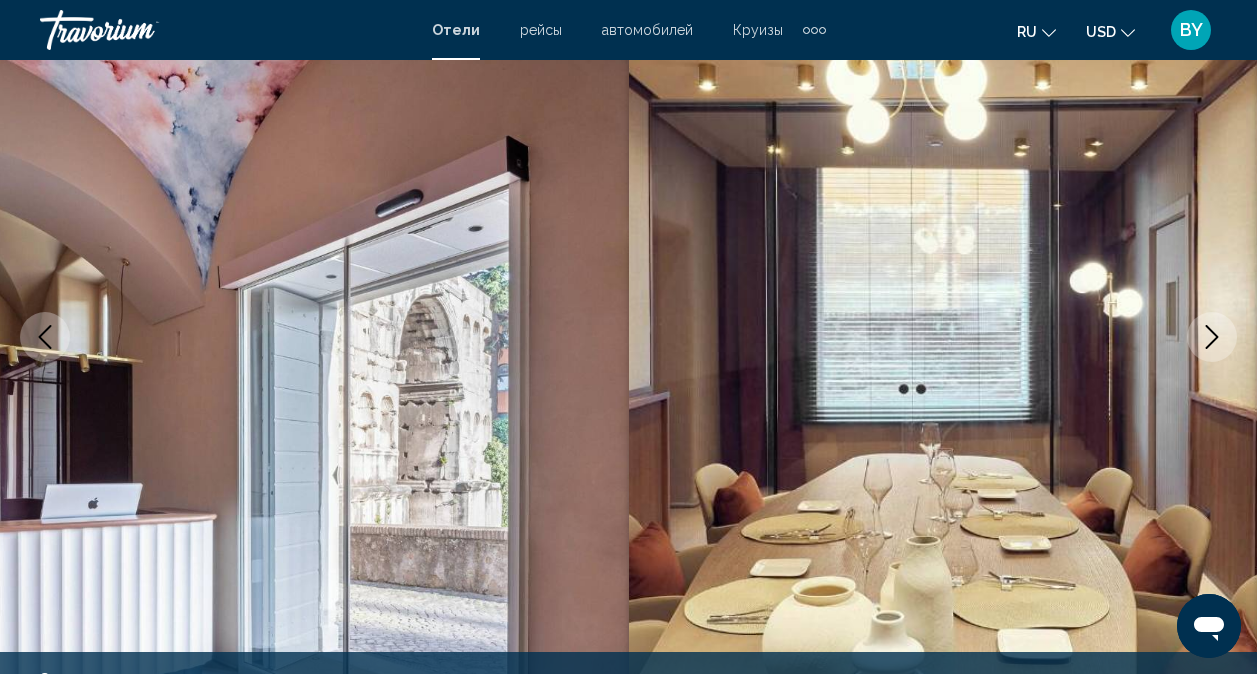 click 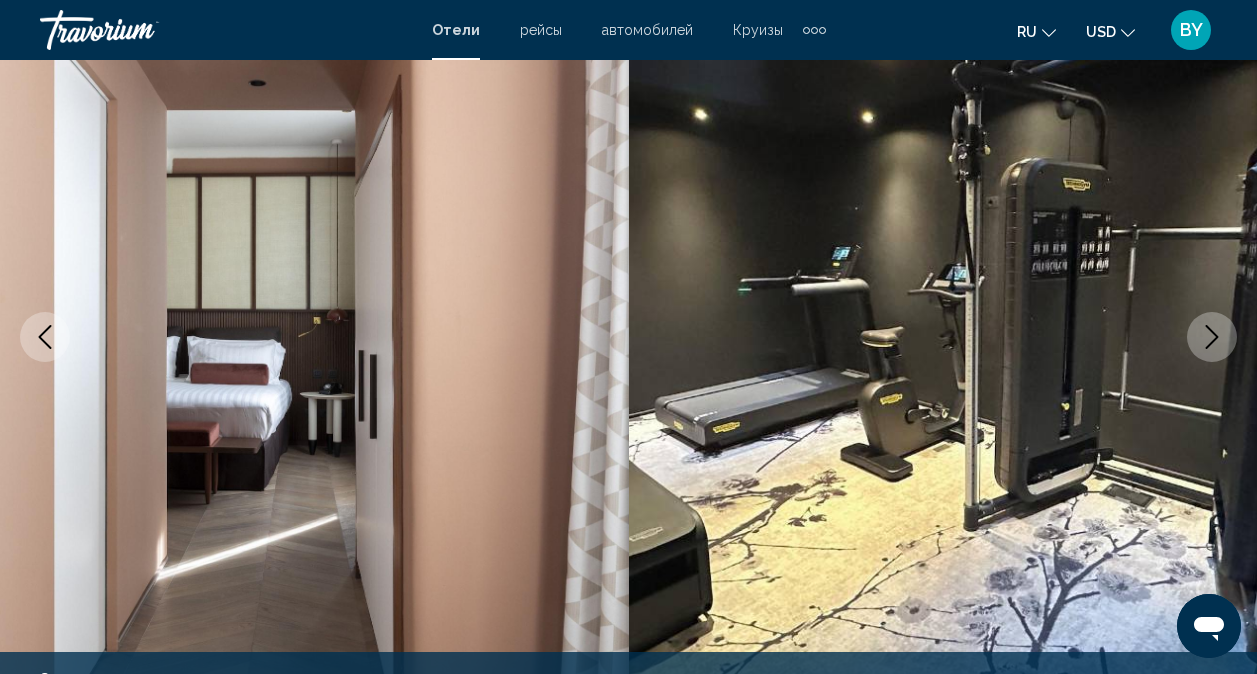 click 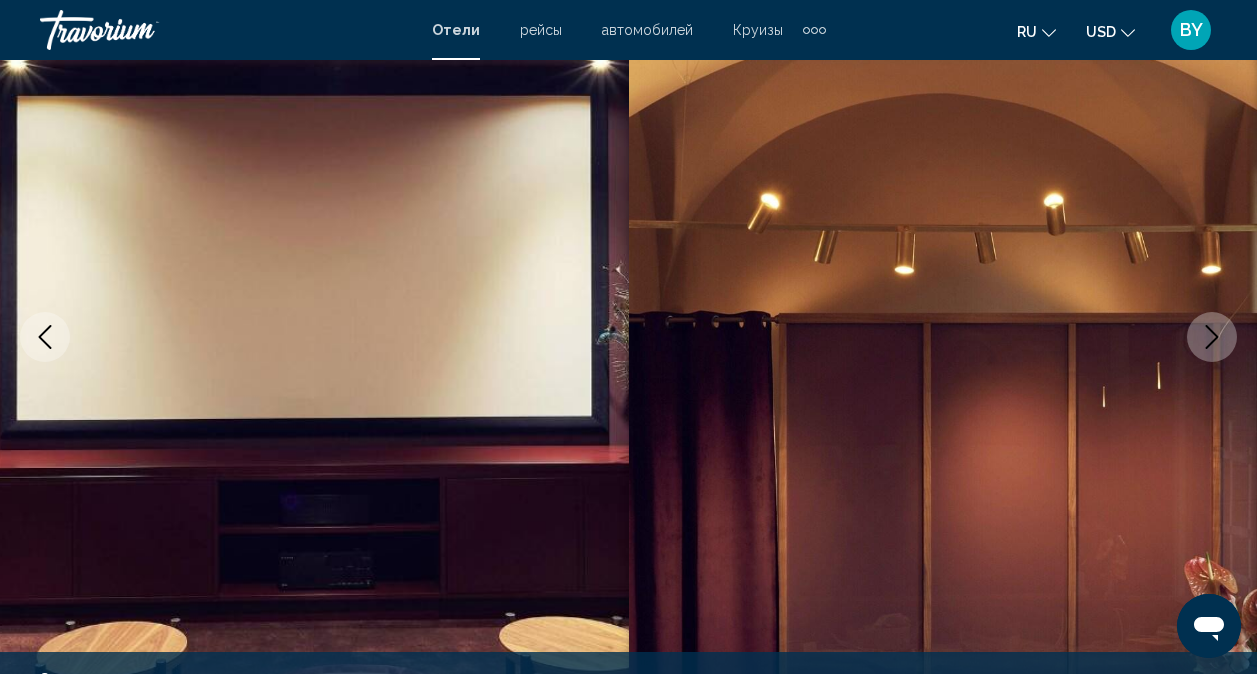 click at bounding box center (1212, 337) 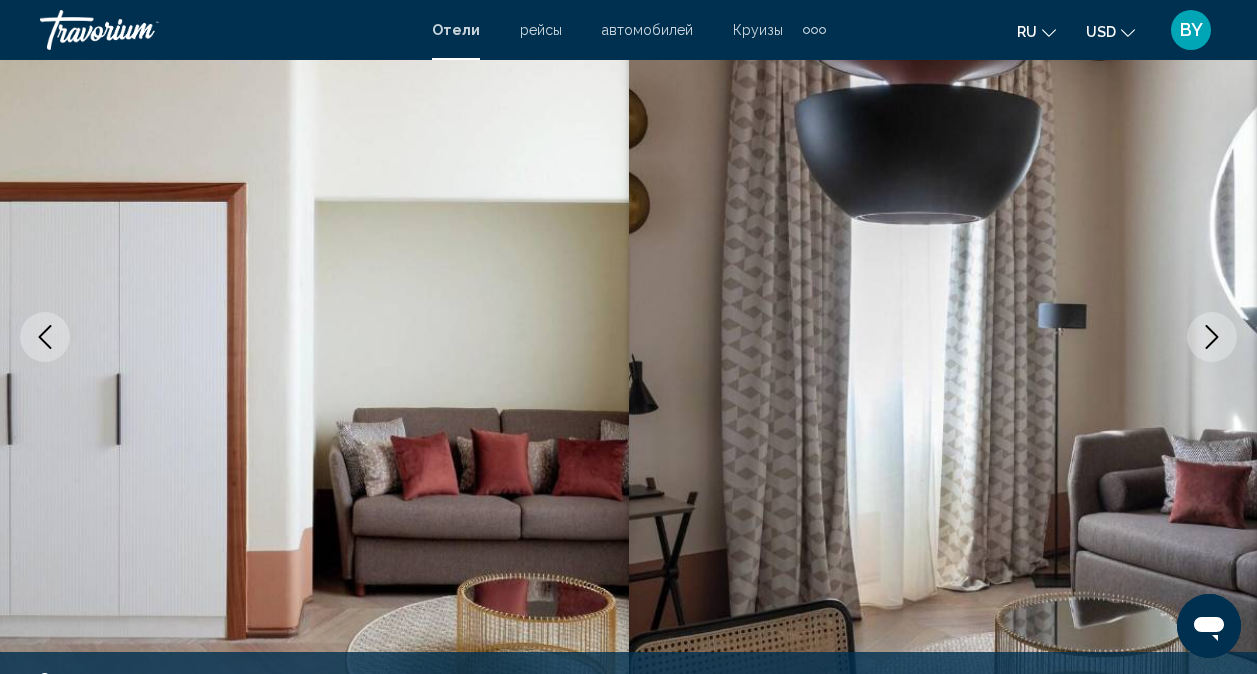 click at bounding box center [1212, 337] 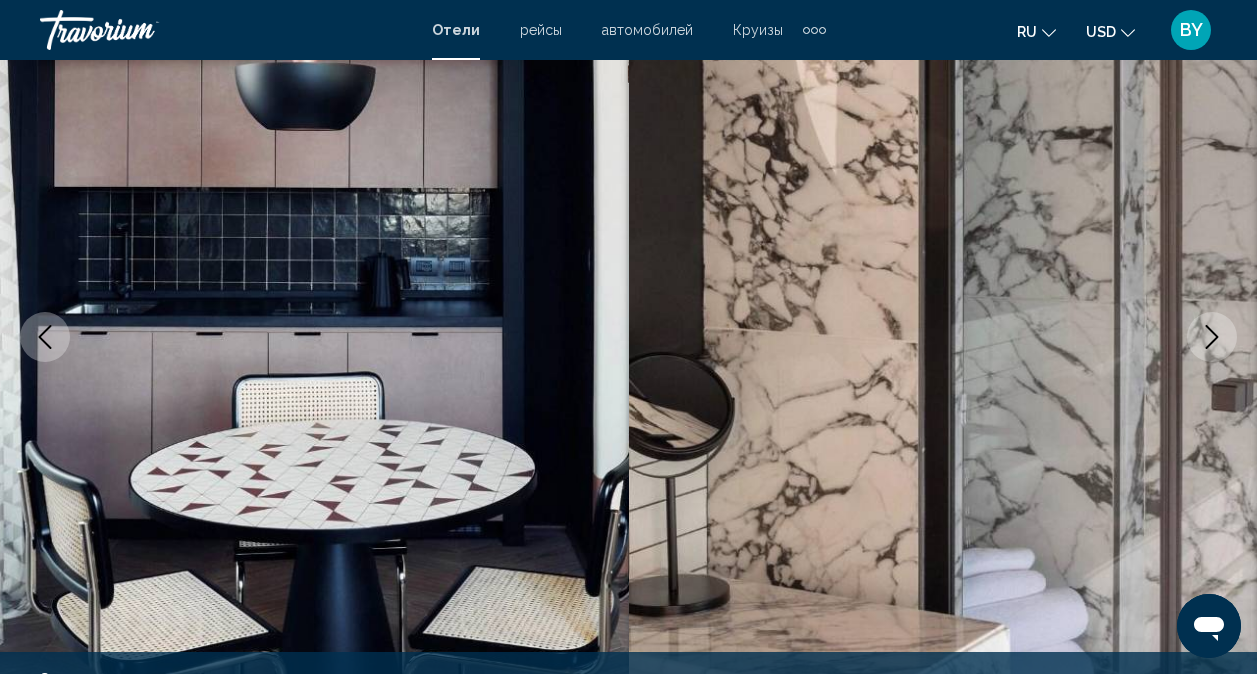 click at bounding box center [1212, 337] 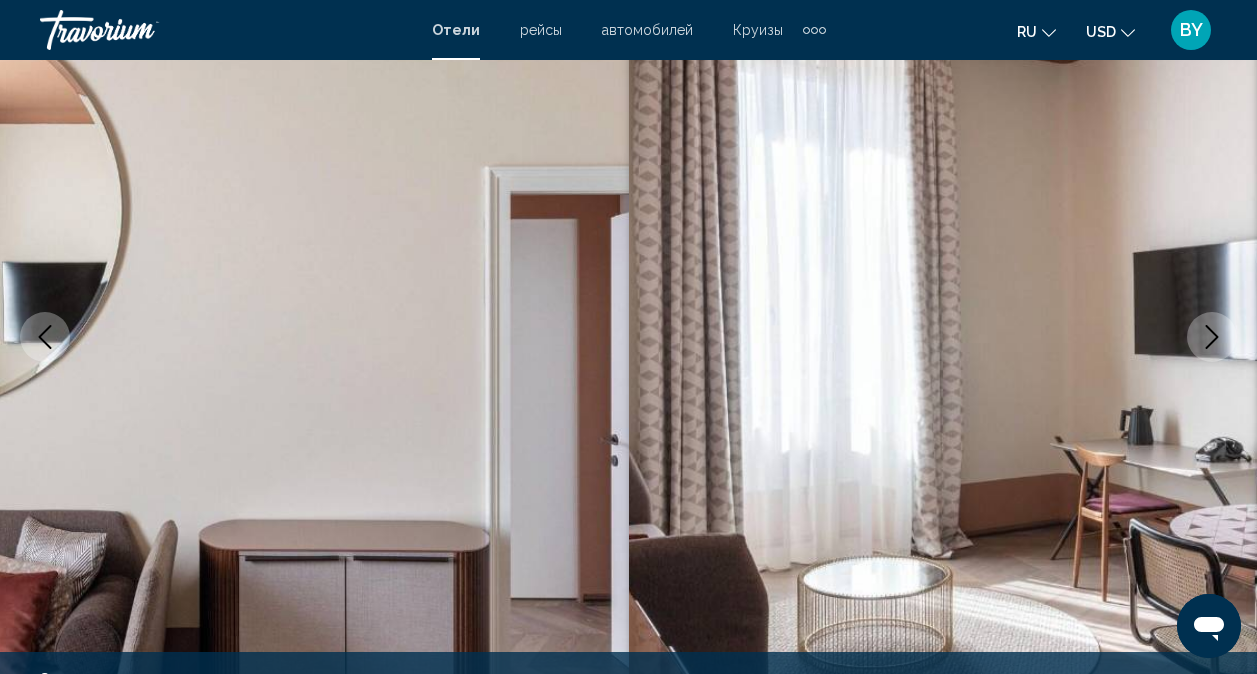 click at bounding box center (1212, 337) 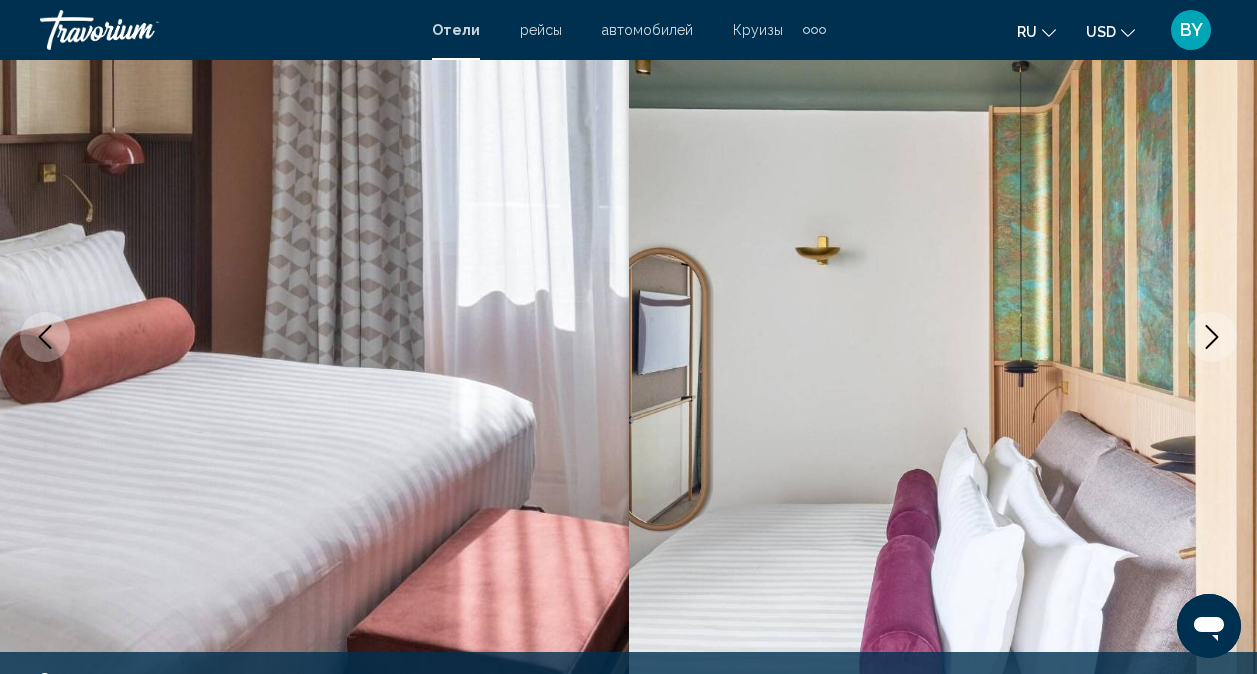 click at bounding box center (1212, 337) 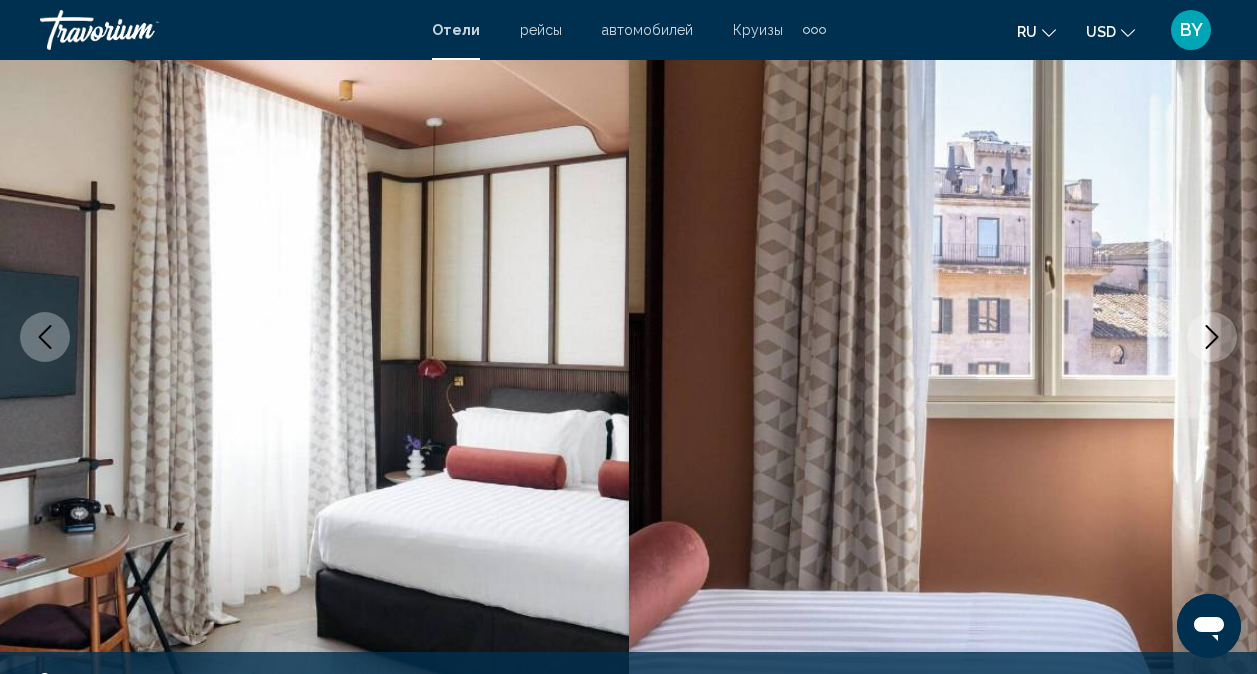click at bounding box center [1212, 337] 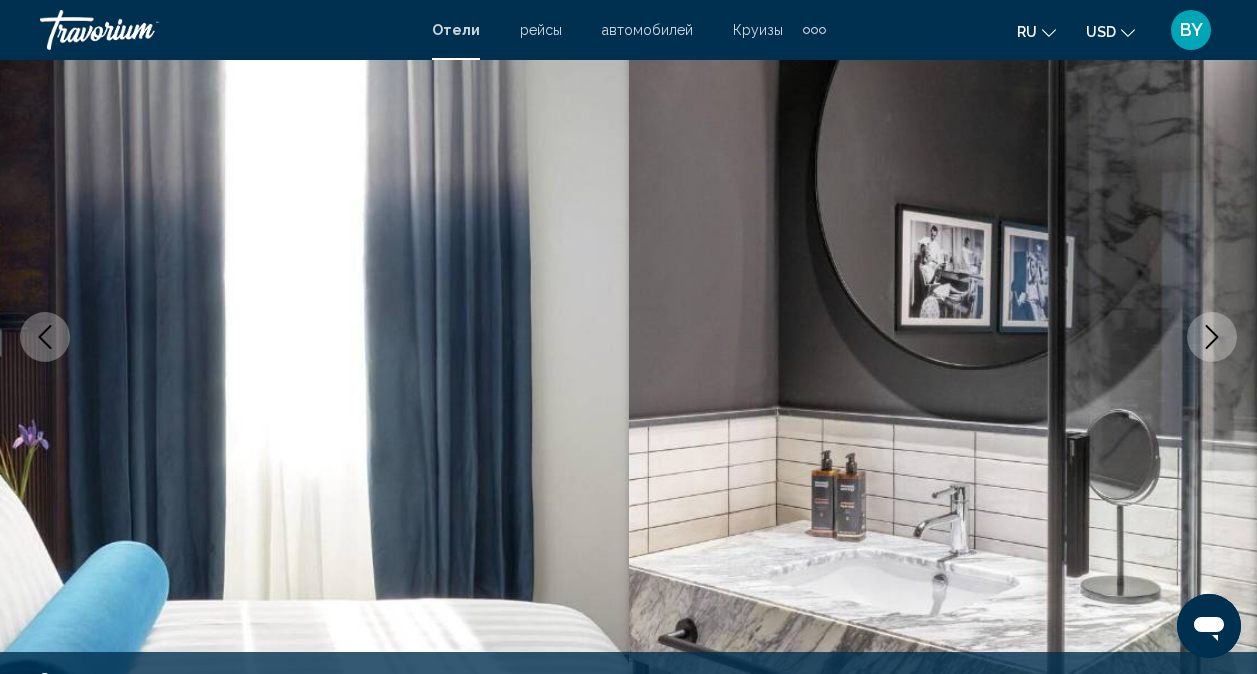 click at bounding box center [1212, 337] 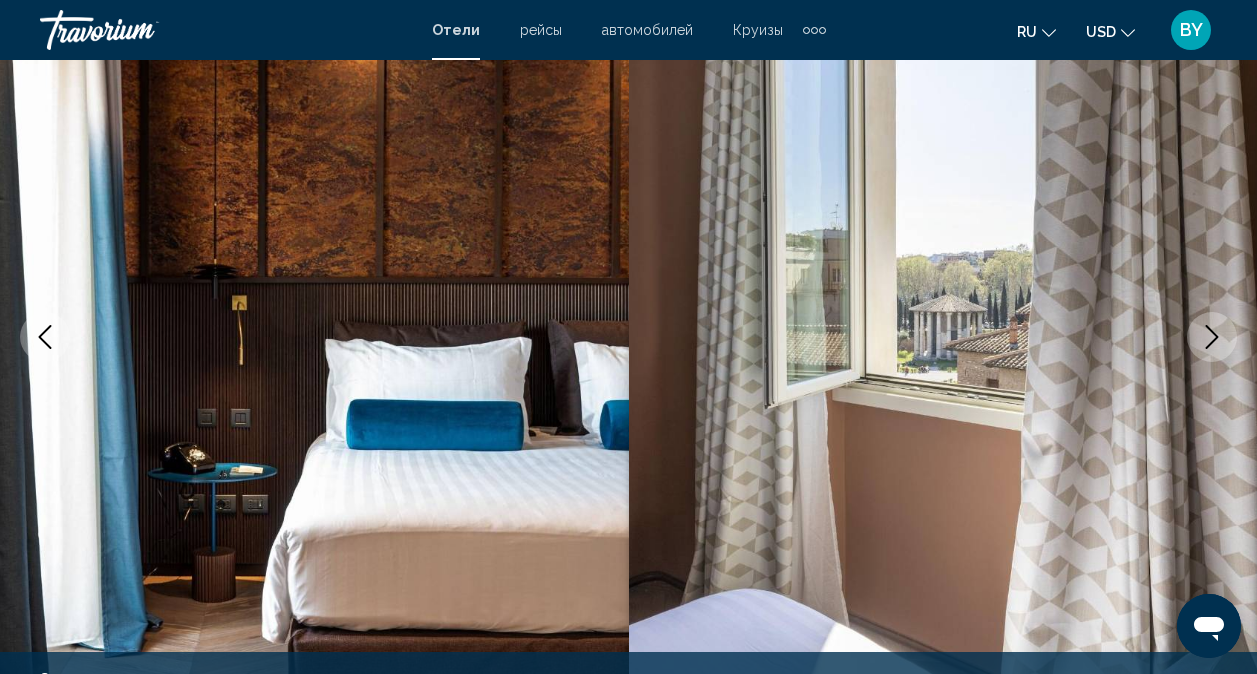 click at bounding box center (1212, 337) 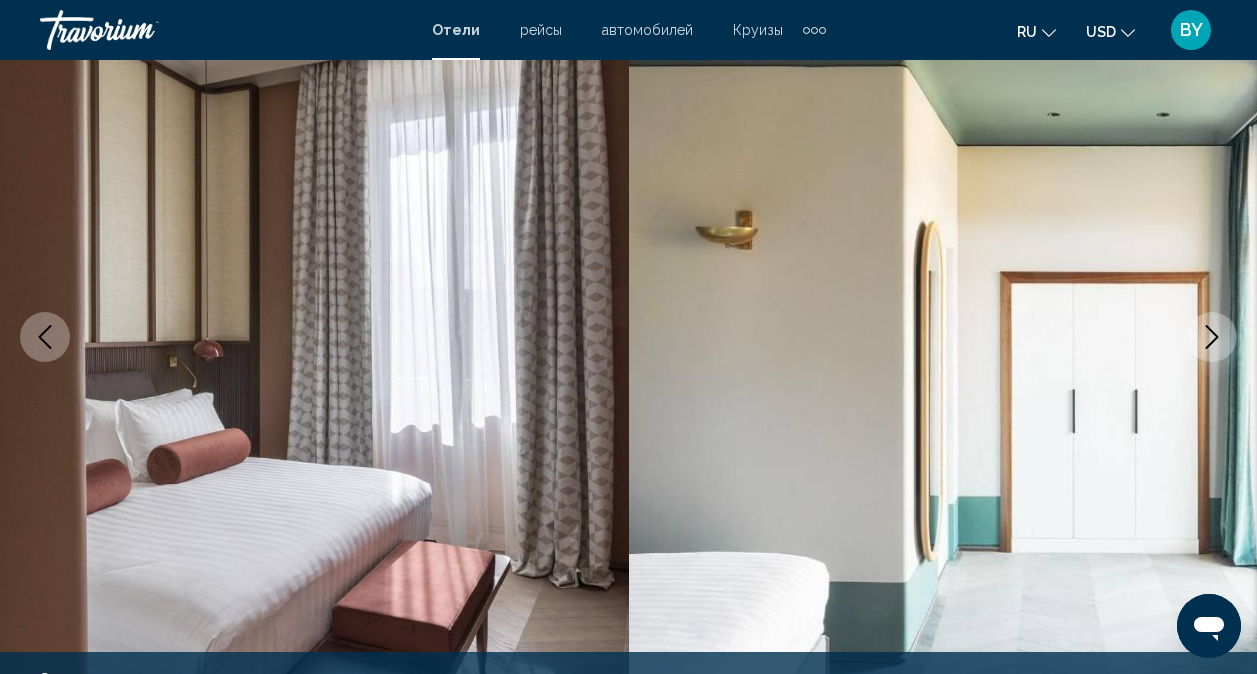 click 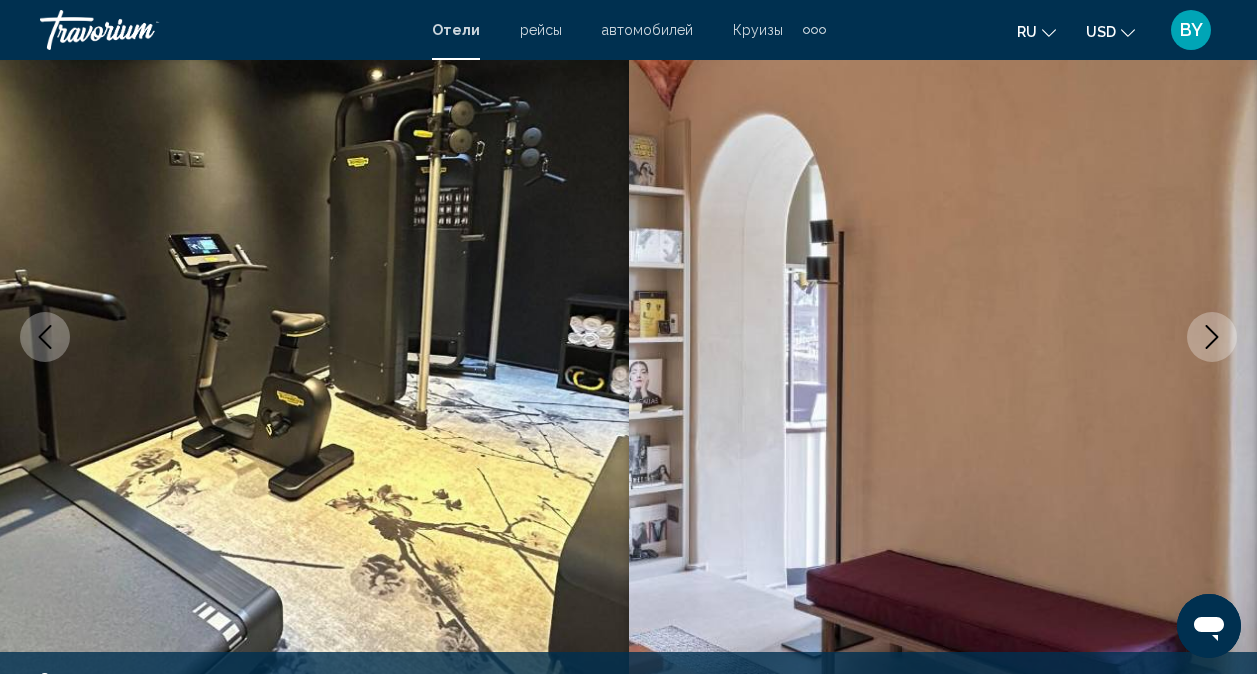 click at bounding box center (1212, 337) 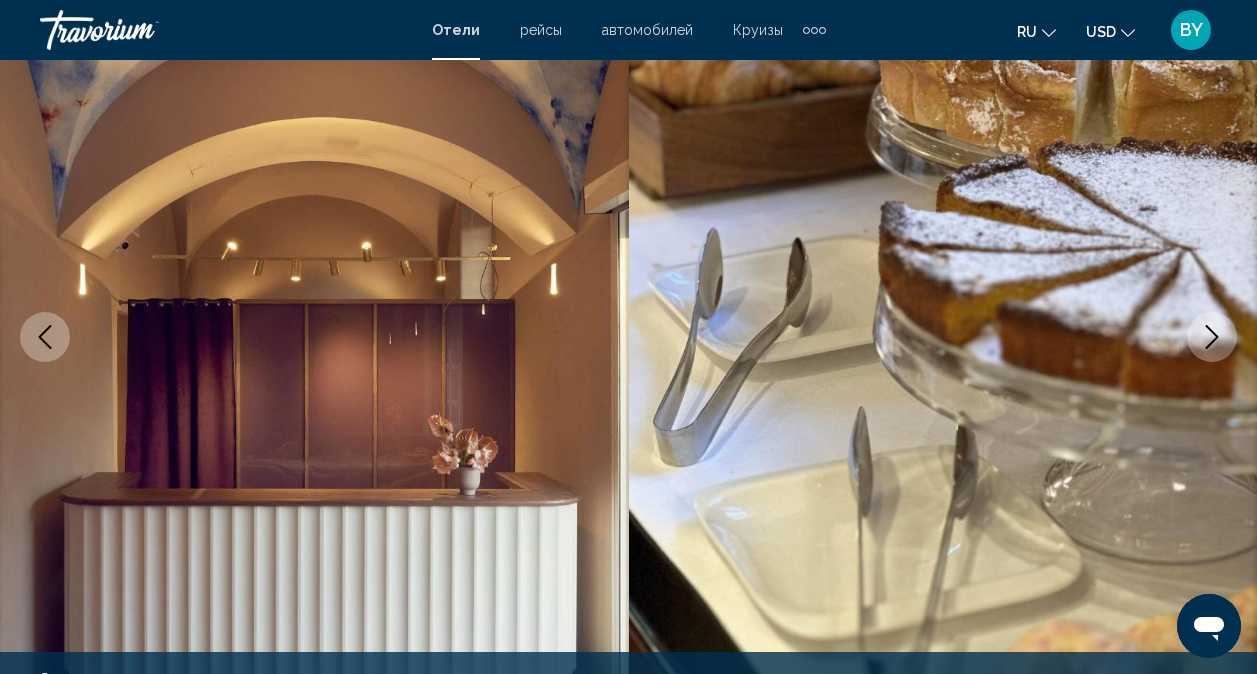 click at bounding box center [1212, 337] 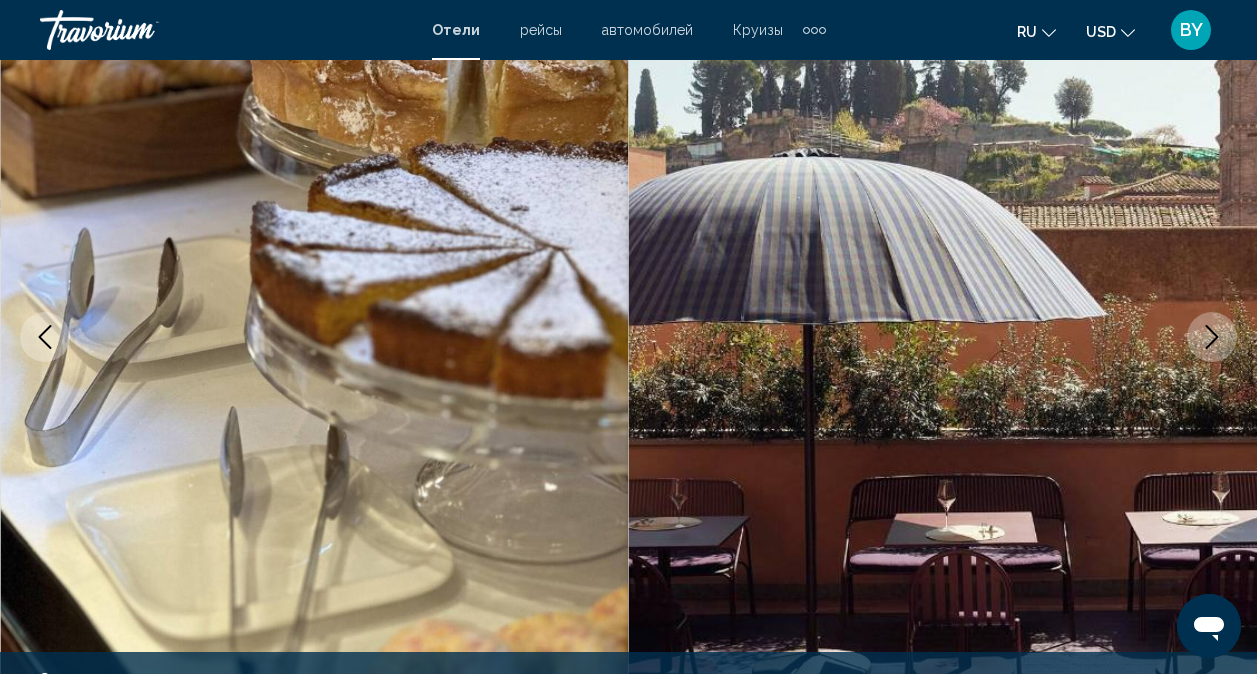 click at bounding box center (1212, 337) 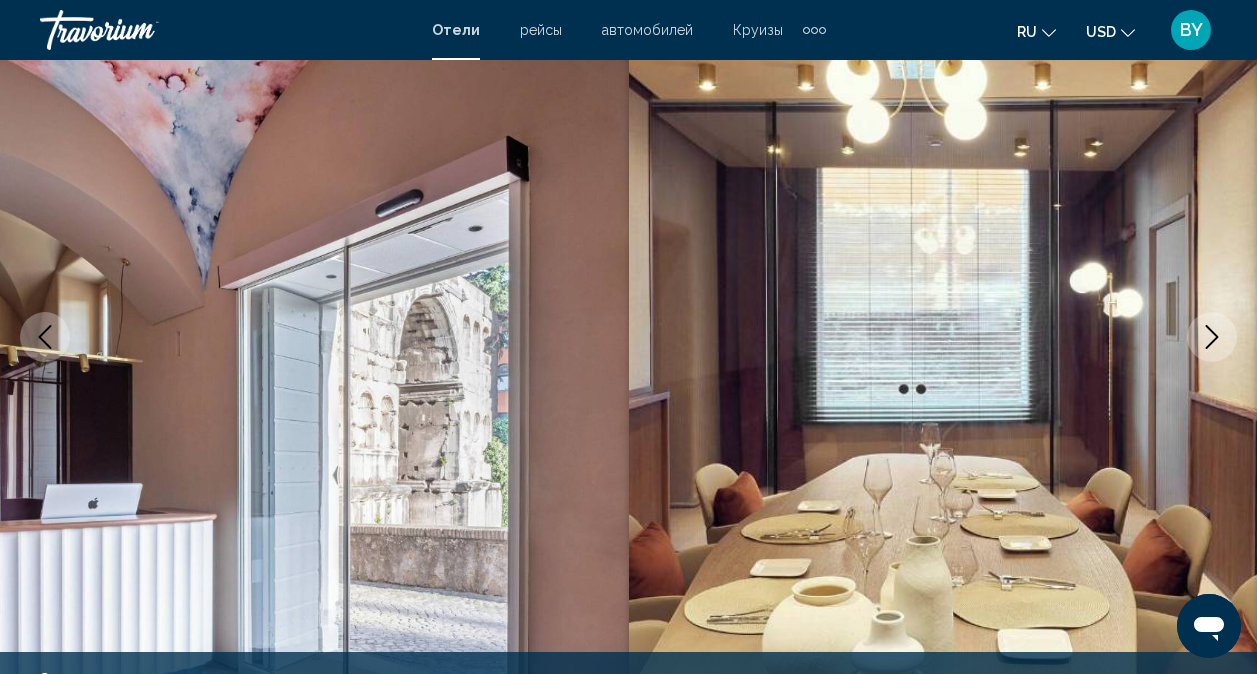 click 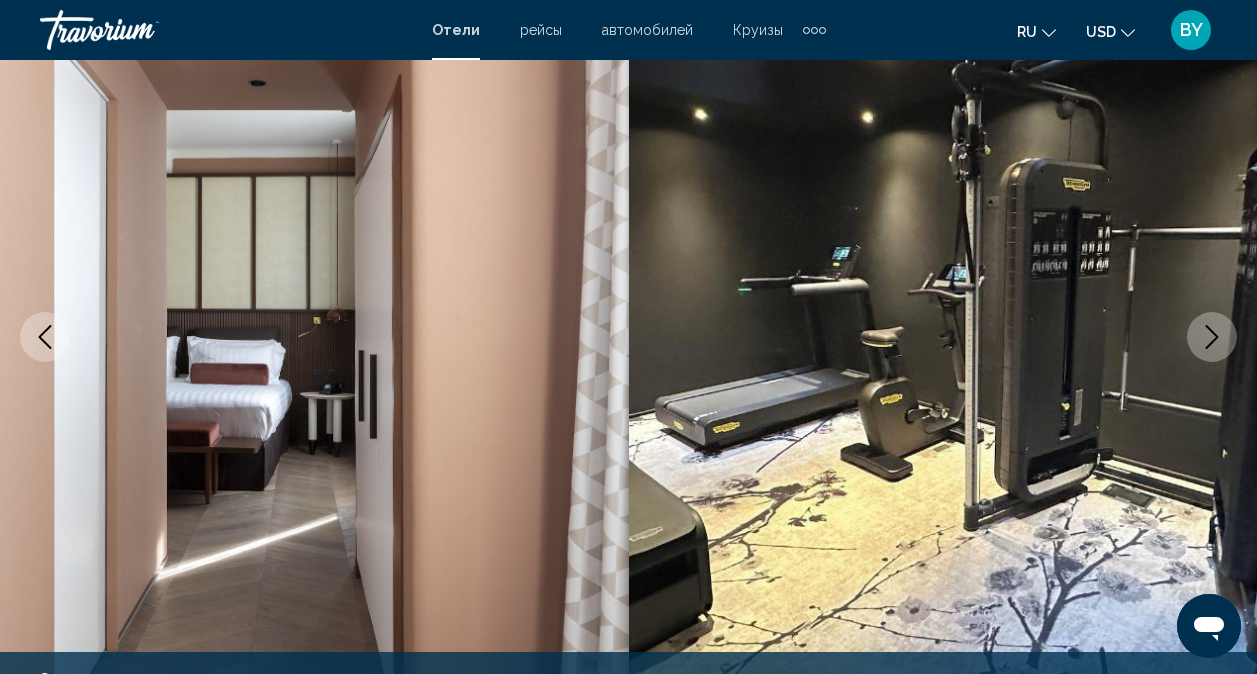 click 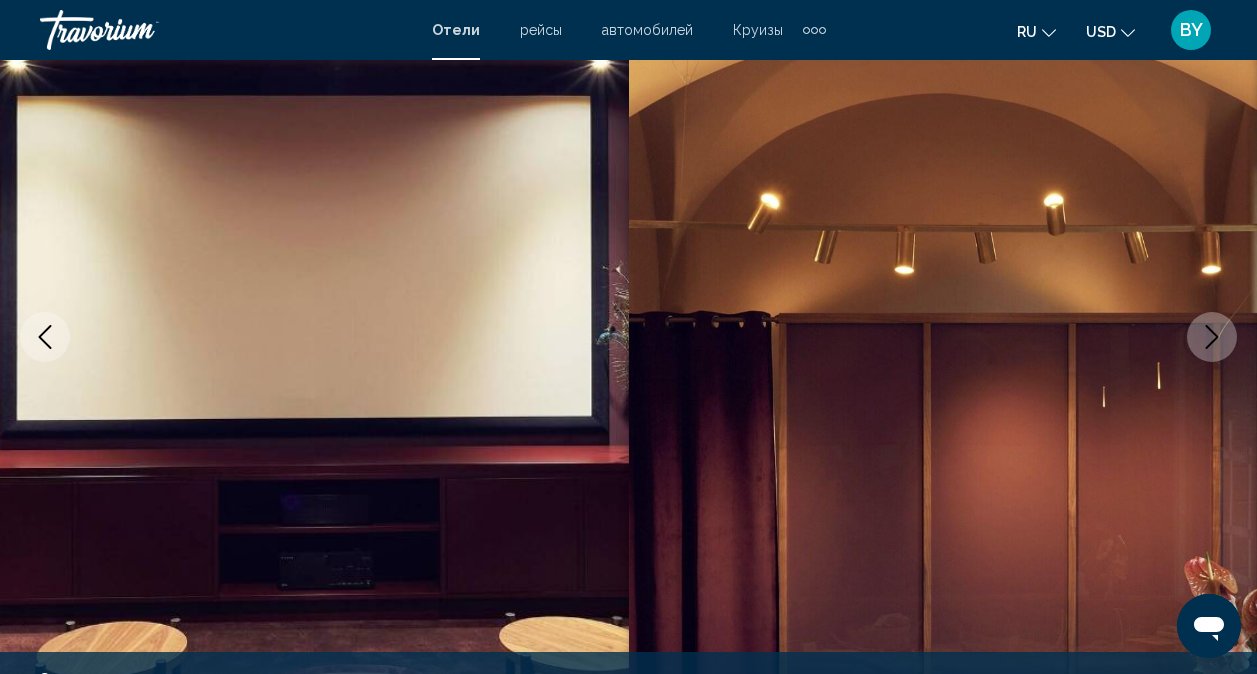 click 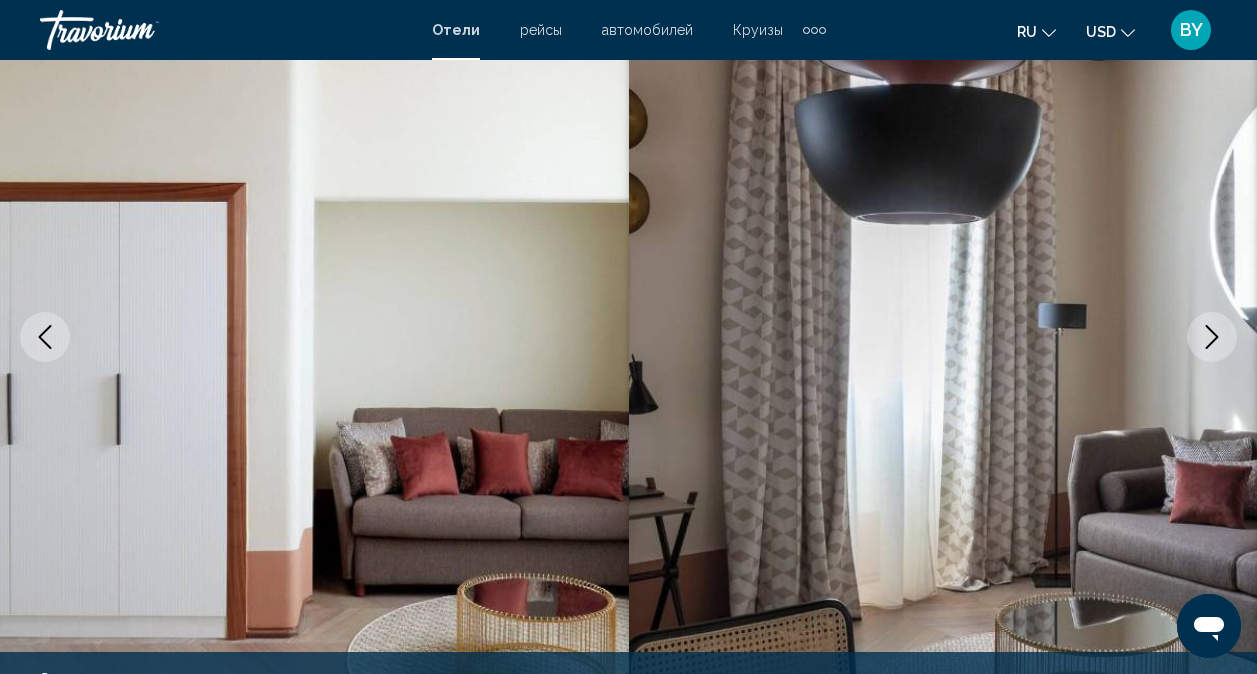 click 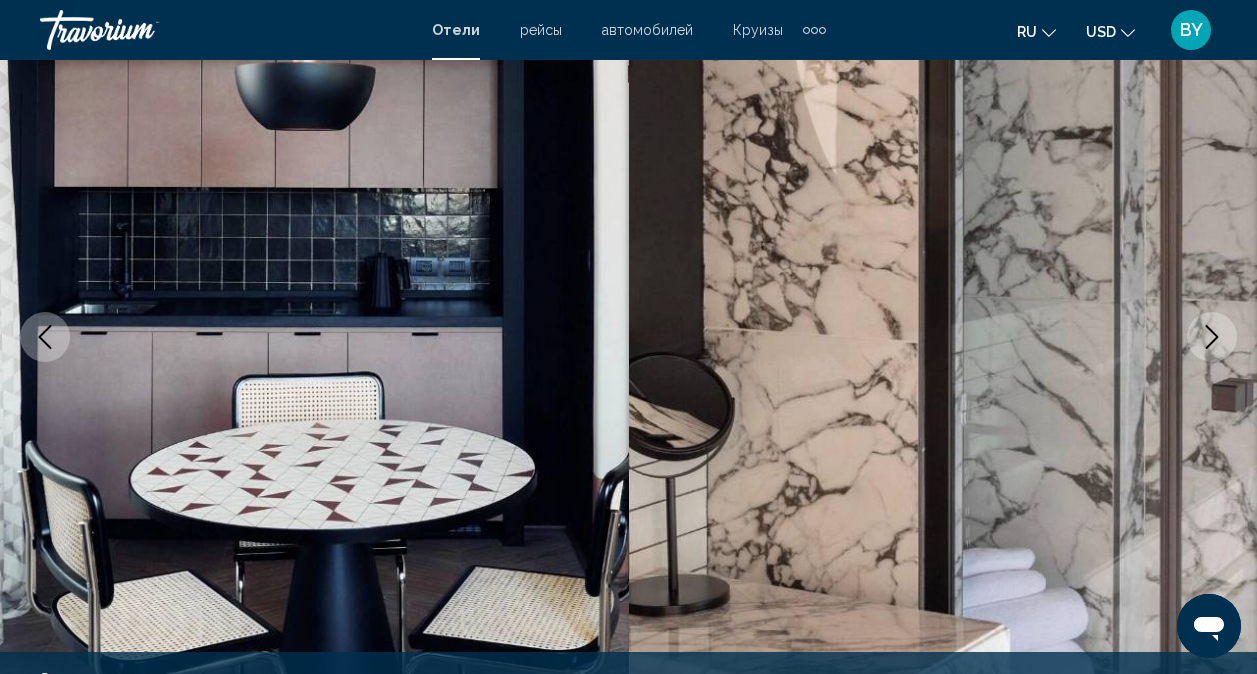 click 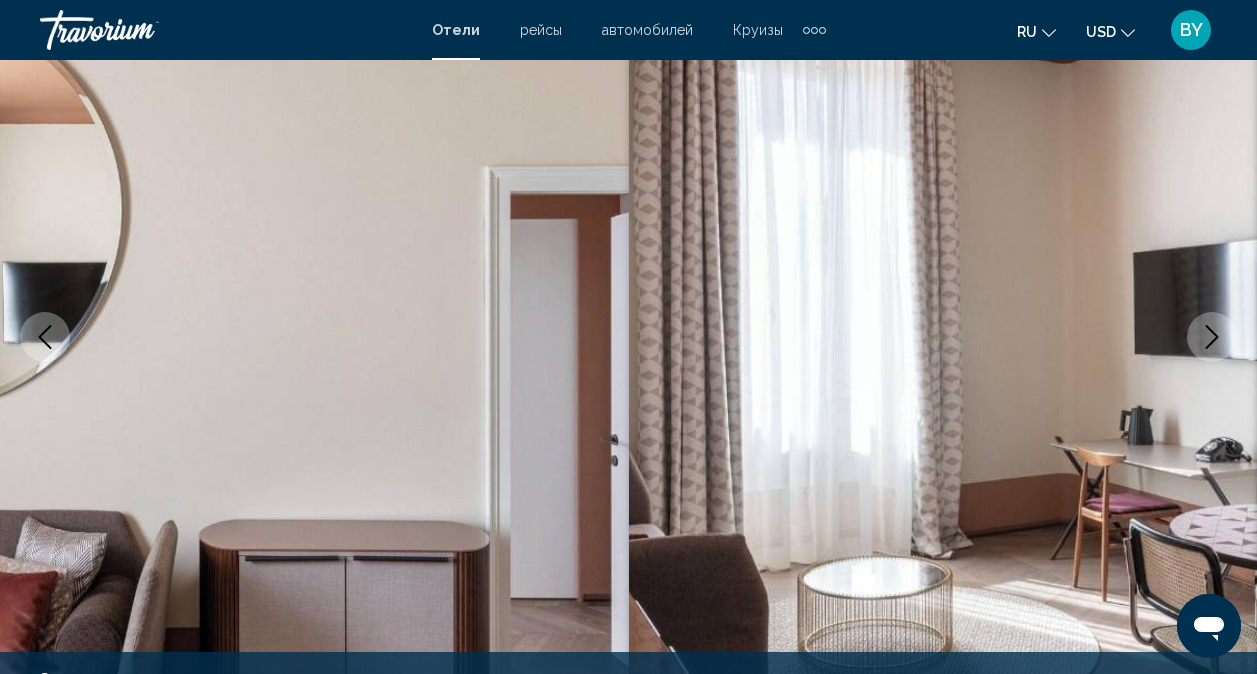 click 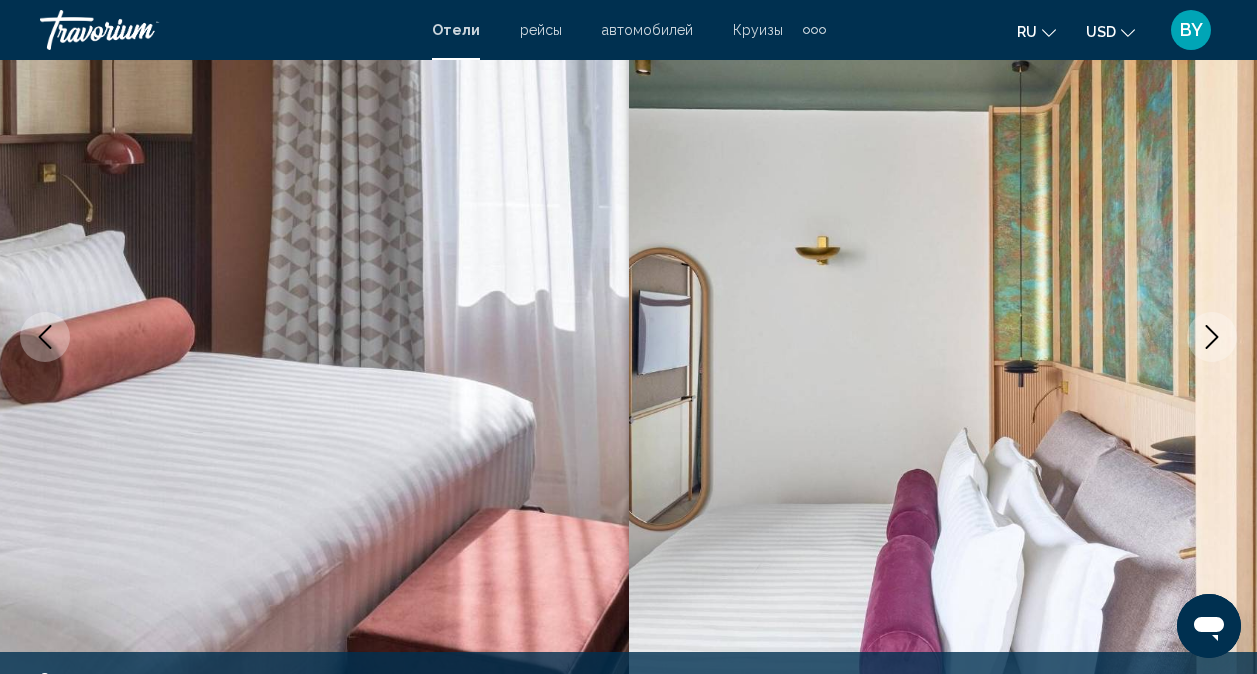 click 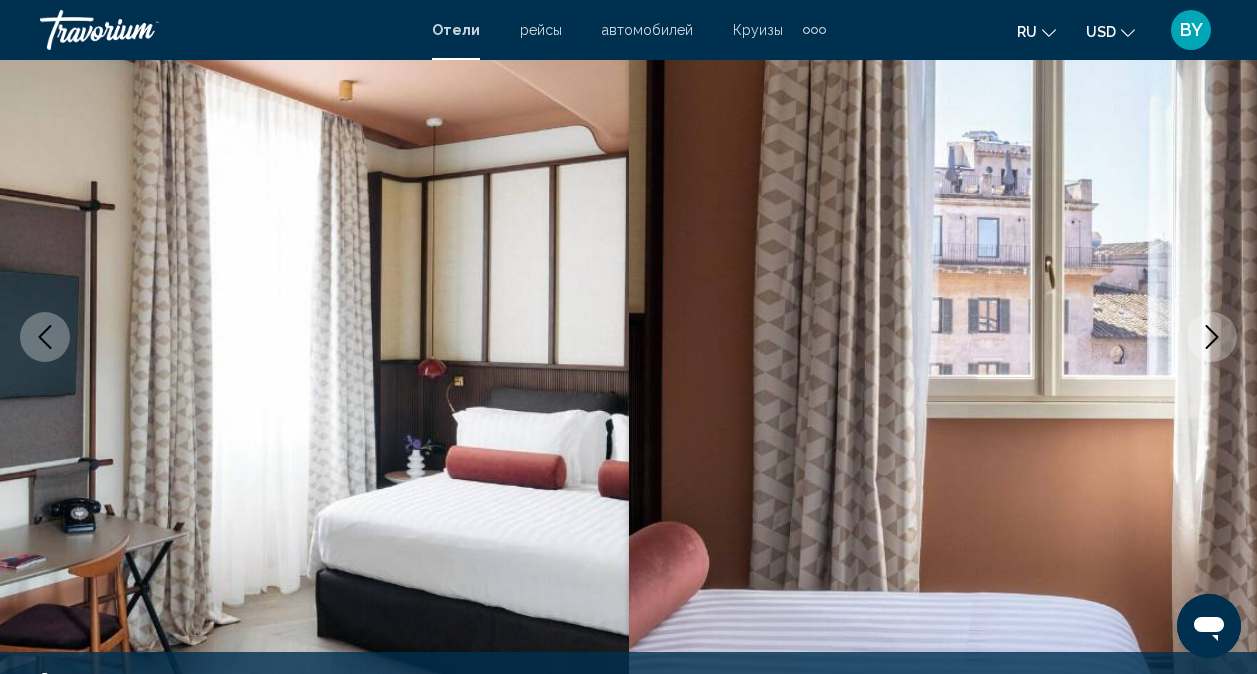 click 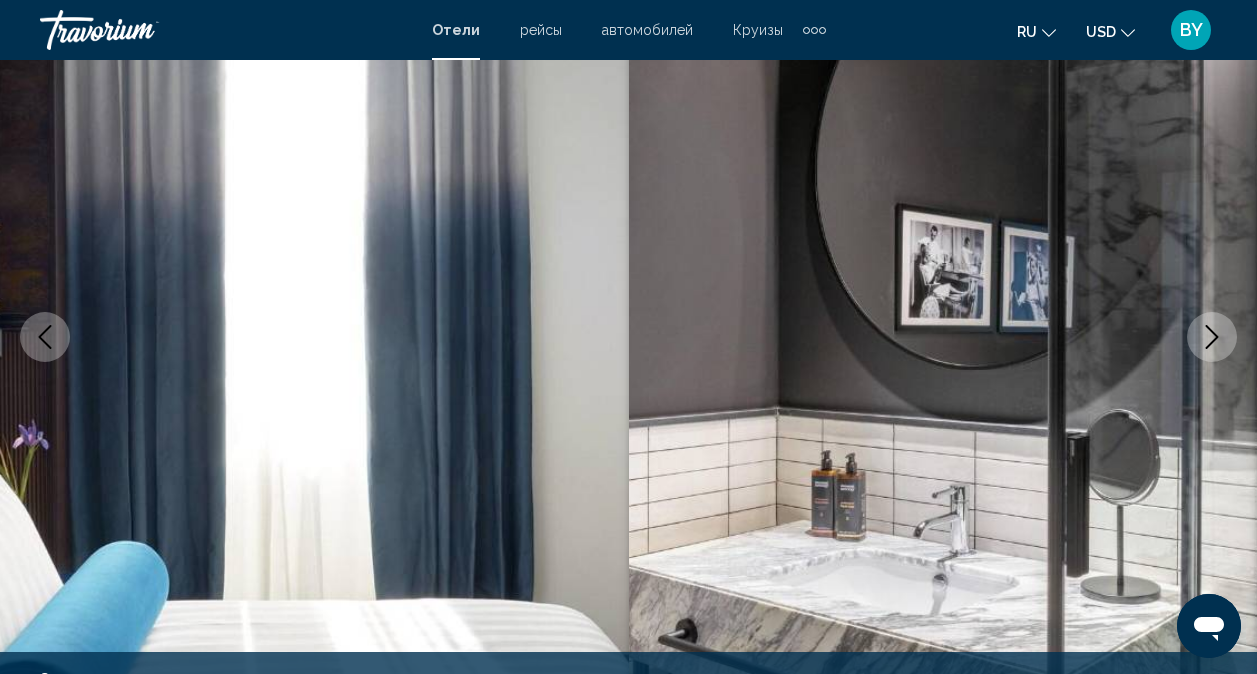 click 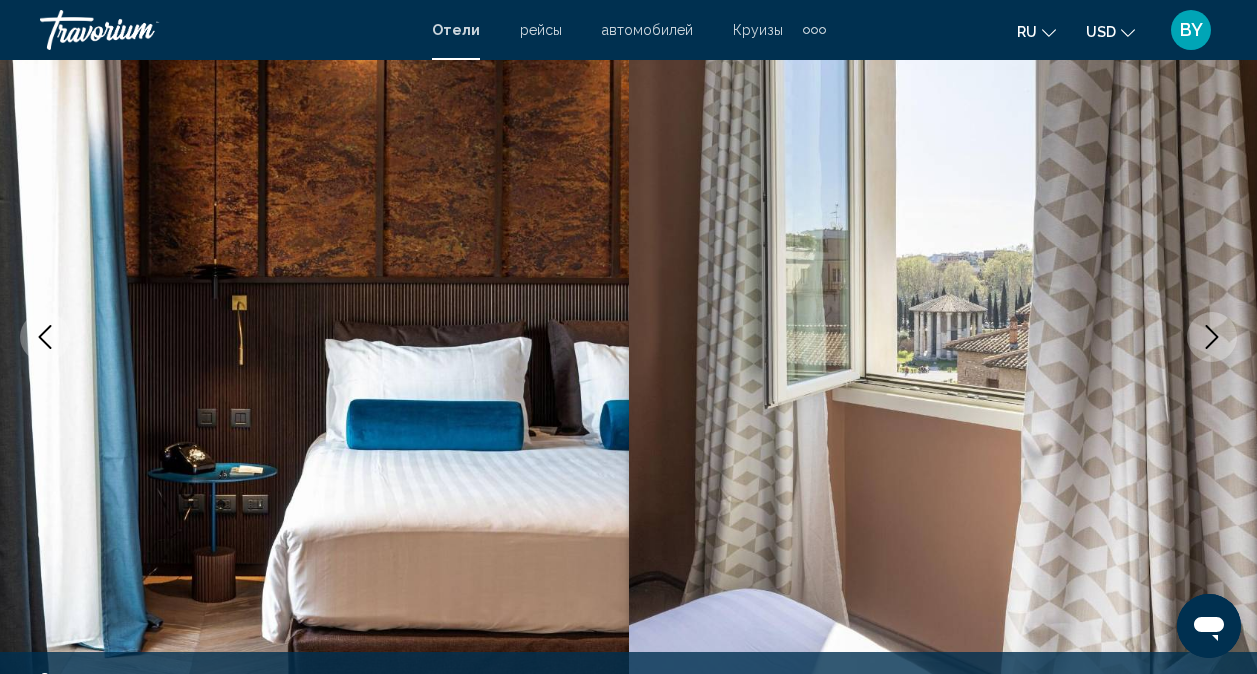 click 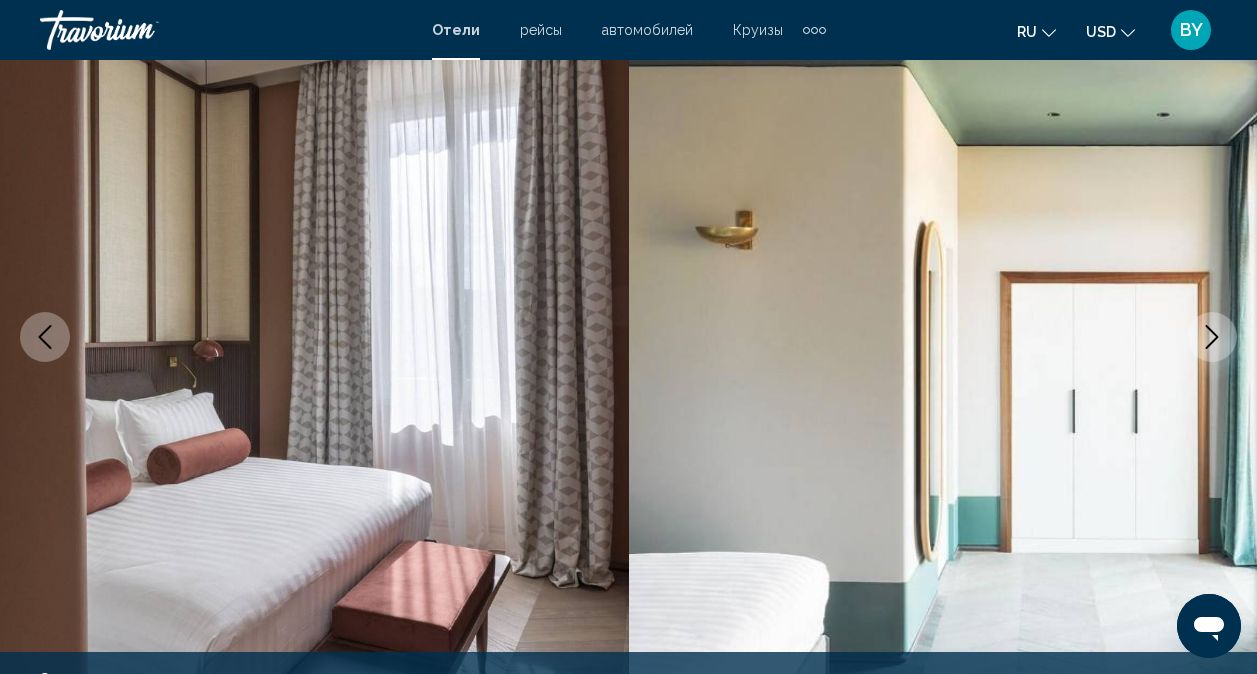 click 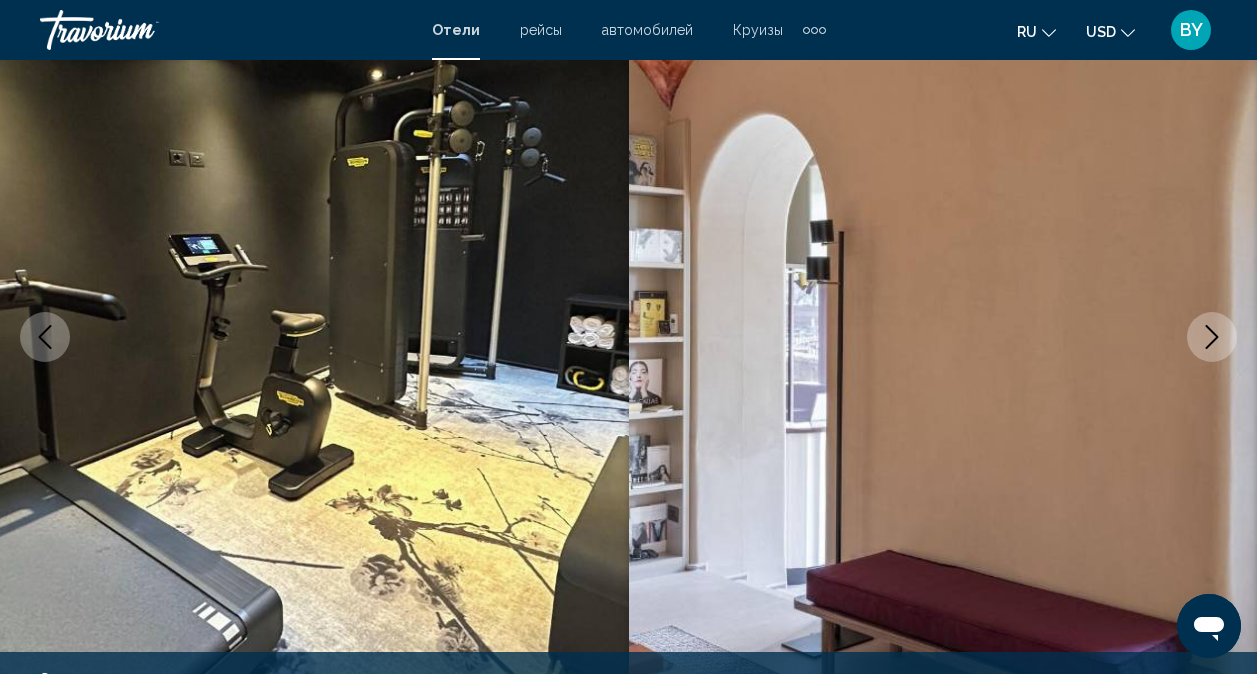click 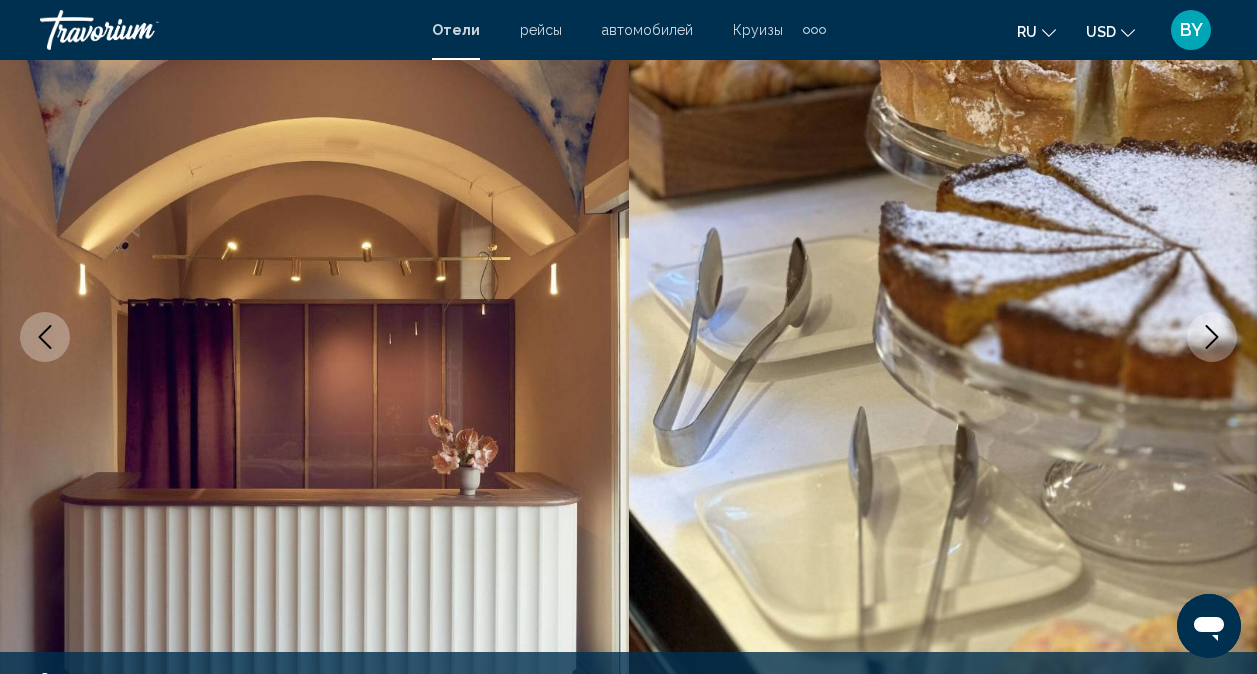 click 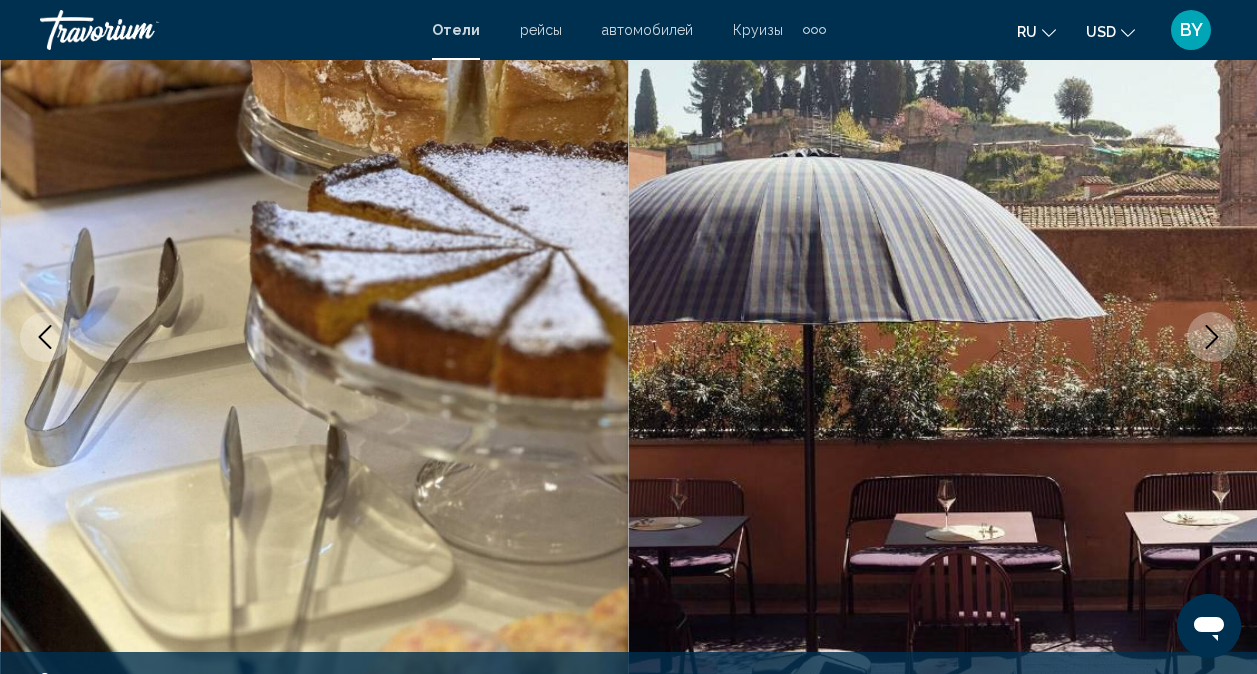 click 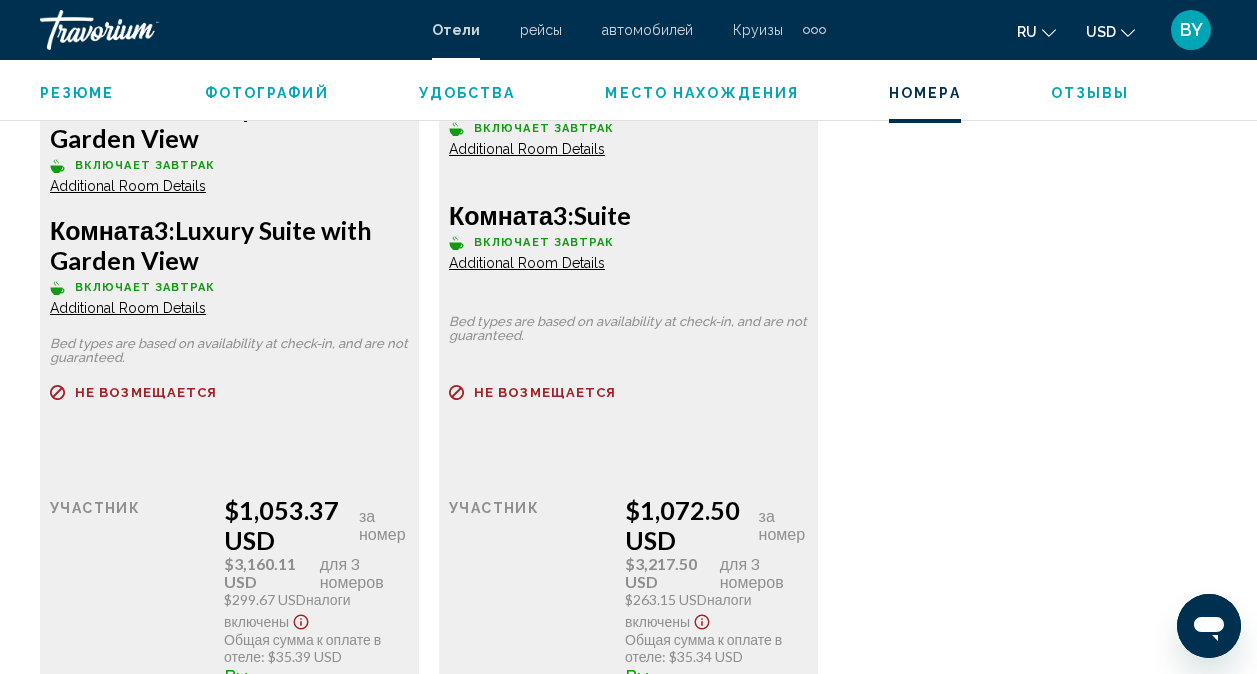 scroll, scrollTop: 4701, scrollLeft: 0, axis: vertical 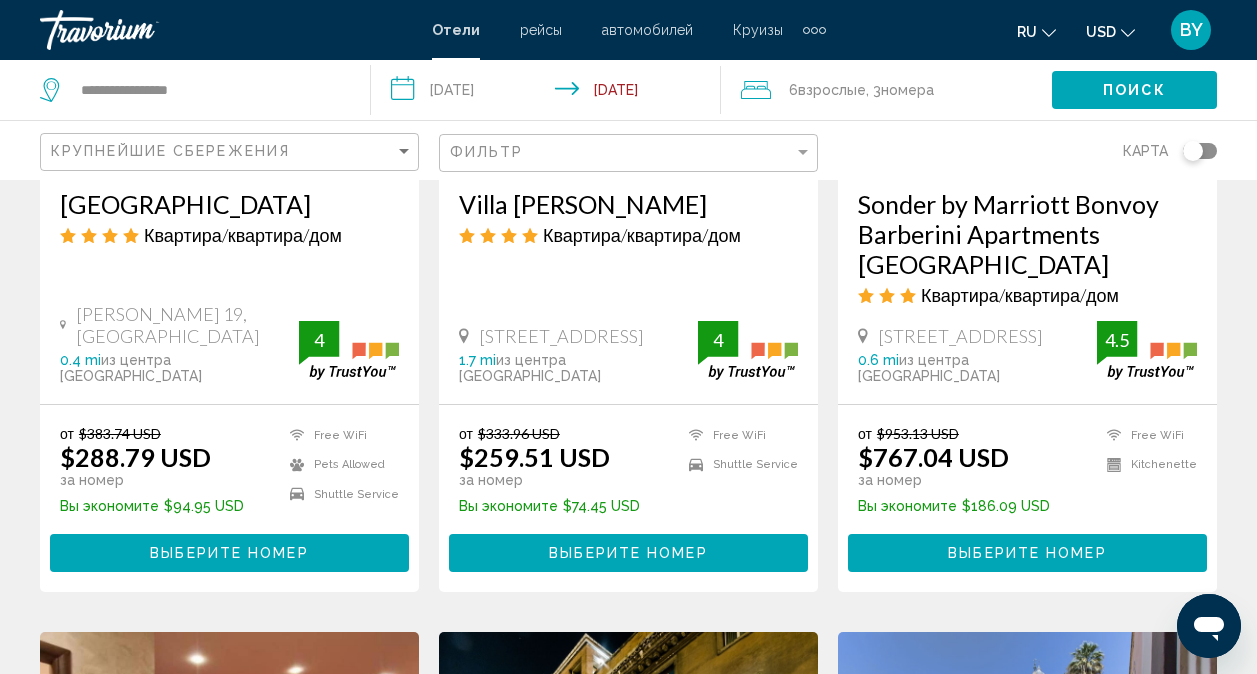 drag, startPoint x: 661, startPoint y: 595, endPoint x: 491, endPoint y: 569, distance: 171.97675 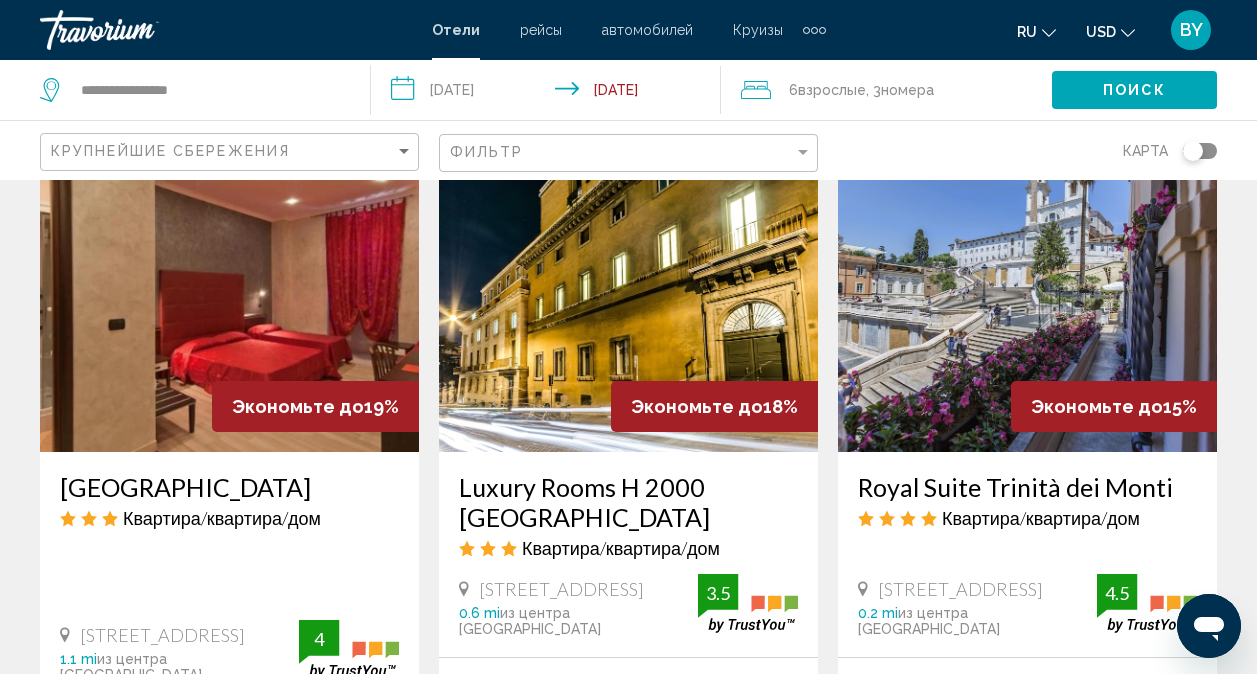 scroll, scrollTop: 1900, scrollLeft: 0, axis: vertical 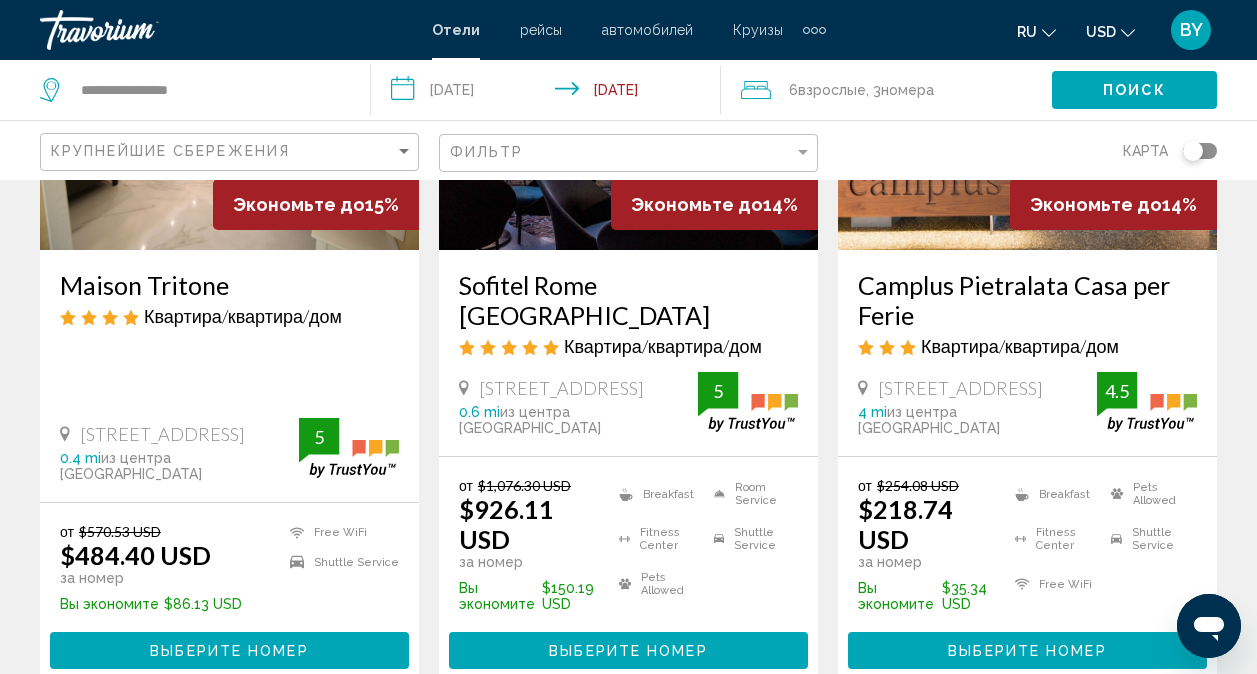click on "page  2" at bounding box center (488, 749) 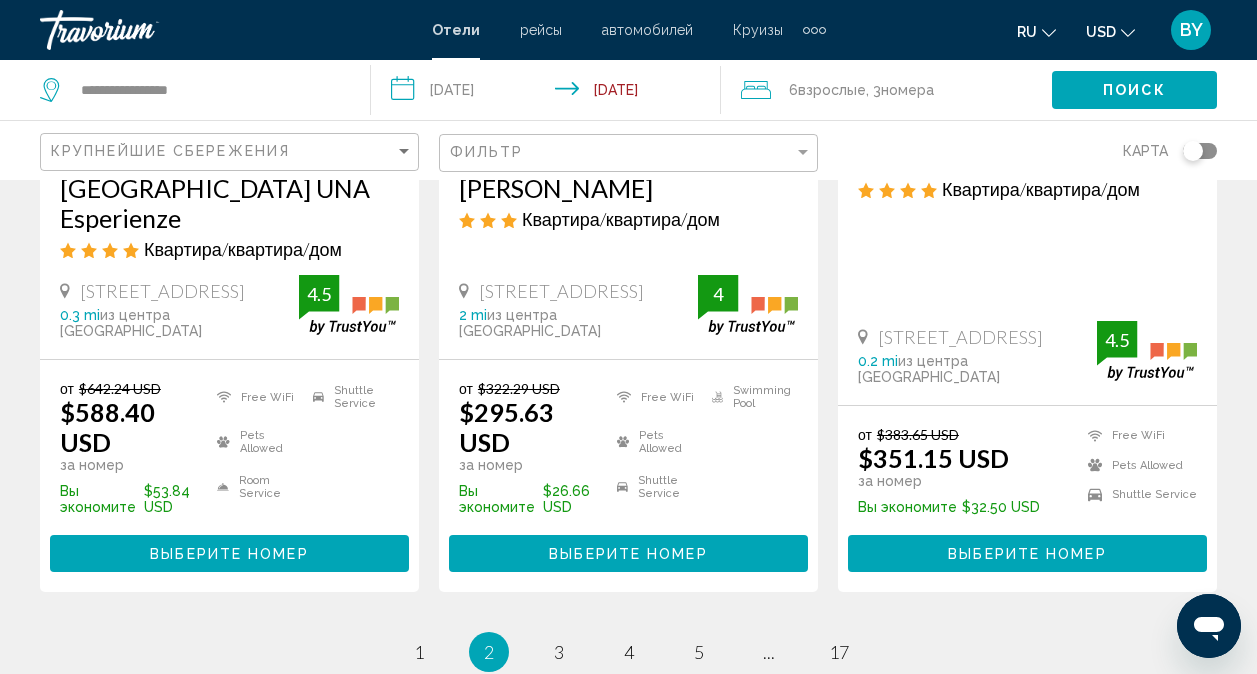 scroll, scrollTop: 2800, scrollLeft: 0, axis: vertical 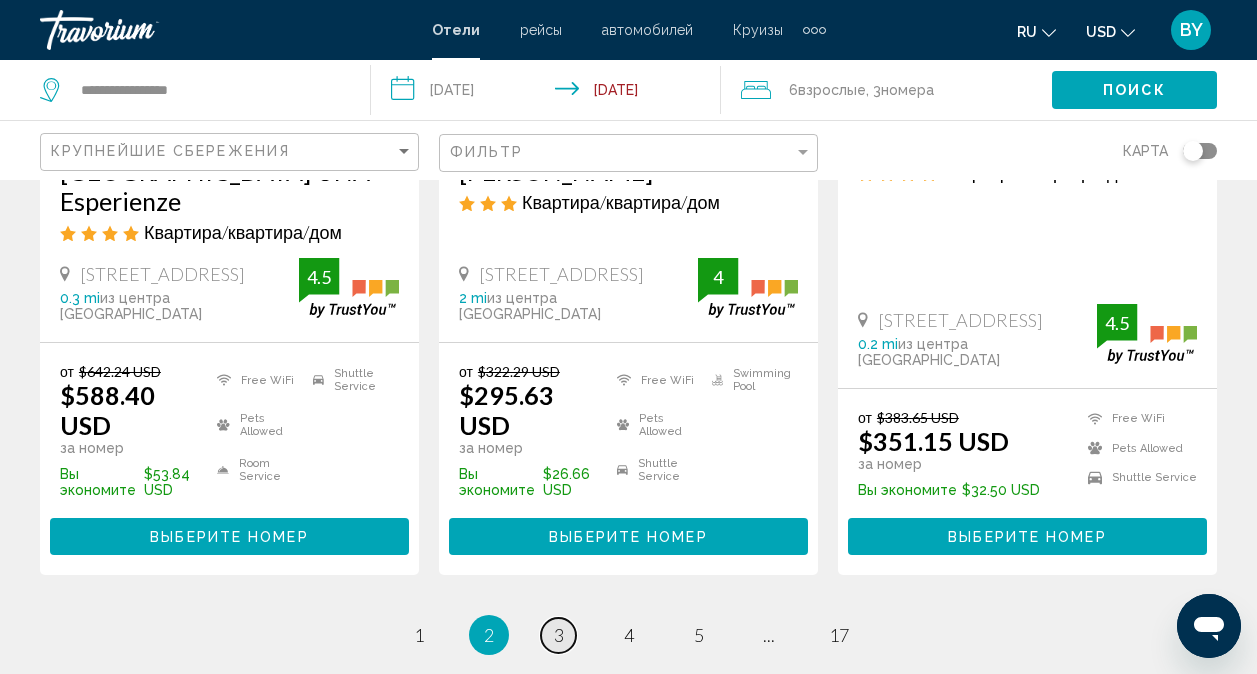 click on "page  3" at bounding box center [558, 635] 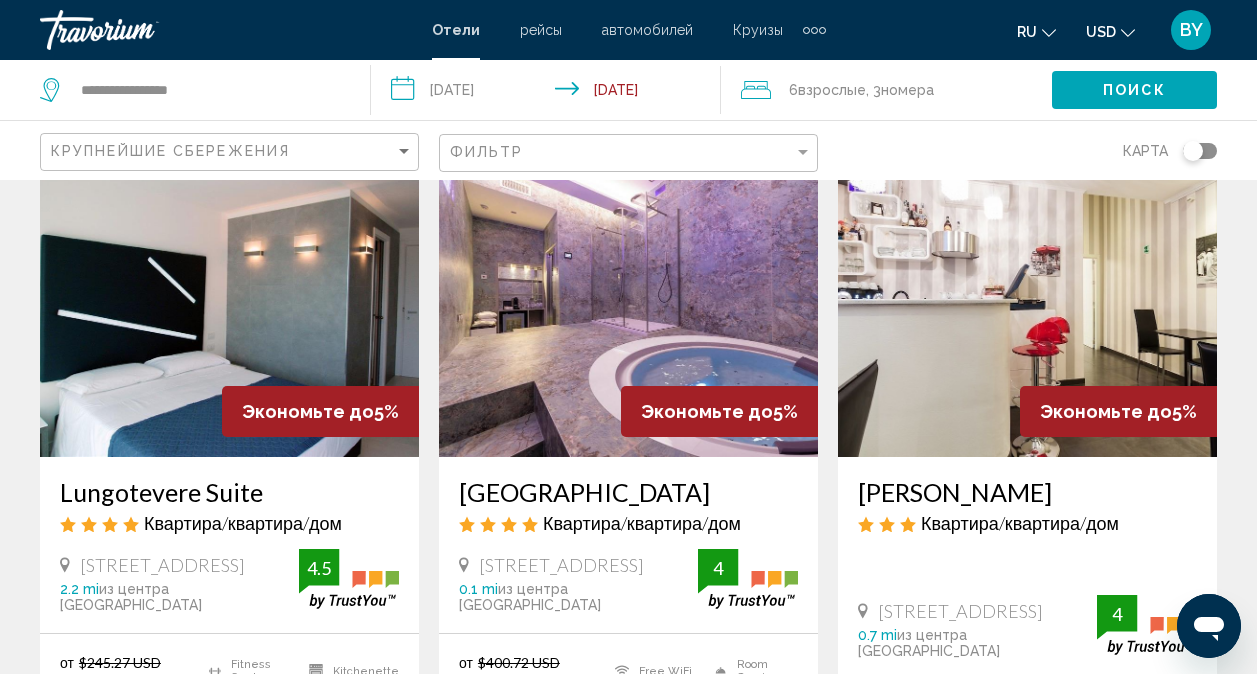 scroll, scrollTop: 2700, scrollLeft: 0, axis: vertical 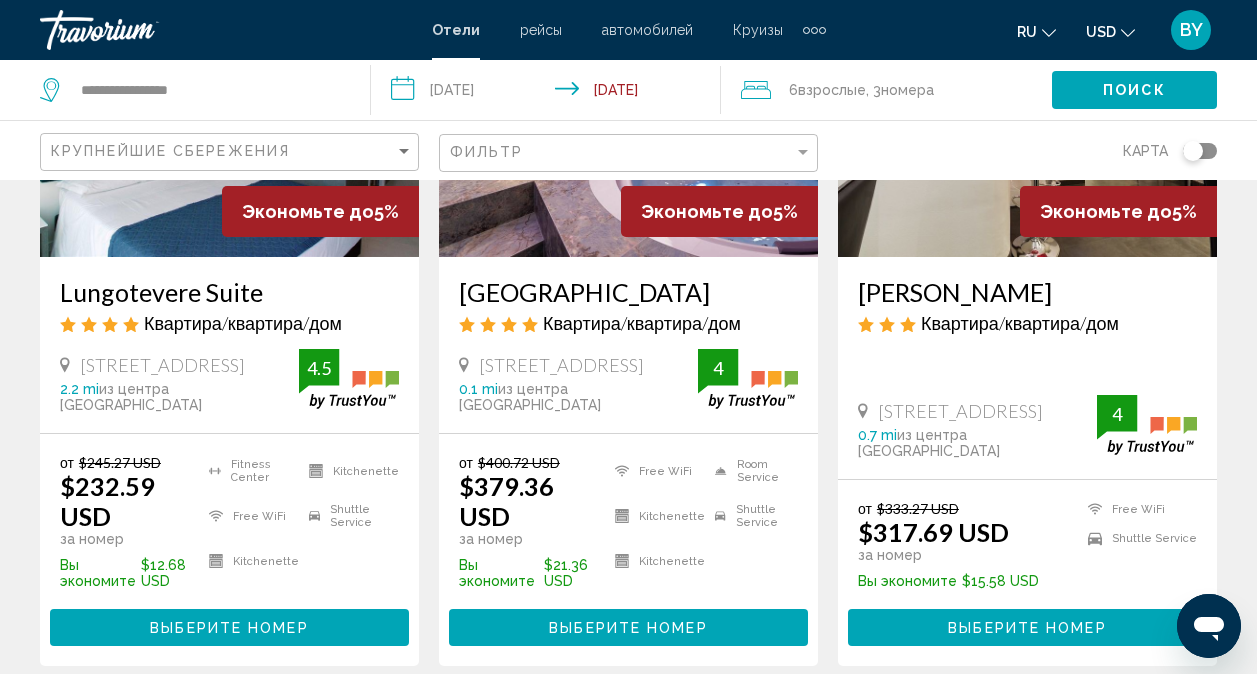 click on "page  1" at bounding box center [418, 725] 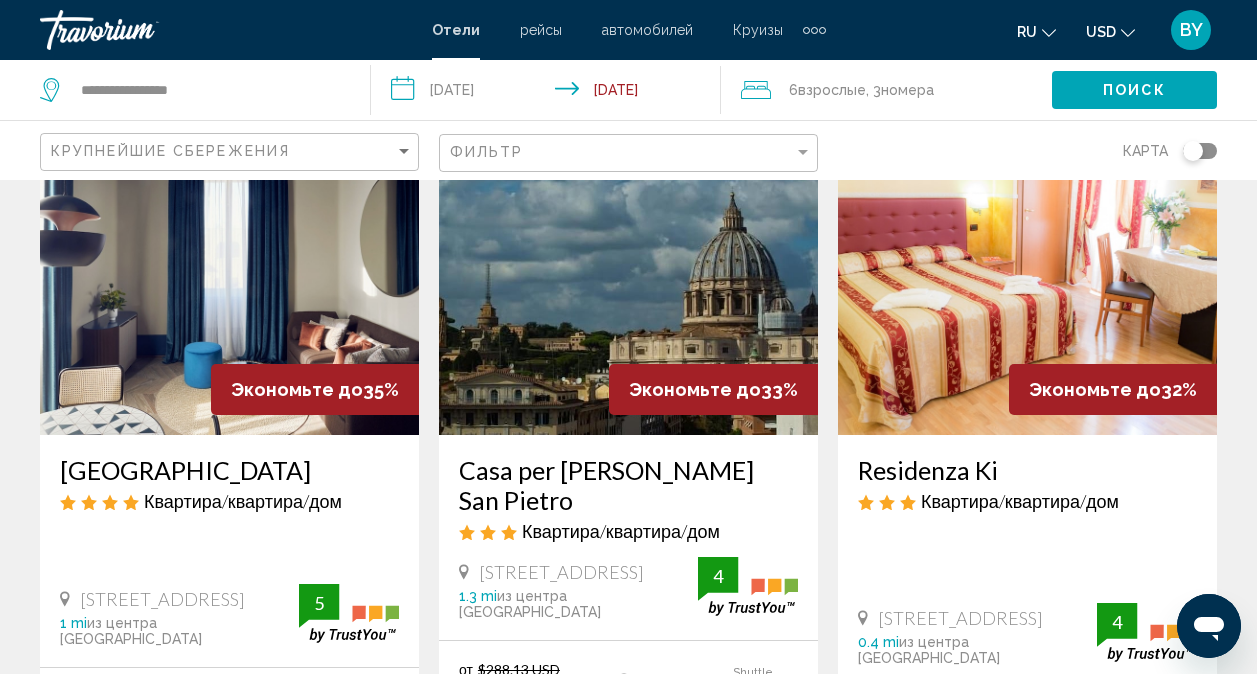 scroll, scrollTop: 0, scrollLeft: 0, axis: both 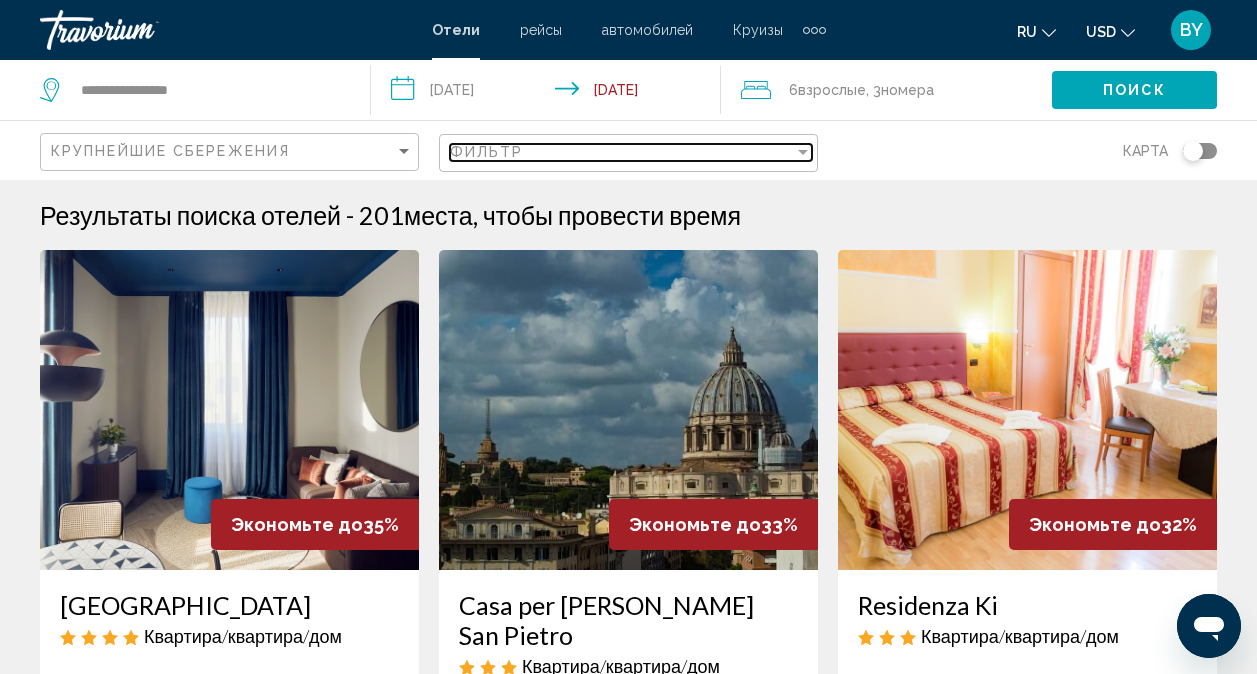 click on "Фильтр" at bounding box center (622, 152) 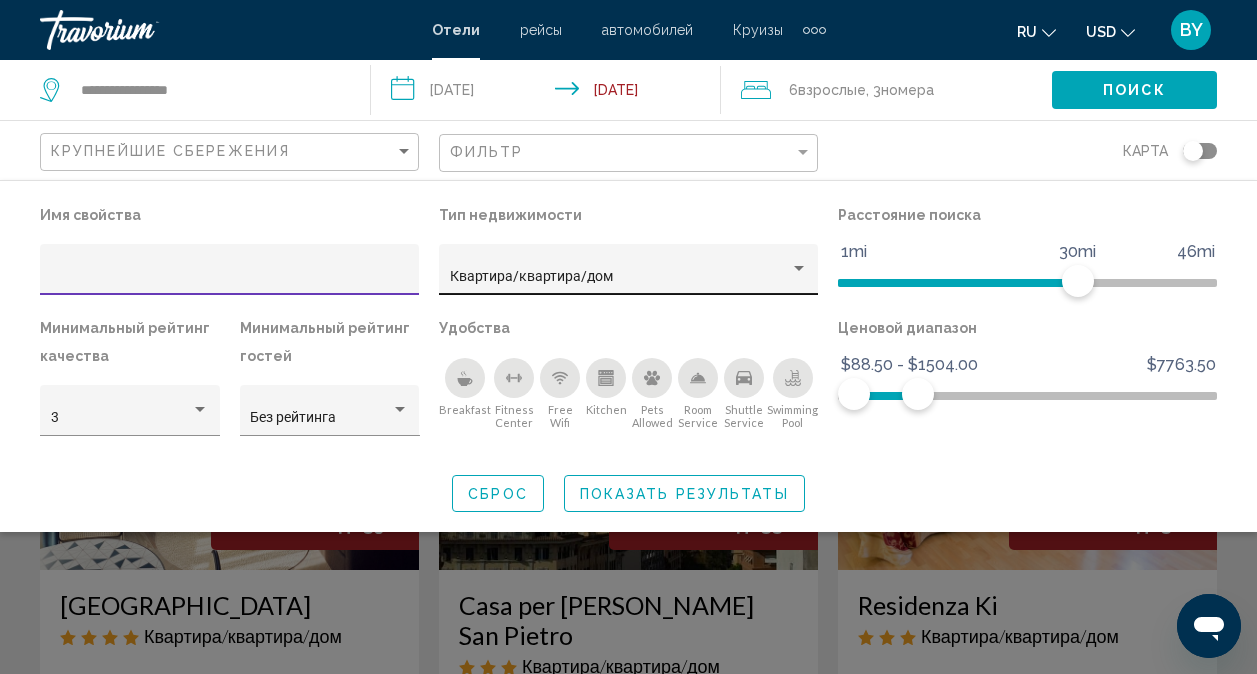 click on "Квартира/квартира/дом" at bounding box center (531, 276) 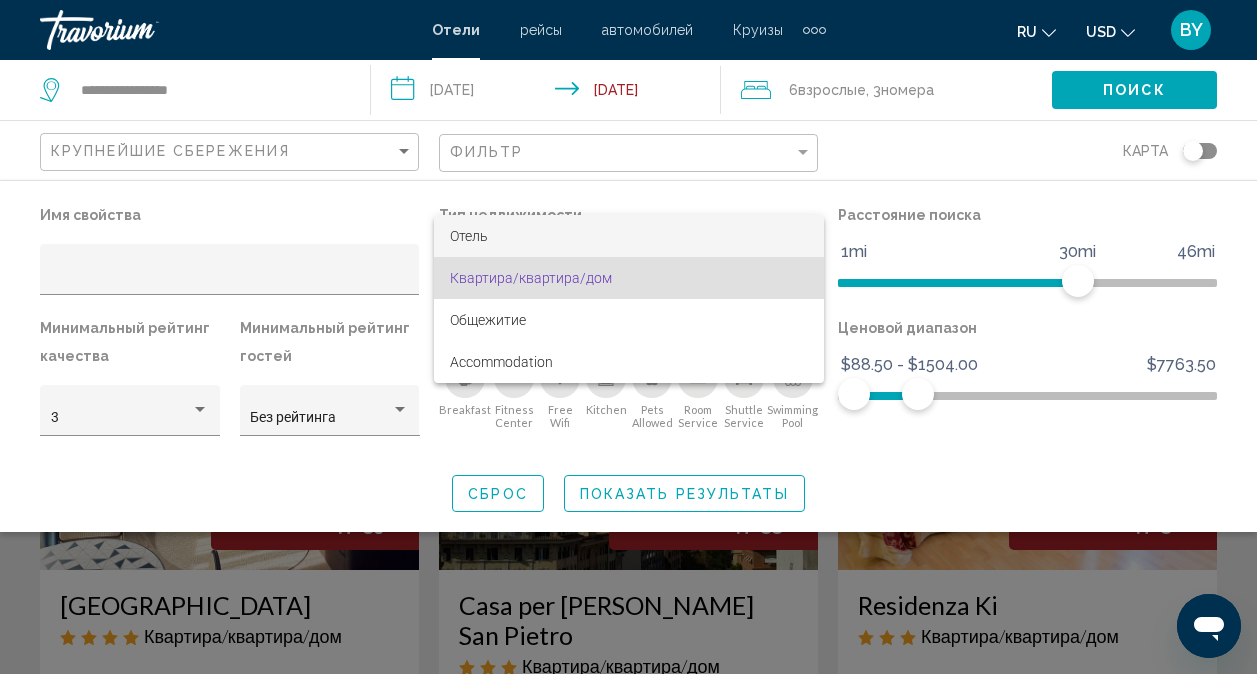 click on "Отель" at bounding box center [629, 236] 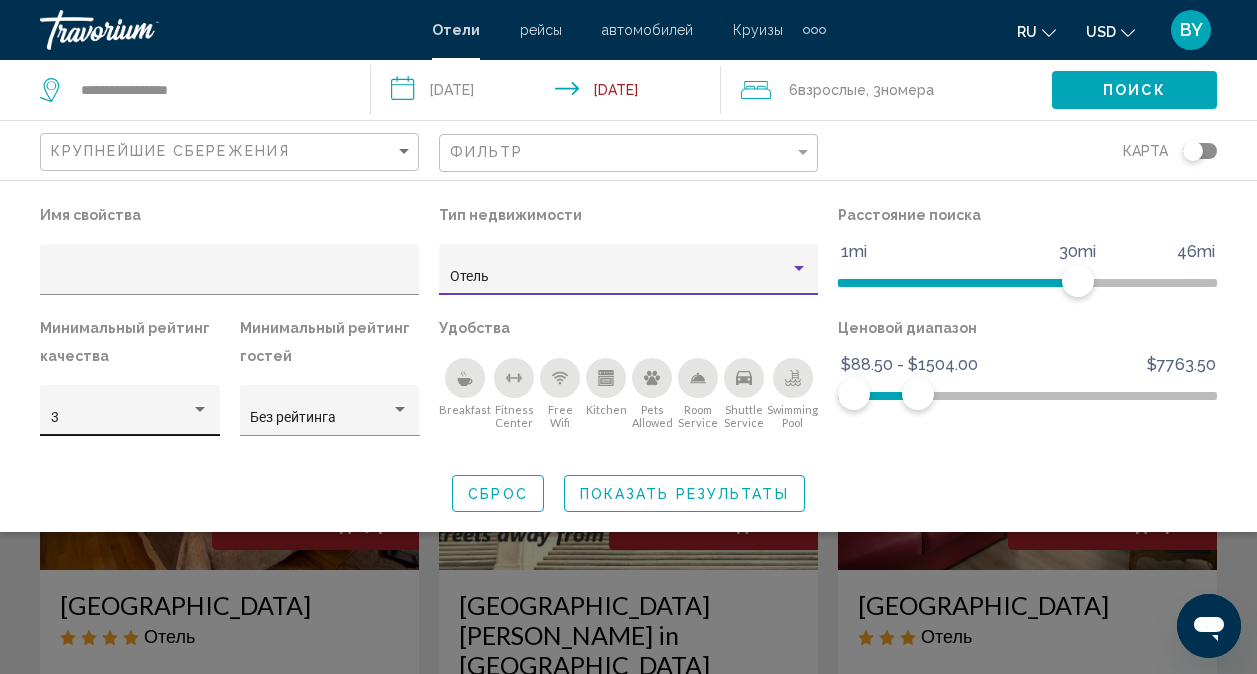 click on "3" at bounding box center (121, 418) 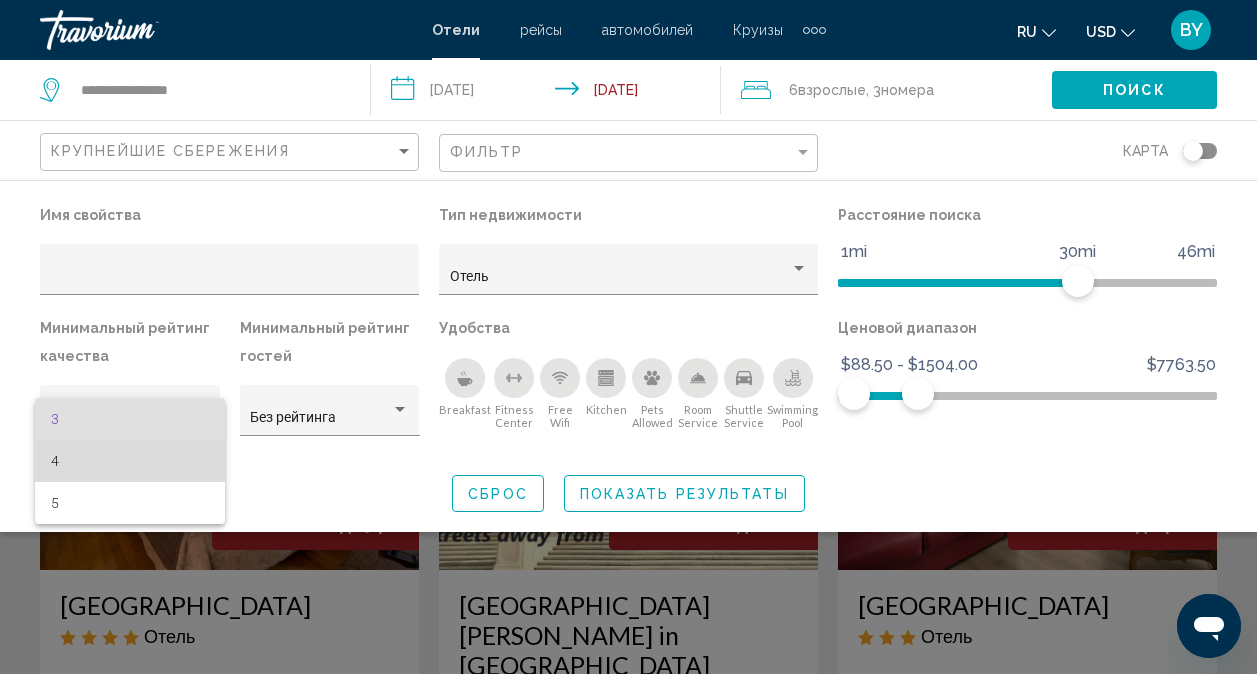 click on "4" at bounding box center (130, 461) 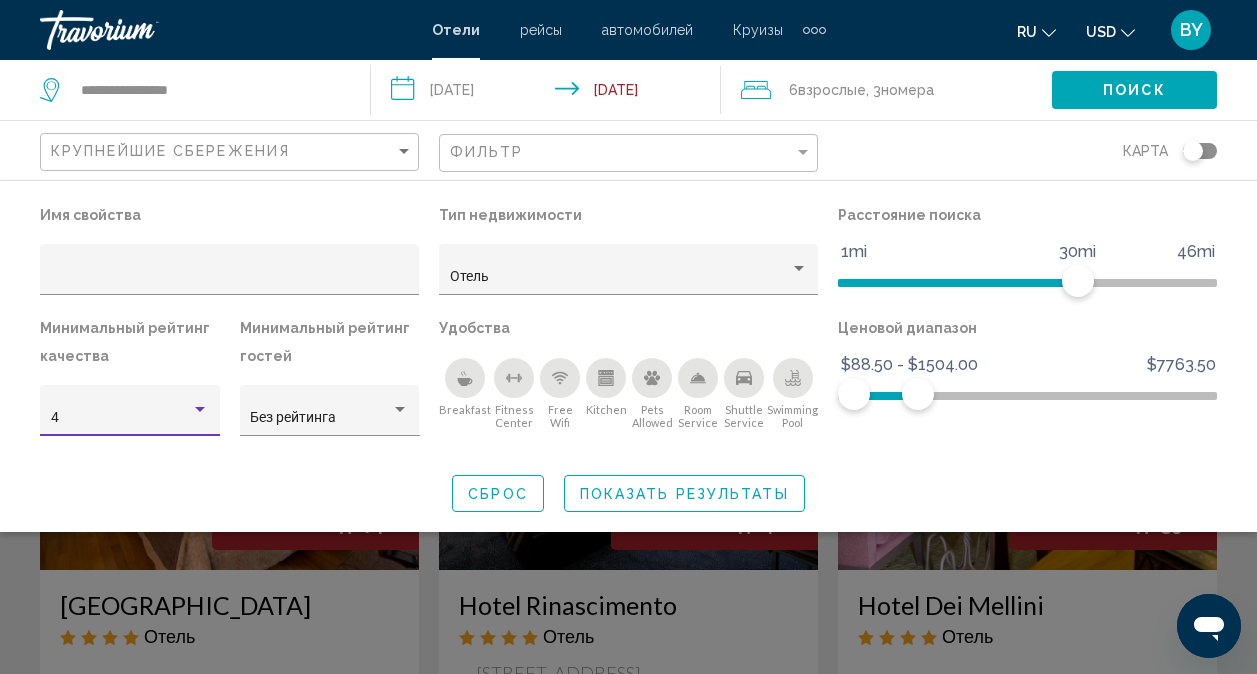 click on "Показать результаты" 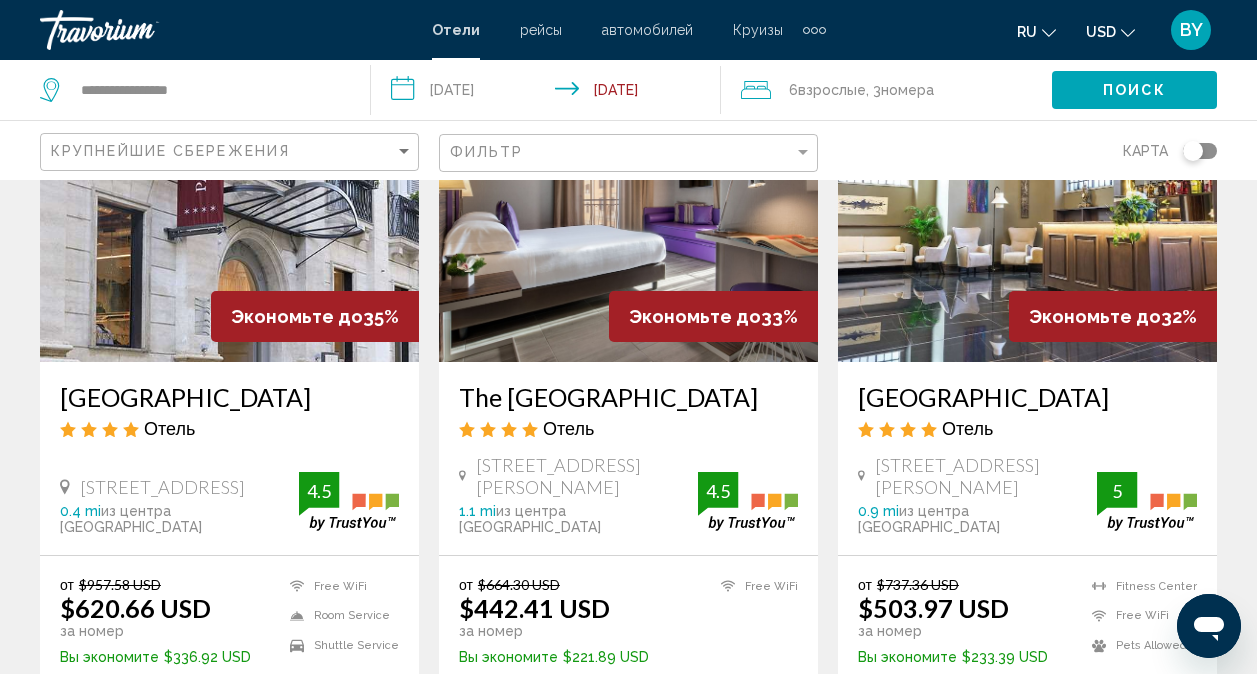 scroll, scrollTop: 1000, scrollLeft: 0, axis: vertical 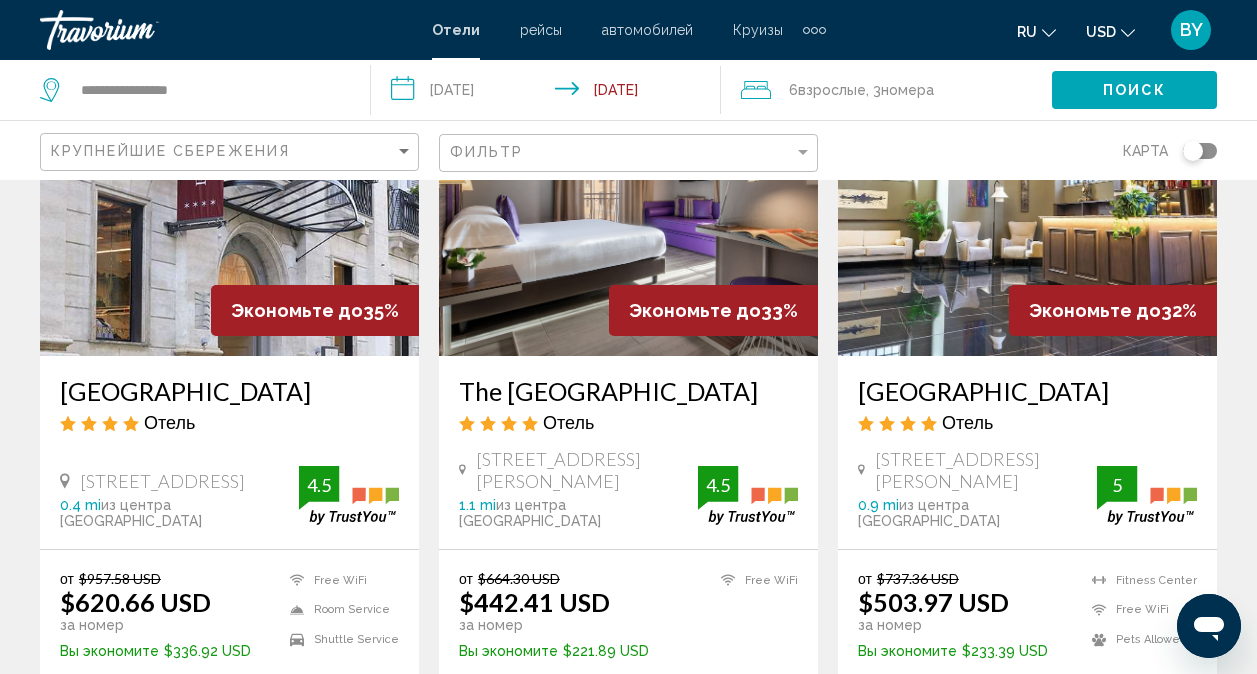 click on "Free WiFi" at bounding box center (754, 614) 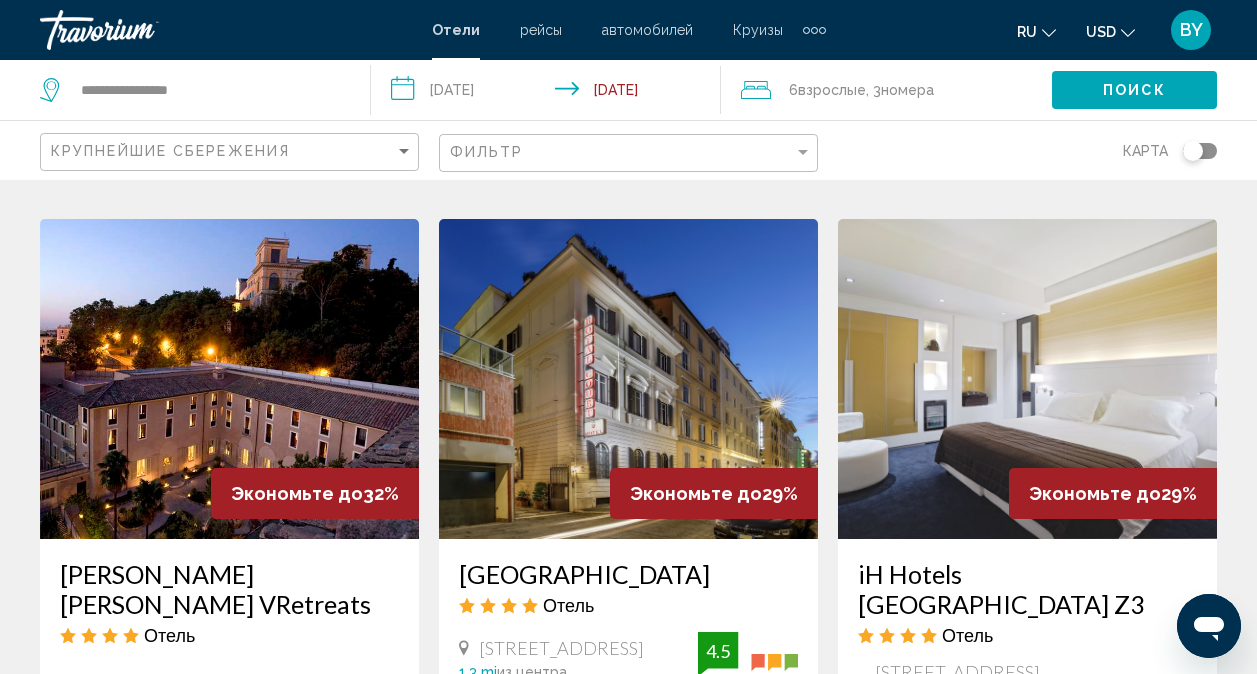 scroll, scrollTop: 1563, scrollLeft: 0, axis: vertical 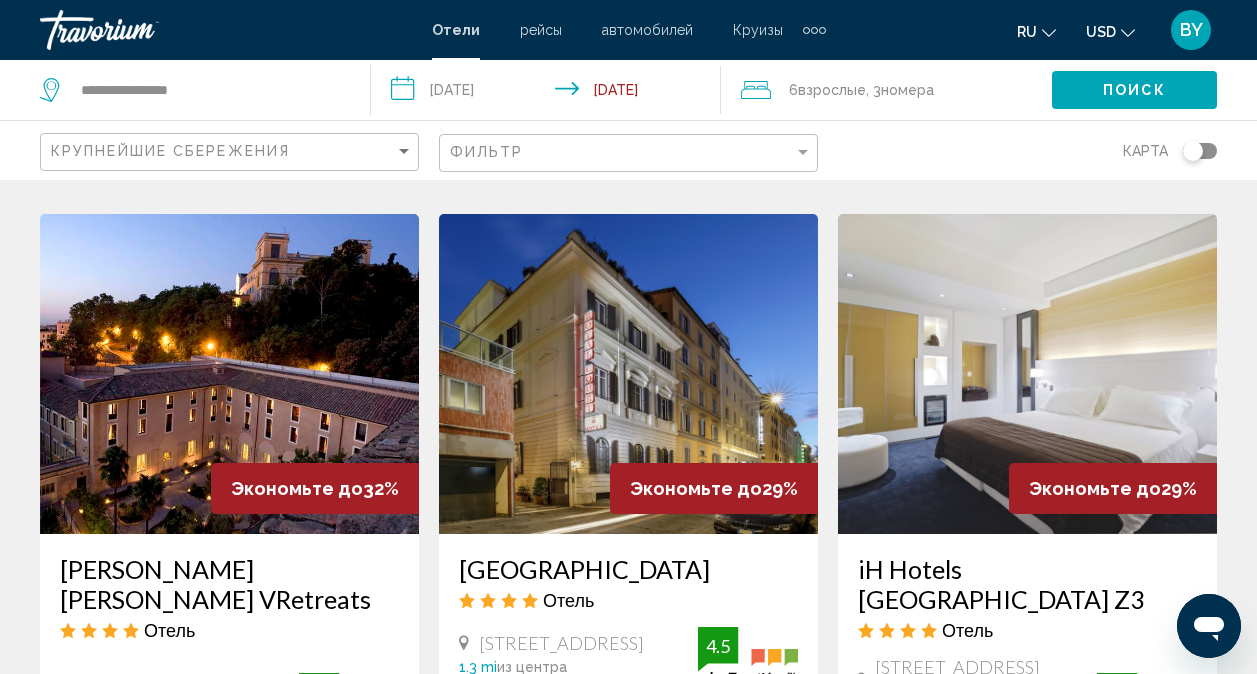 drag, startPoint x: 582, startPoint y: 640, endPoint x: 432, endPoint y: 509, distance: 199.1507 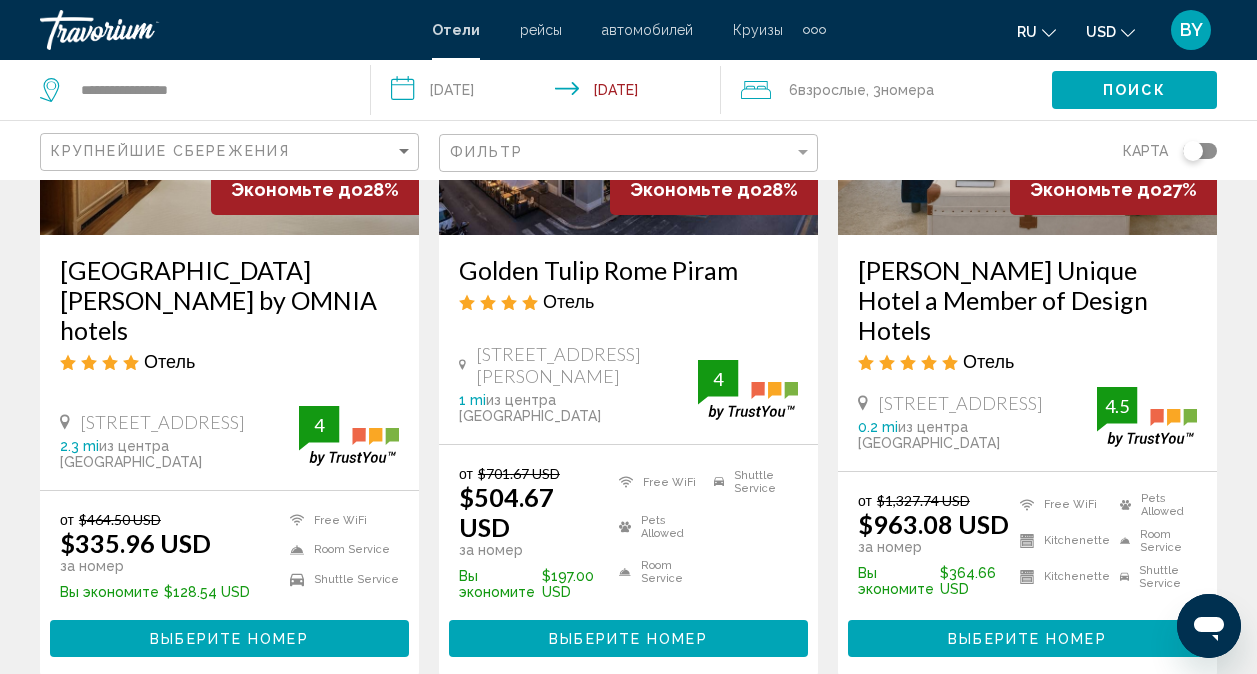 scroll, scrollTop: 2663, scrollLeft: 0, axis: vertical 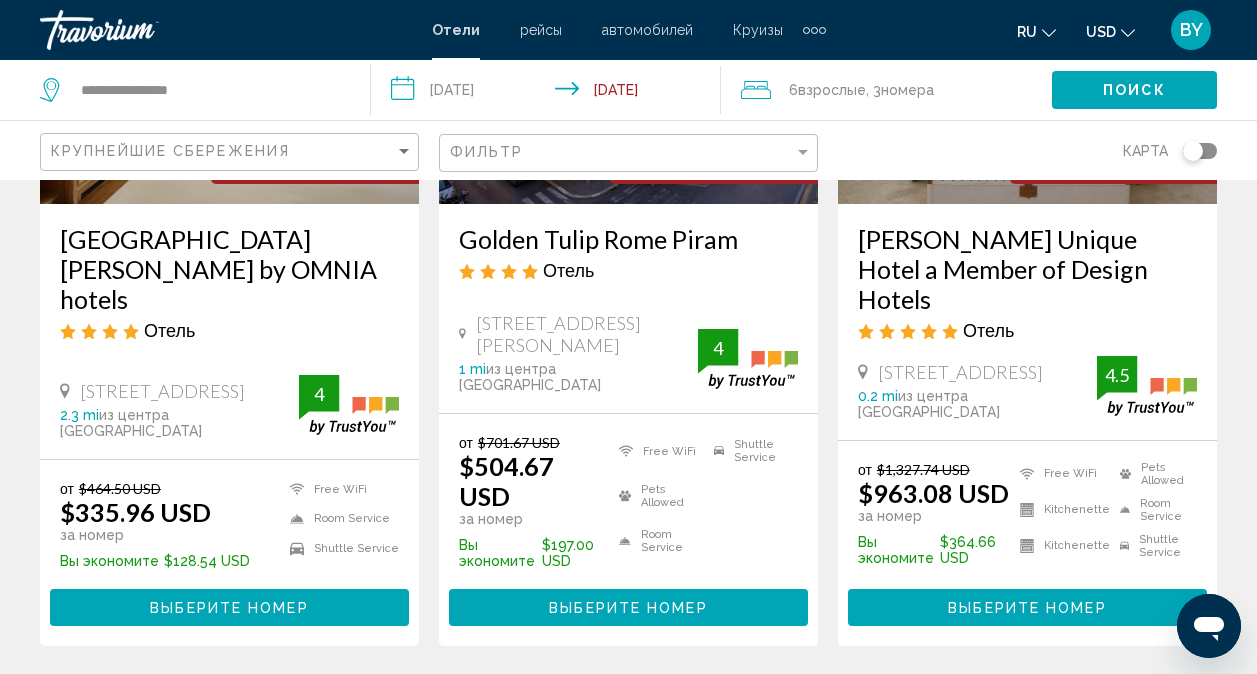 click on "page  2" at bounding box center [488, 705] 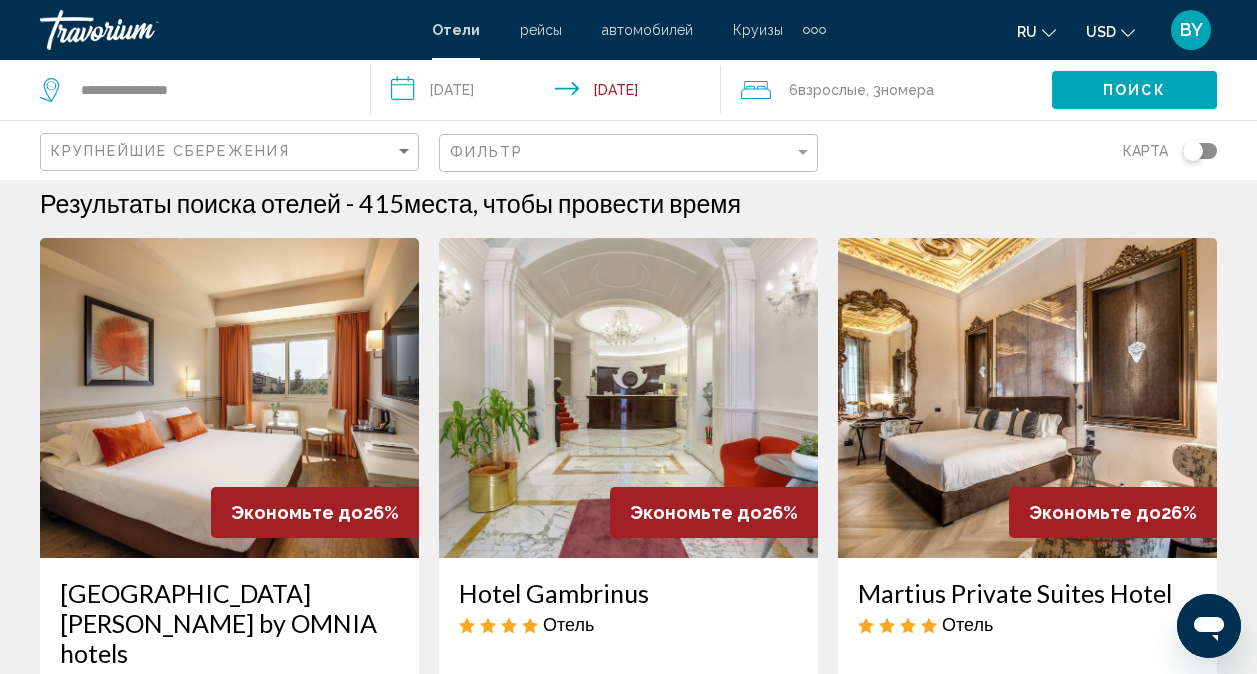 scroll, scrollTop: 0, scrollLeft: 0, axis: both 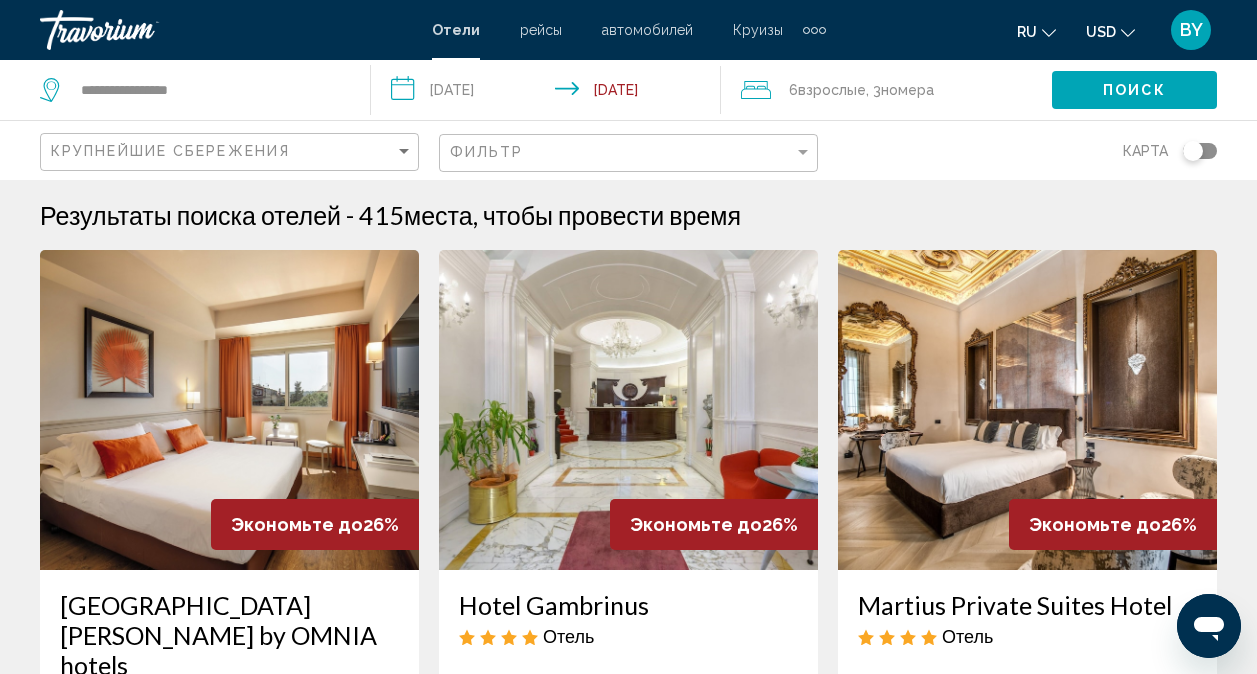 click at bounding box center (229, 410) 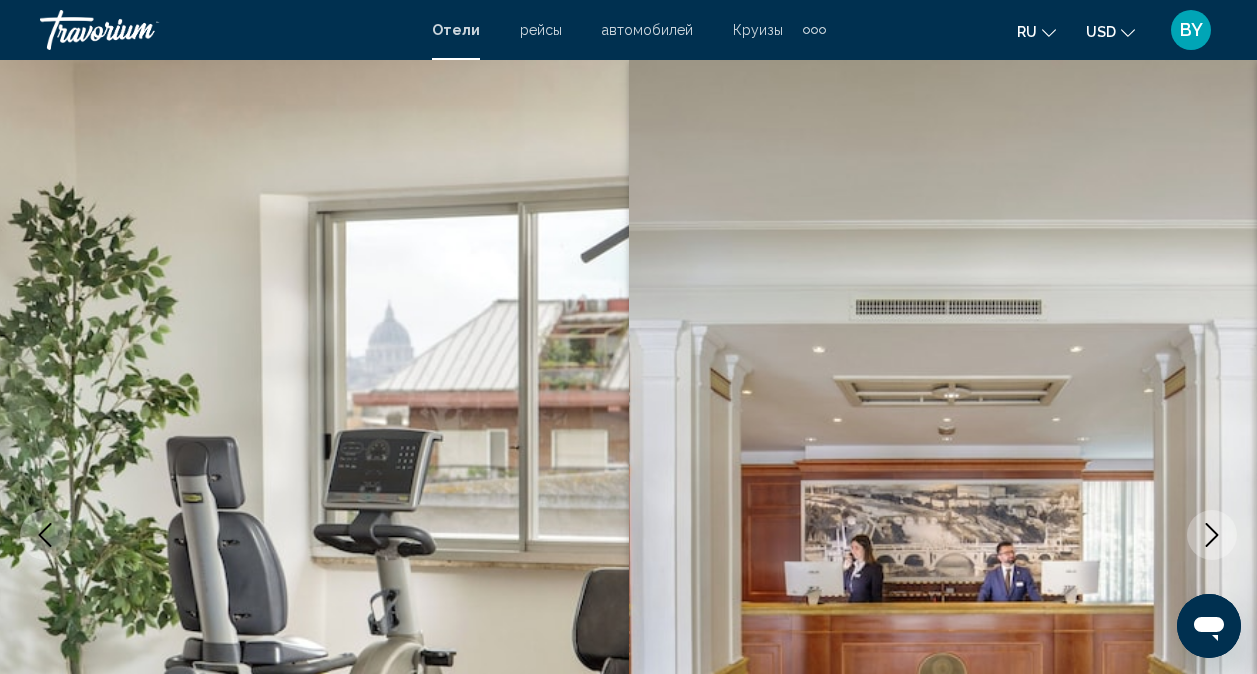 scroll, scrollTop: 198, scrollLeft: 0, axis: vertical 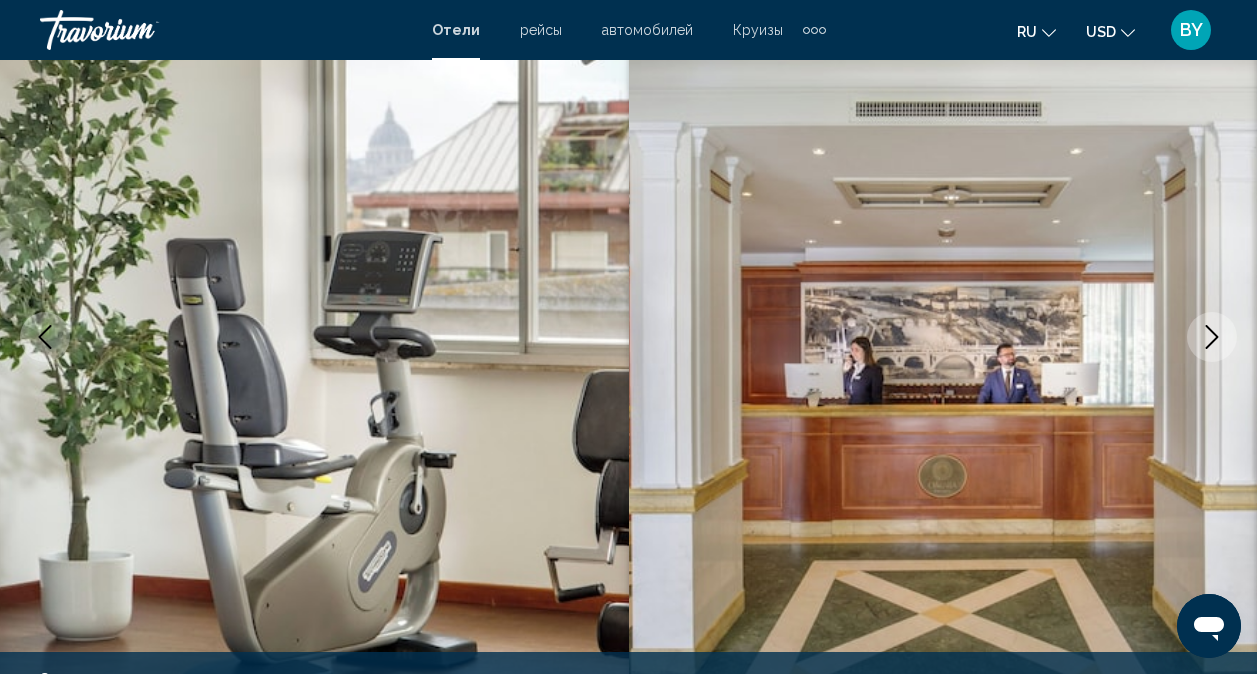 click 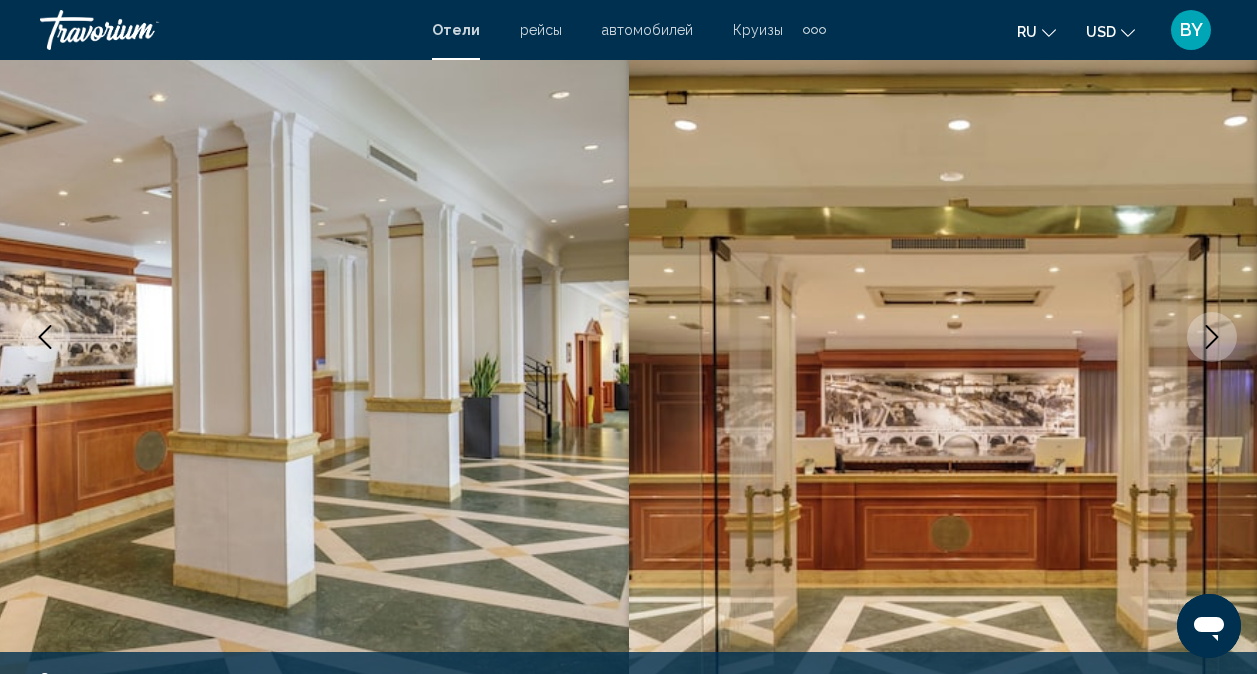 click 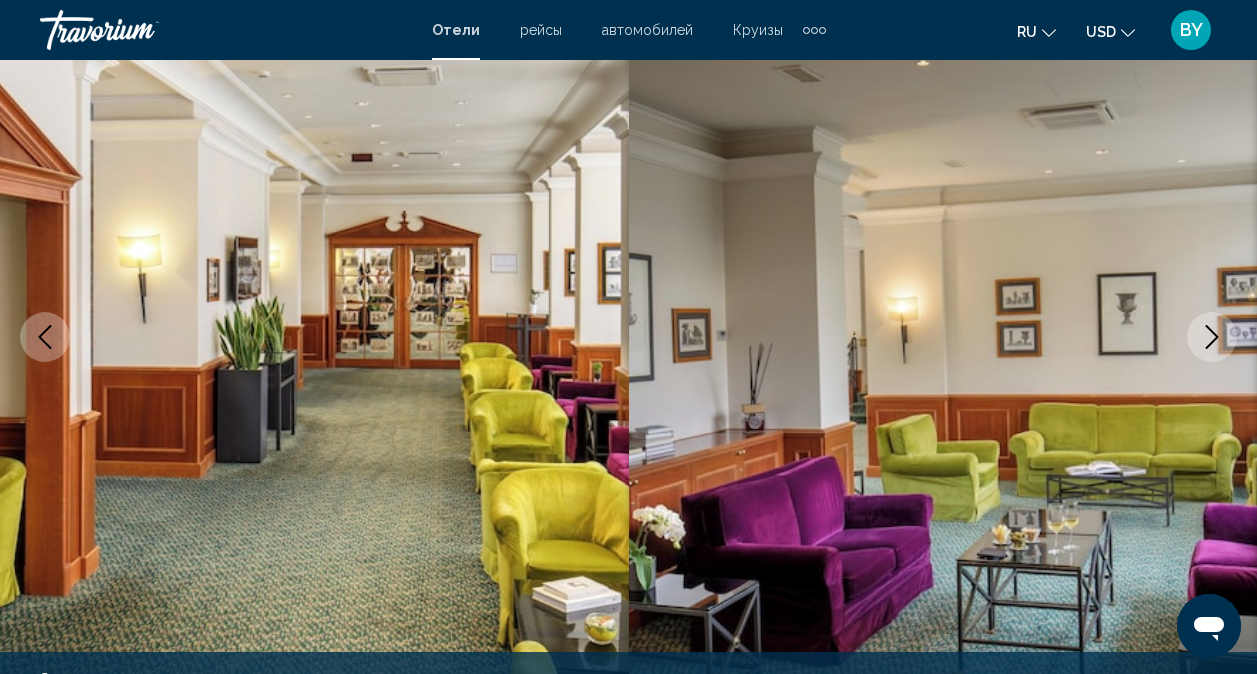click 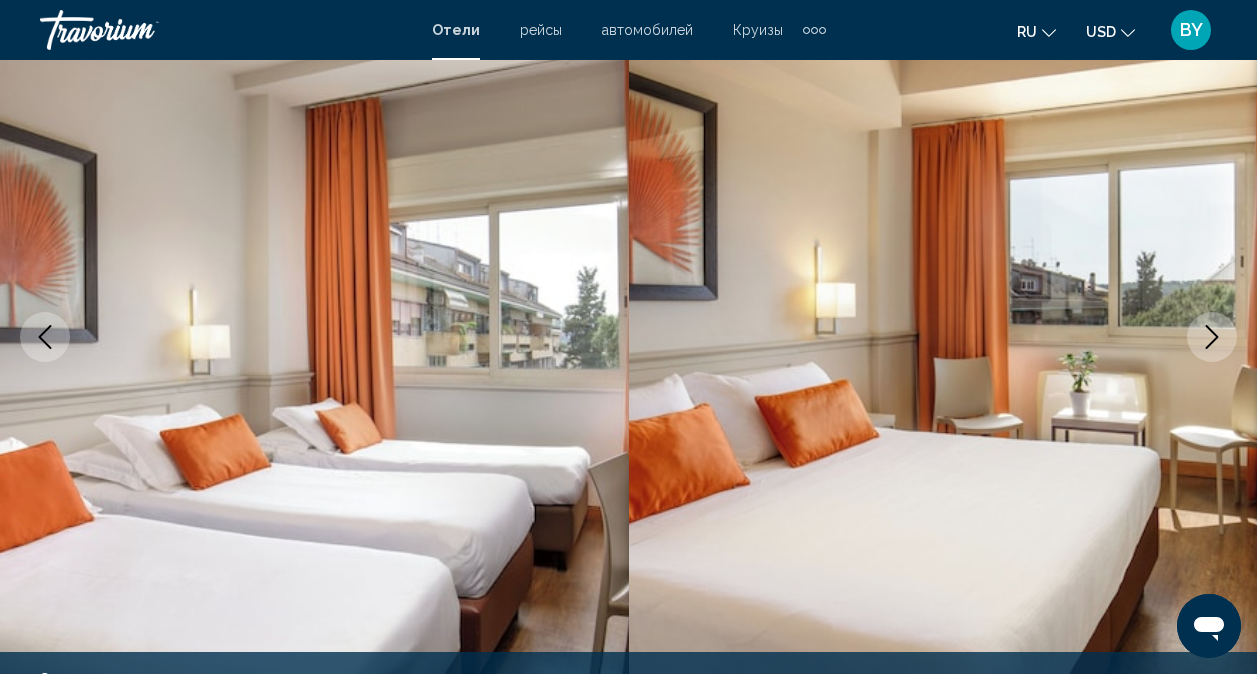 click 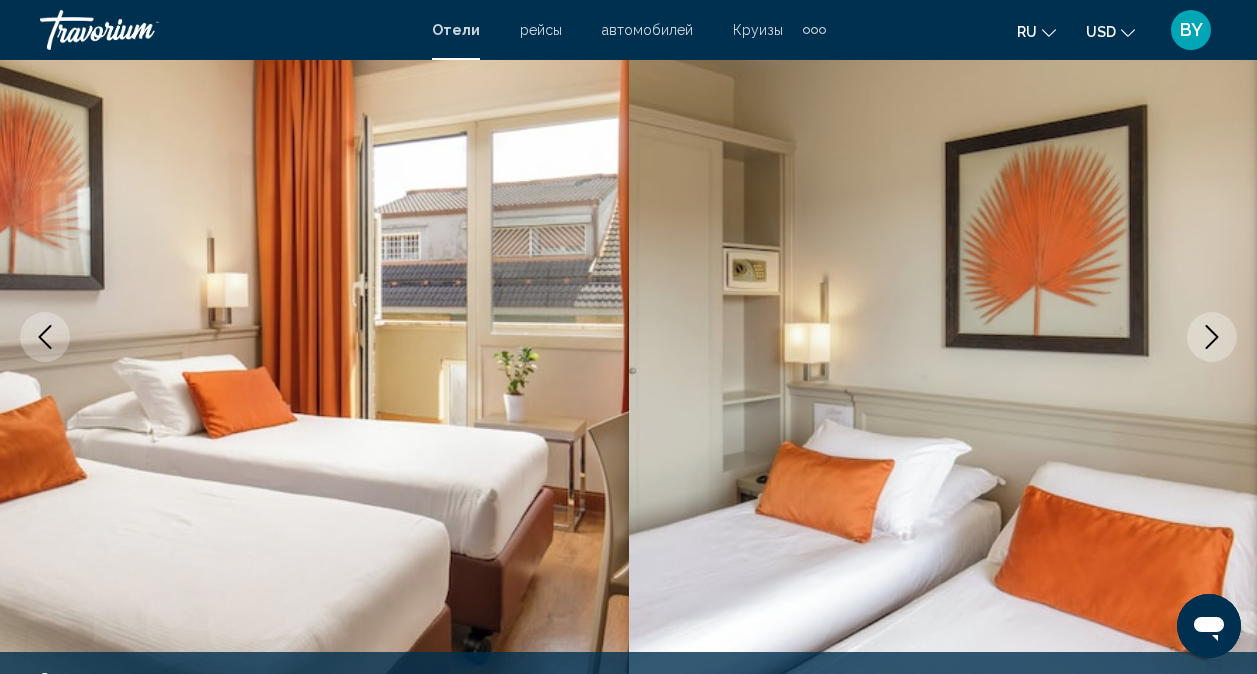 click 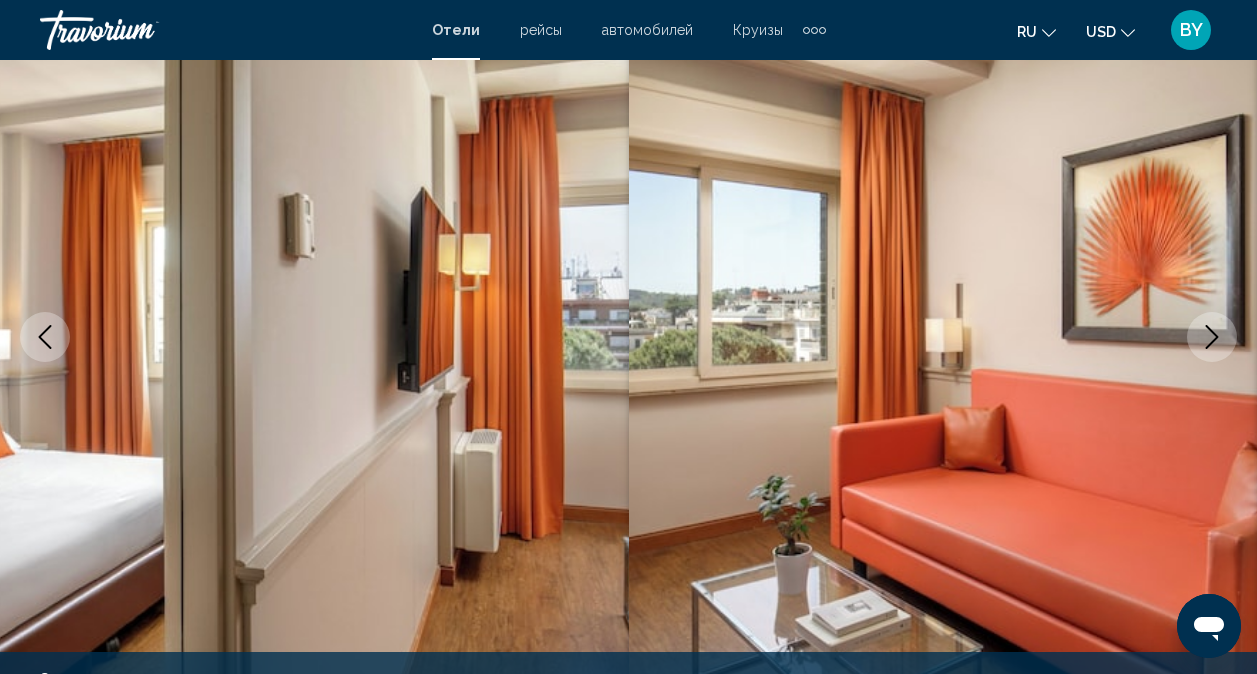click 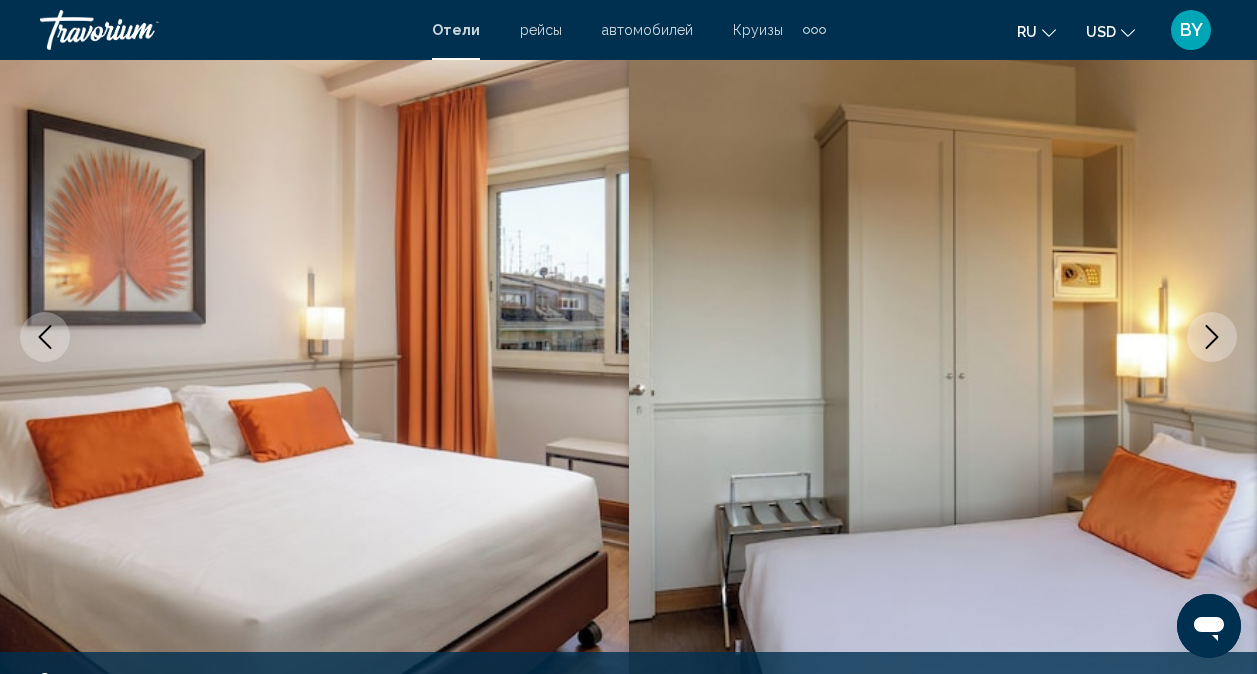 click 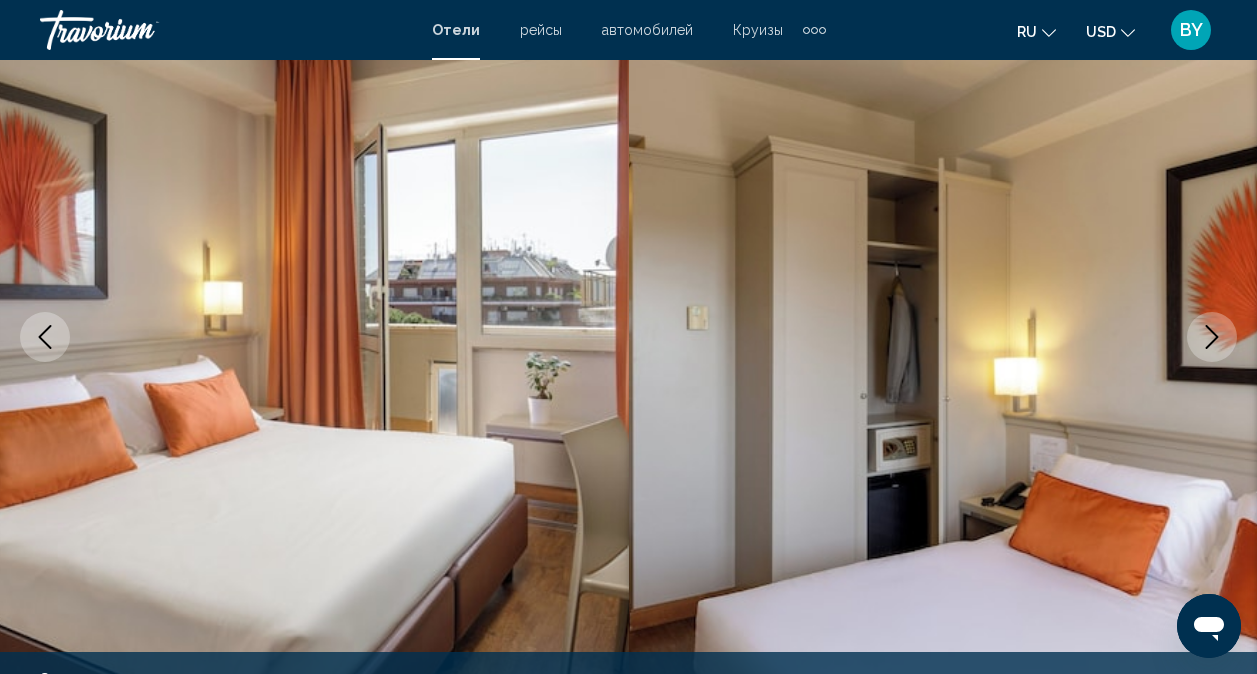 click 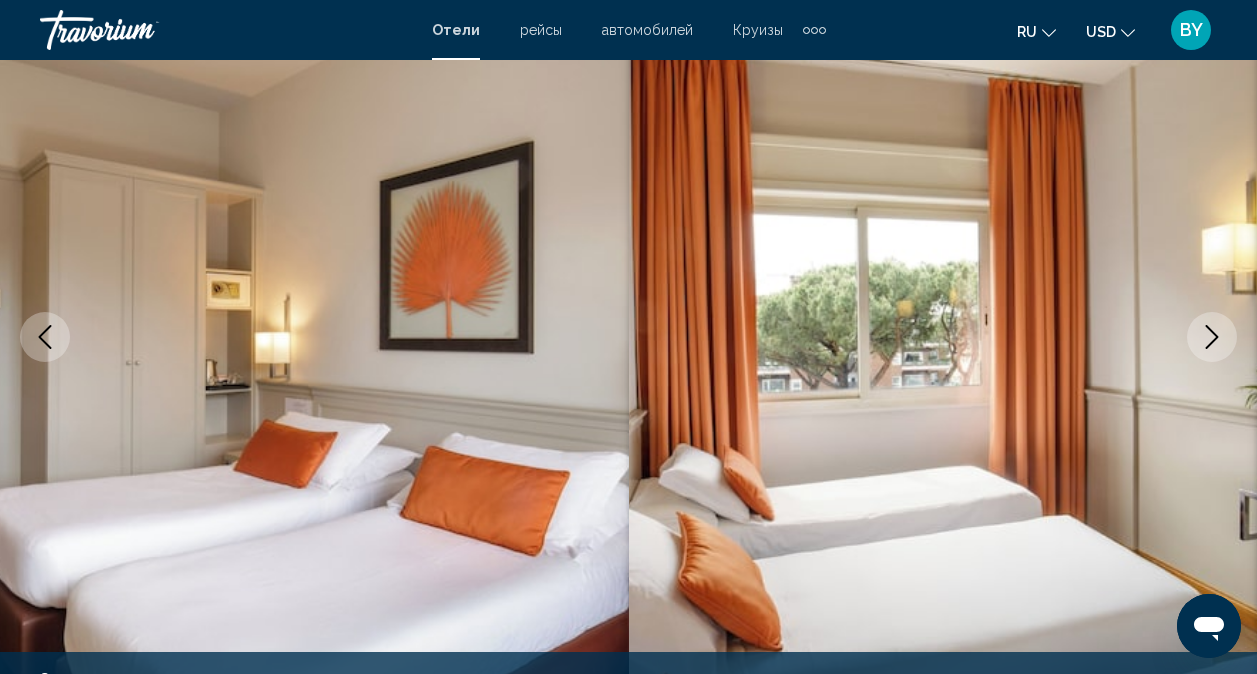 click 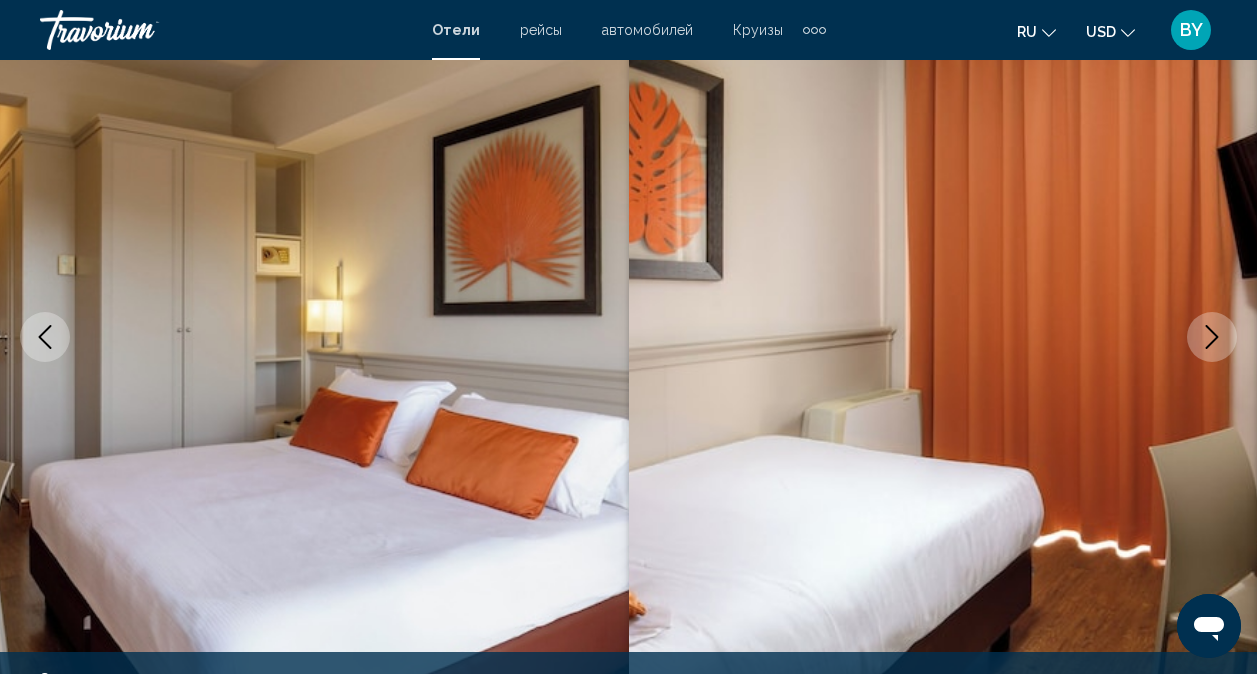 click 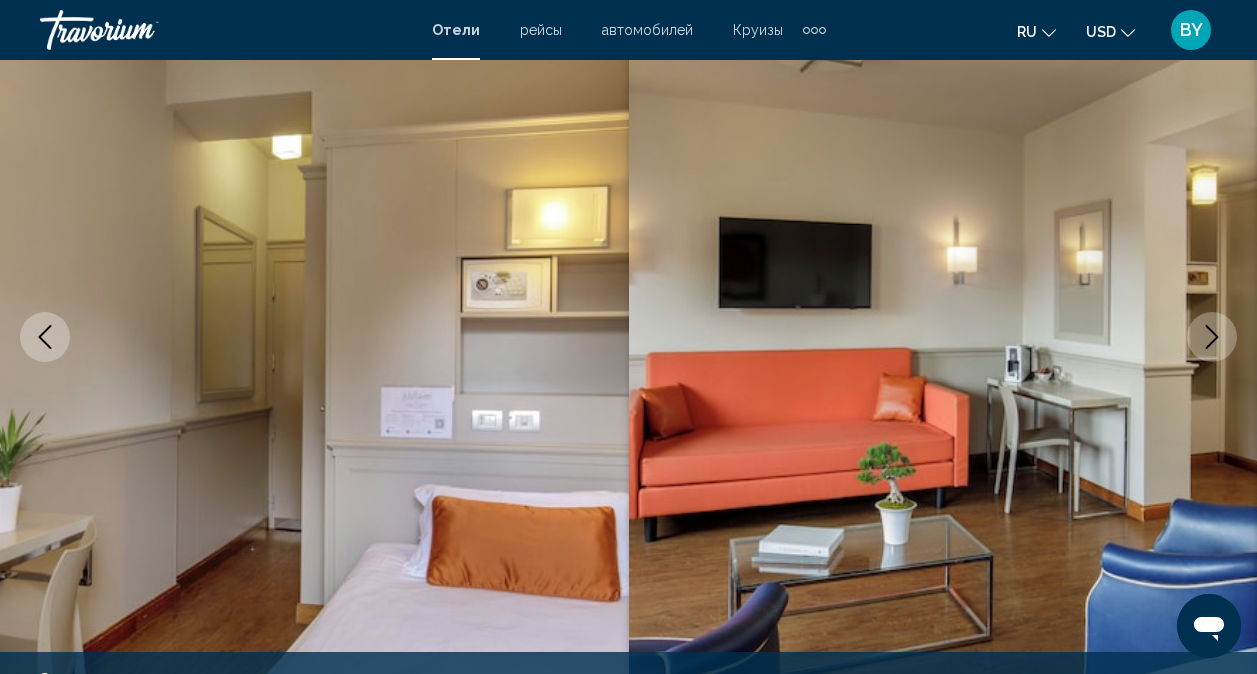 click 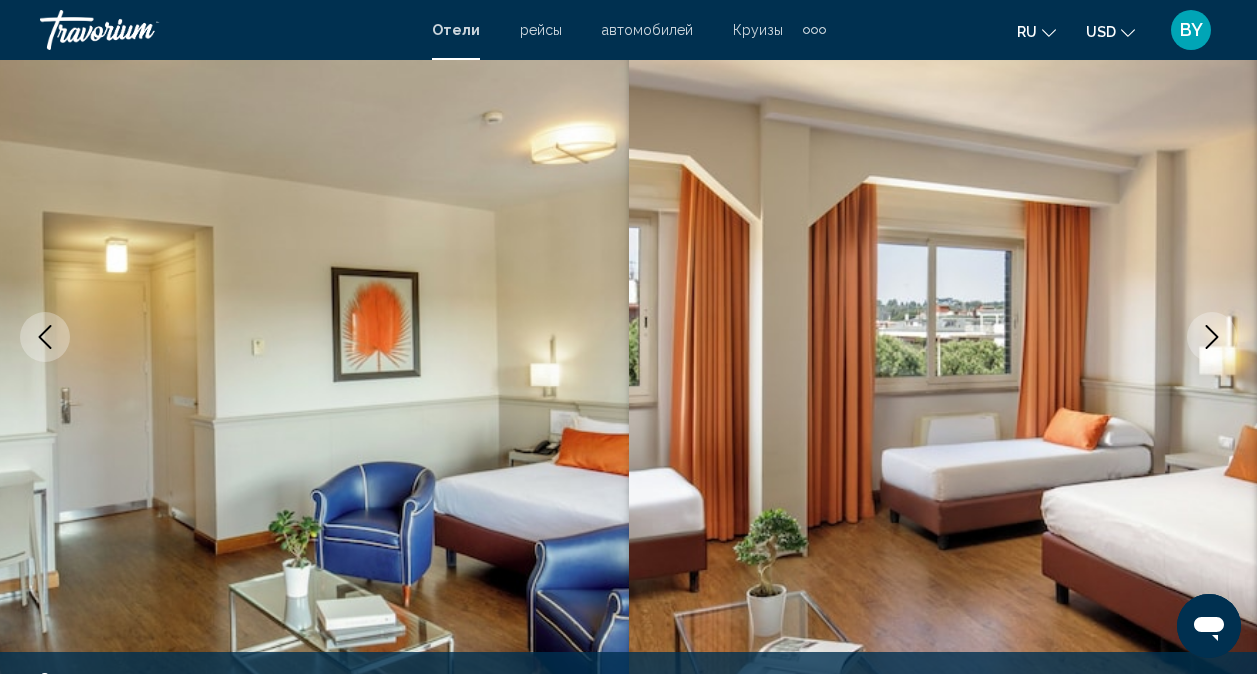 click 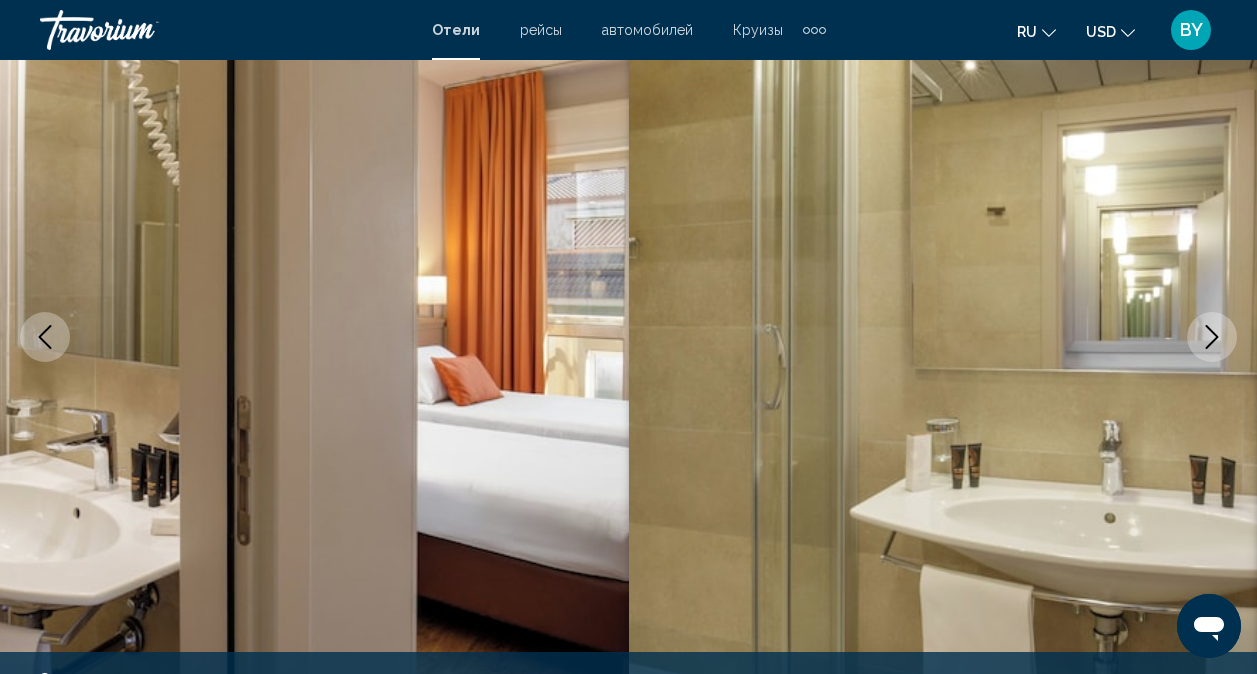click 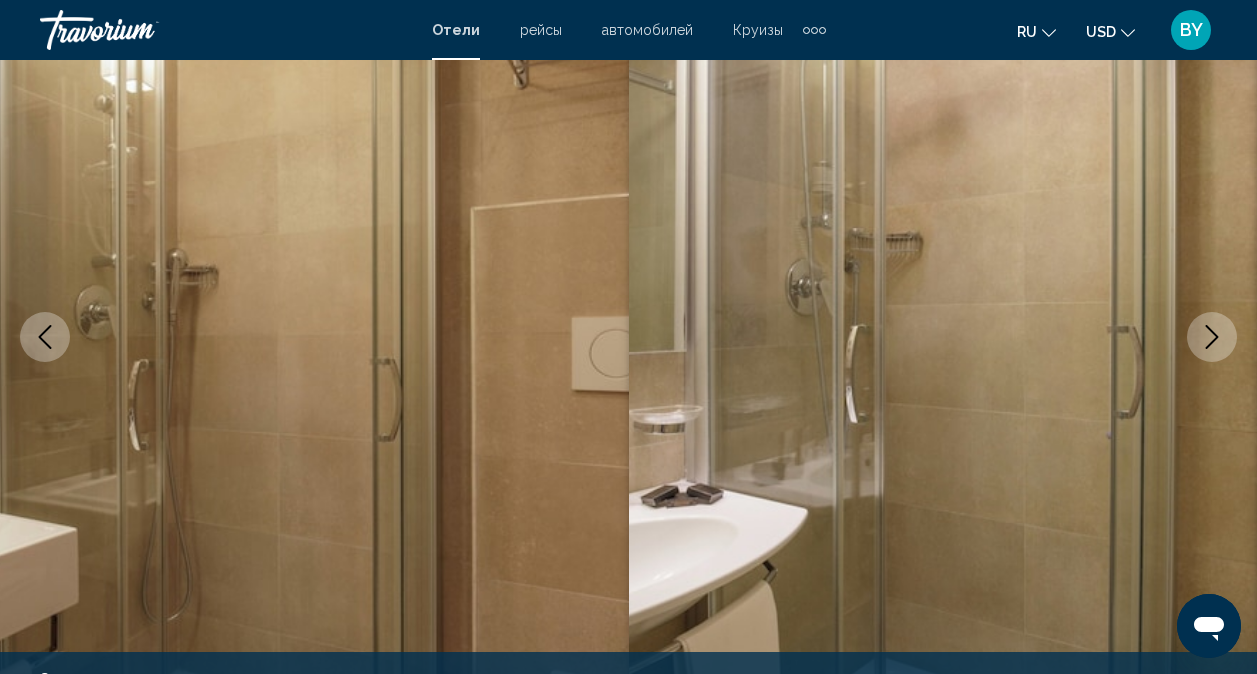 click 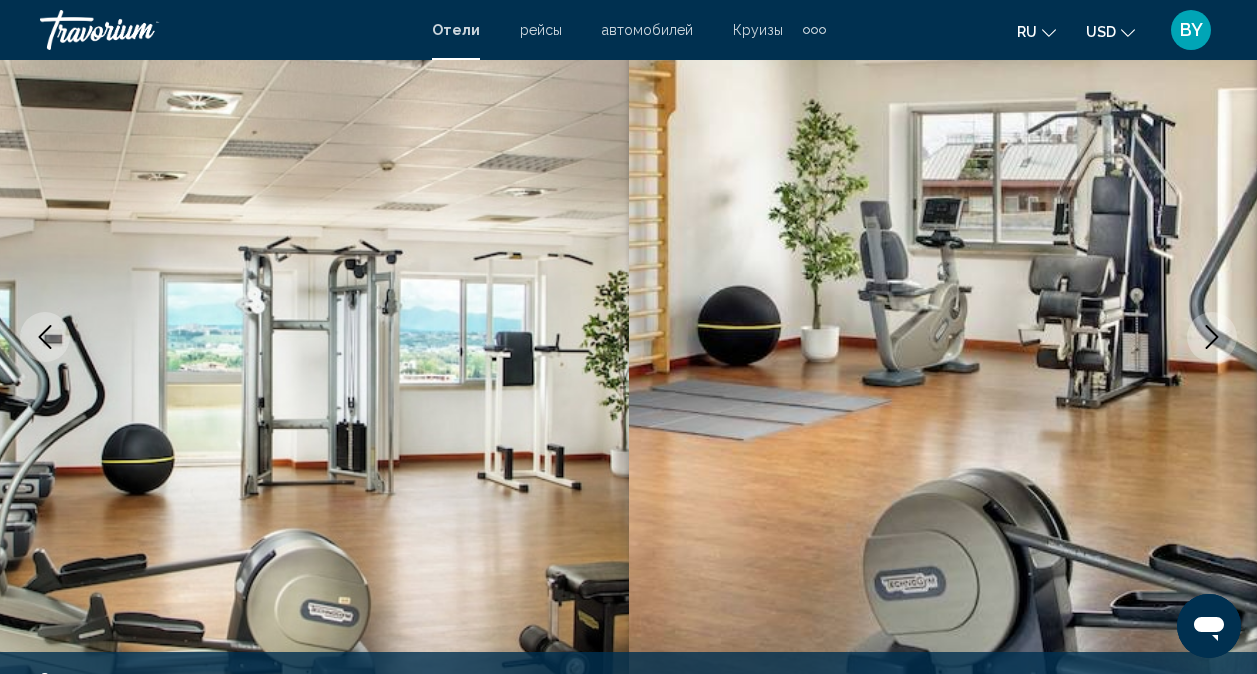 click 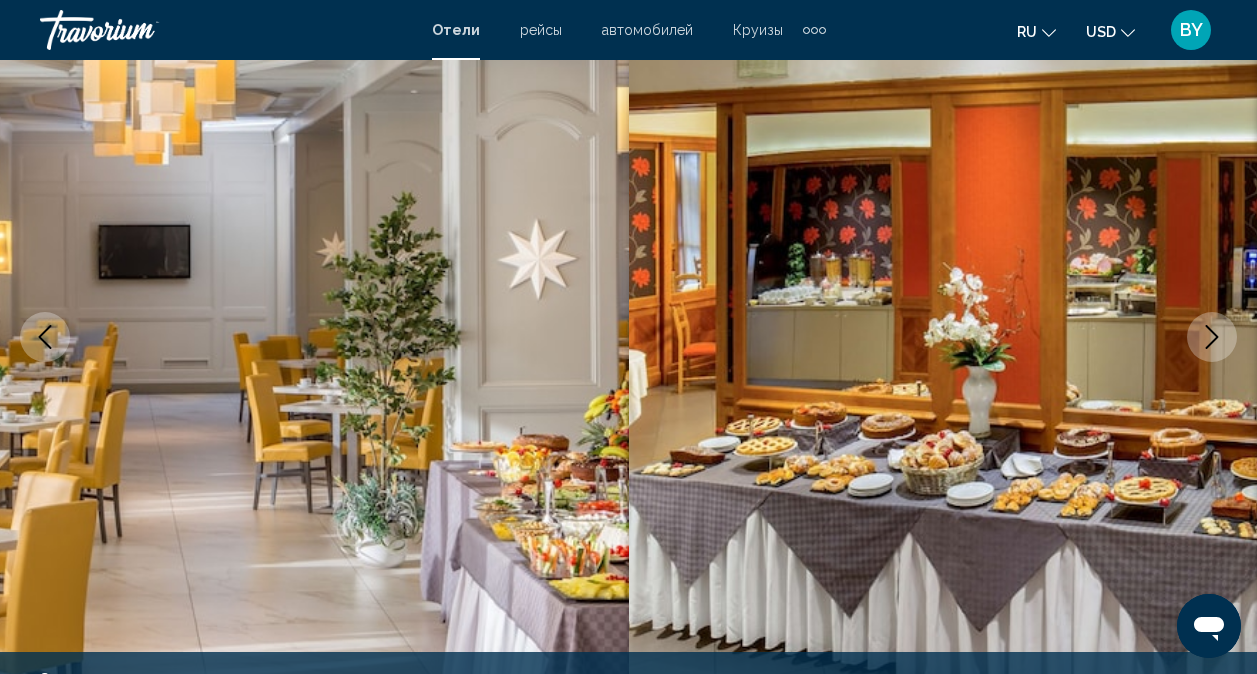 click 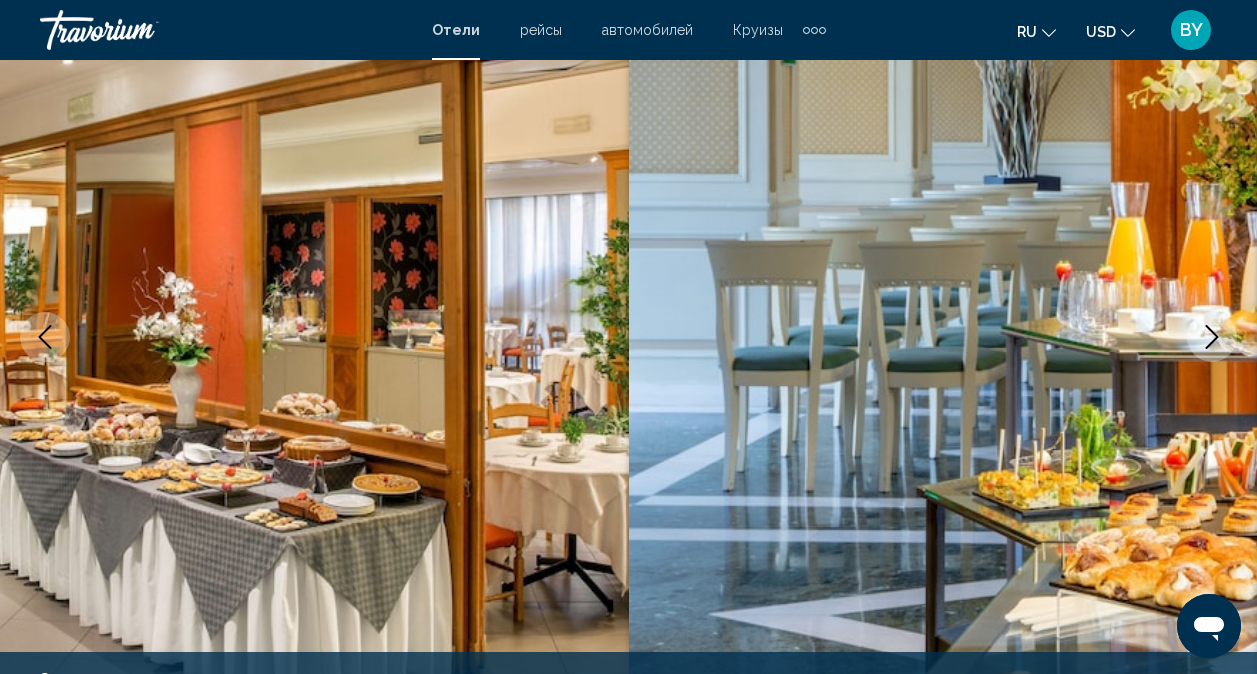 click 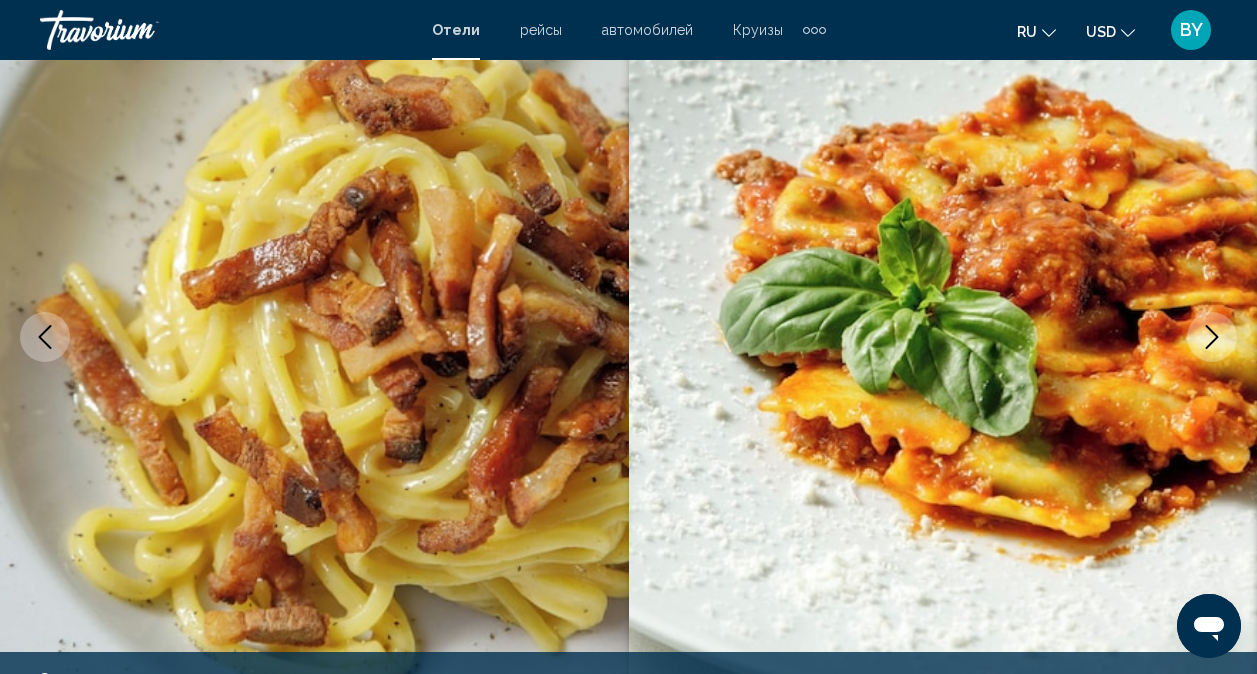 click 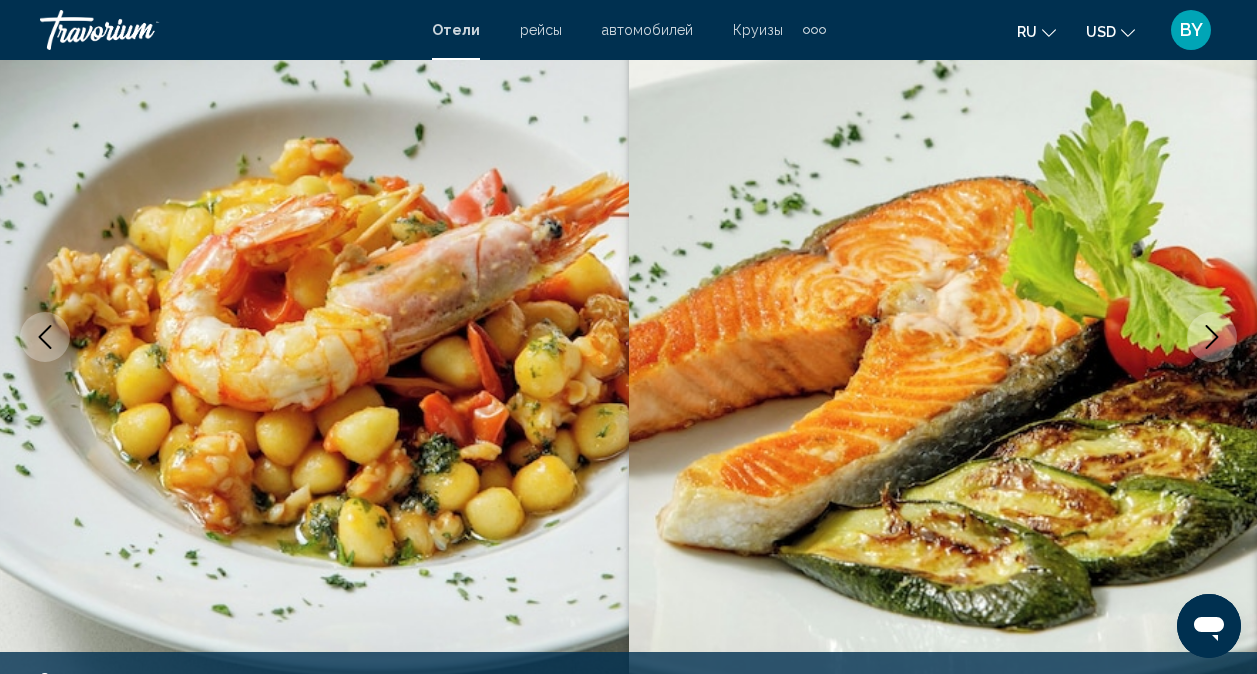 click 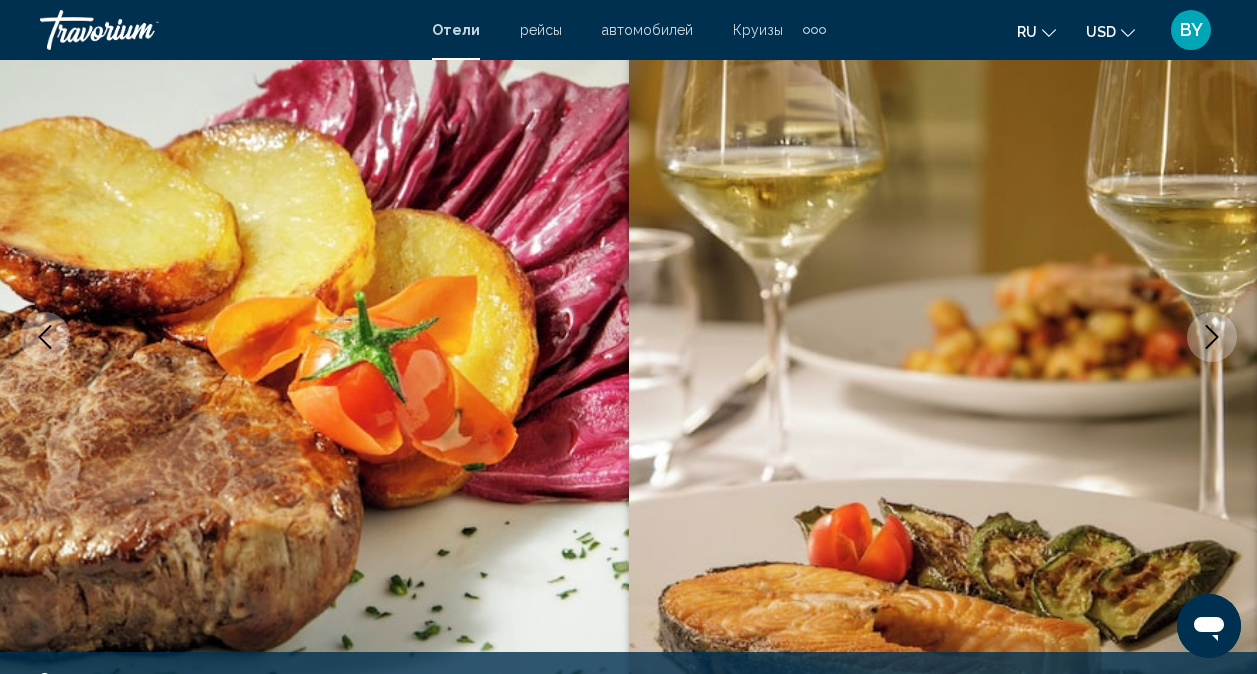 click 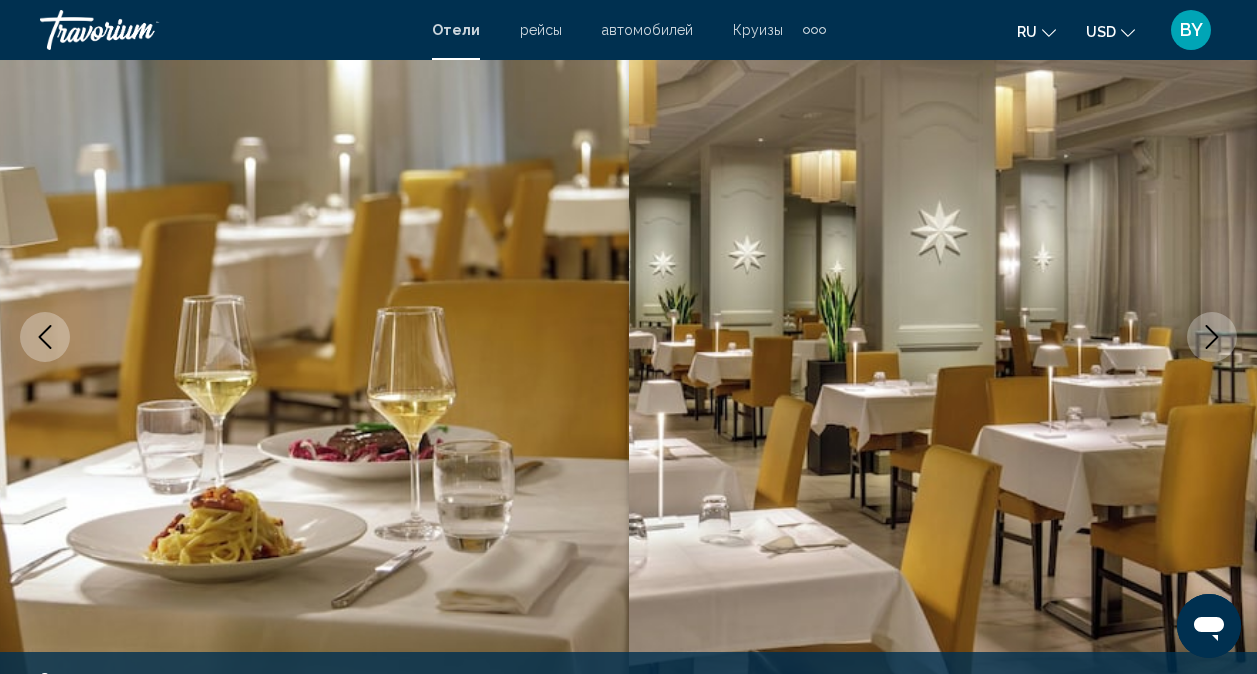 click 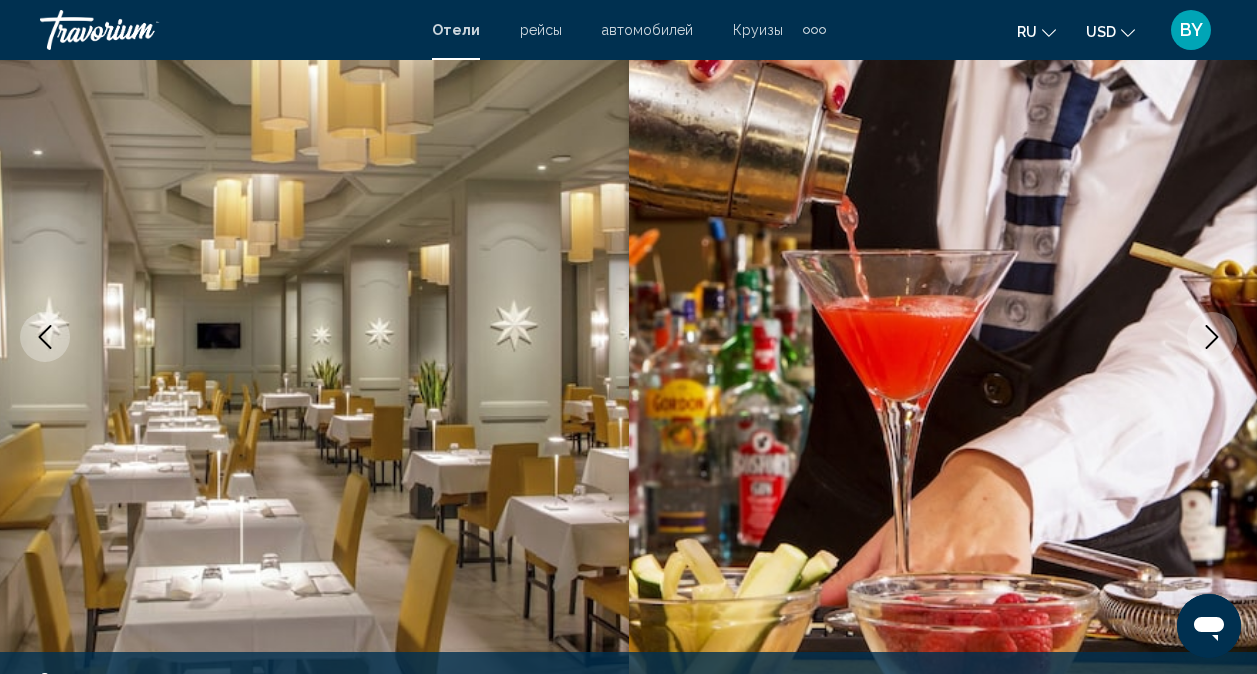 click 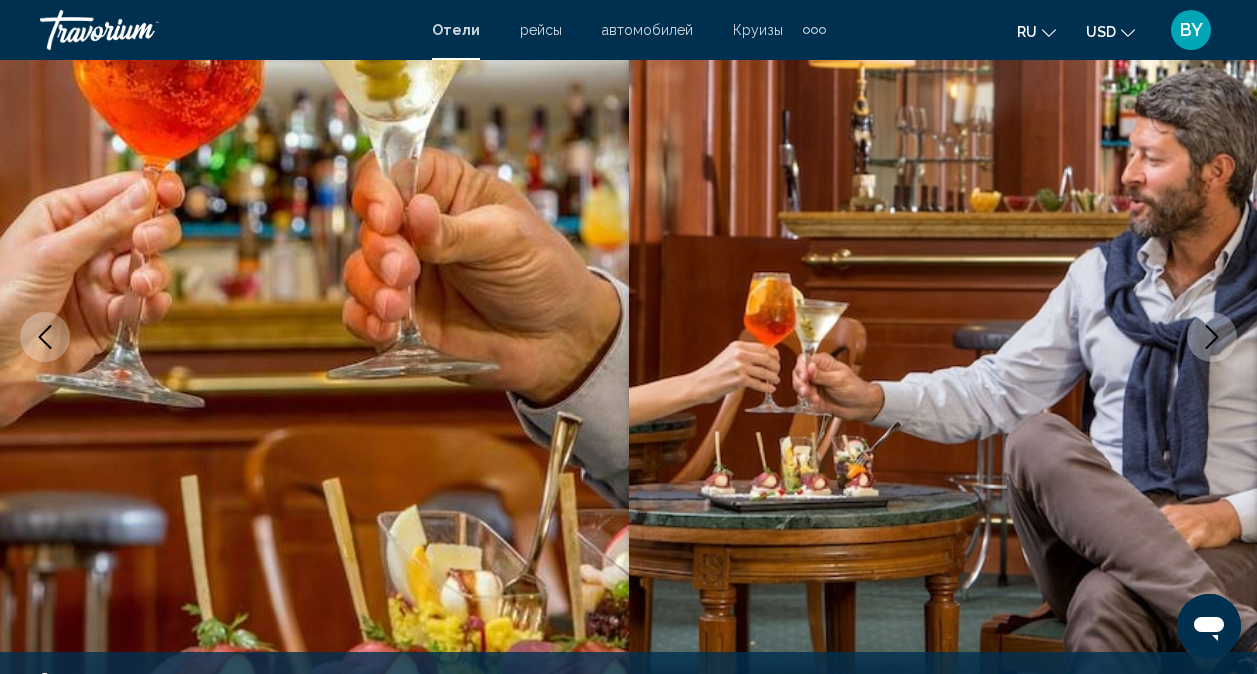click 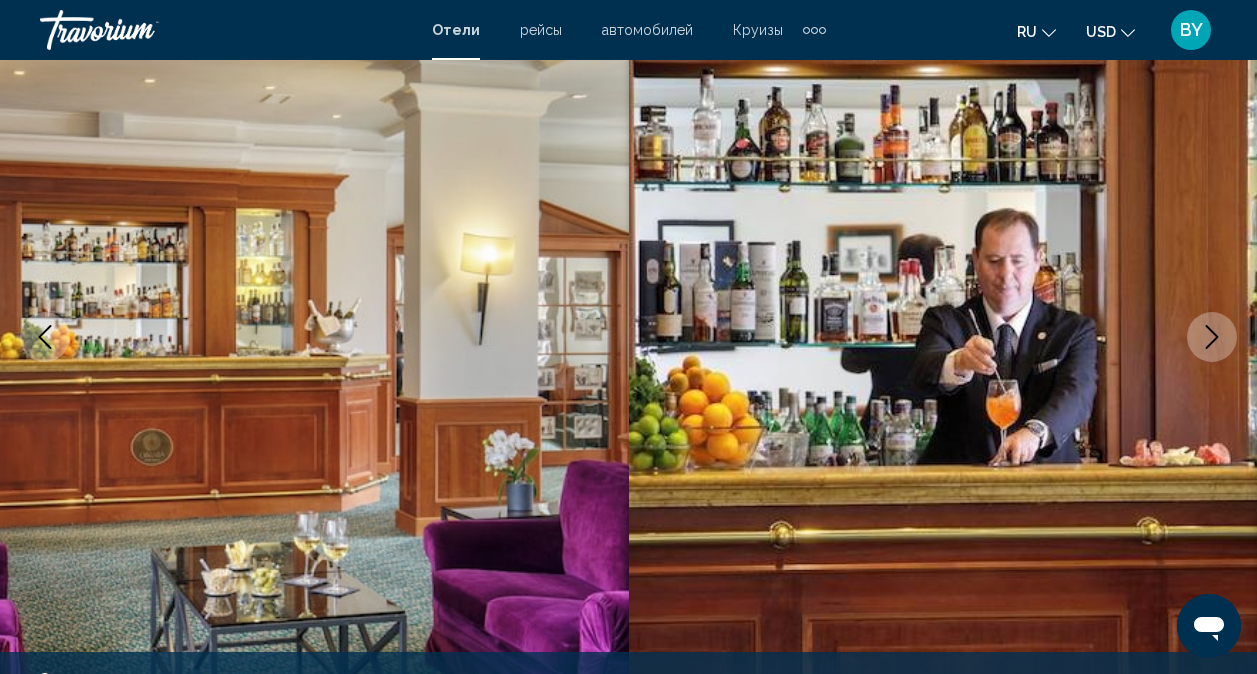 click 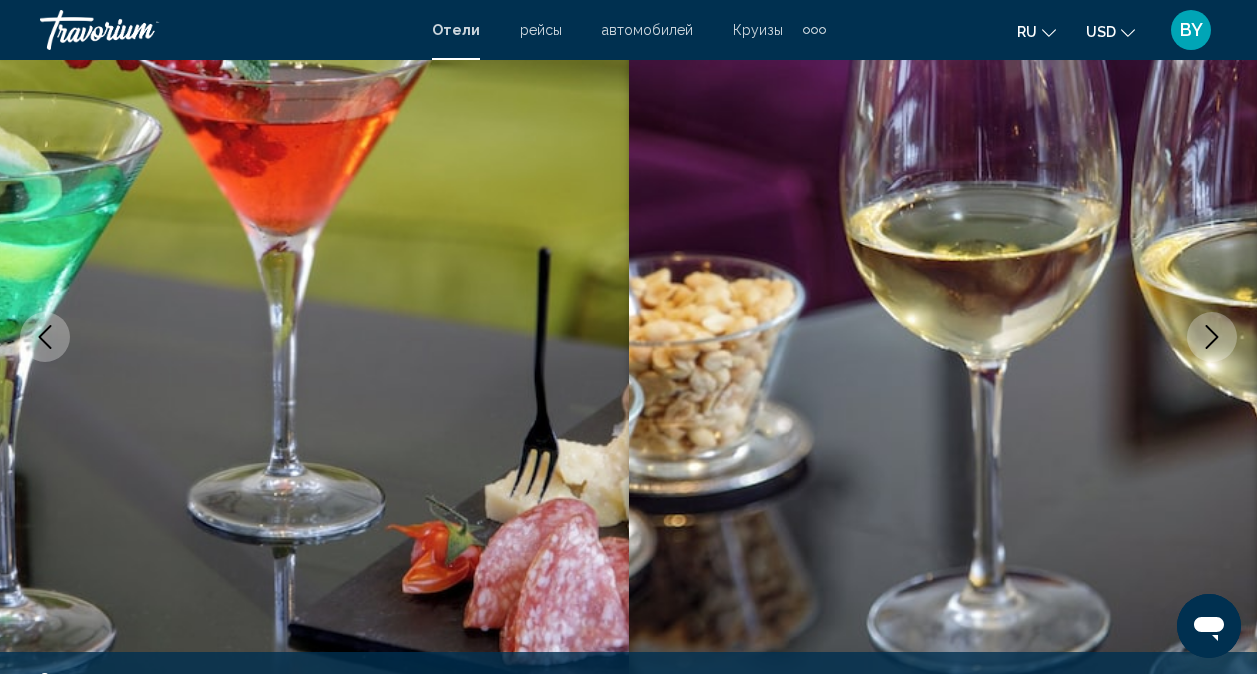 click 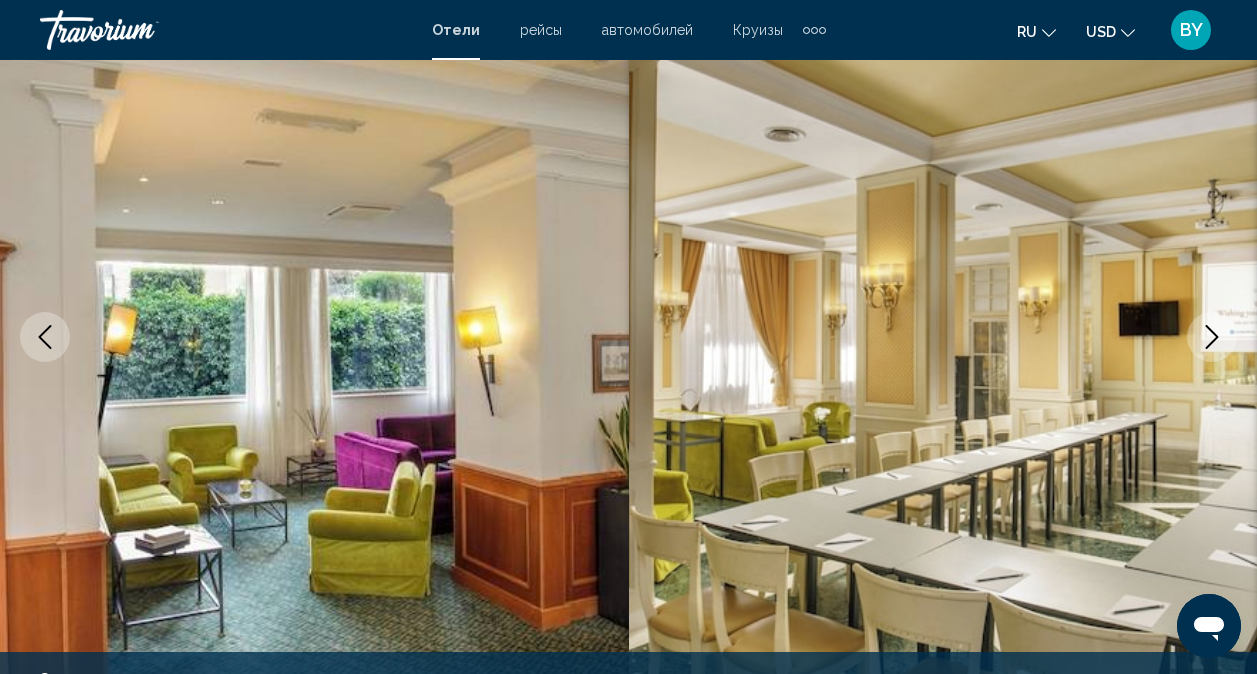 click 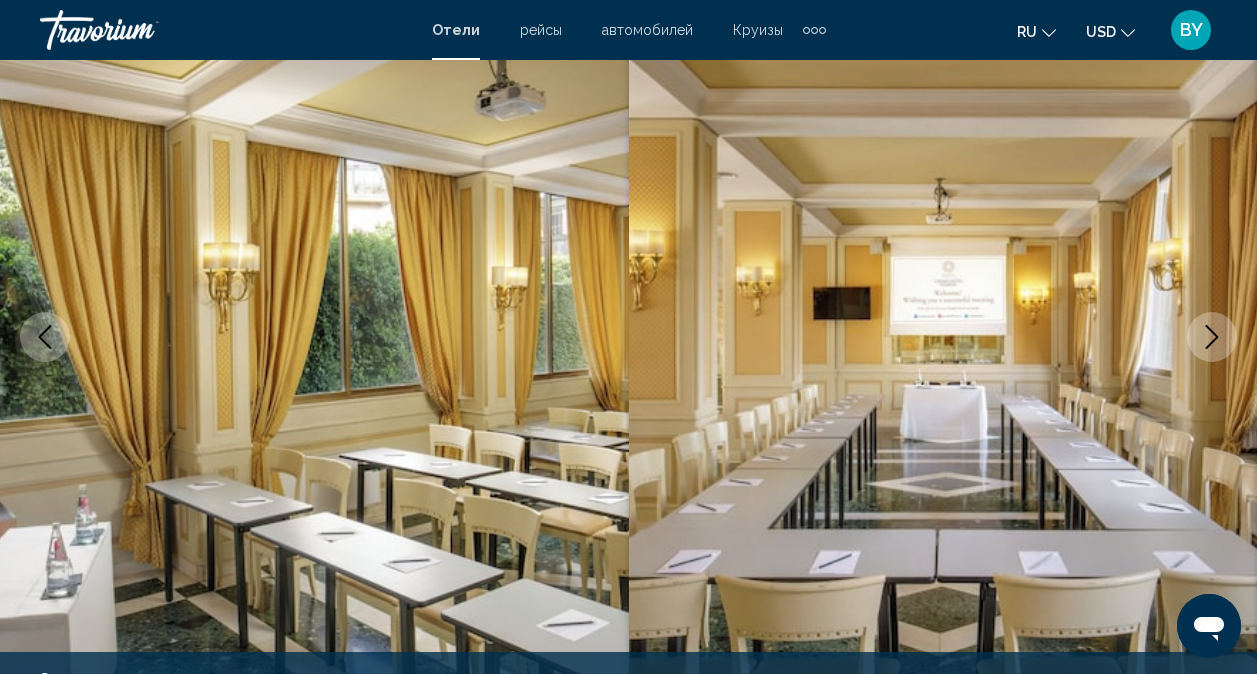 click 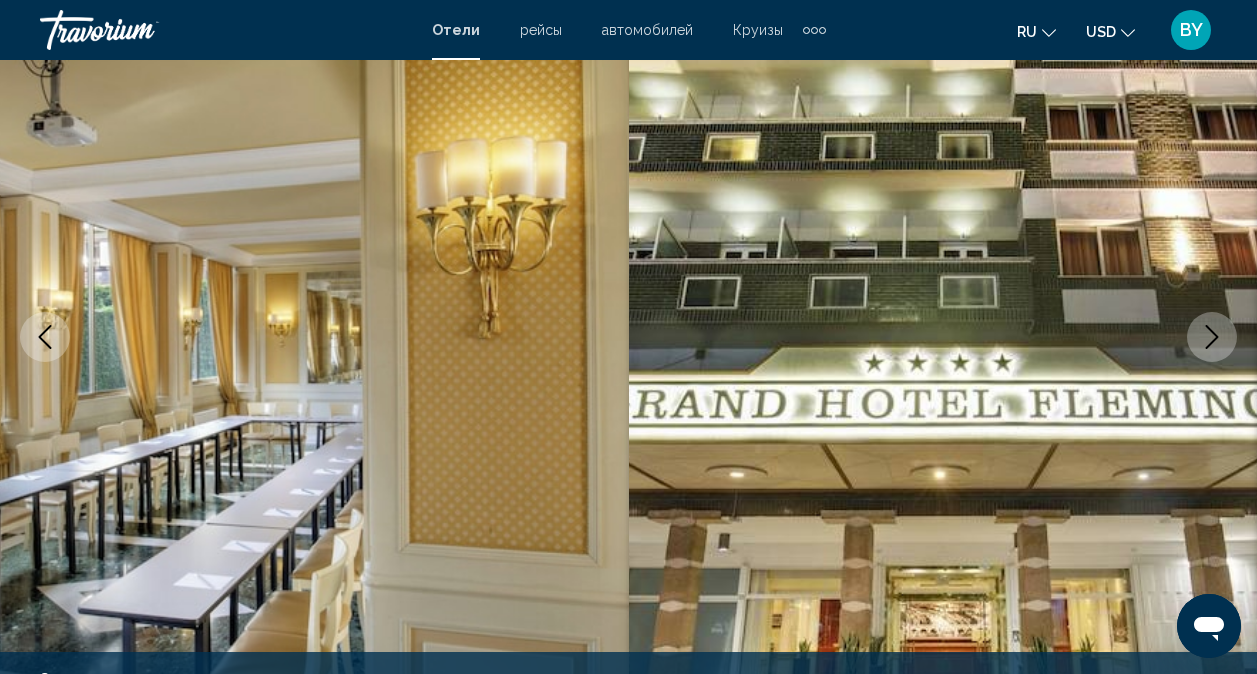 click 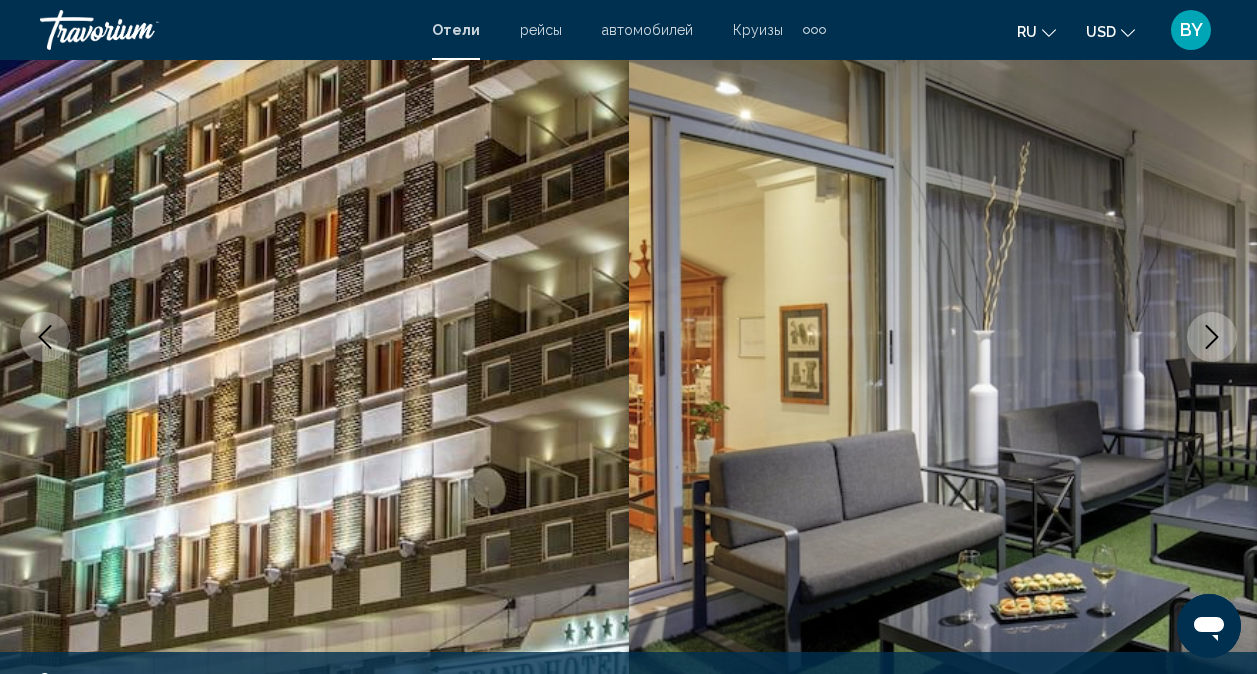 click 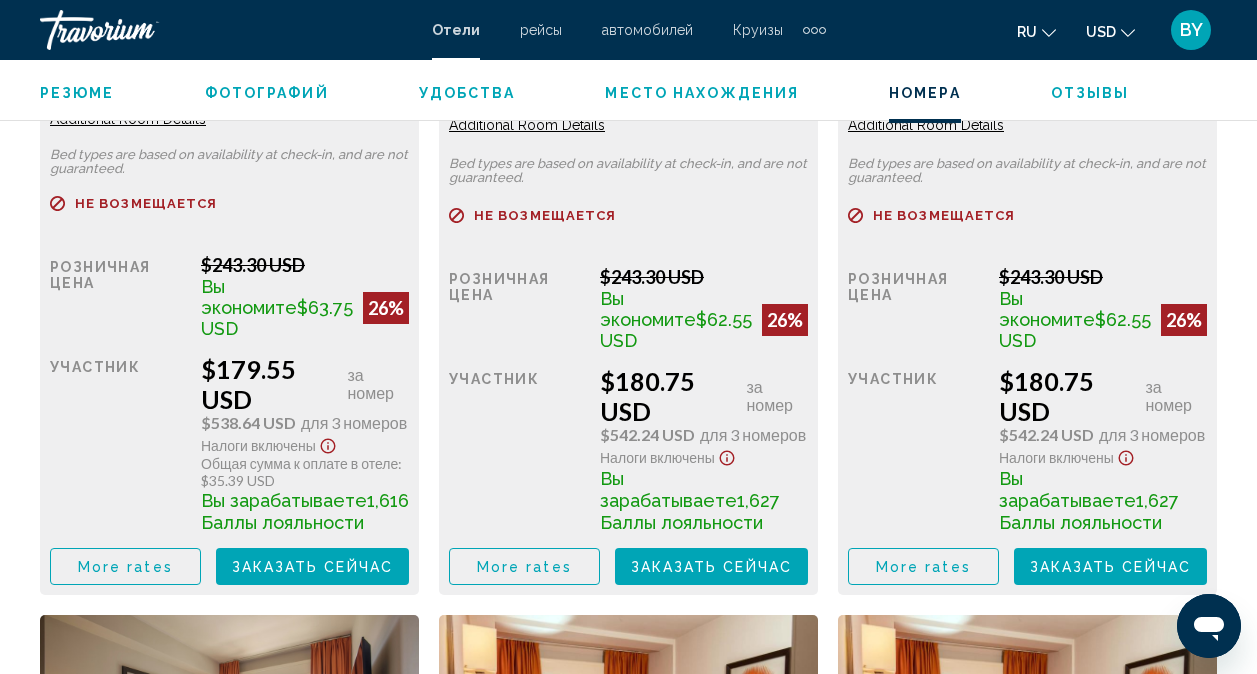scroll, scrollTop: 3798, scrollLeft: 0, axis: vertical 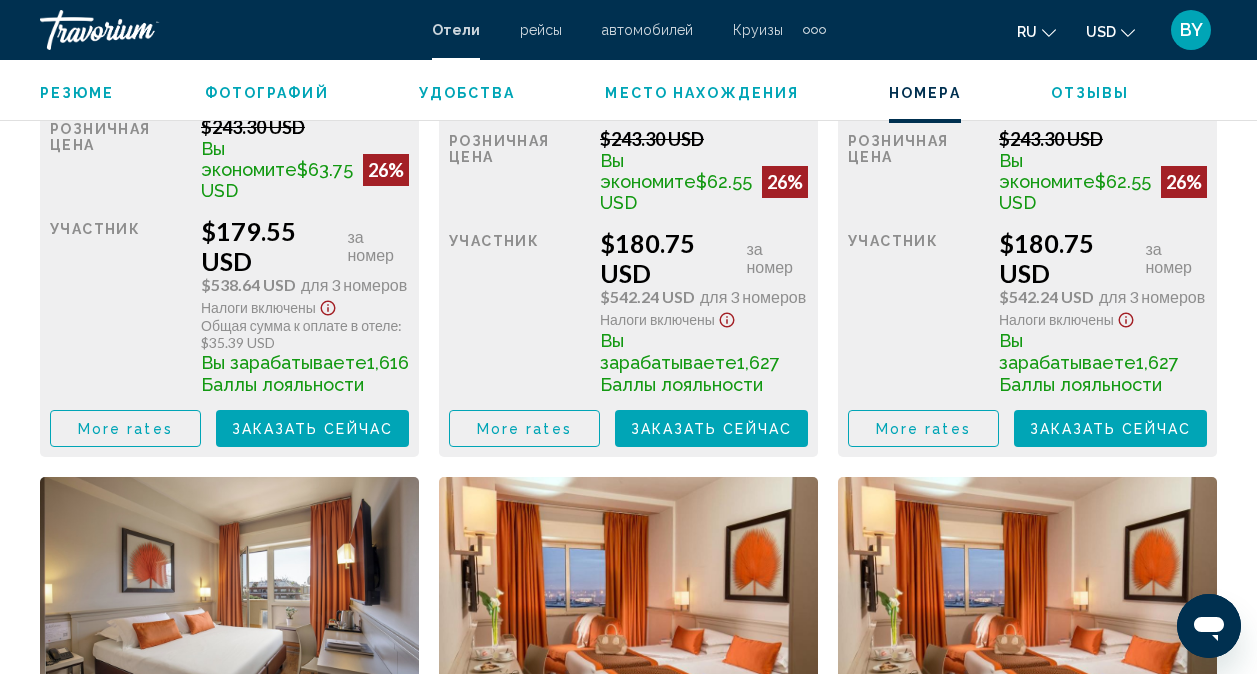 click on "Заказать сейчас" at bounding box center (313, 429) 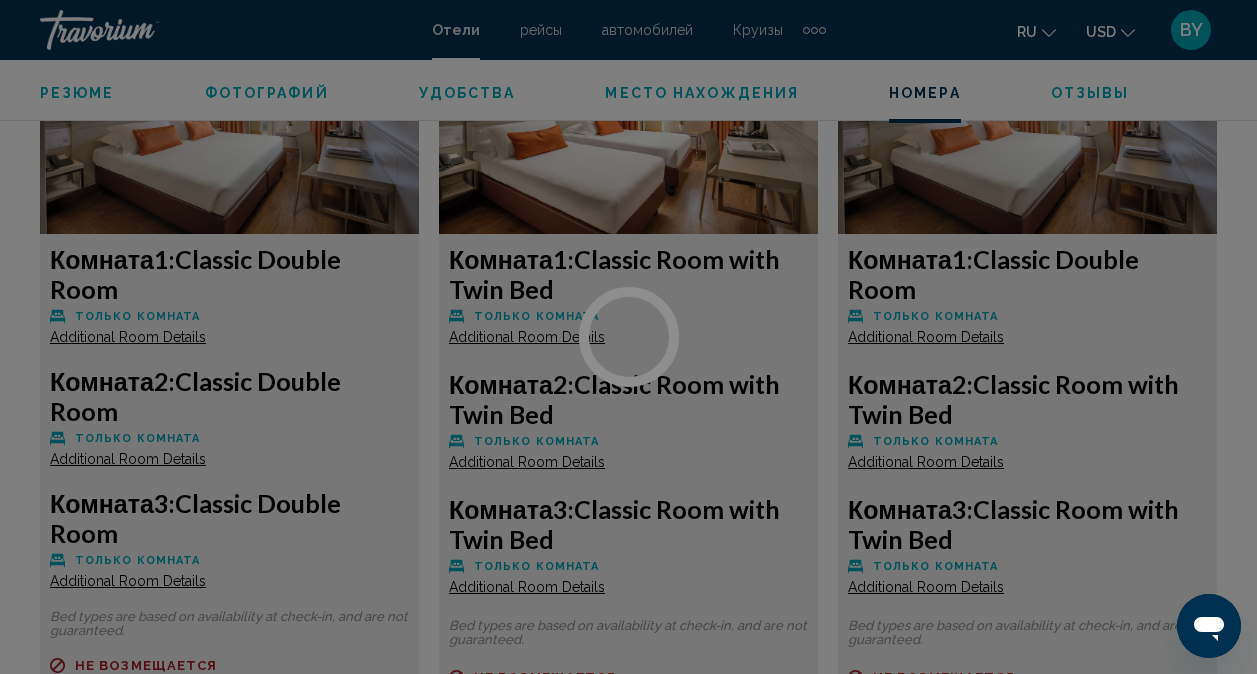 scroll, scrollTop: 3196, scrollLeft: 0, axis: vertical 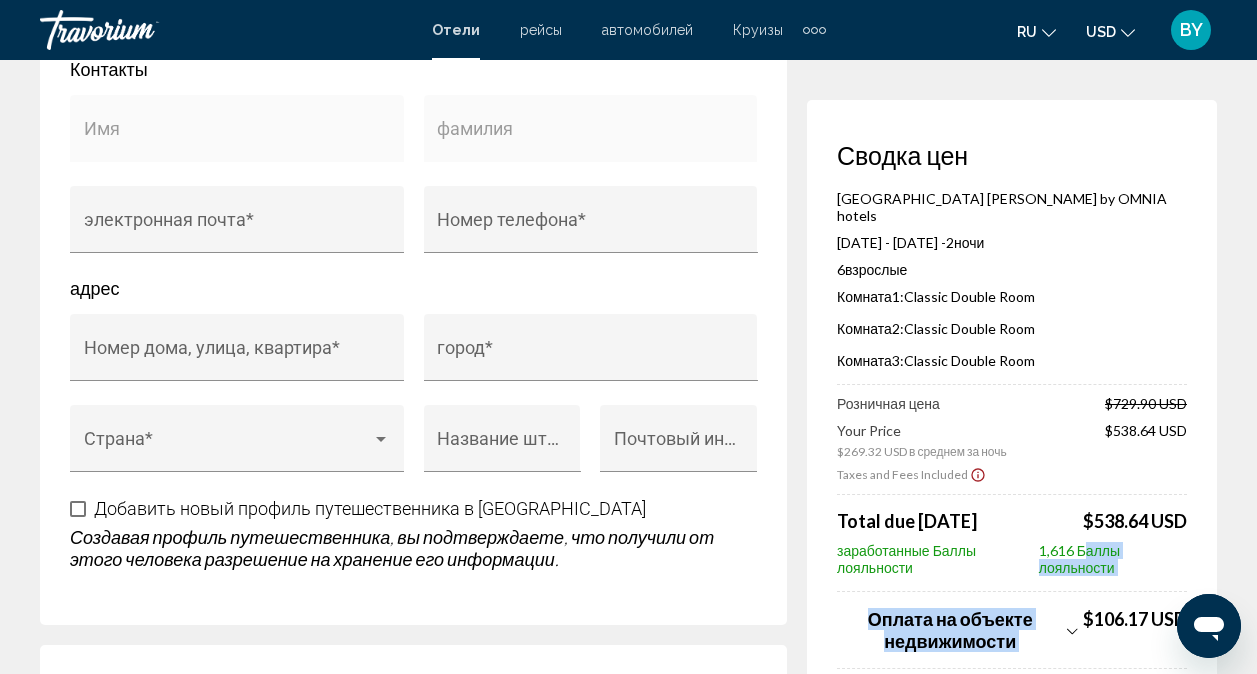drag, startPoint x: 1076, startPoint y: 649, endPoint x: 1079, endPoint y: 578, distance: 71.063354 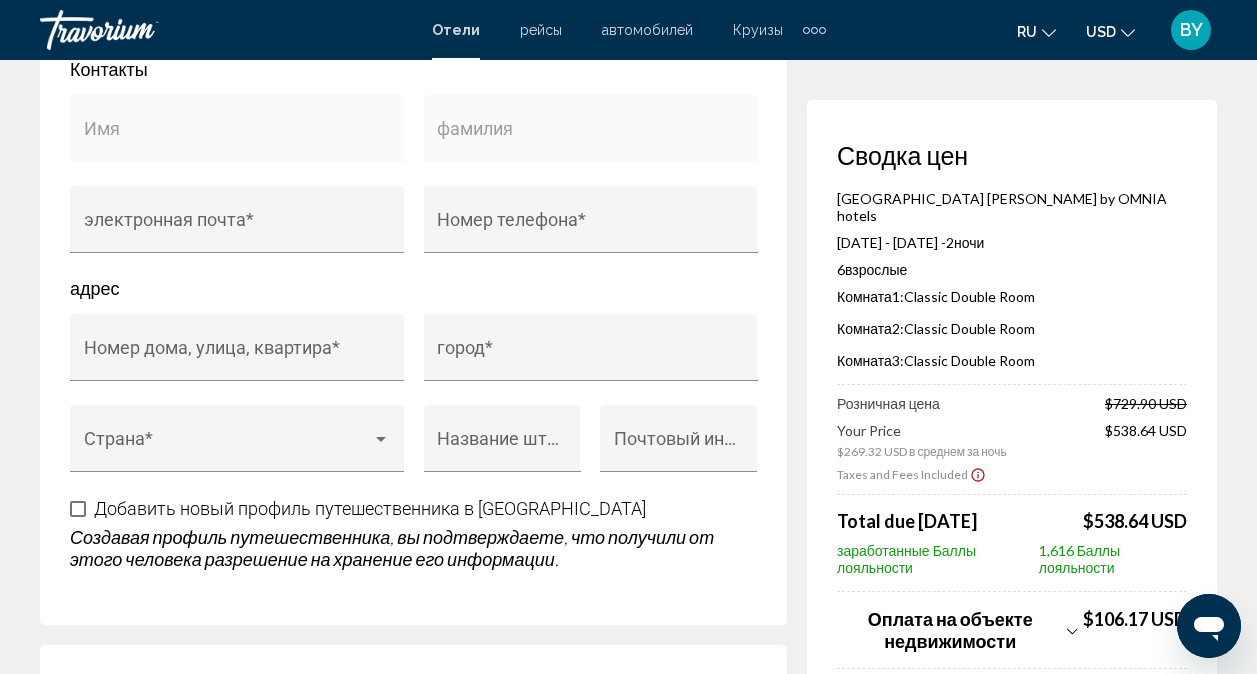 scroll, scrollTop: 707, scrollLeft: 0, axis: vertical 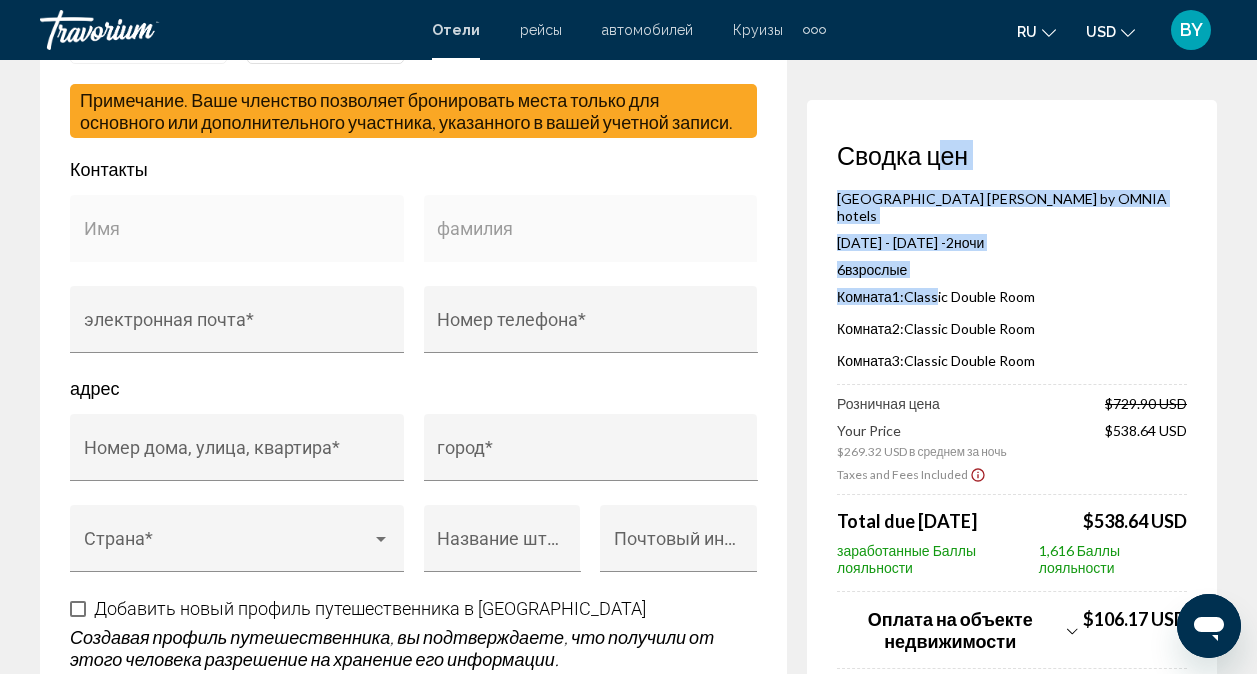 drag, startPoint x: 932, startPoint y: 266, endPoint x: 971, endPoint y: 171, distance: 102.69372 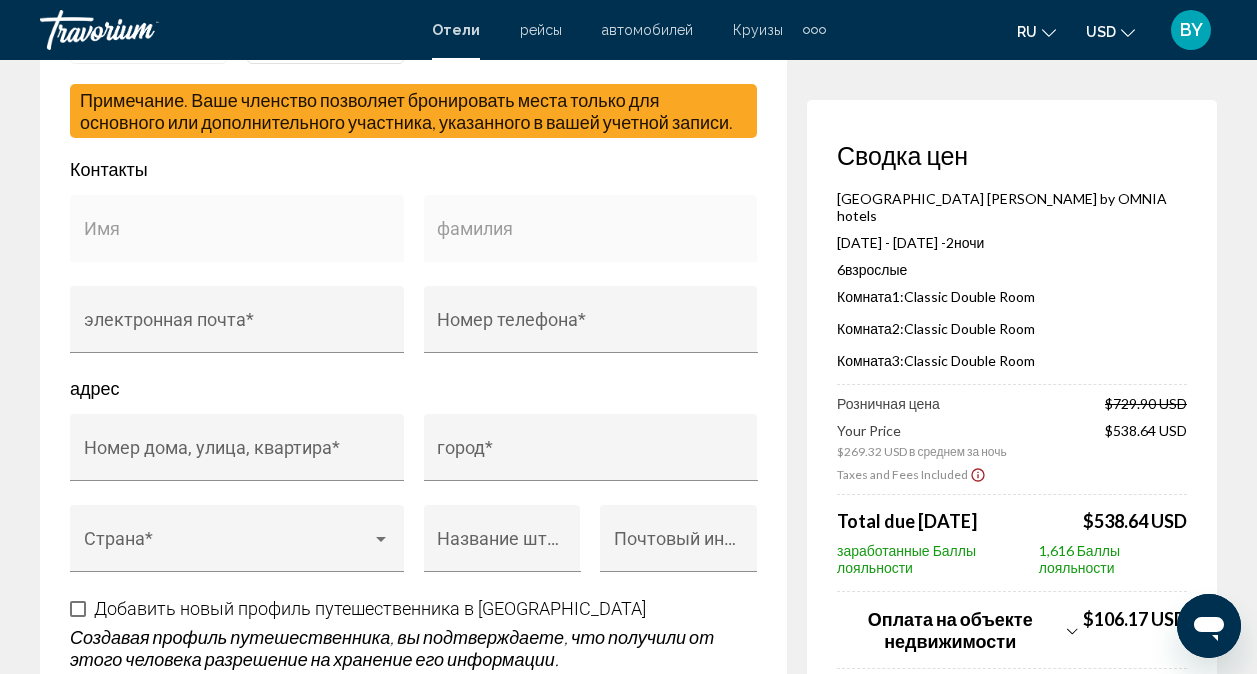 click on "Taxes and Fees Included" at bounding box center [1012, 474] 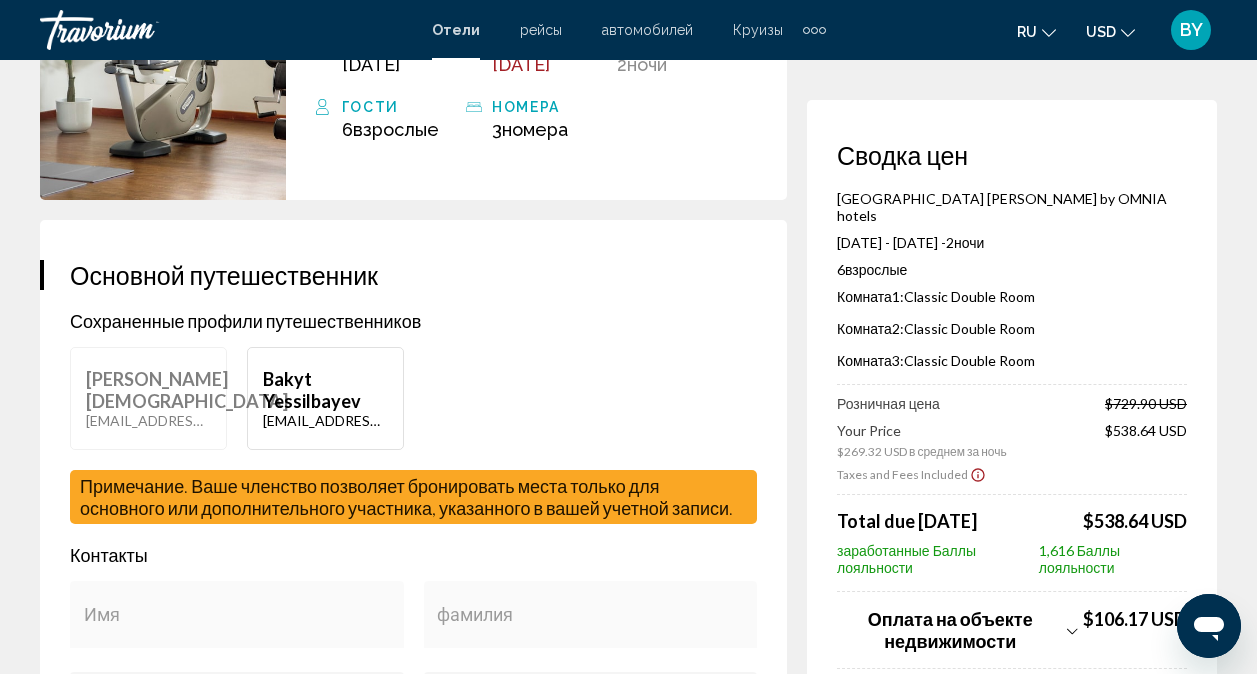 scroll, scrollTop: 318, scrollLeft: 0, axis: vertical 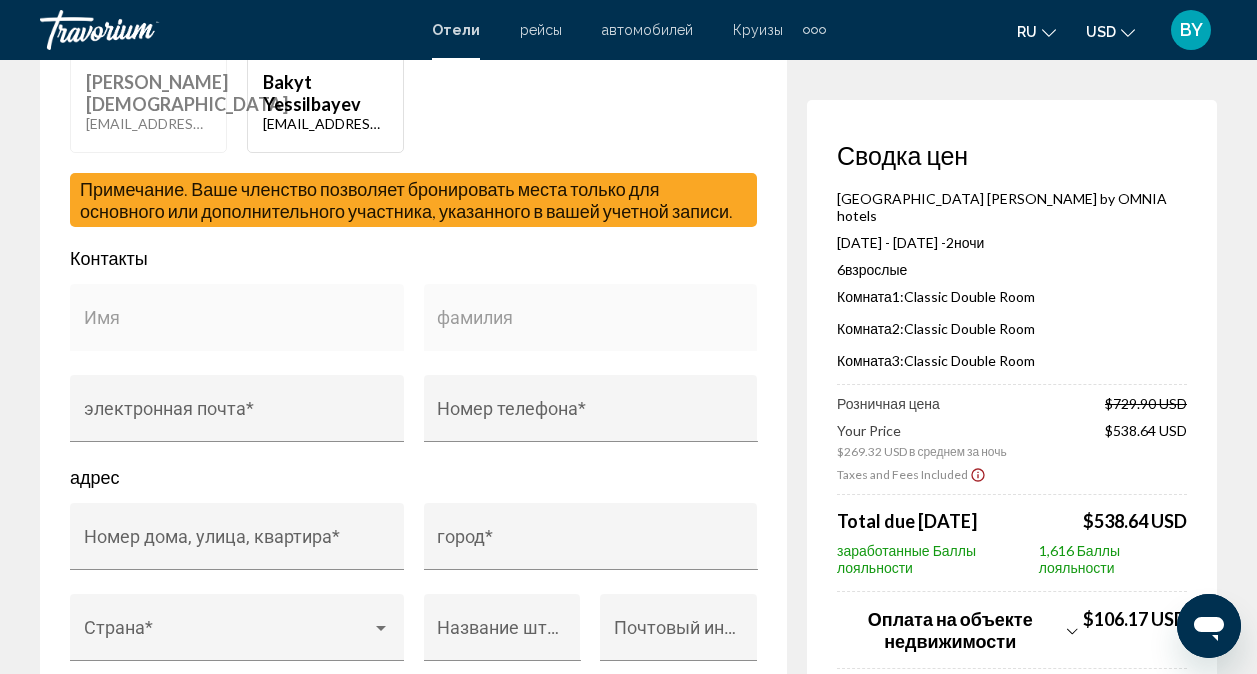 click 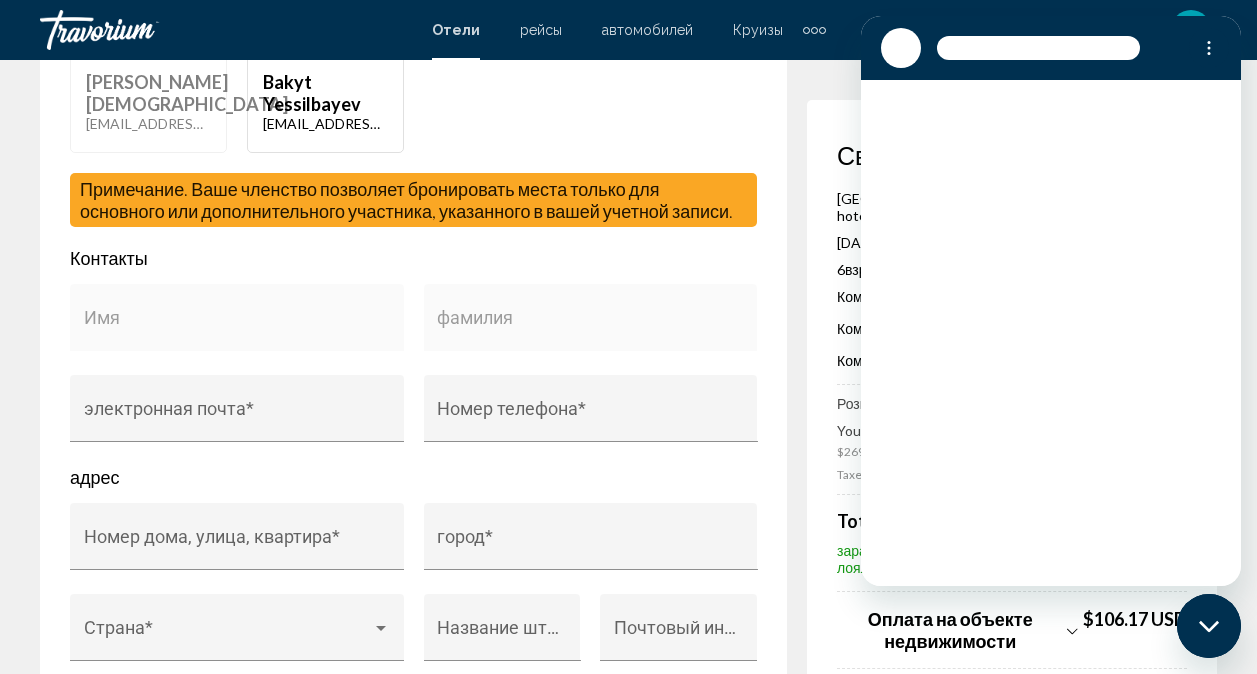 scroll, scrollTop: 0, scrollLeft: 0, axis: both 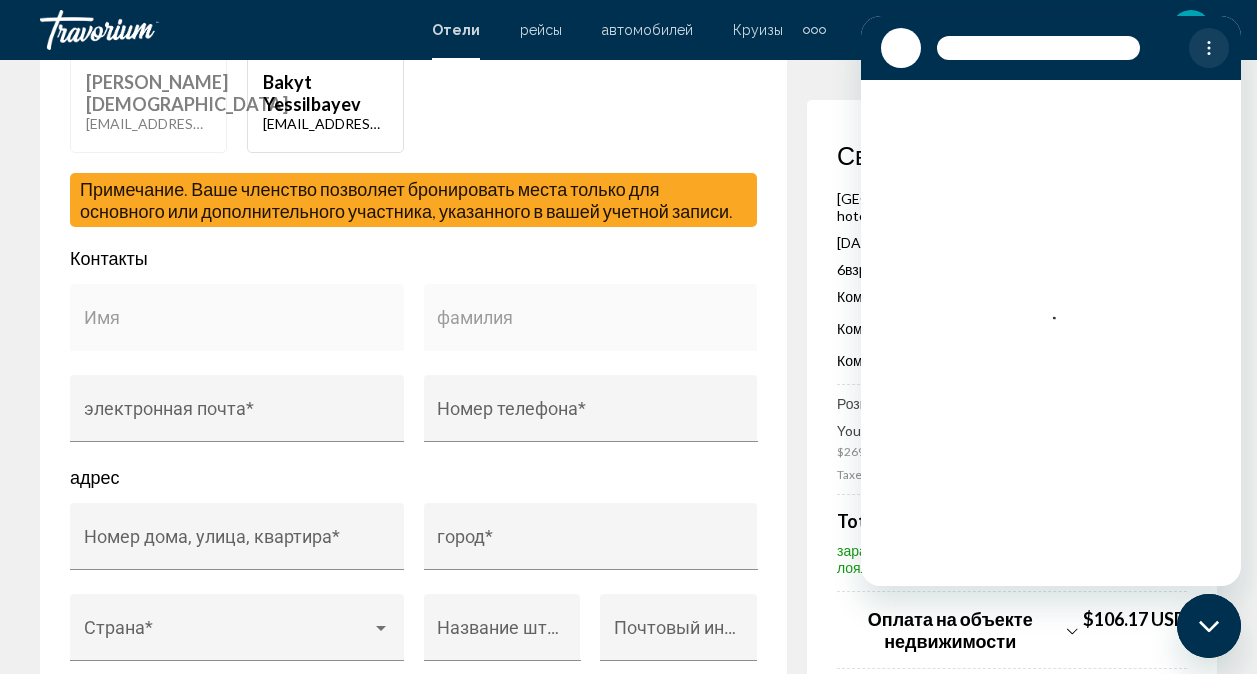click 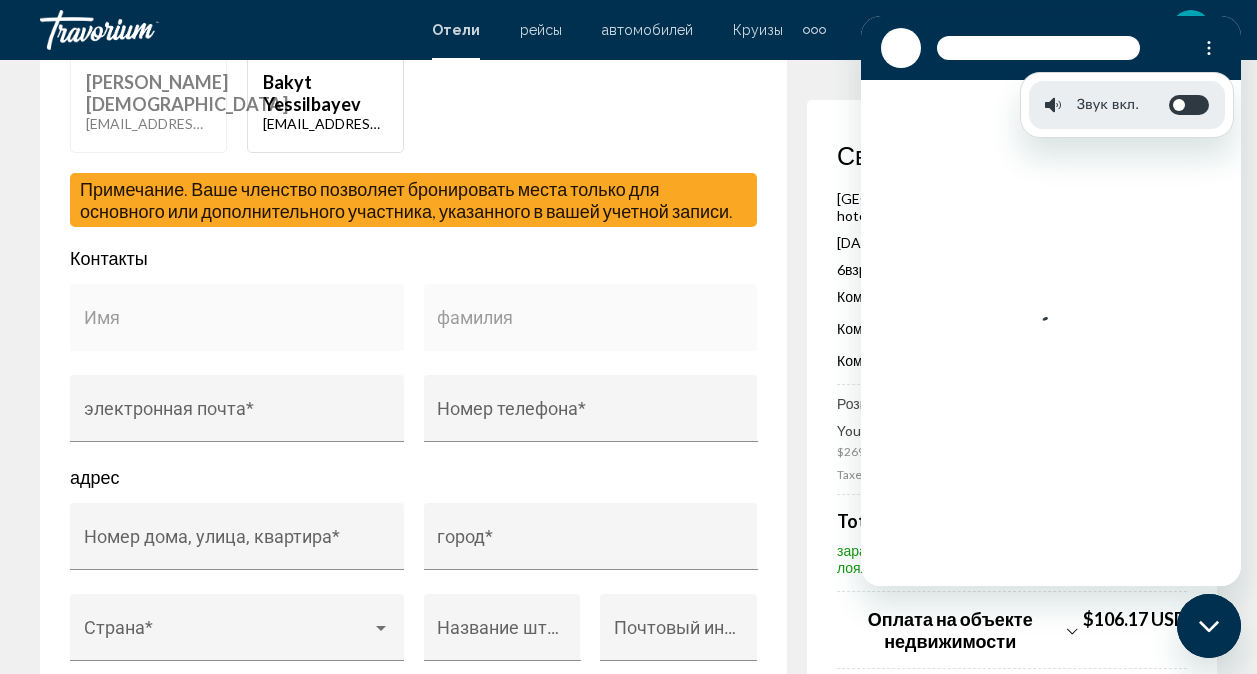 click on "Сводка цен [GEOGRAPHIC_DATA] [PERSON_NAME] by OMNIA hotels  [DATE] - [DATE] -  2  ночь ночи 6  Взрослый Взрослые , 0  Ребенок Дети  ( возраст   )  Комната  1:  Classic Double Room  Комната  2:  Classic Double Room  Комната  3:  Classic Double Room  Розничная цена  $729.90 USD   Your Price  $269.32 USD в среднем за ночь  $538.64 USD  Taxes and Fees Included
Total due [DATE]  $538.64 USD  заработанные Баллы лояльности  1,616 Баллы лояльности  Оплата на объекте недвижимости
$106.17 USD Reservation Total  $644.81 USD  Rates are quoted in USD. Taxes and/or property-imposed fees of $106.17 USD will be collected by the property in USD ($106.17 USD in original currency). Taxes and/or fees due at the property are based on current exchange rates, which may vary at the time of travel." at bounding box center (1012, 520) 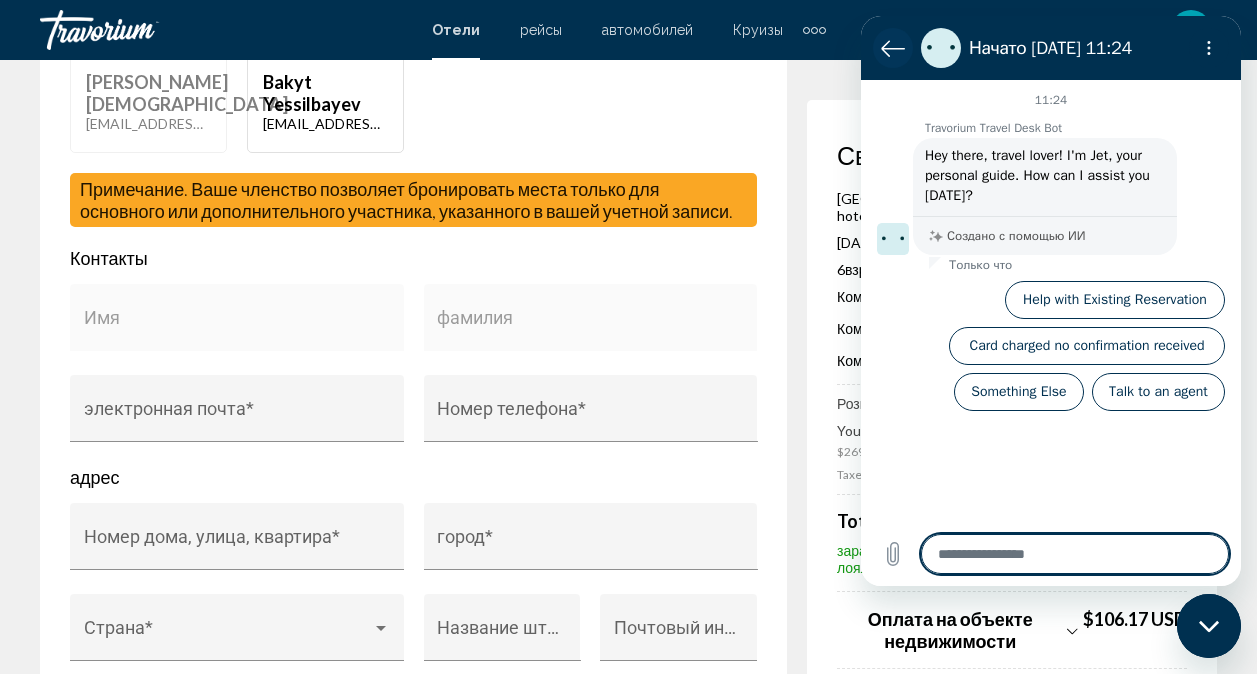 click 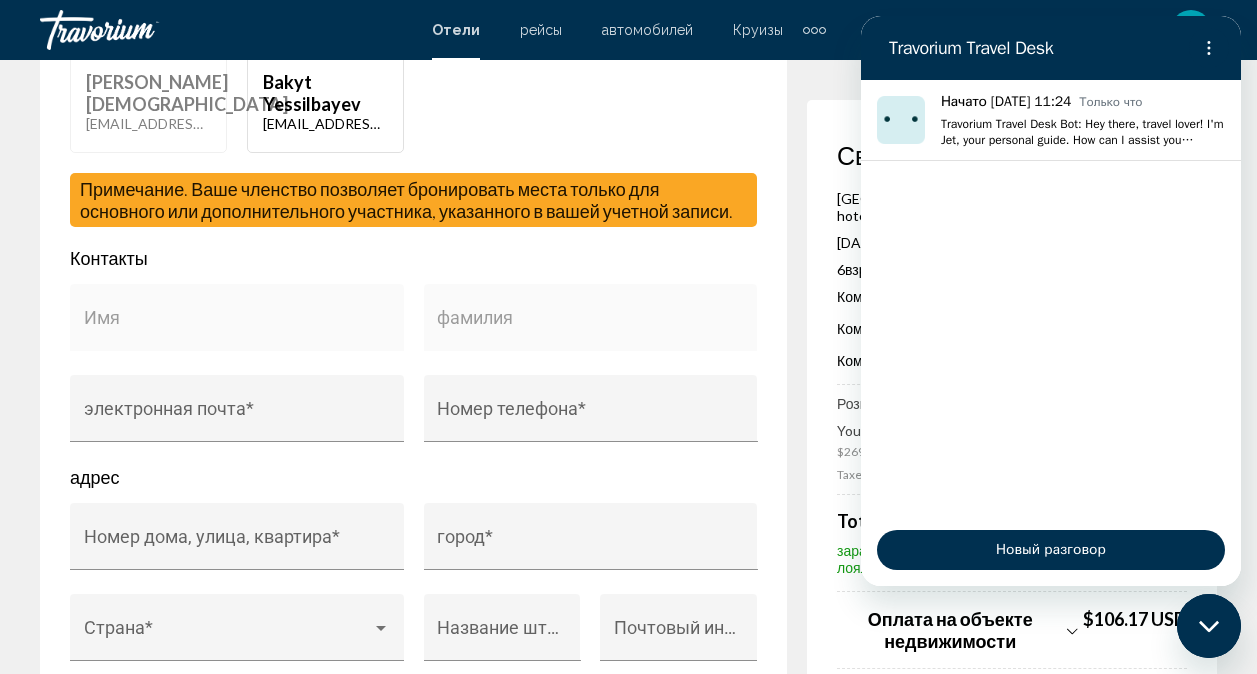 click at bounding box center (1209, 626) 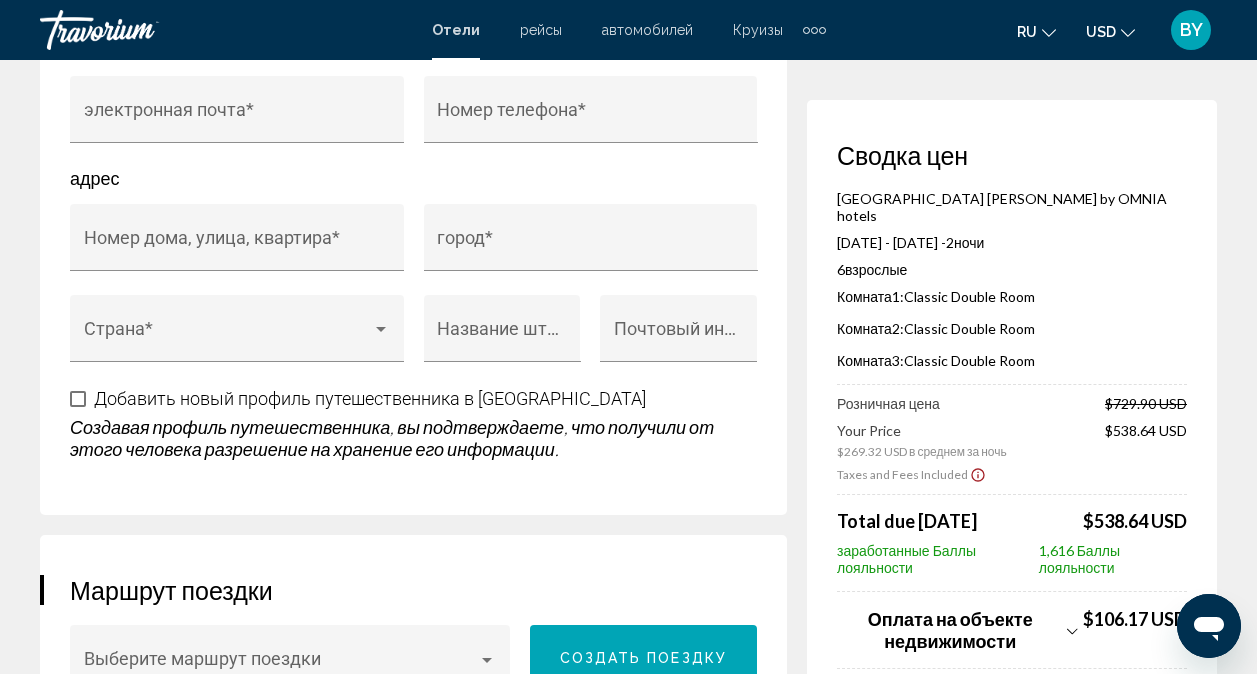 scroll, scrollTop: 918, scrollLeft: 0, axis: vertical 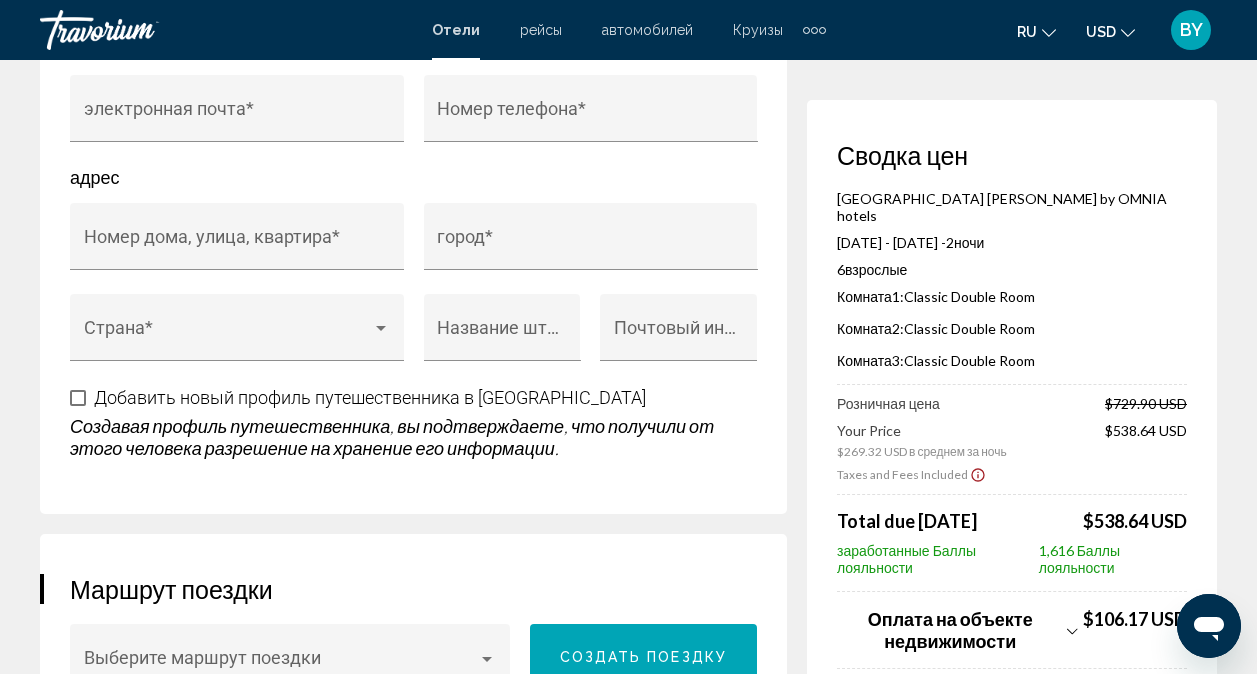 click 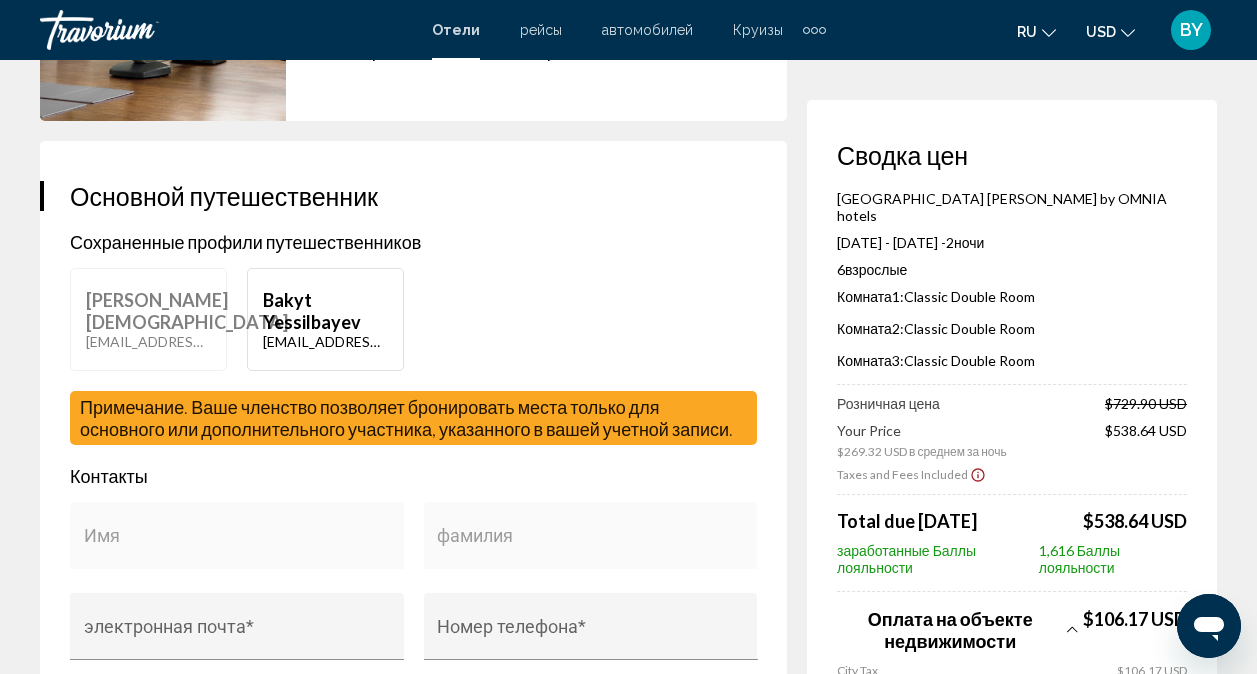 scroll, scrollTop: 500, scrollLeft: 0, axis: vertical 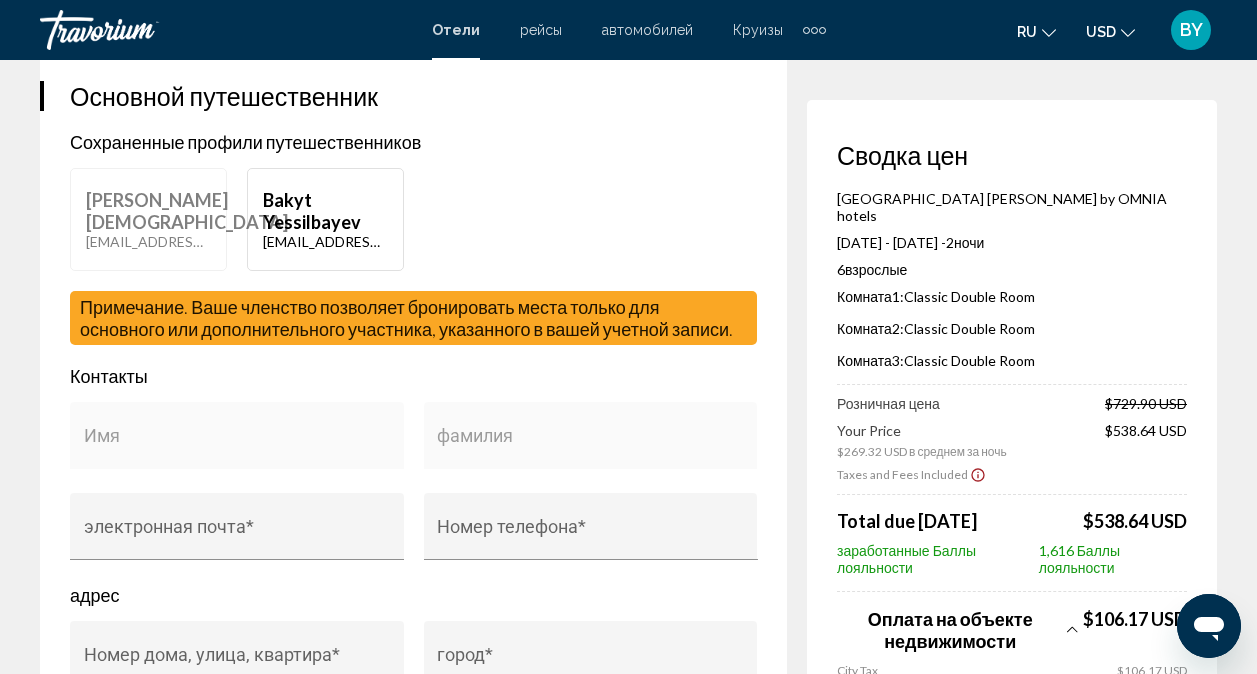click on "Имя" at bounding box center (237, 442) 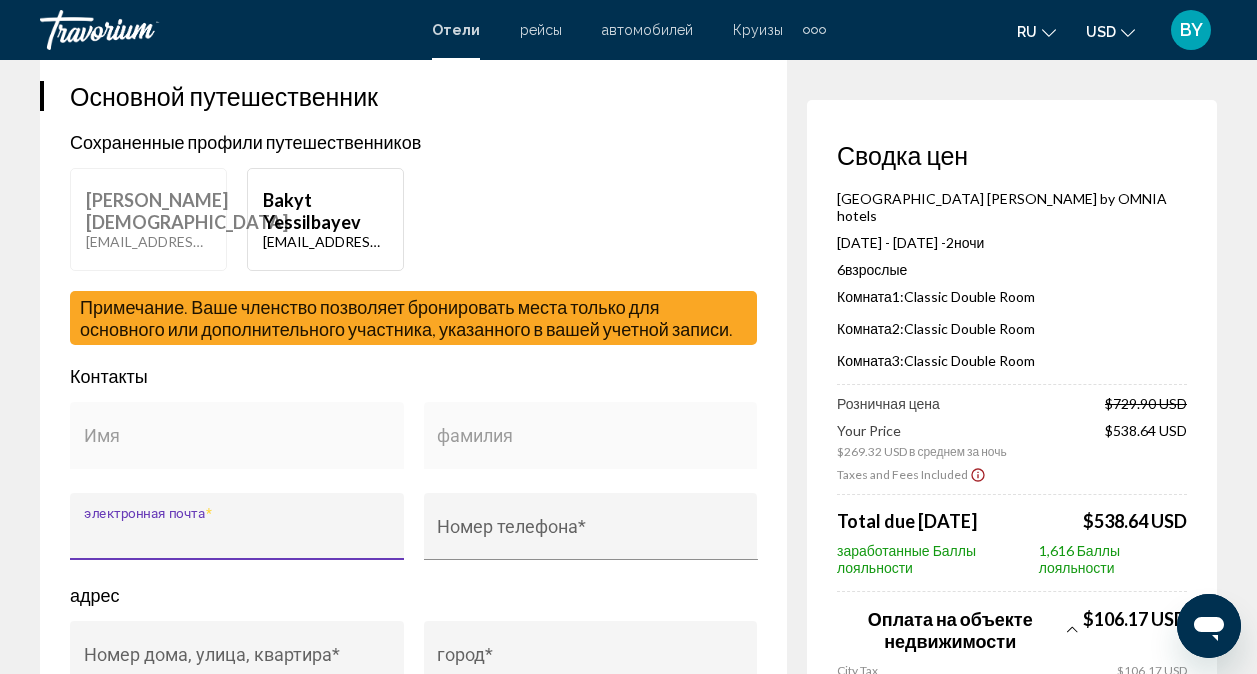 click on "электронная почта  *" at bounding box center [237, 536] 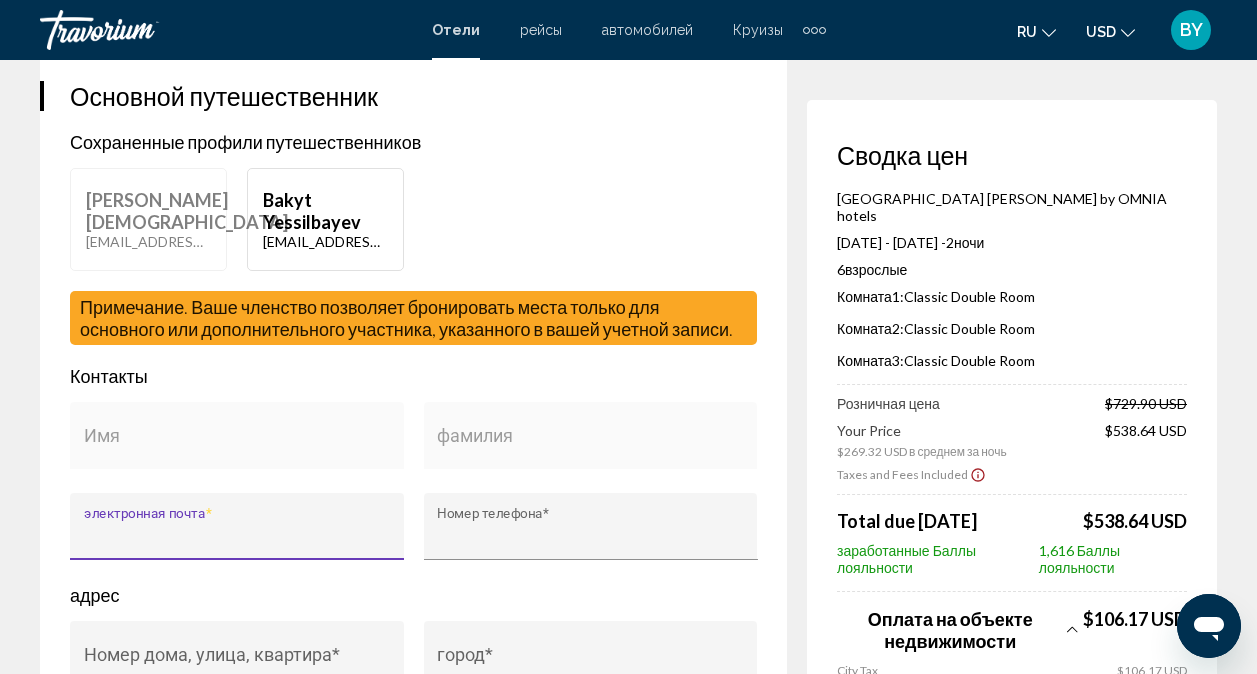 type on "**********" 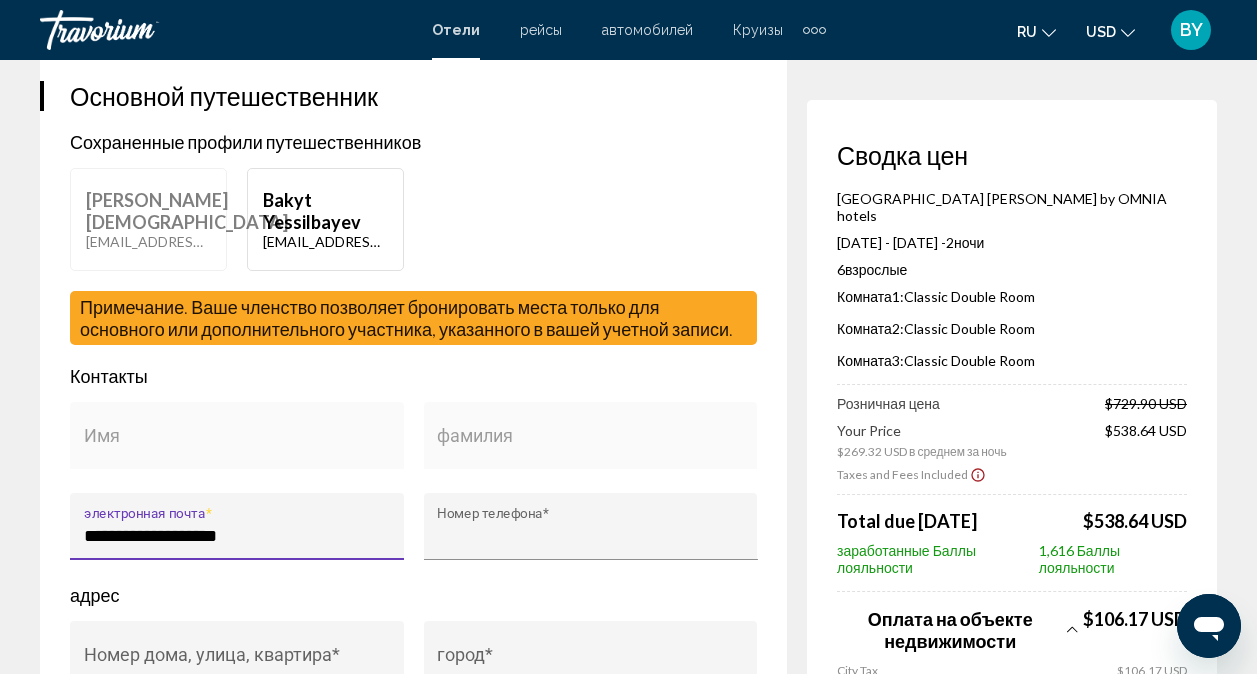 type on "**********" 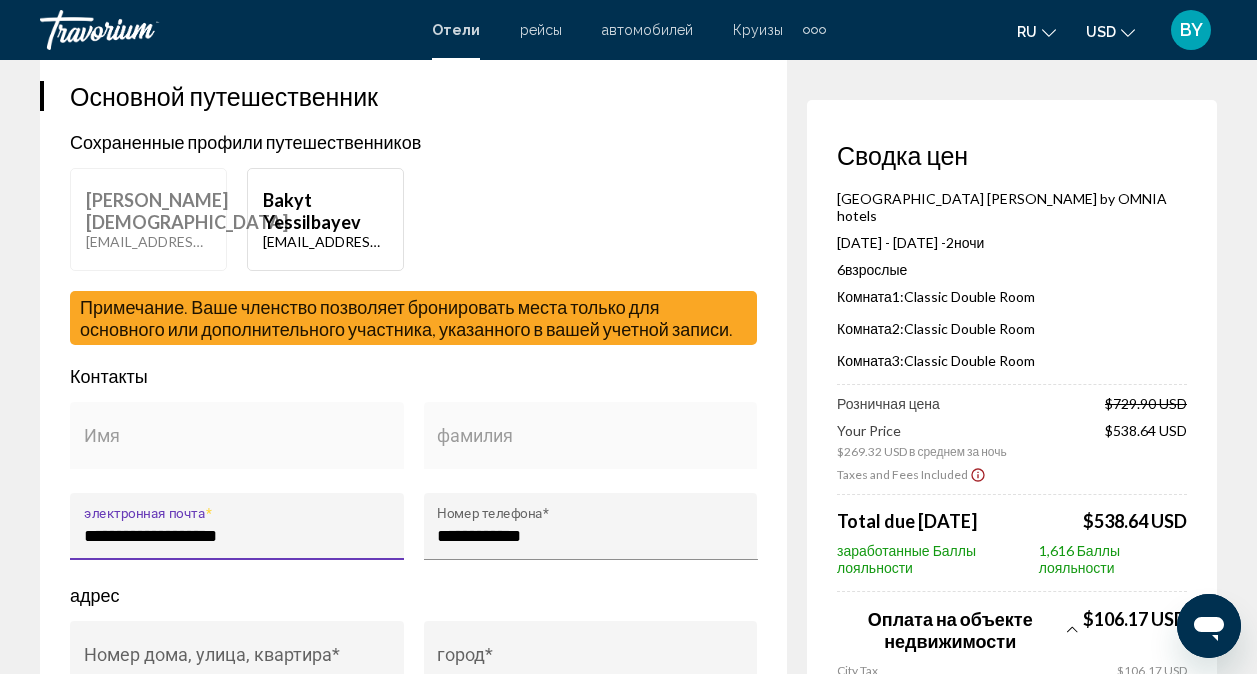 type on "**********" 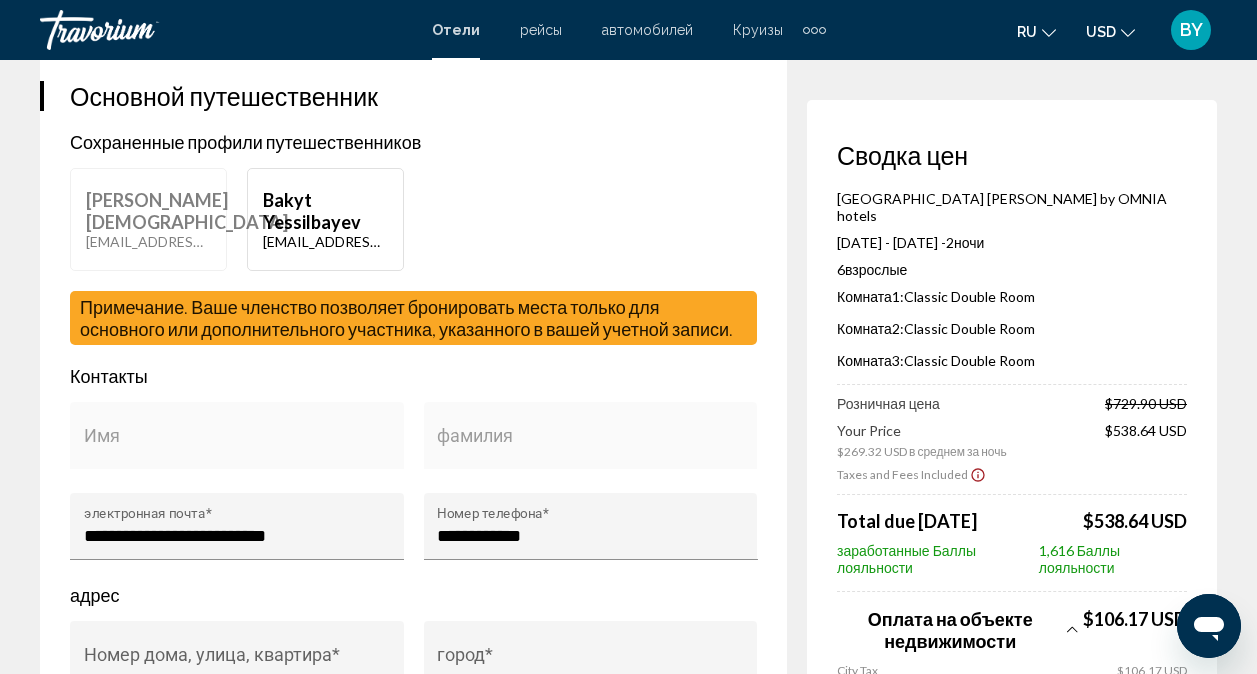 click on "Bakyt Yessilbayev" at bounding box center (325, 211) 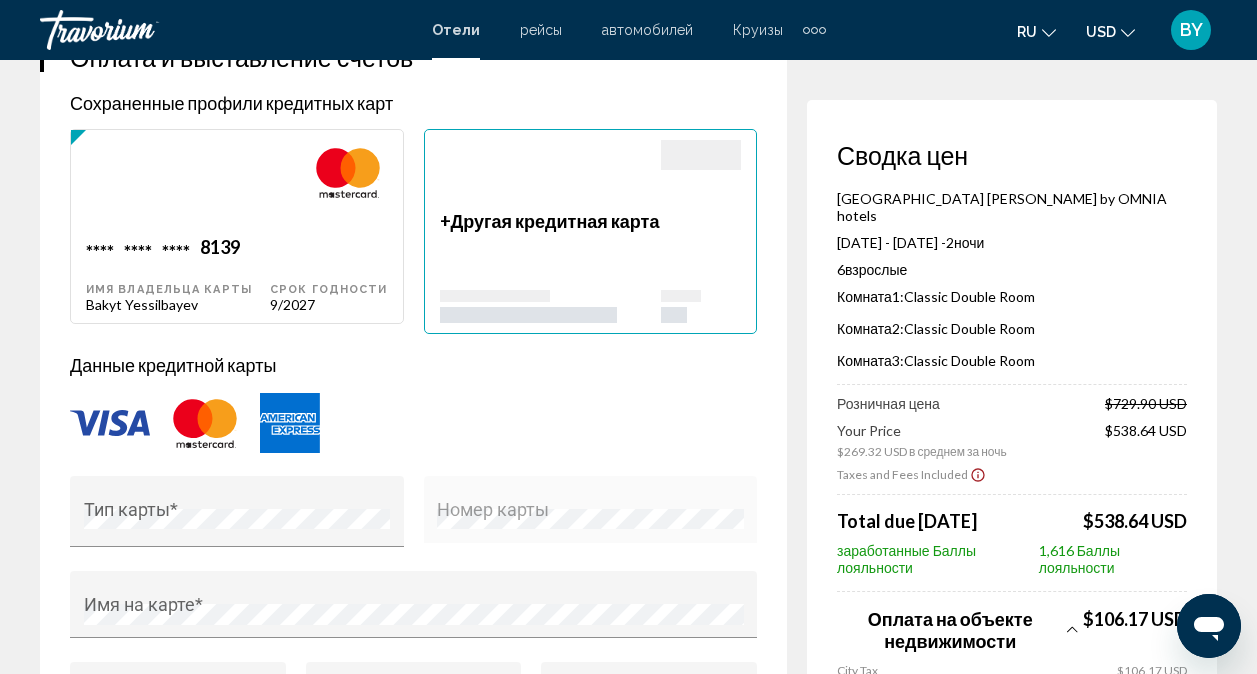 scroll, scrollTop: 1600, scrollLeft: 0, axis: vertical 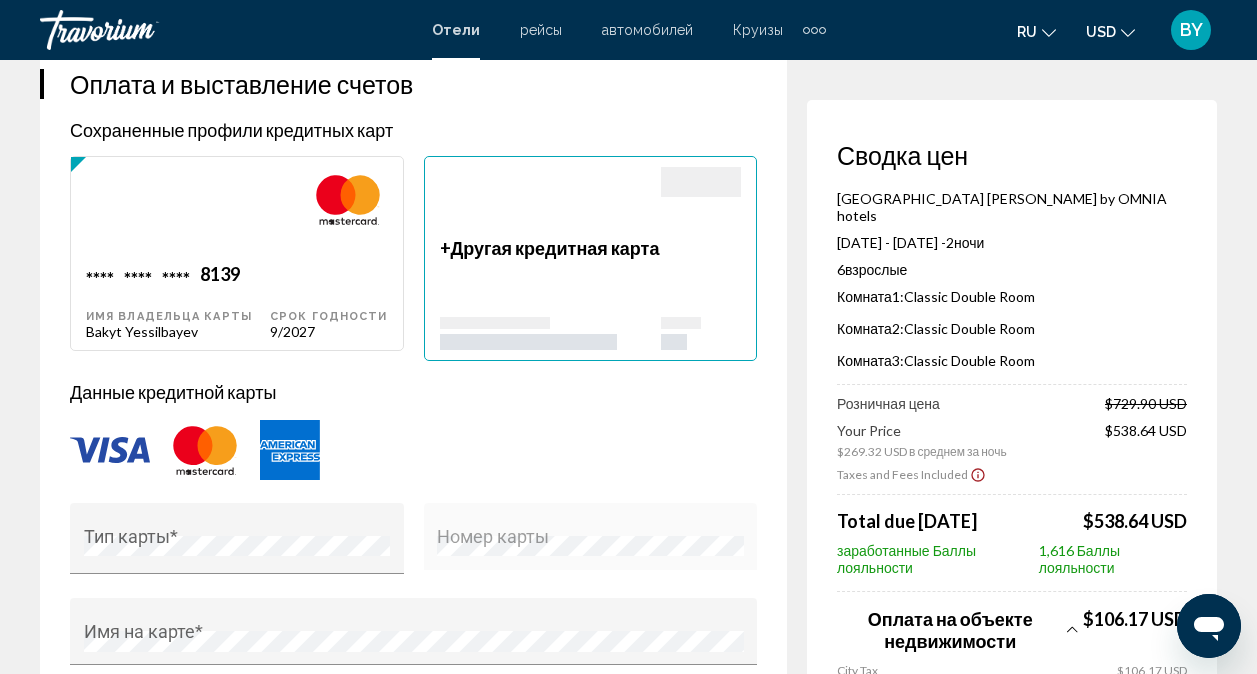click on "Срок годности 9/2027" at bounding box center [328, 301] 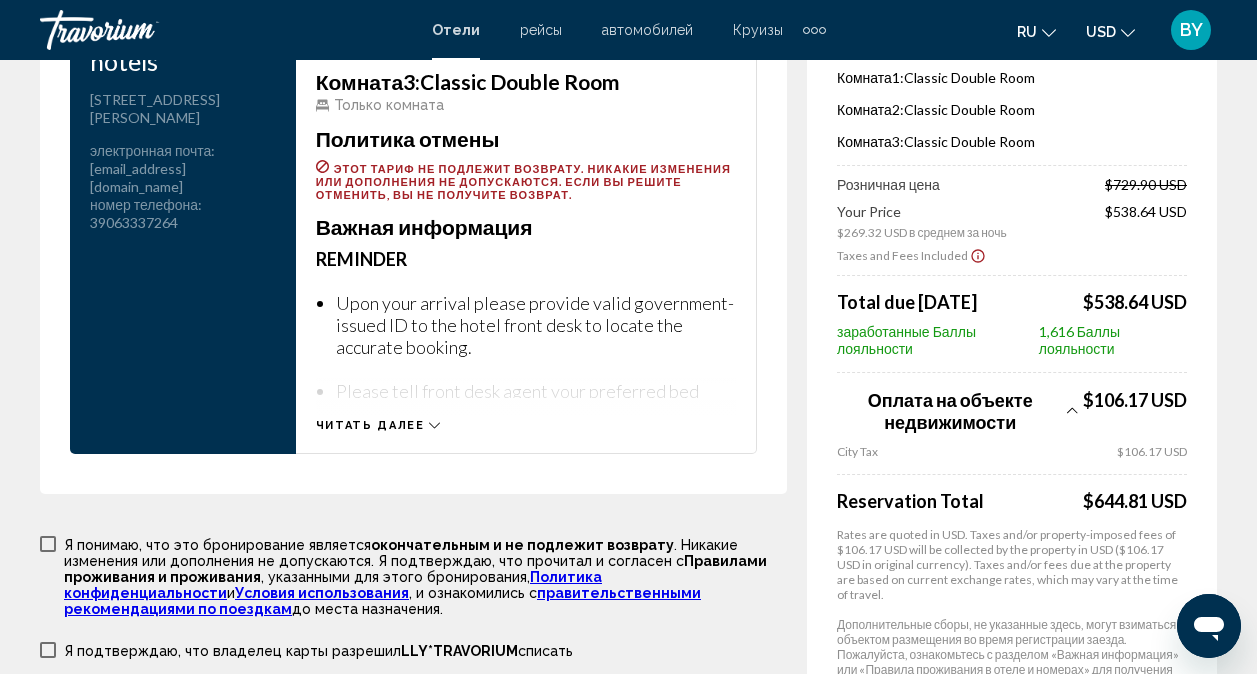 scroll, scrollTop: 3000, scrollLeft: 0, axis: vertical 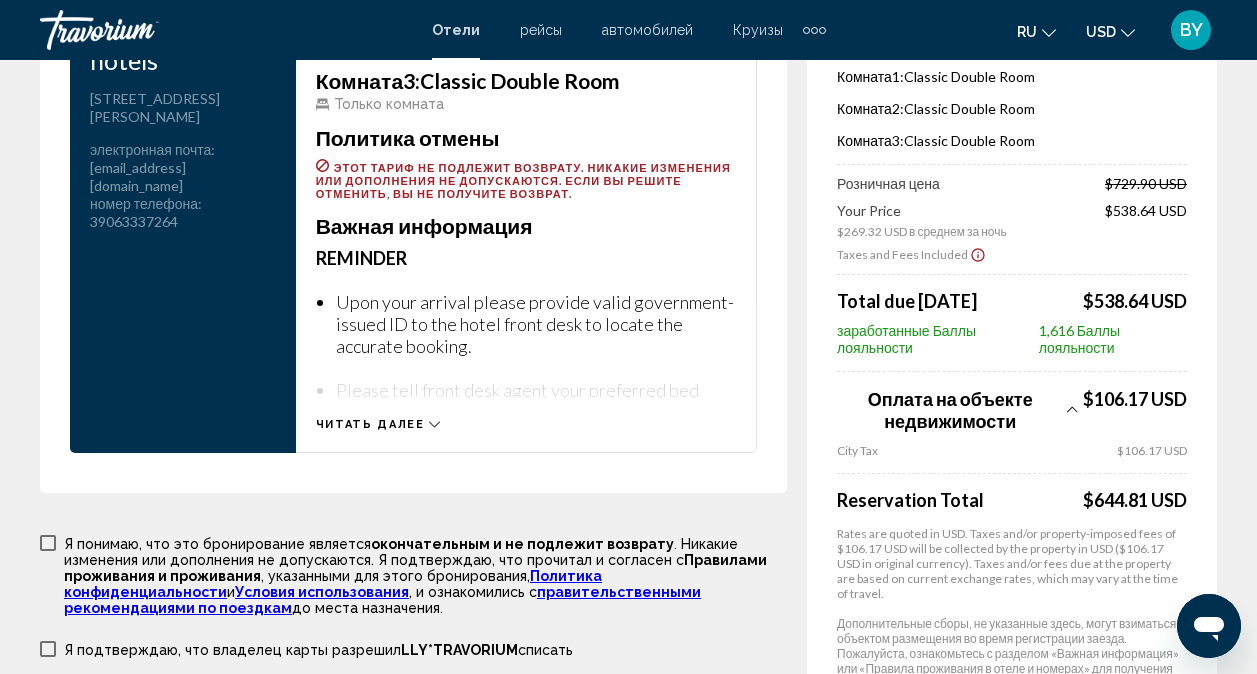 click at bounding box center (48, 543) 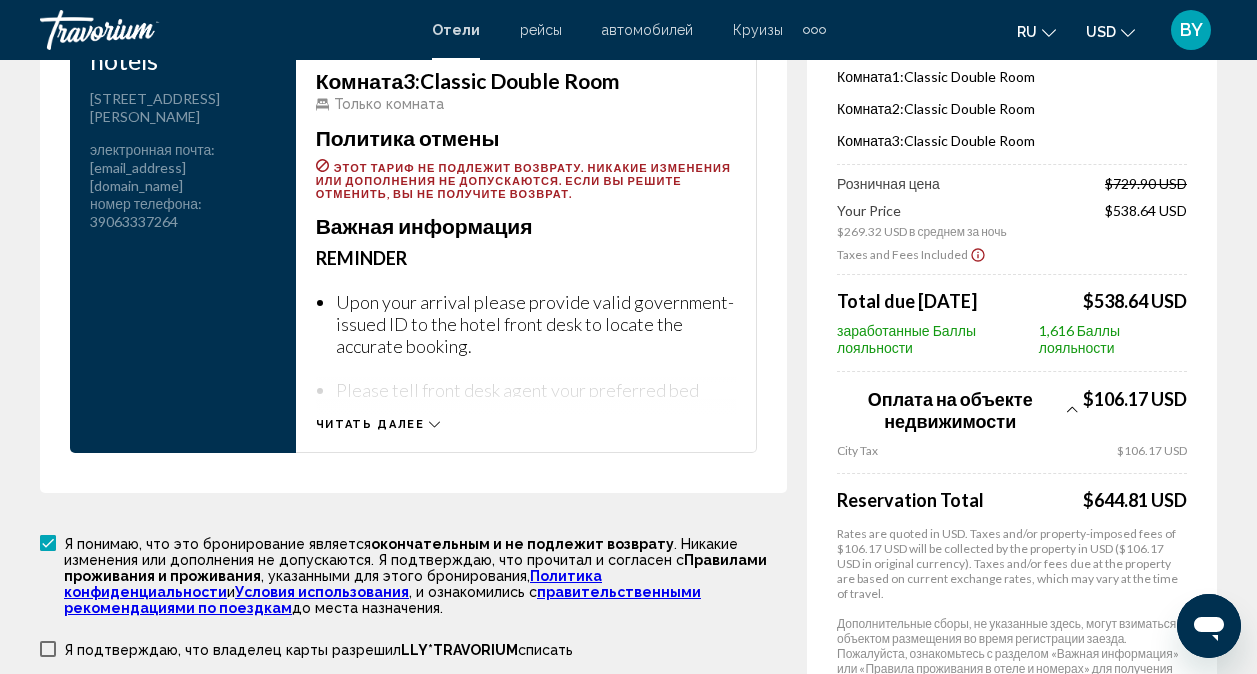 click on "Бронирование отеля Сводка цен [GEOGRAPHIC_DATA] [PERSON_NAME] by OMNIA hotels  [DATE] - [DATE] -  2  ночь ночи 6  Взрослый Взрослые , 0  Ребенок Дети  ( возраст   )  Комната  1:  Classic Double Room  Комната  2:  Classic Double Room  Комната  3:  Classic Double Room  Розничная цена  $729.90 USD   Your Price  $269.32 USD в среднем за ночь  $538.64 USD  Taxes and Fees Included
Total due [DATE]  $538.64 USD  заработанные Баллы лояльности  1,616 Баллы лояльности  Оплата на объекте недвижимости
$106.17 USD City Tax $106.17 USD Reservation Total  $644.81 USD" at bounding box center [628, -1077] 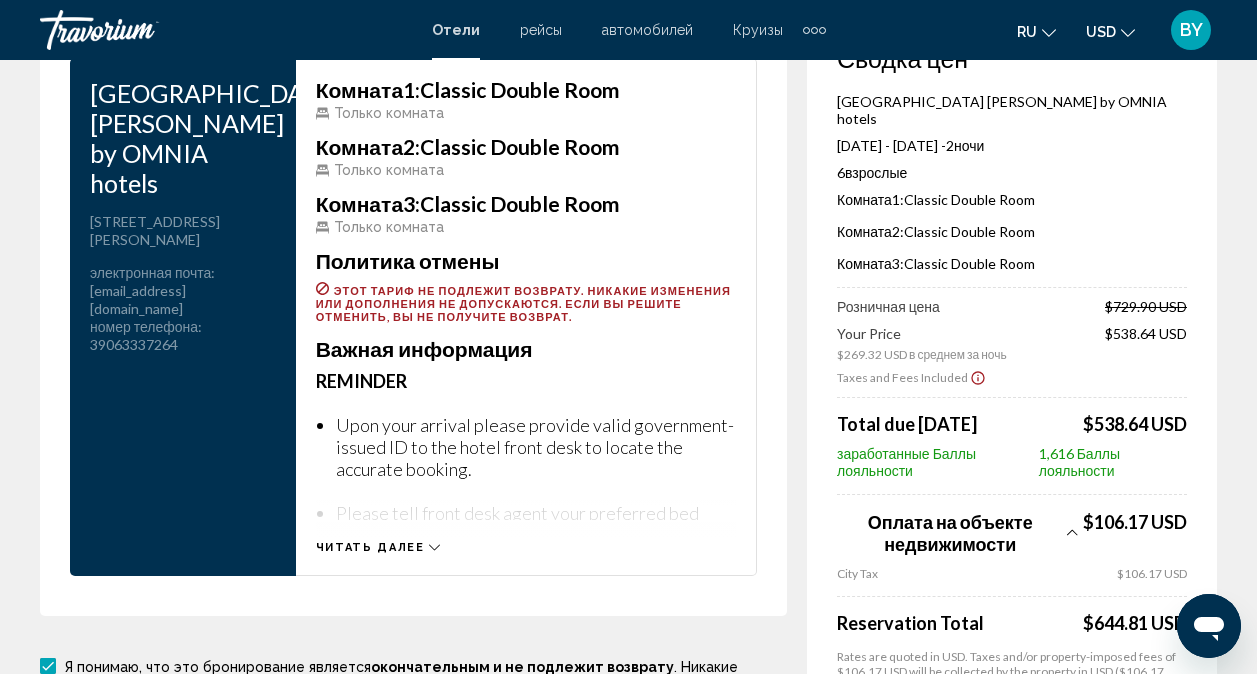 scroll, scrollTop: 2900, scrollLeft: 0, axis: vertical 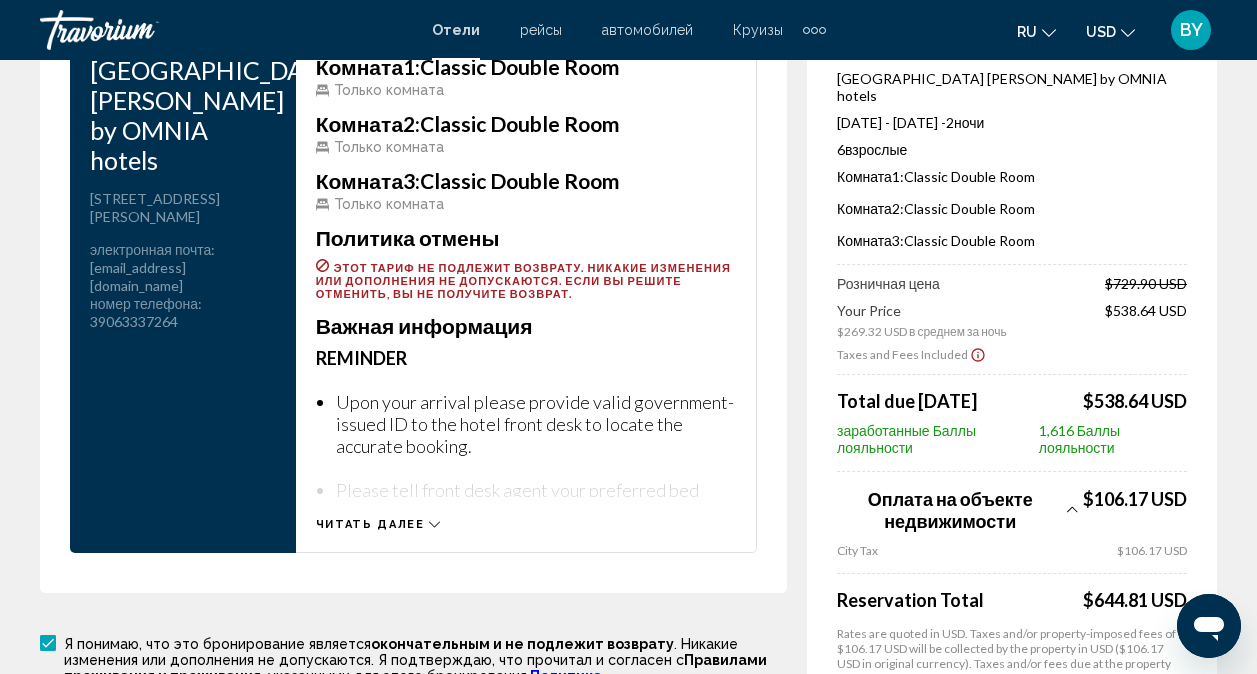 click 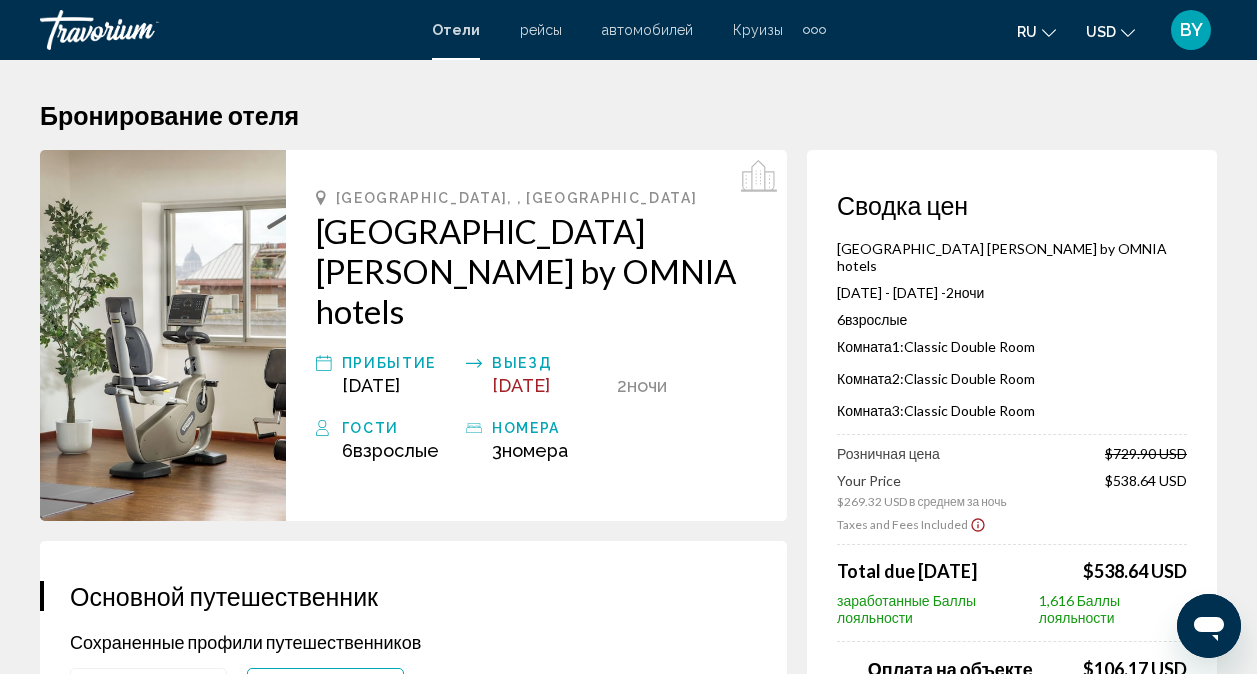 scroll, scrollTop: 0, scrollLeft: 0, axis: both 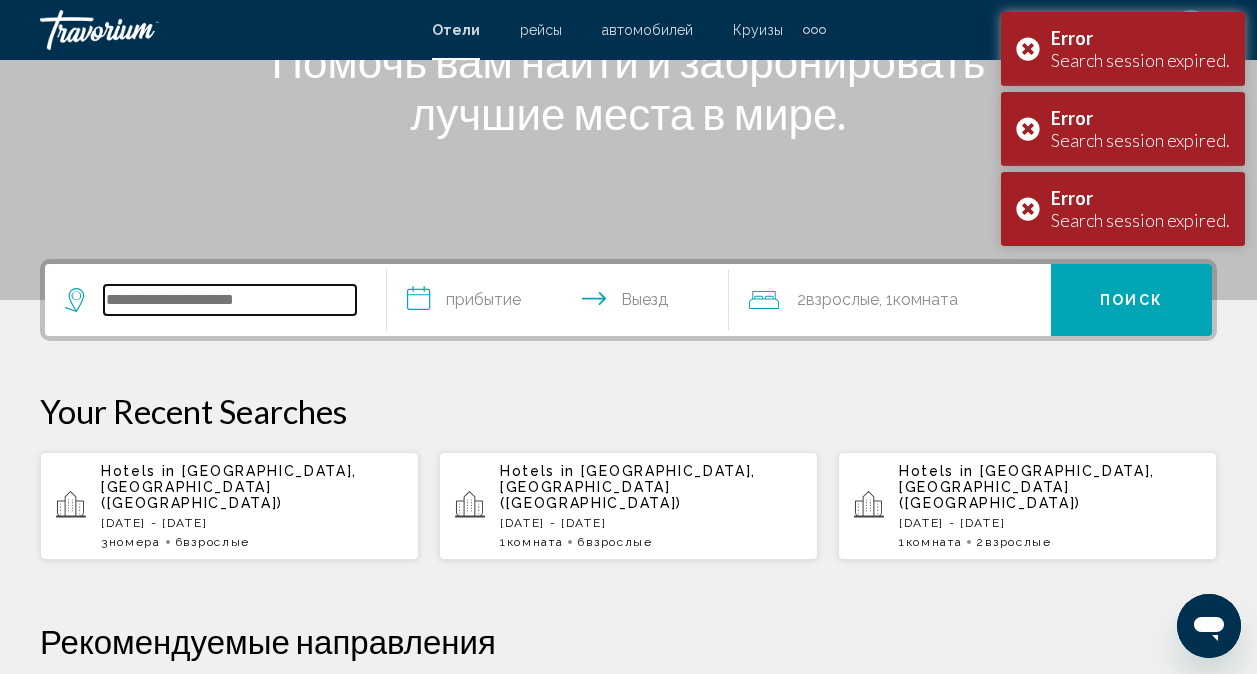 click at bounding box center (230, 300) 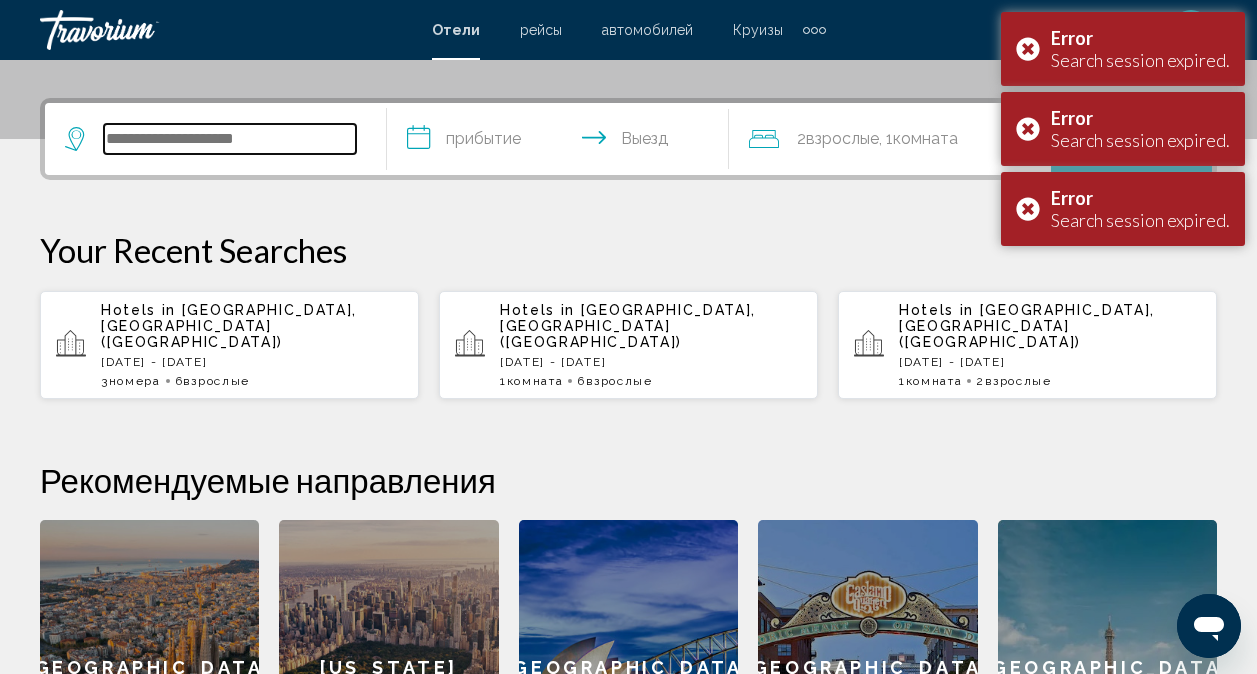 scroll, scrollTop: 494, scrollLeft: 0, axis: vertical 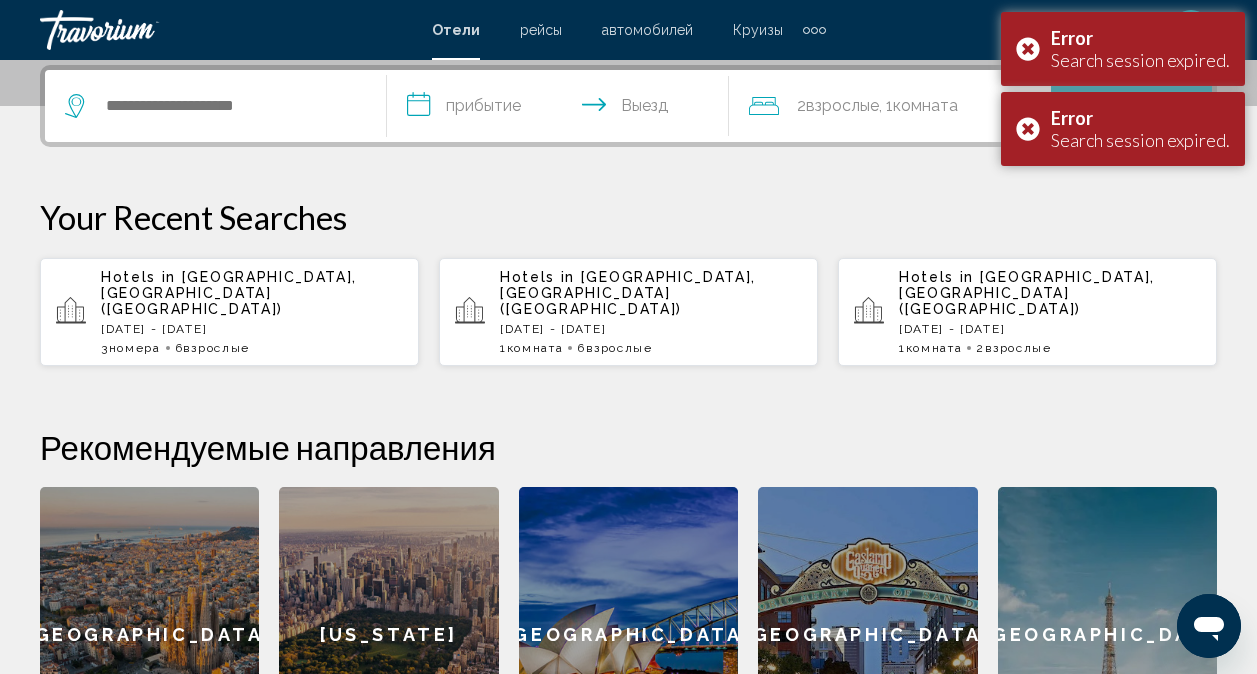 click on "Hotels in    [GEOGRAPHIC_DATA], [GEOGRAPHIC_DATA] ([GEOGRAPHIC_DATA])  [DATE] - [DATE]  3  Комната номера 6  Взрослый Взрослые" at bounding box center [252, 312] 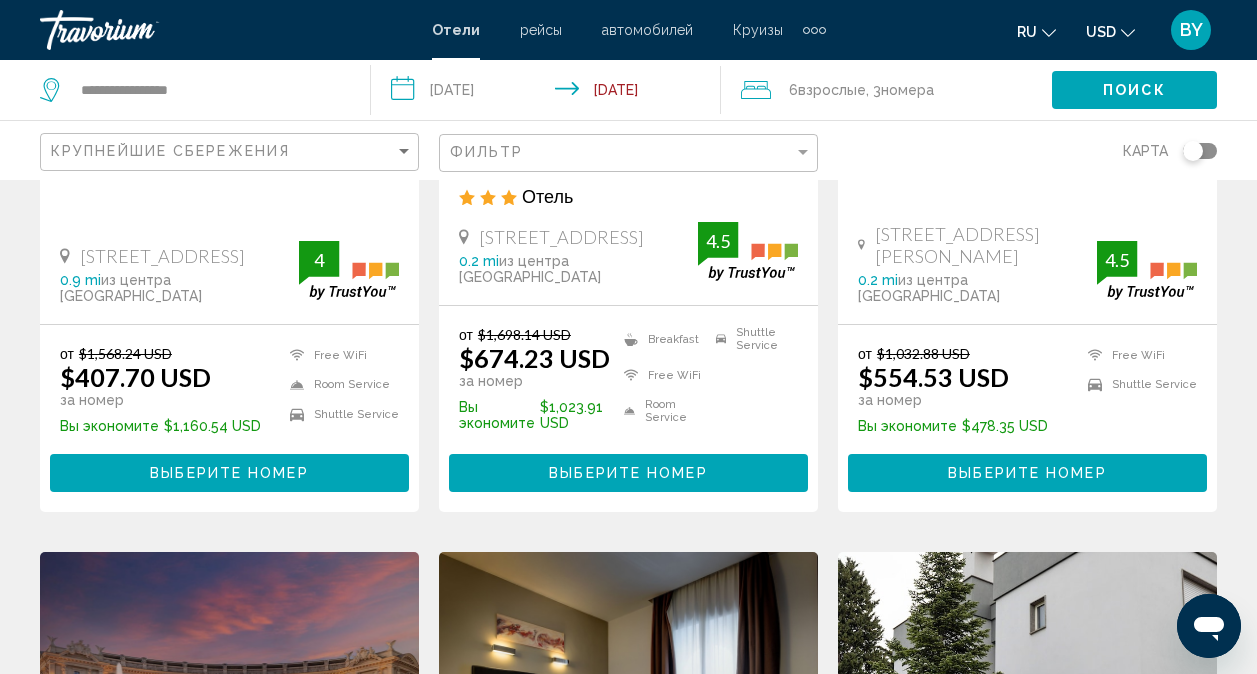 scroll, scrollTop: 100, scrollLeft: 0, axis: vertical 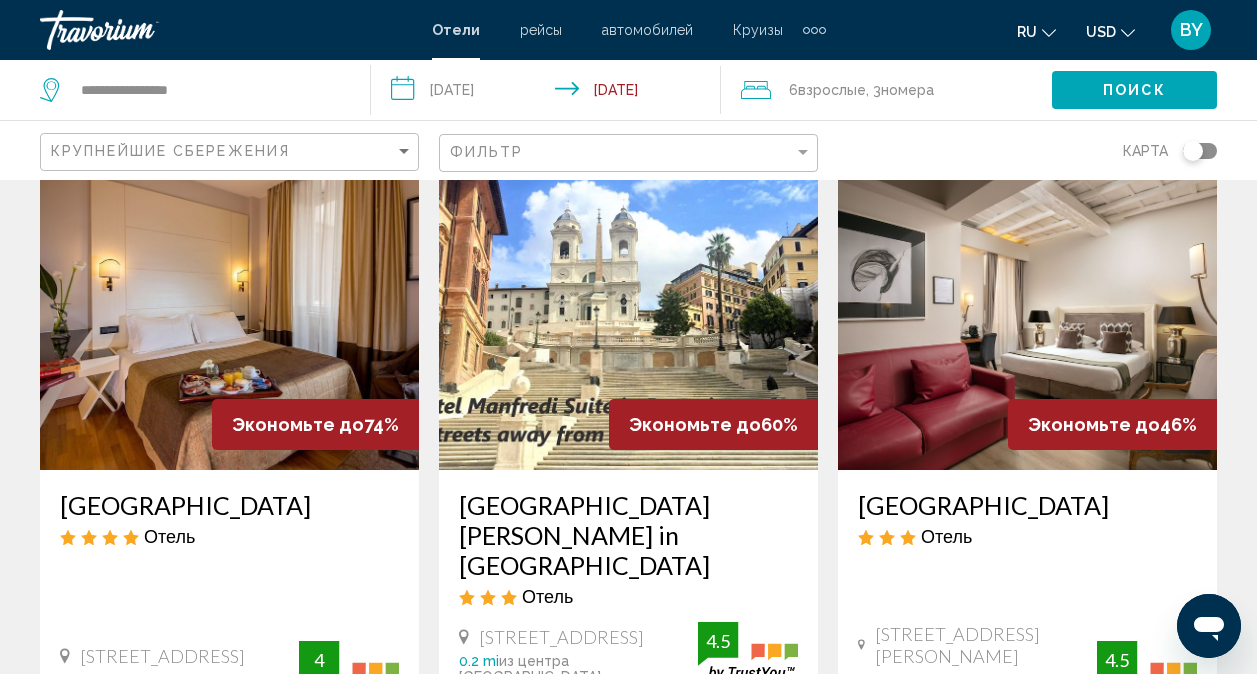 click 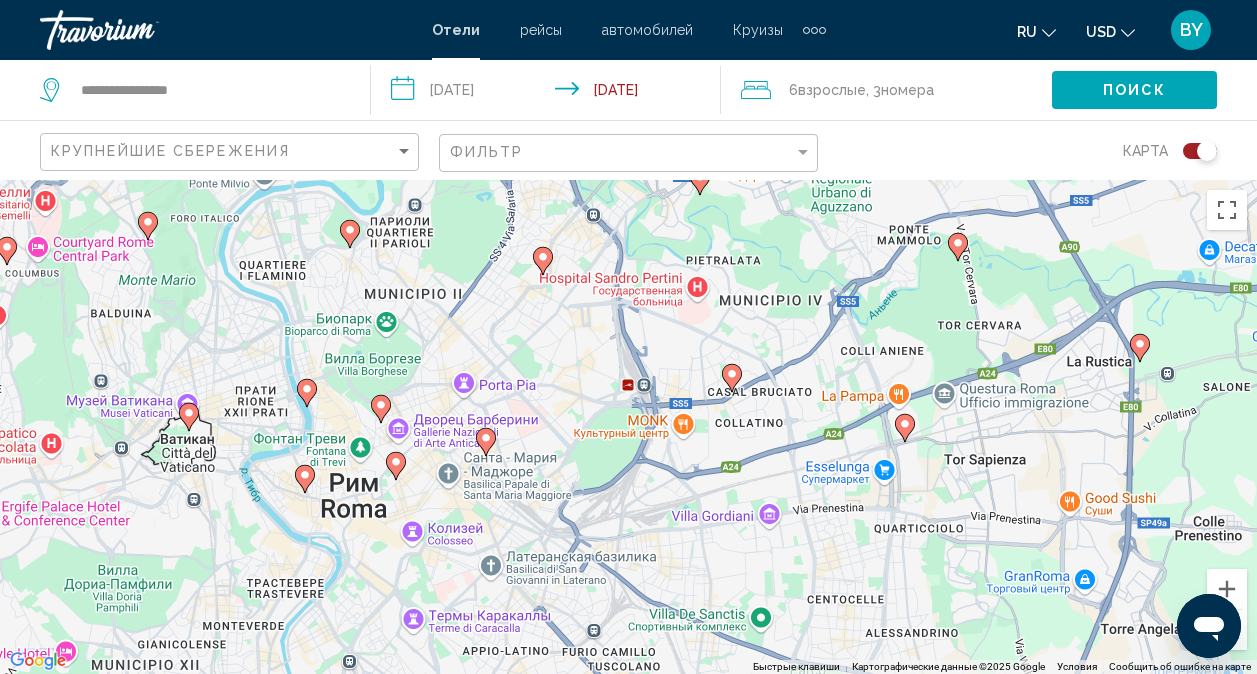 drag, startPoint x: 519, startPoint y: 452, endPoint x: 753, endPoint y: 229, distance: 323.2414 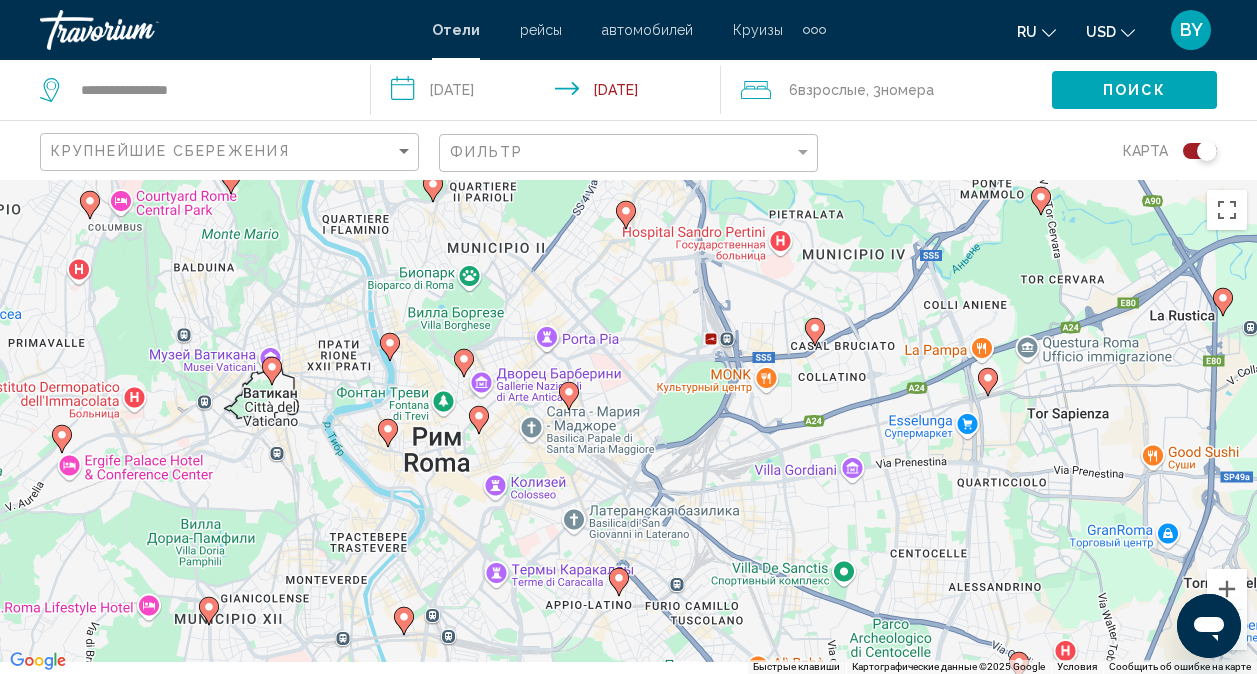 drag, startPoint x: 521, startPoint y: 484, endPoint x: 577, endPoint y: 461, distance: 60.53924 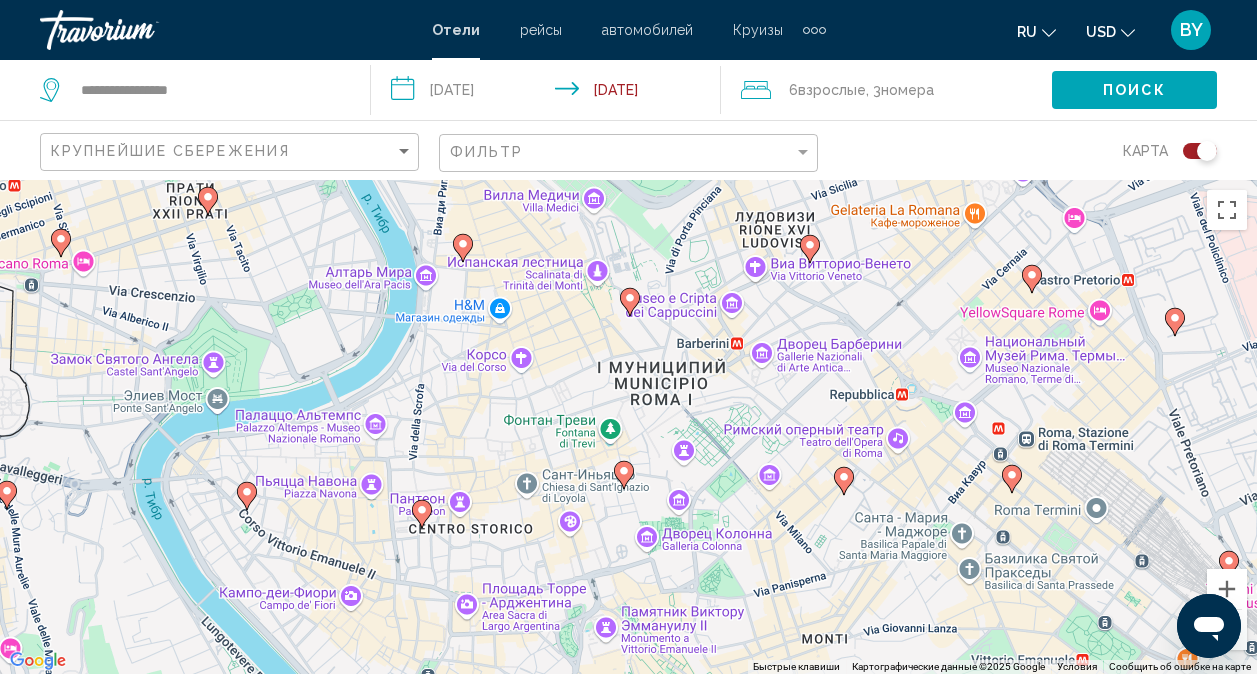 click 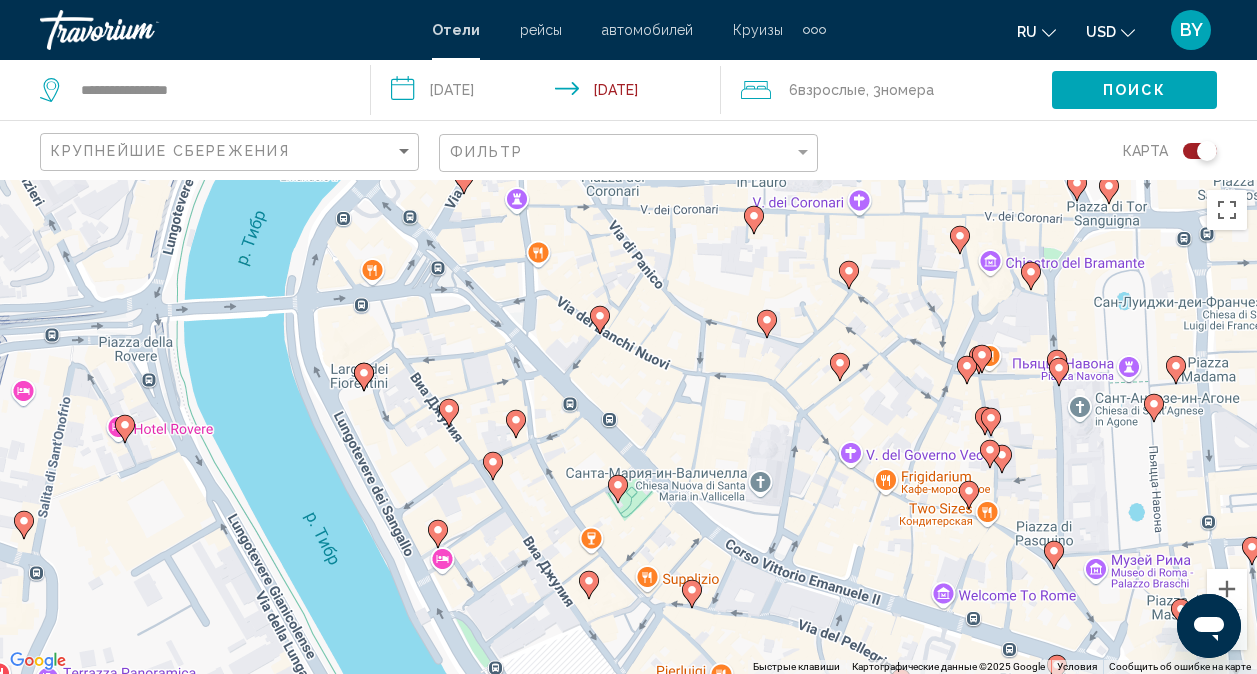 click 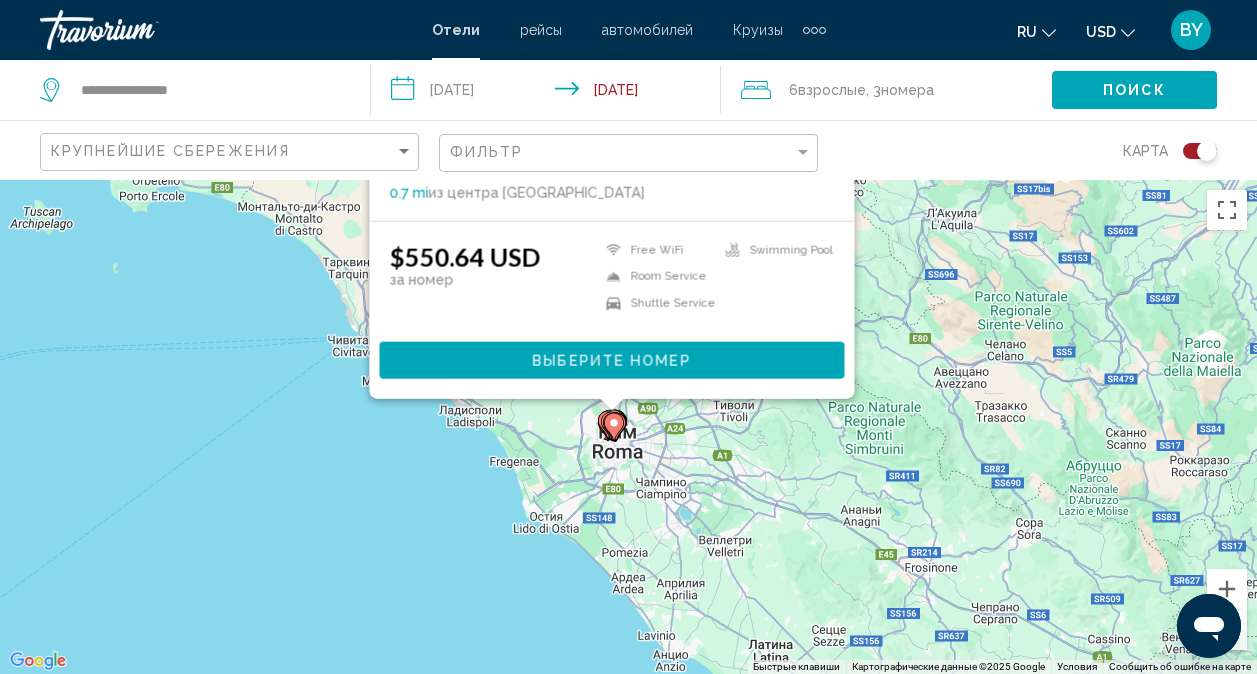 click 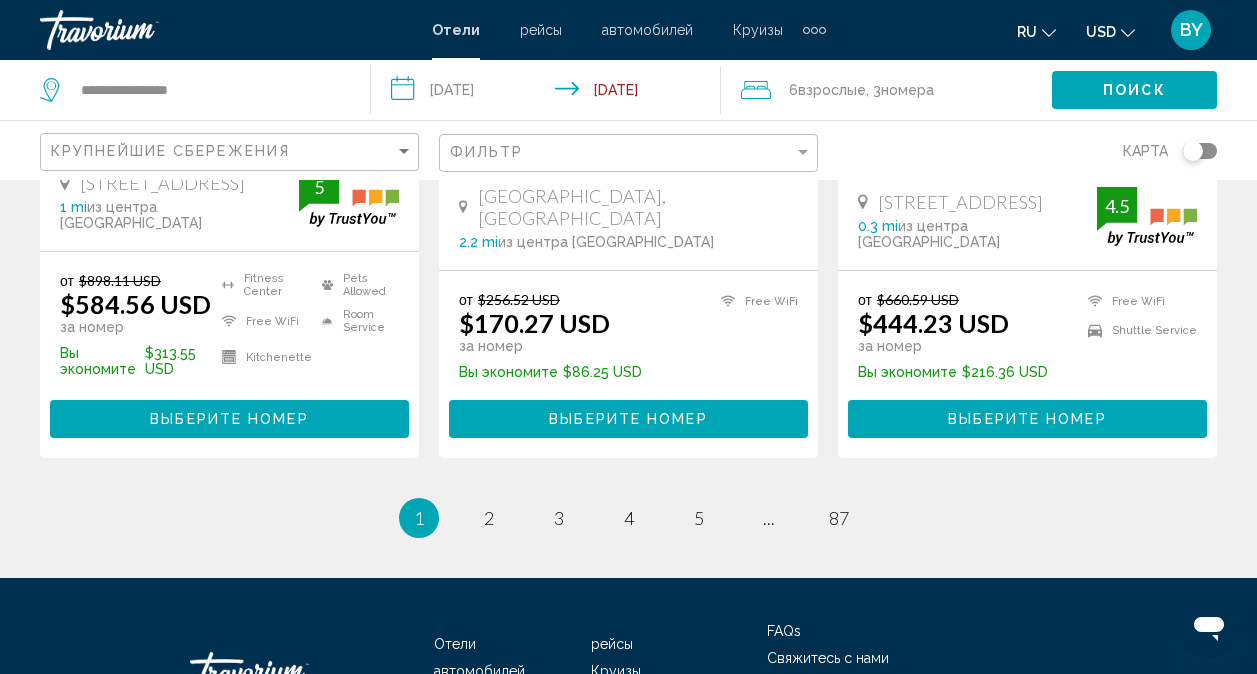 scroll, scrollTop: 2900, scrollLeft: 0, axis: vertical 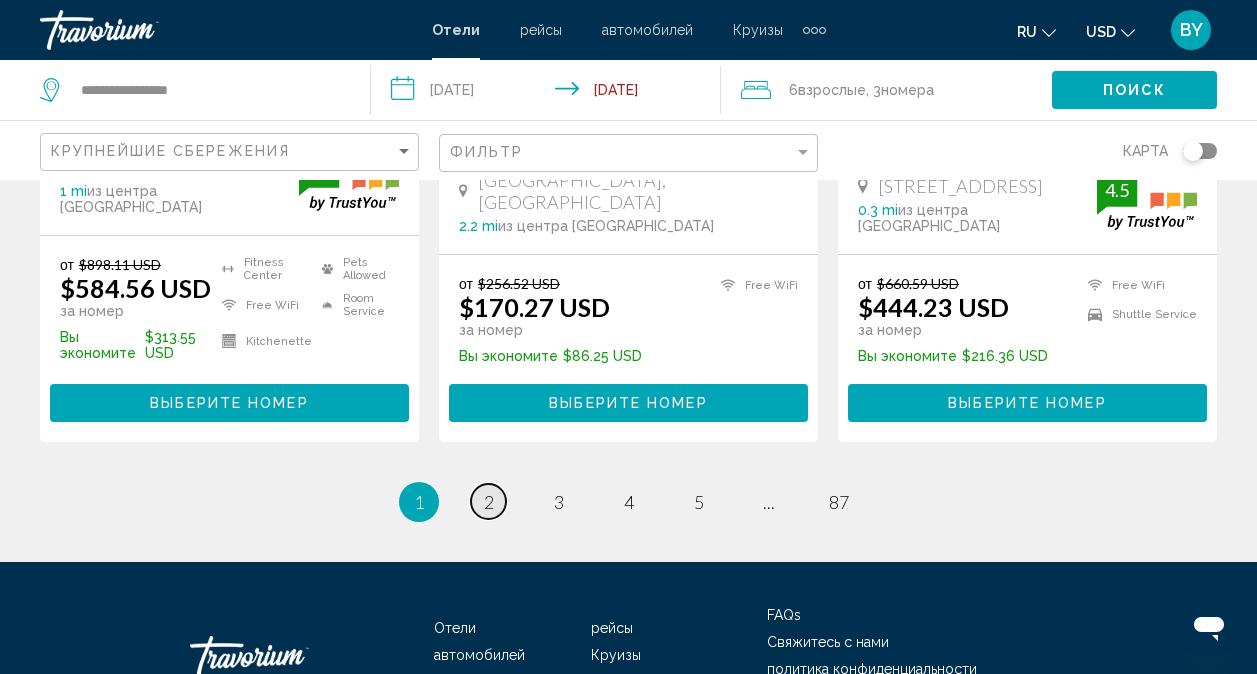 click on "2" at bounding box center (489, 502) 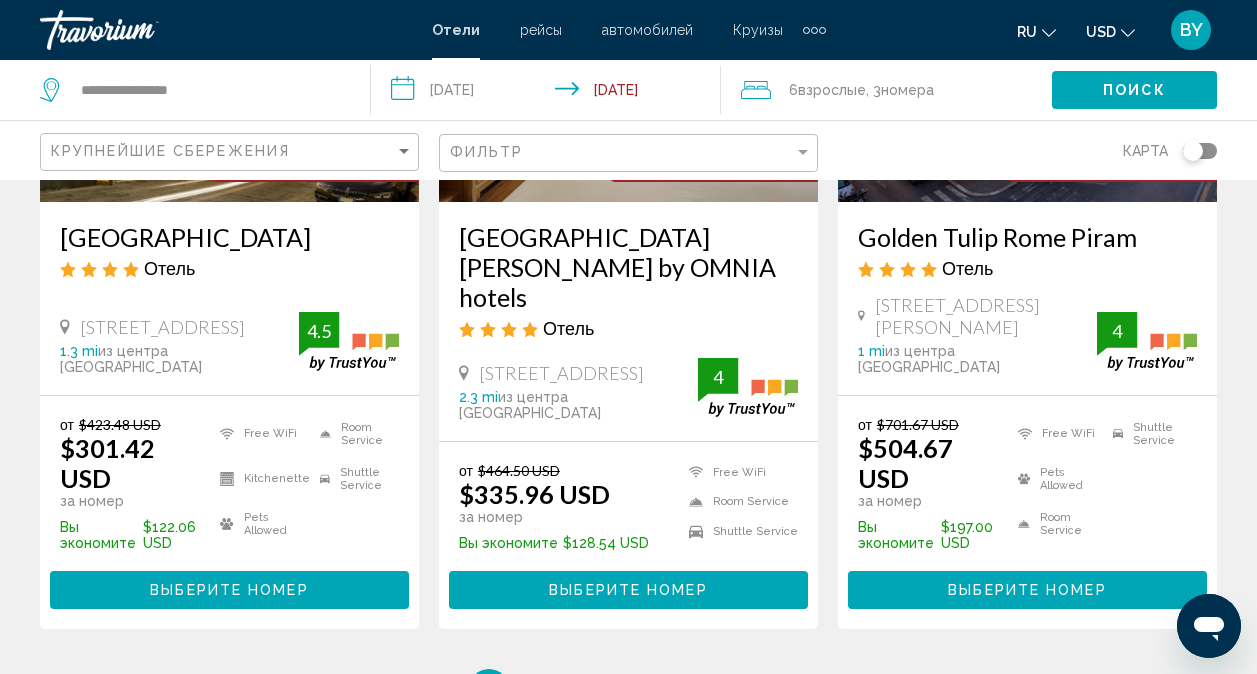 scroll, scrollTop: 2900, scrollLeft: 0, axis: vertical 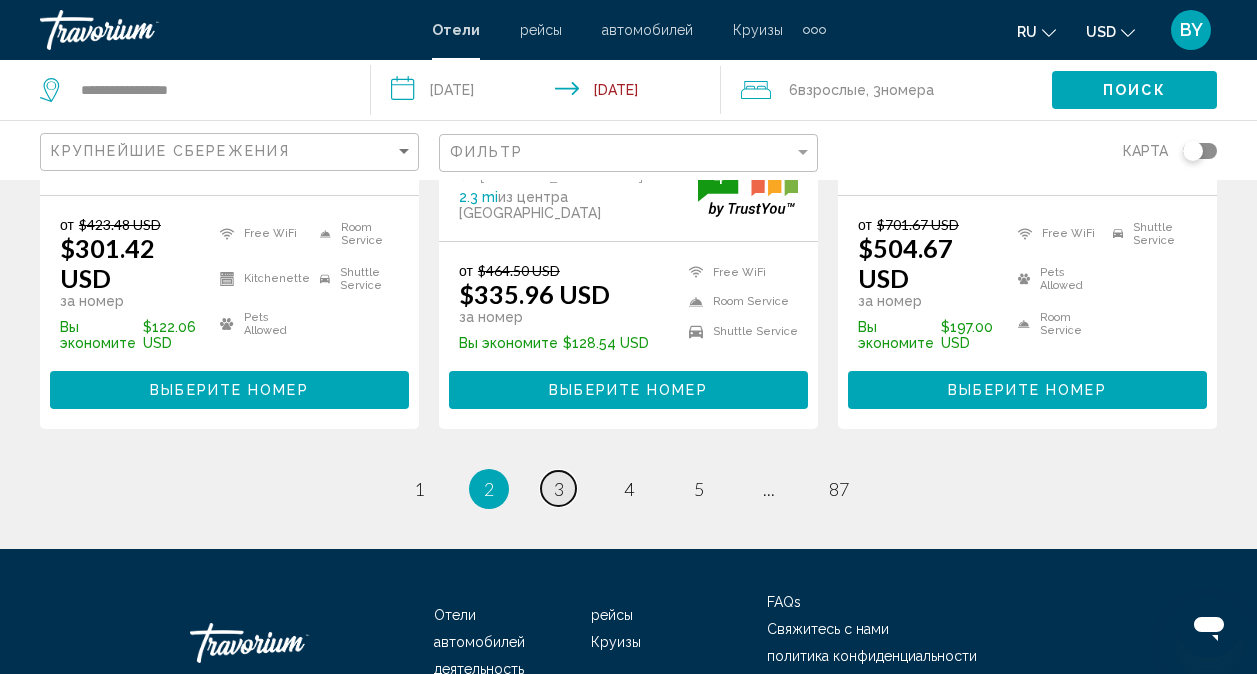 click on "3" at bounding box center [559, 489] 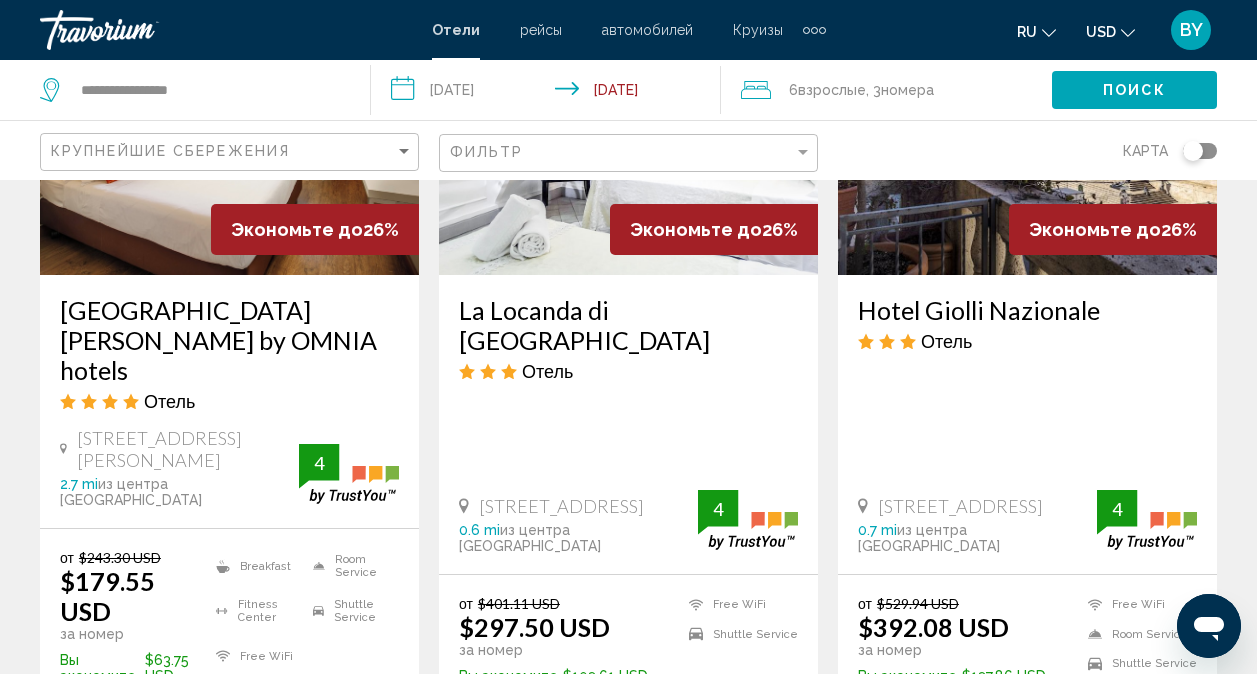 scroll, scrollTop: 1100, scrollLeft: 0, axis: vertical 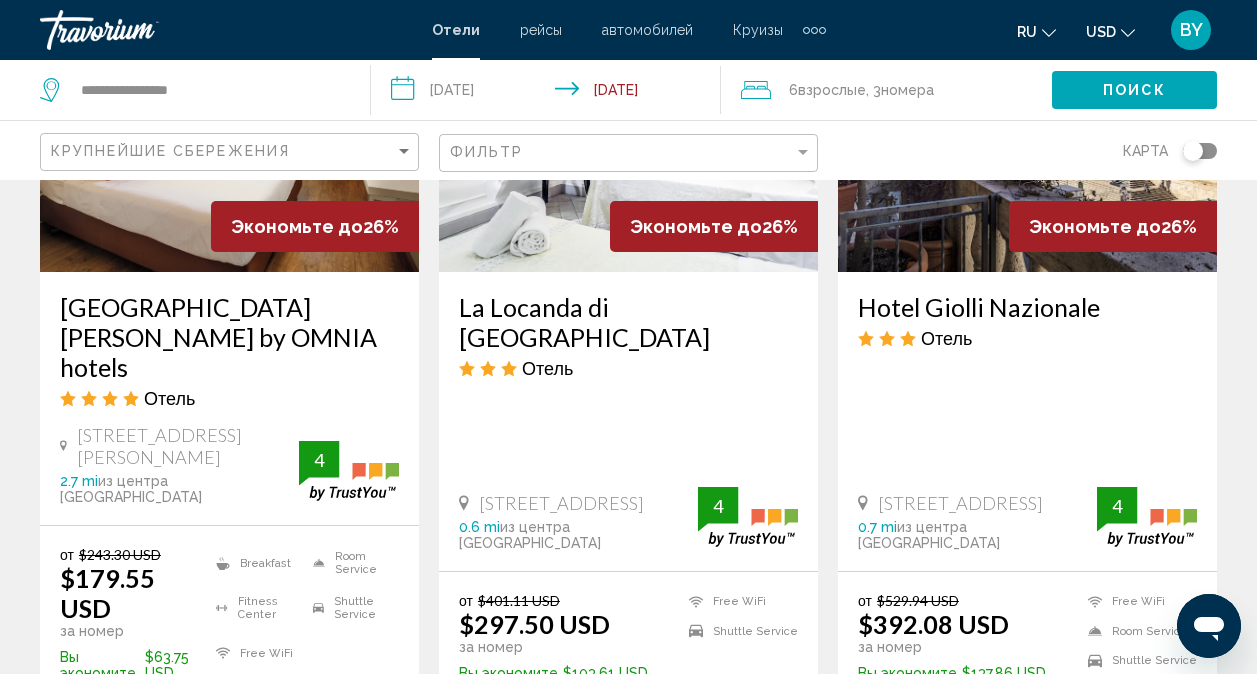 click on "Выберите номер" at bounding box center [229, 720] 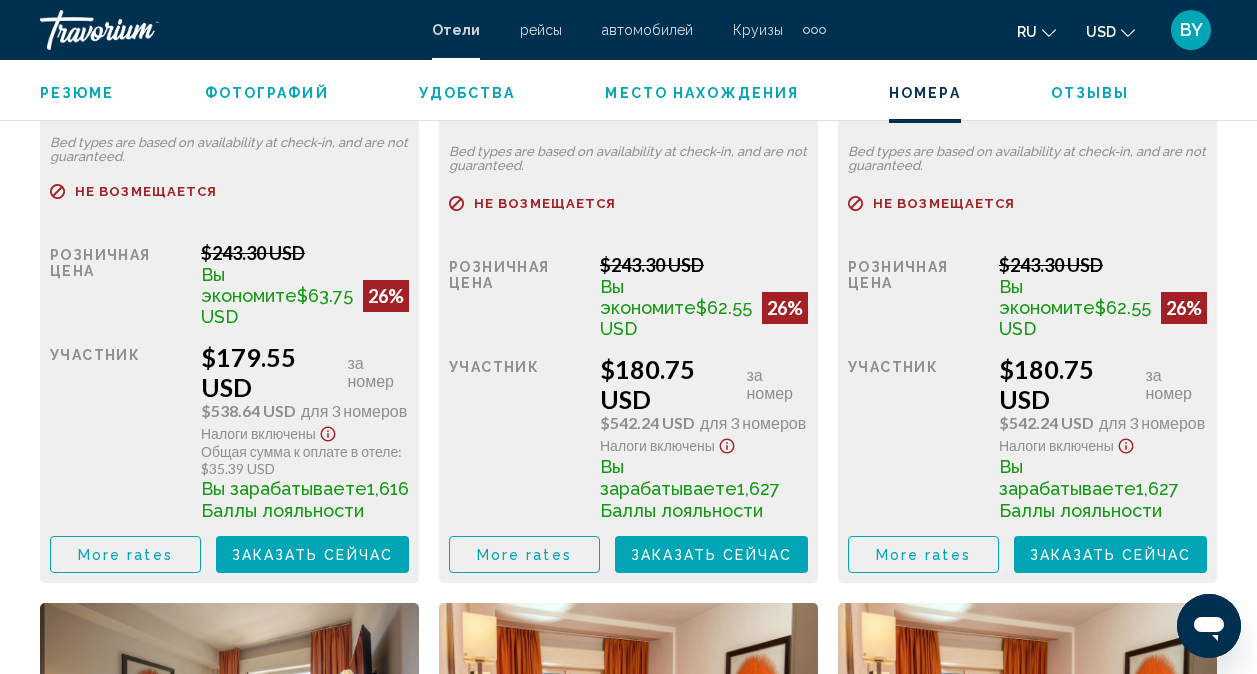 scroll, scrollTop: 3798, scrollLeft: 0, axis: vertical 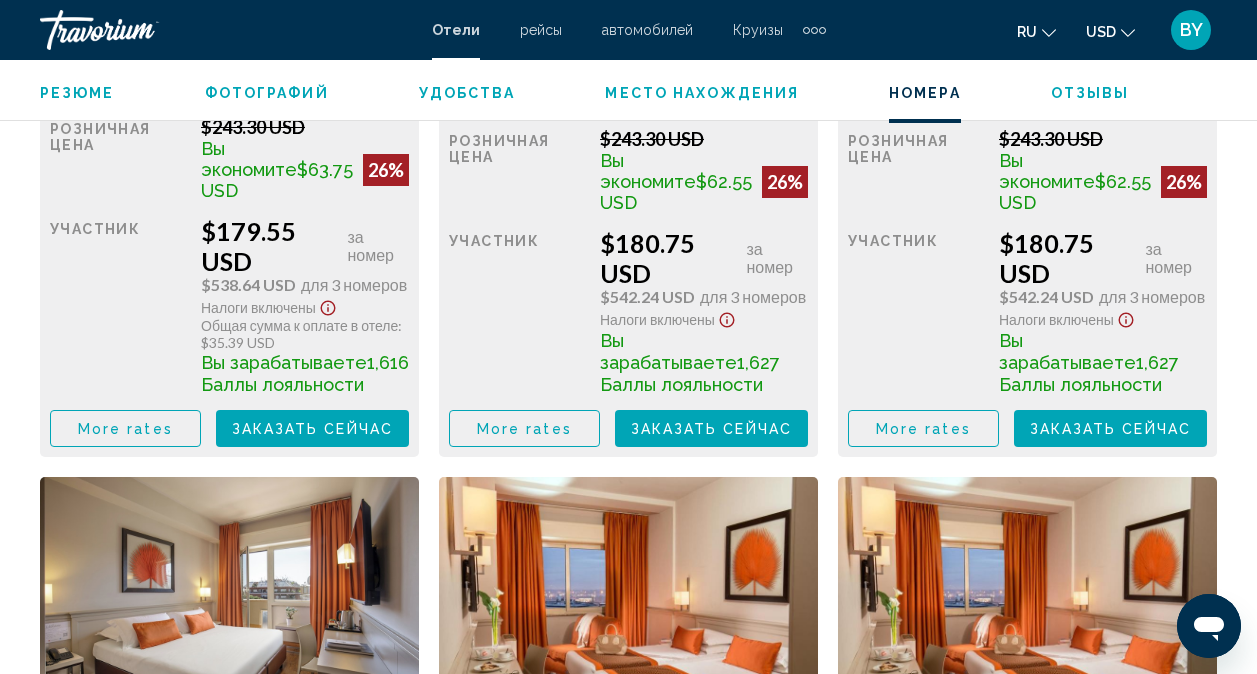 click on "Заказать сейчас" at bounding box center (313, 429) 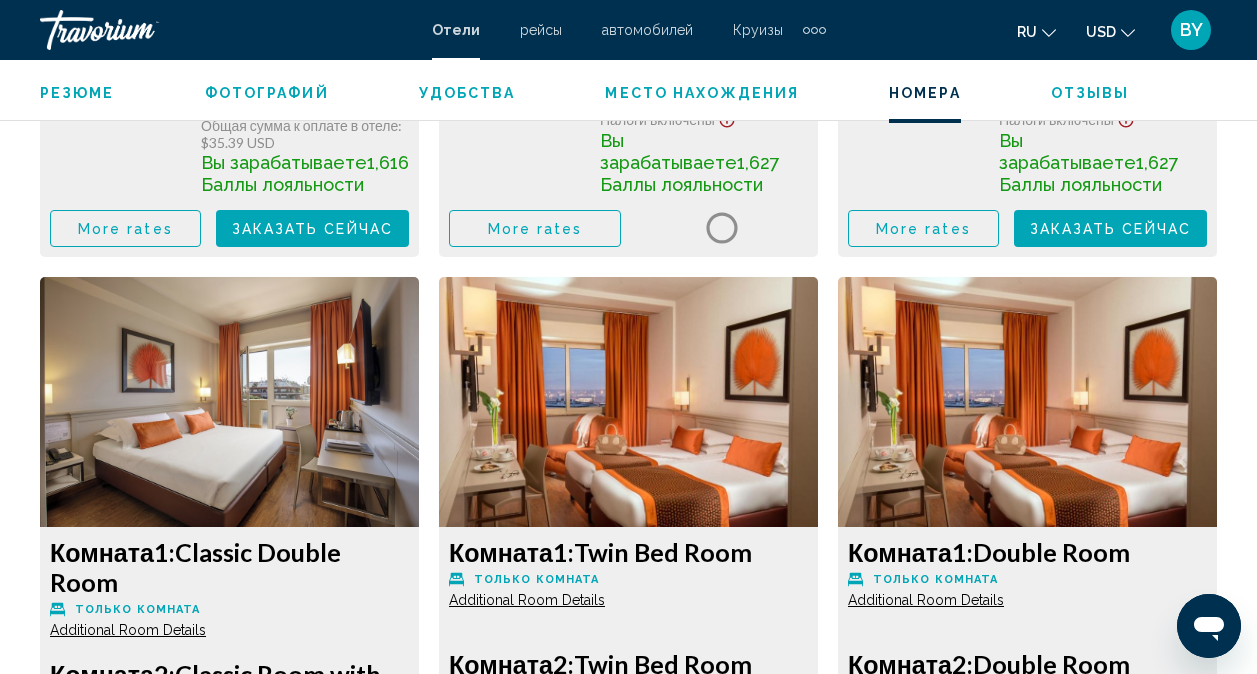 scroll, scrollTop: 3798, scrollLeft: 0, axis: vertical 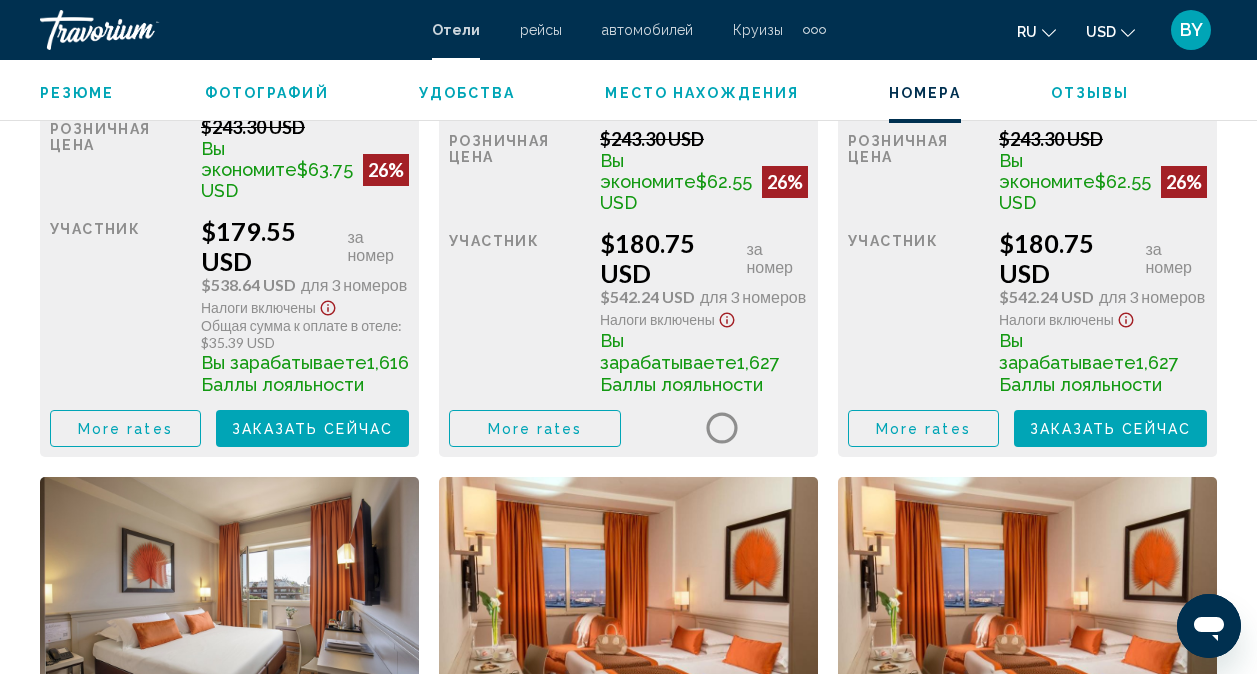 click on "Заказать сейчас" at bounding box center (313, 429) 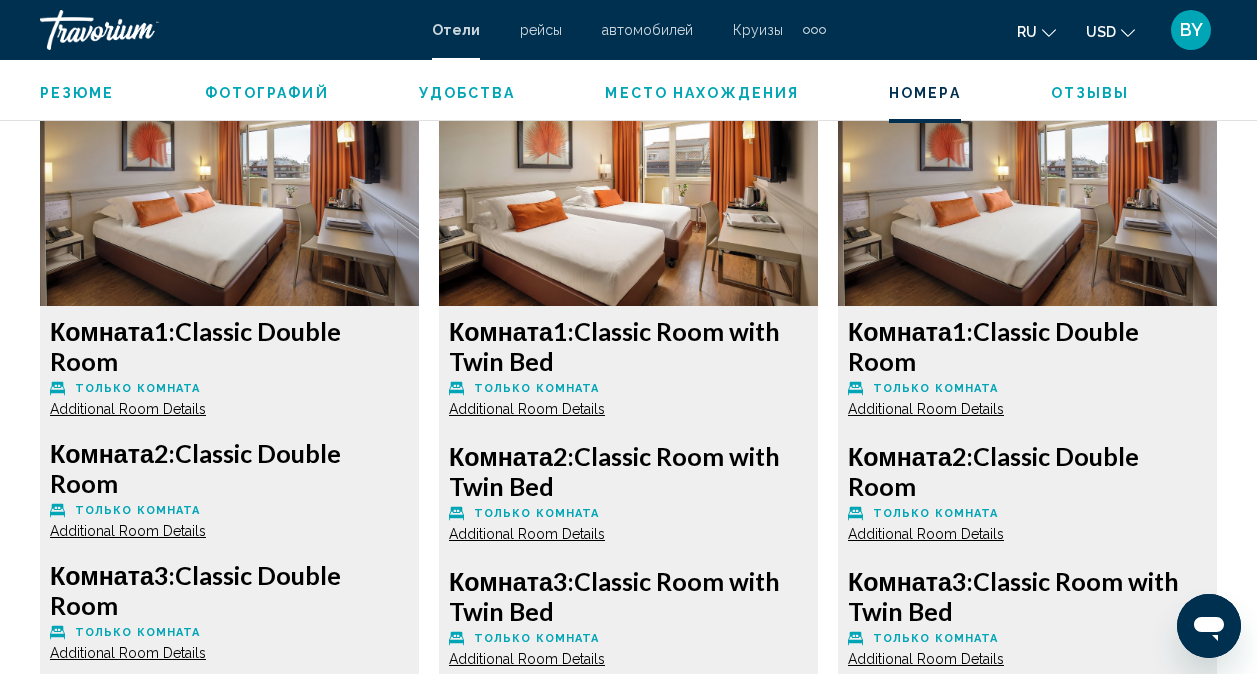scroll, scrollTop: 3098, scrollLeft: 0, axis: vertical 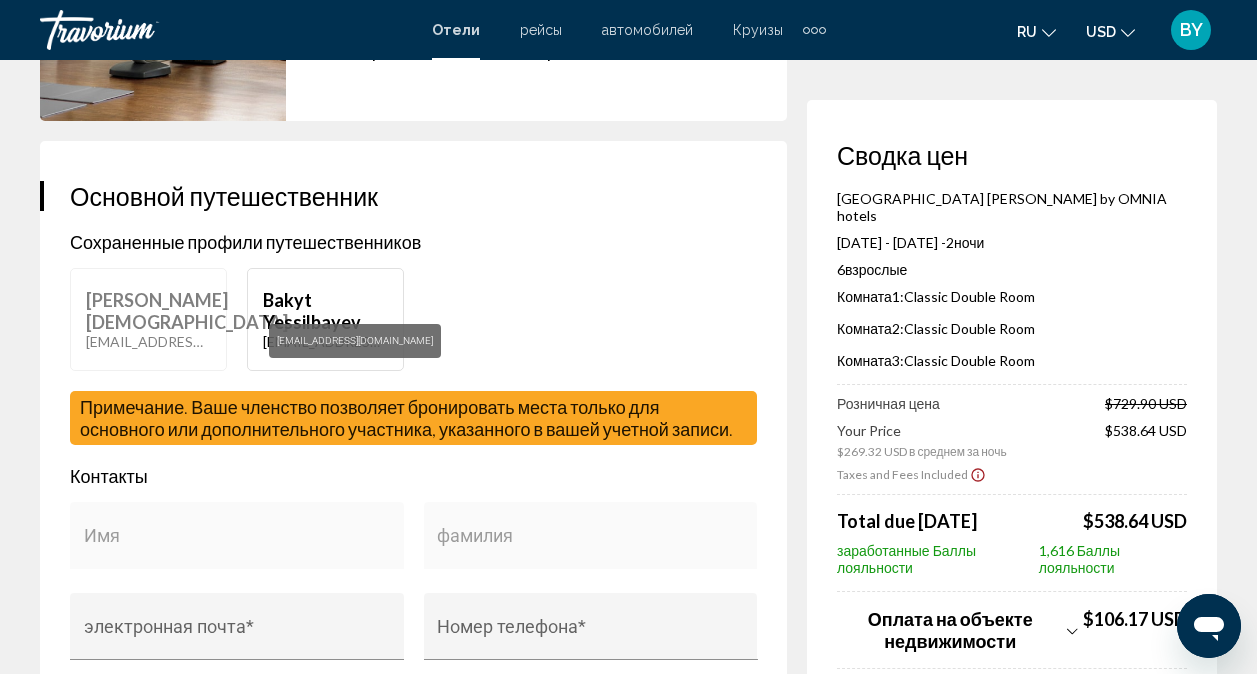 click on "[EMAIL_ADDRESS][DOMAIN_NAME]" at bounding box center [325, 341] 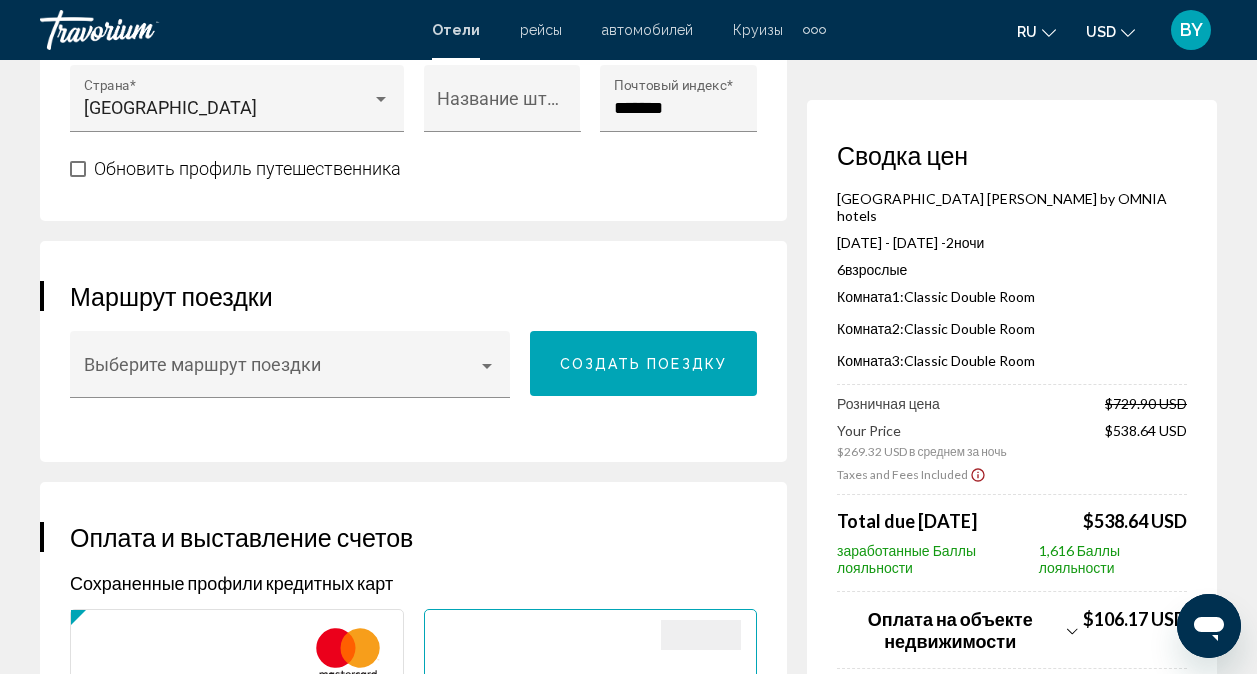 scroll, scrollTop: 1300, scrollLeft: 0, axis: vertical 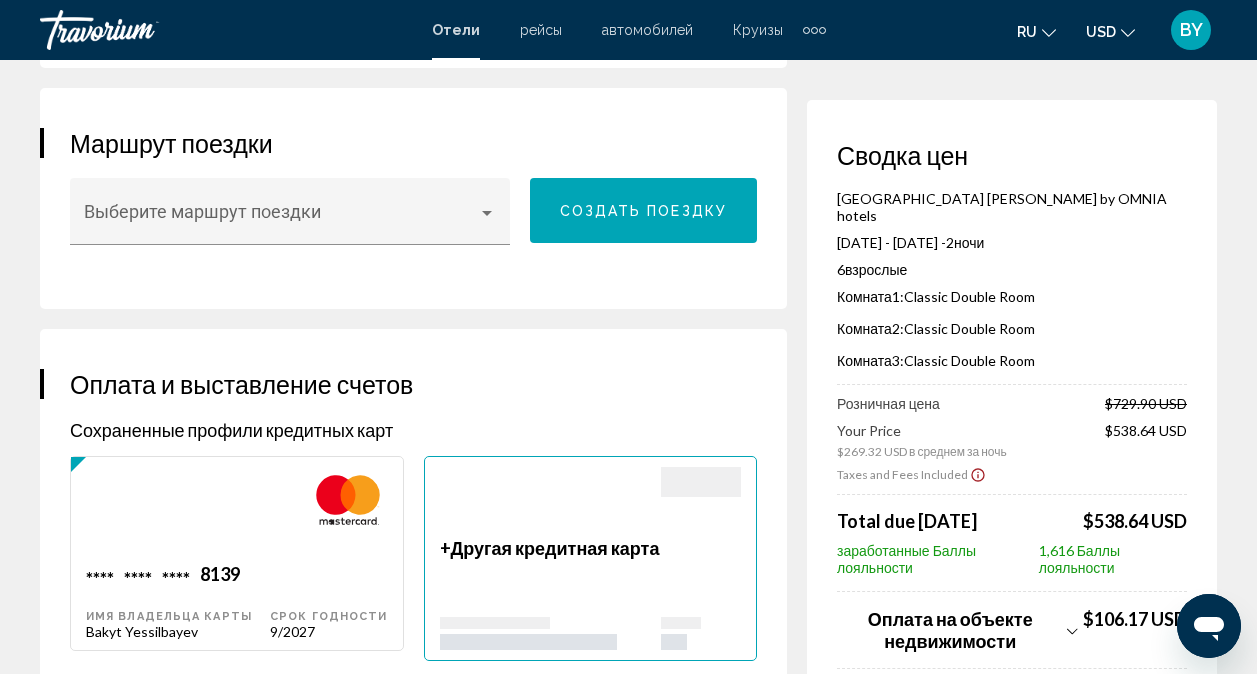 click at bounding box center (178, 515) 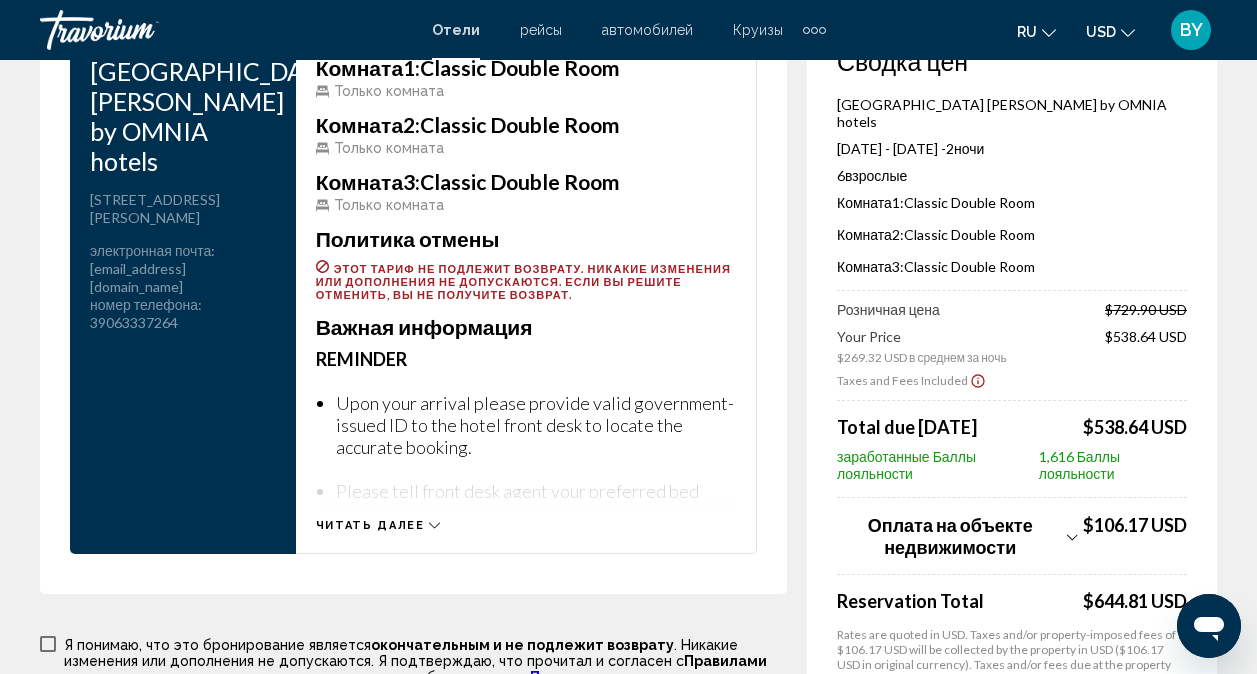 scroll, scrollTop: 2900, scrollLeft: 0, axis: vertical 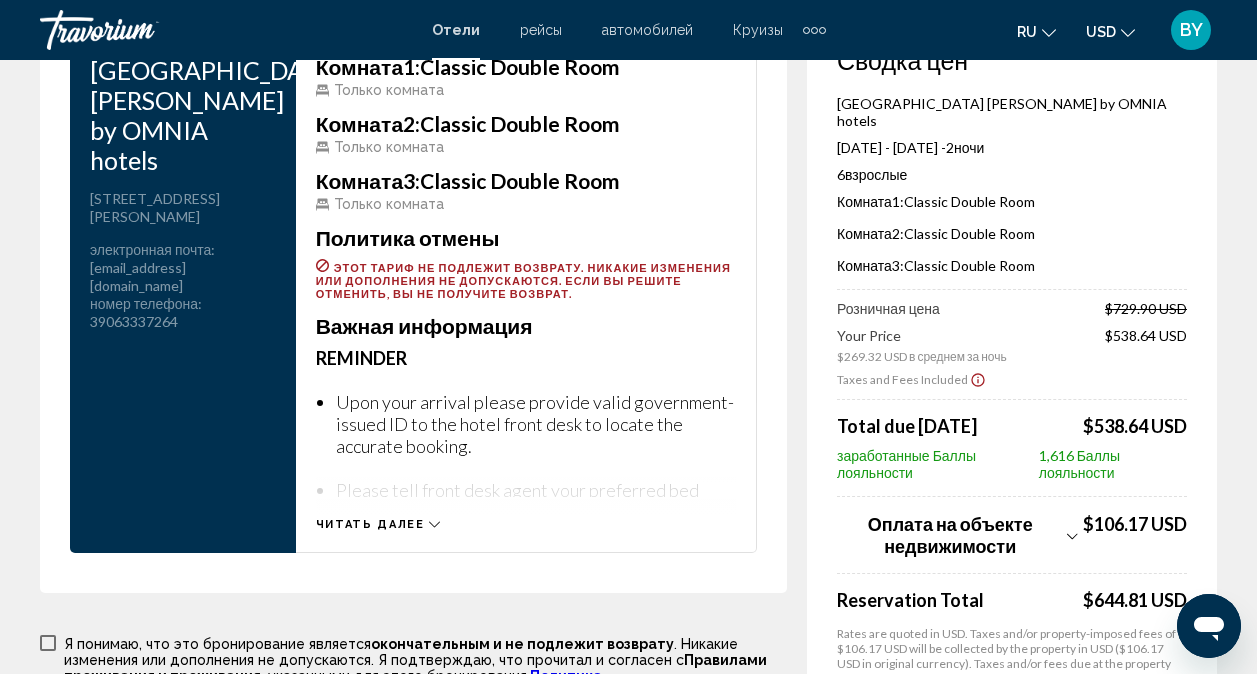 click at bounding box center [48, 643] 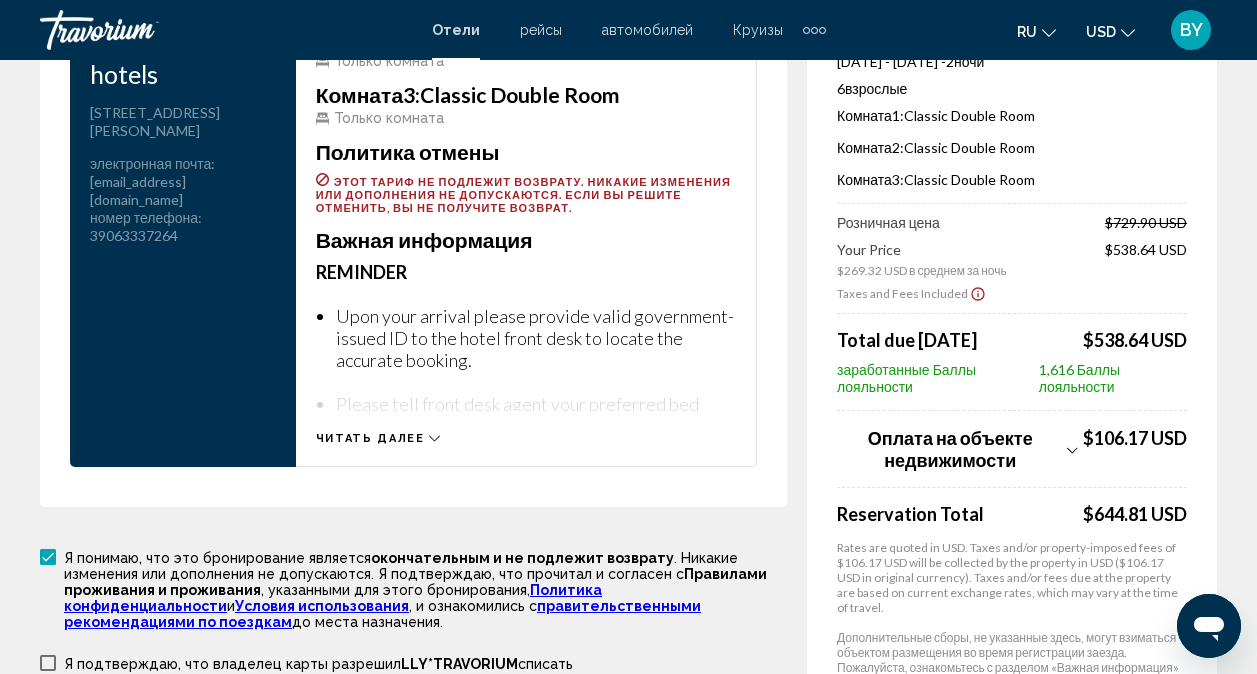 scroll, scrollTop: 3100, scrollLeft: 0, axis: vertical 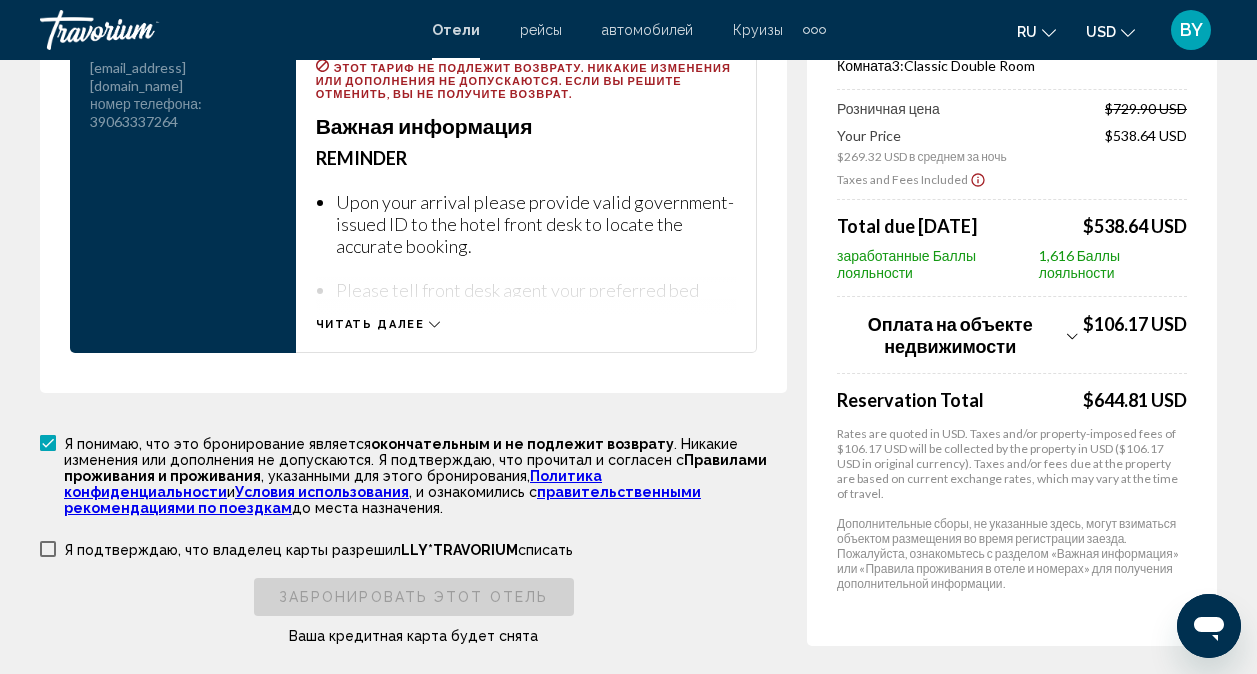 click on "Я подтверждаю, что владелец карты разрешил  LLY*TRAVORIUM  списать" at bounding box center (306, 548) 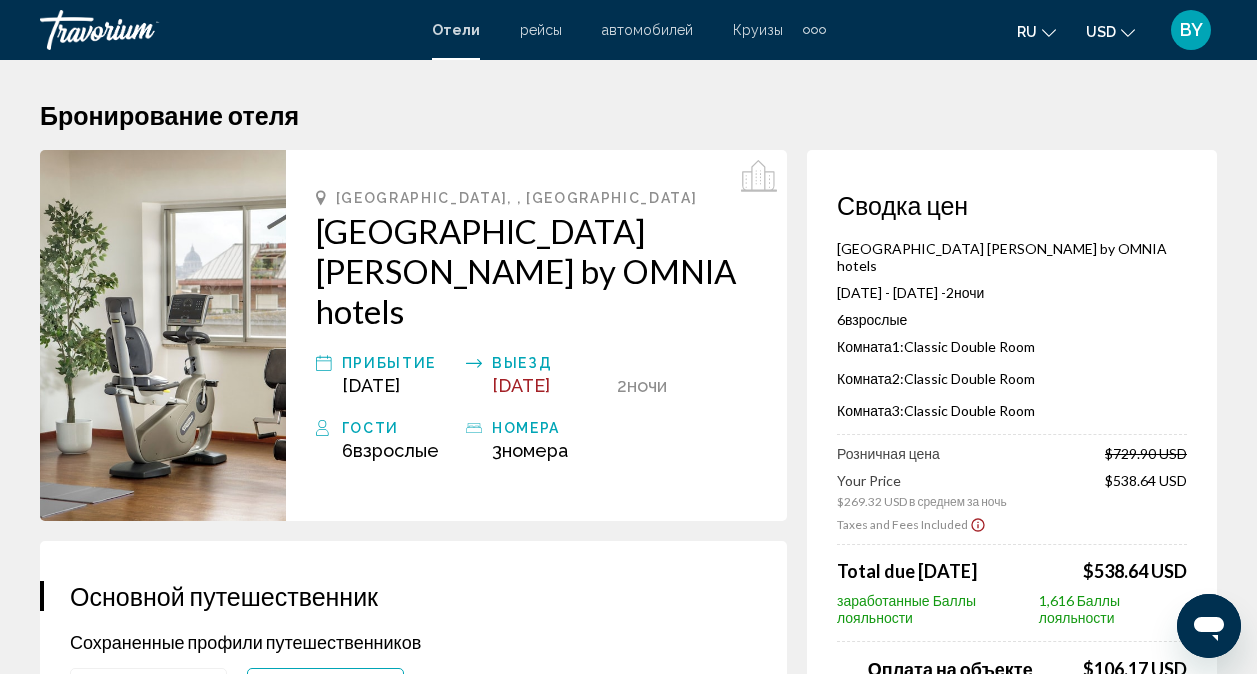 scroll, scrollTop: 0, scrollLeft: 0, axis: both 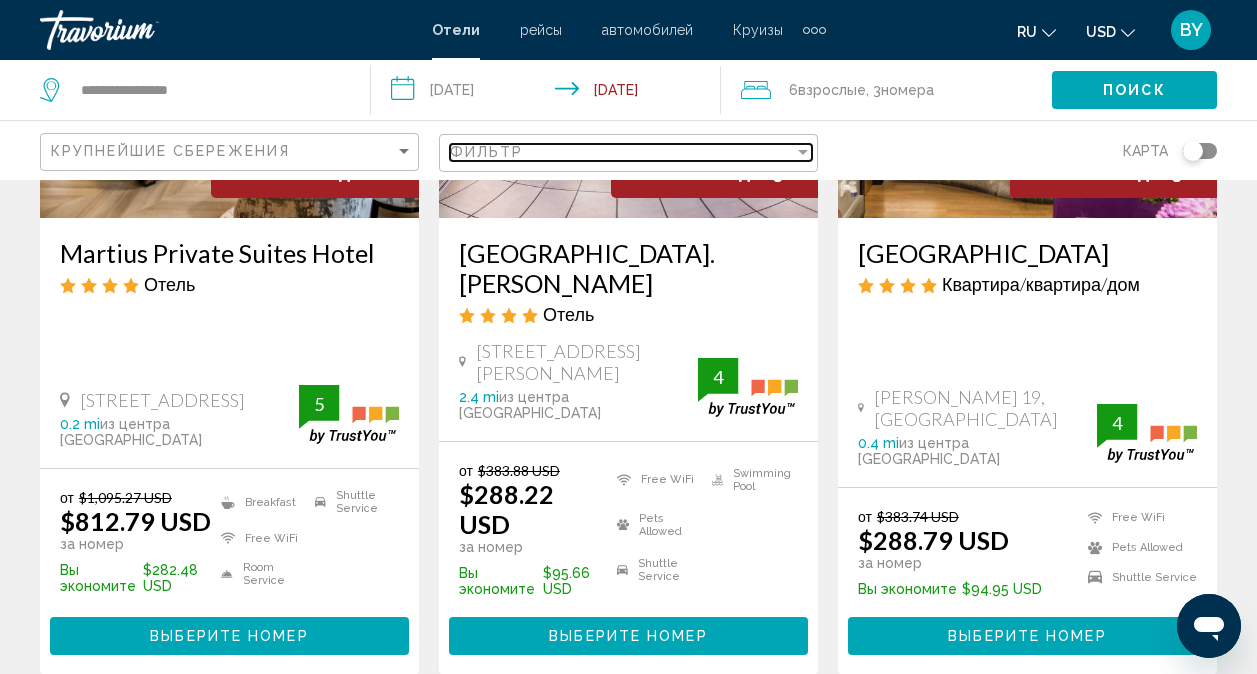 click on "Фильтр" at bounding box center (622, 152) 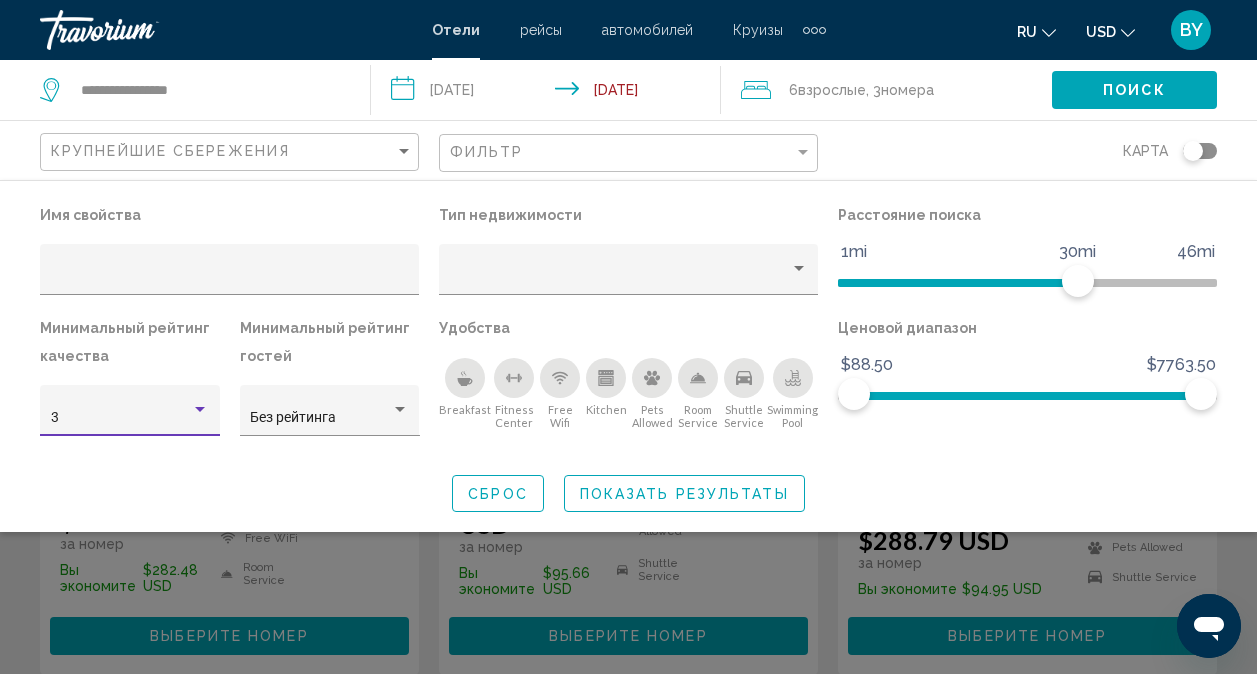 click on "3" at bounding box center [121, 418] 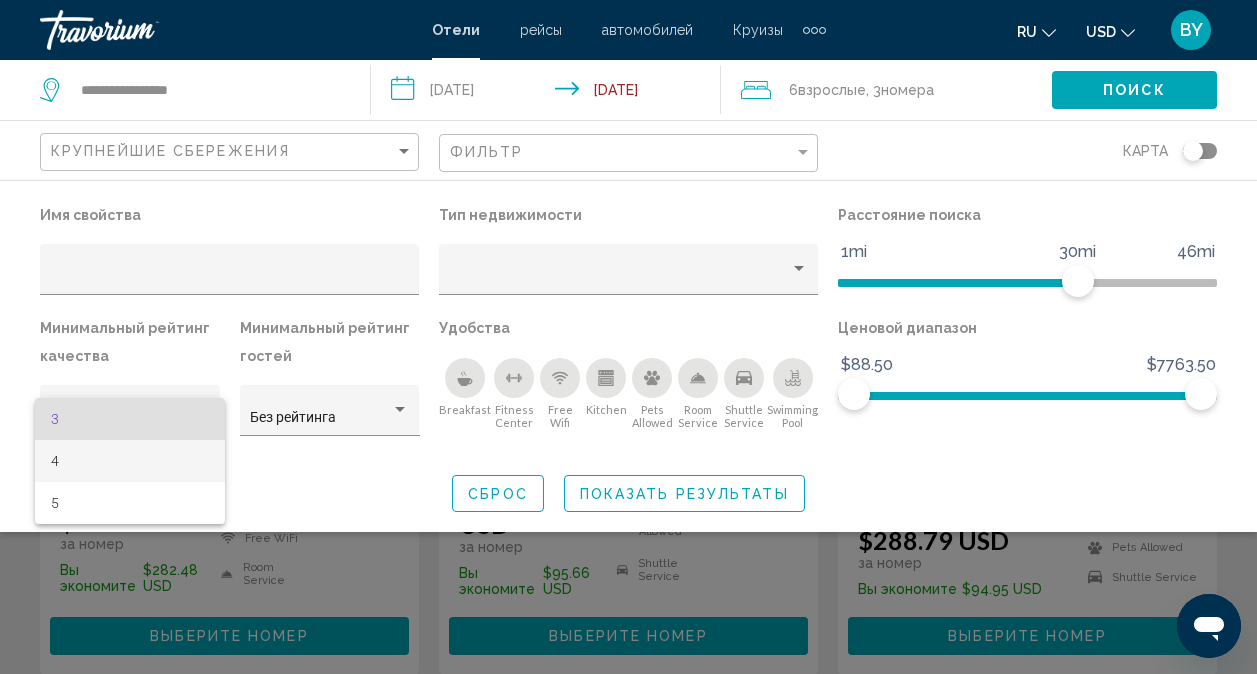 click on "4" at bounding box center [130, 461] 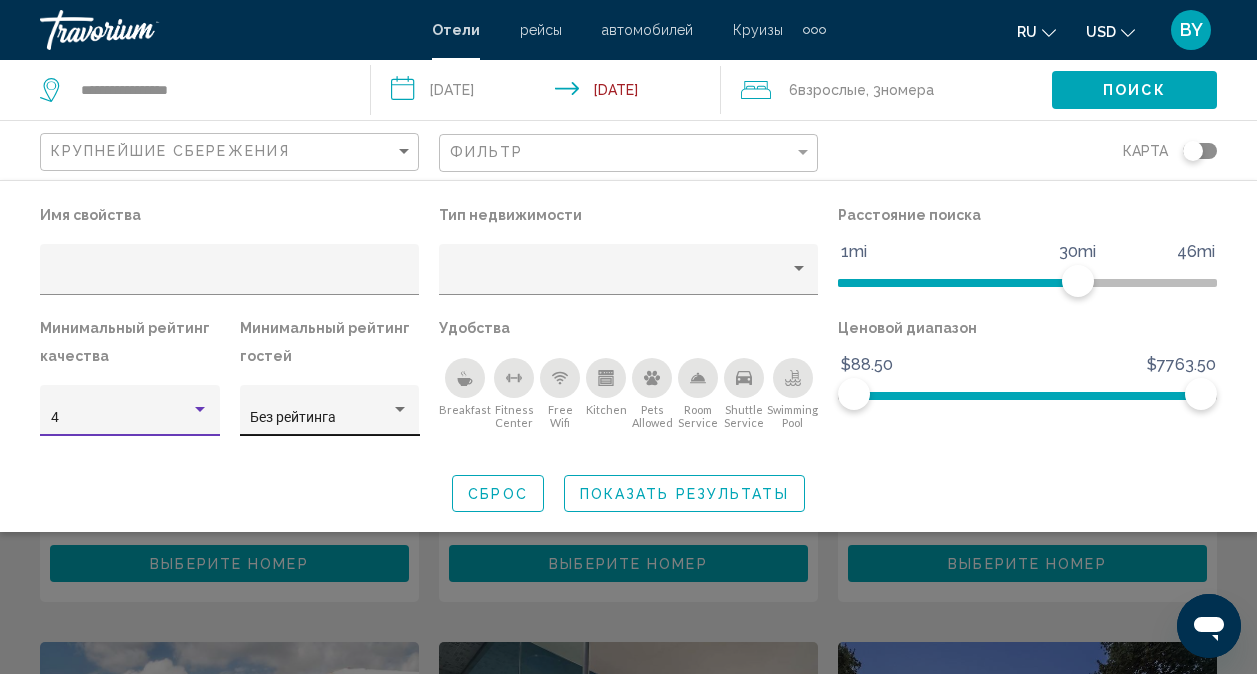 click on "Без рейтинга" at bounding box center [293, 417] 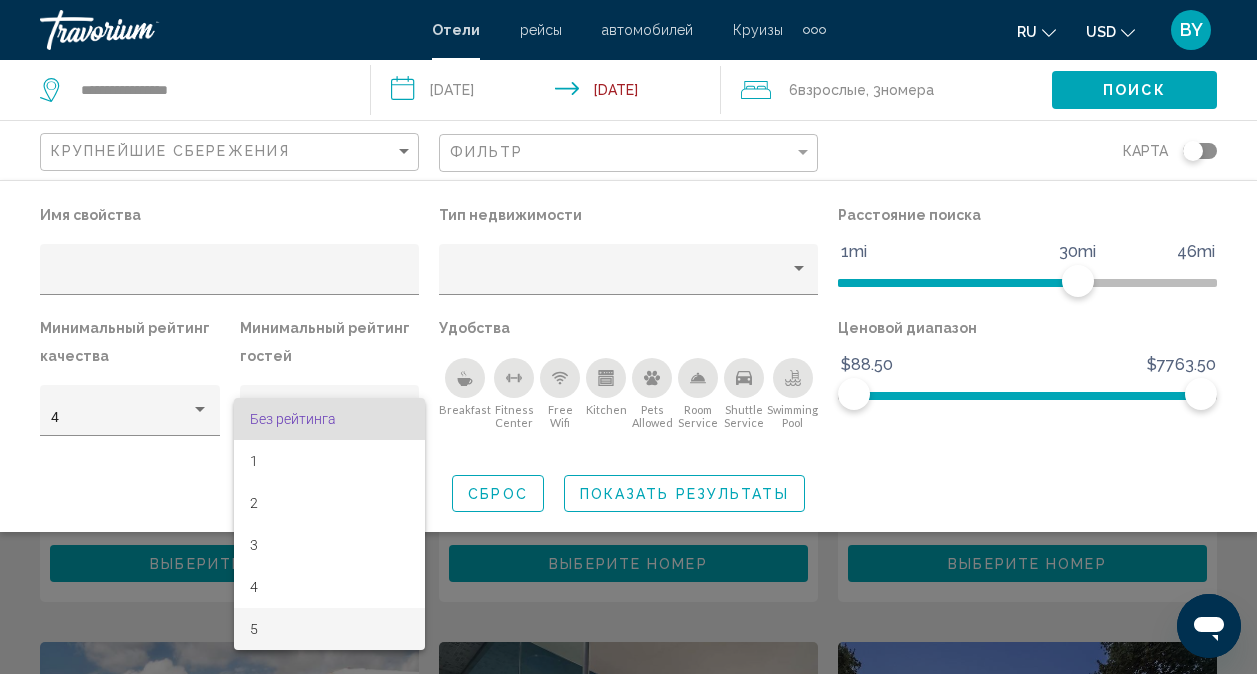 click on "5" at bounding box center [329, 629] 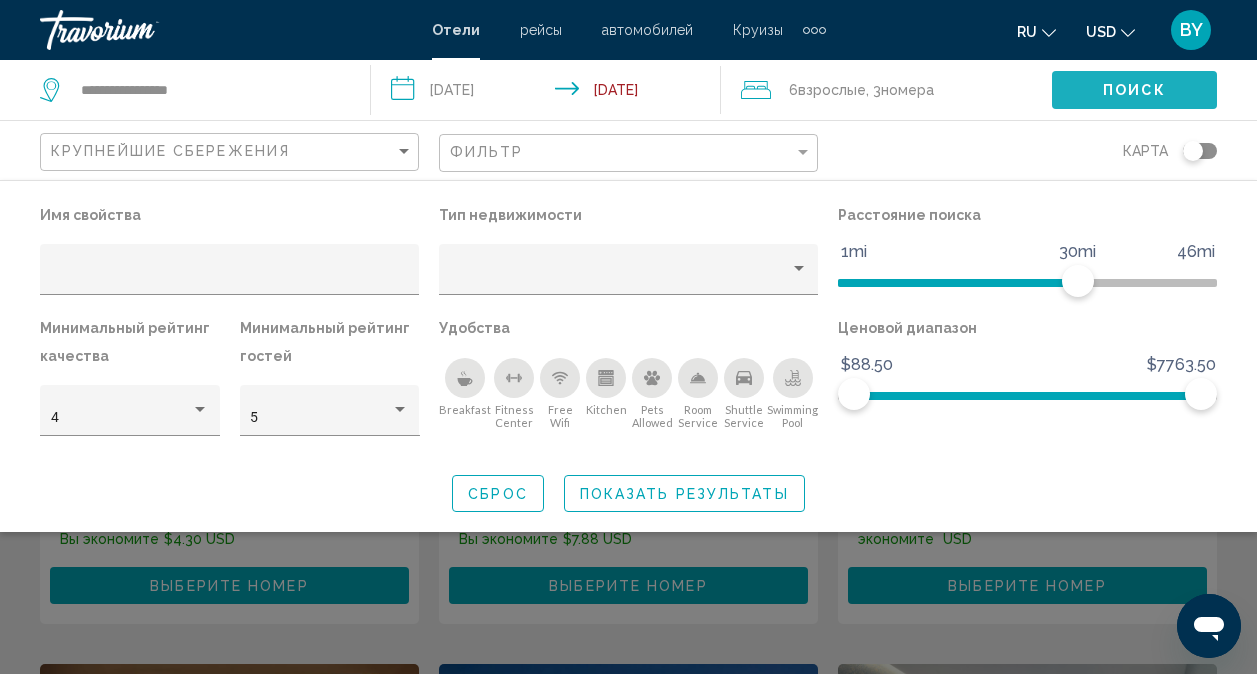 click on "Поиск" 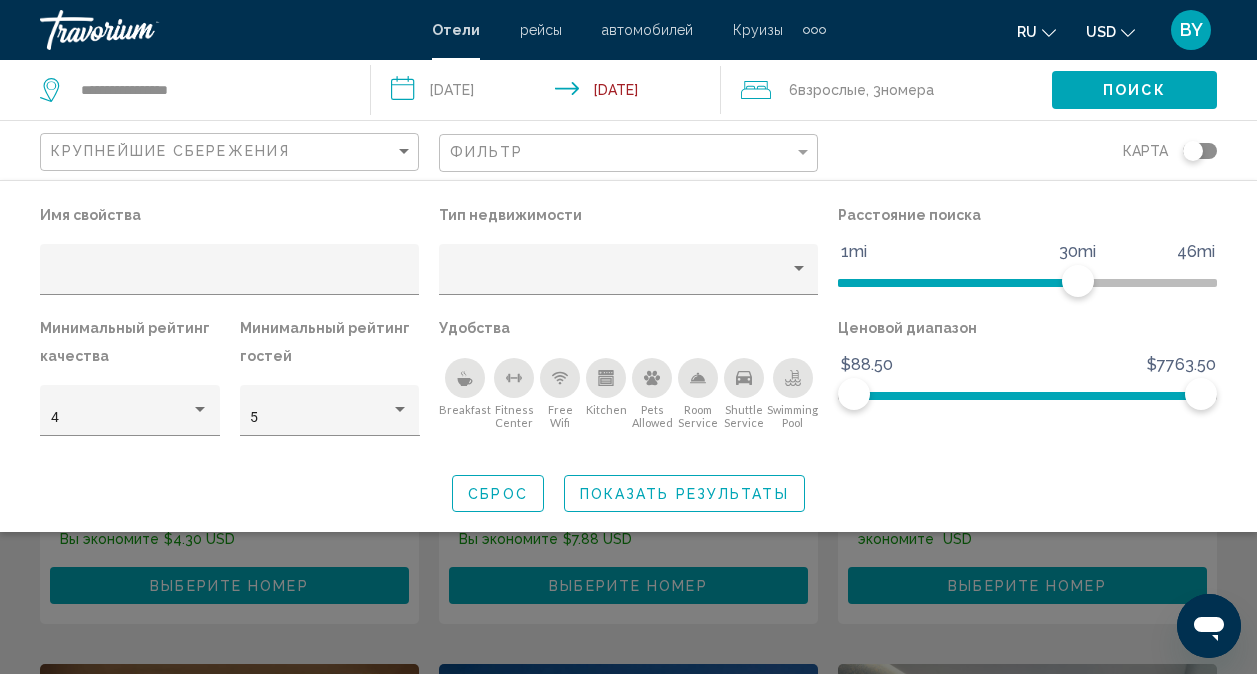 click on "Показать результаты" 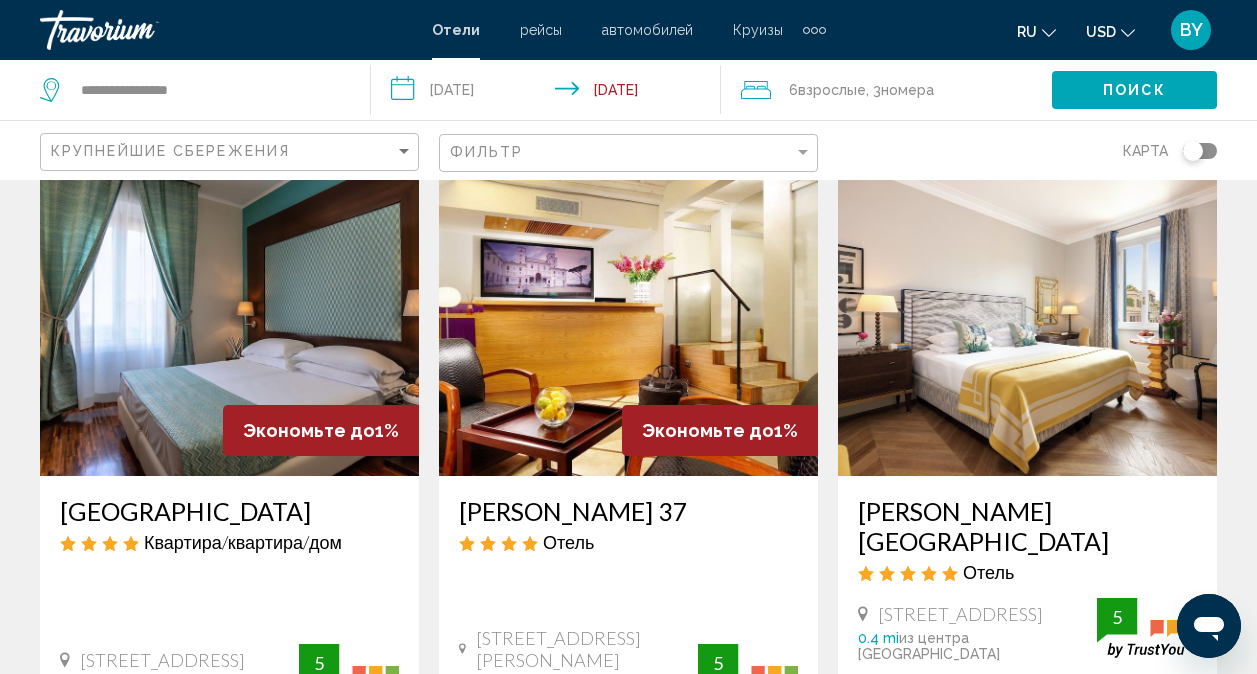scroll, scrollTop: 1600, scrollLeft: 0, axis: vertical 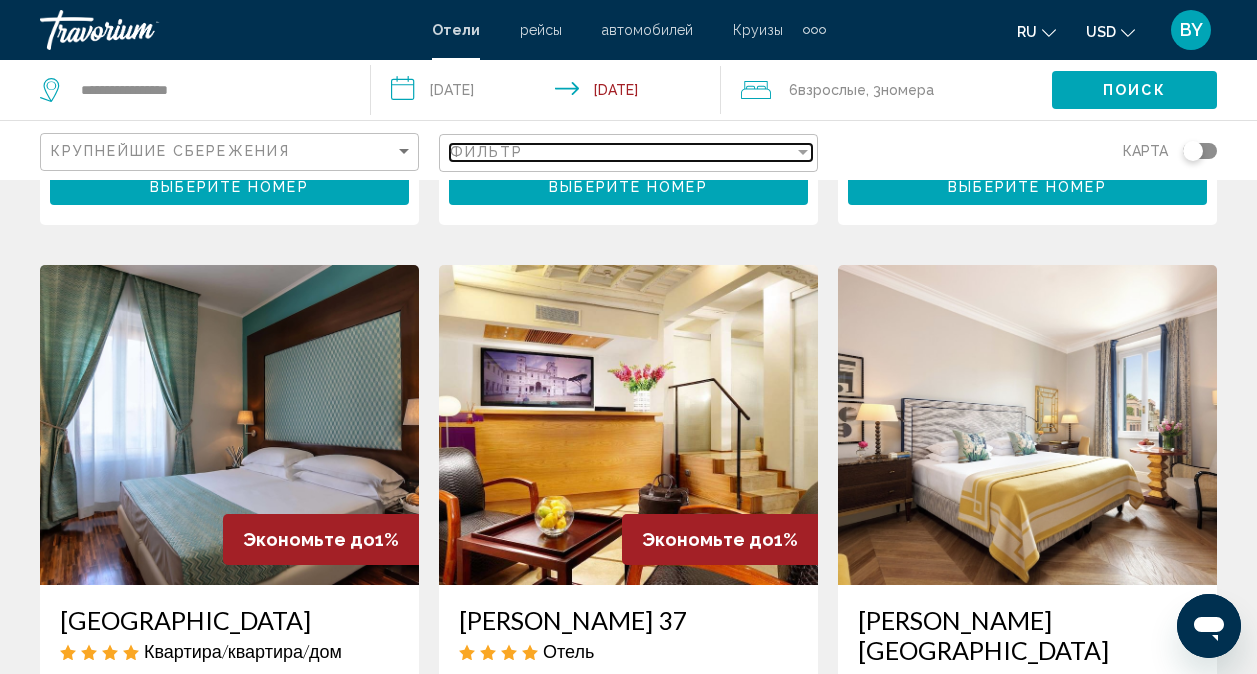 click at bounding box center (803, 152) 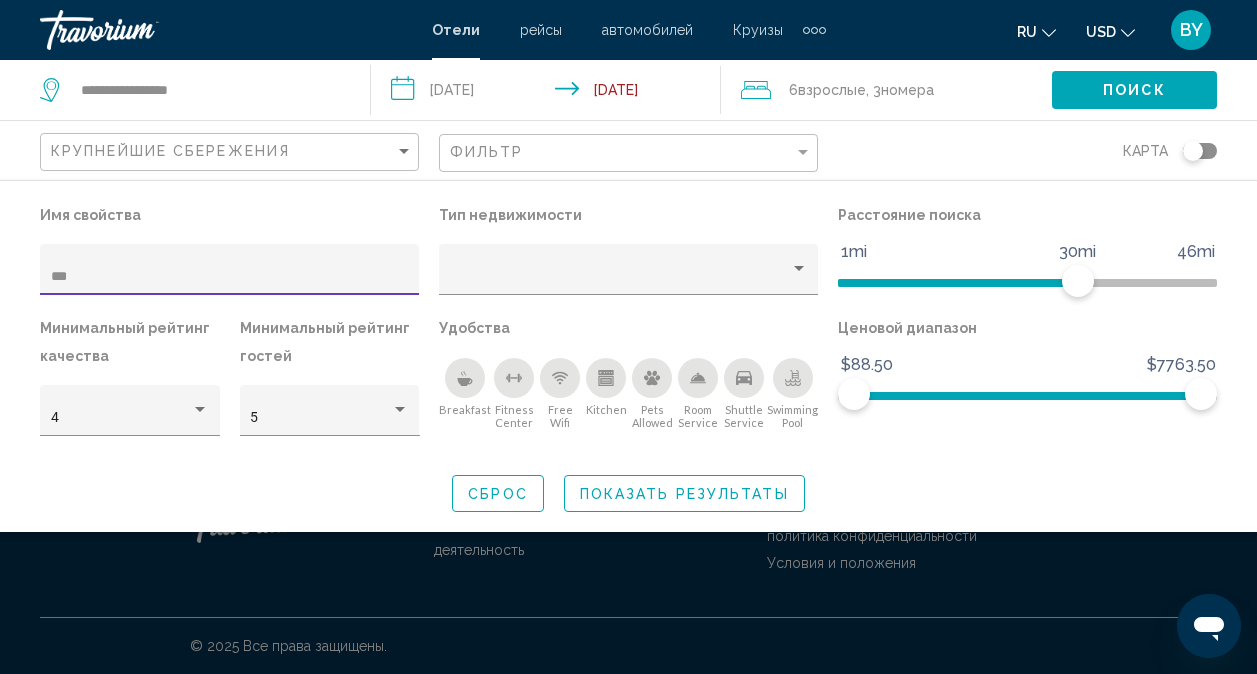 scroll, scrollTop: 1440, scrollLeft: 0, axis: vertical 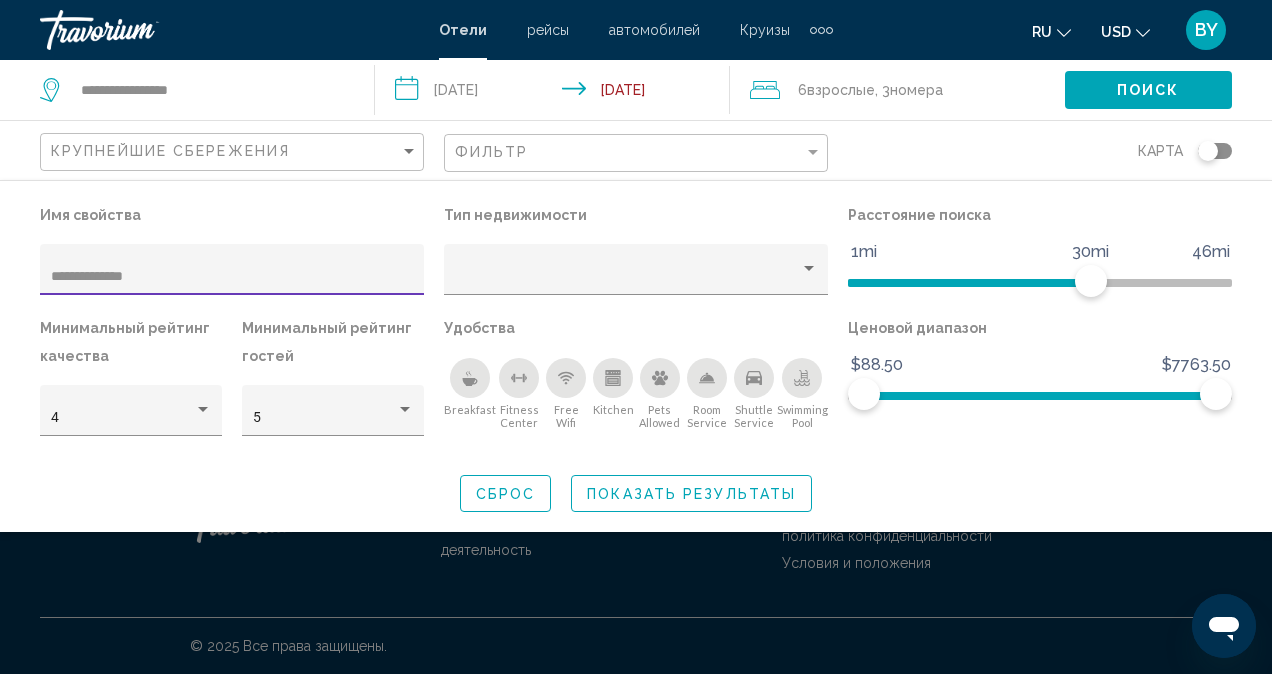 type on "**********" 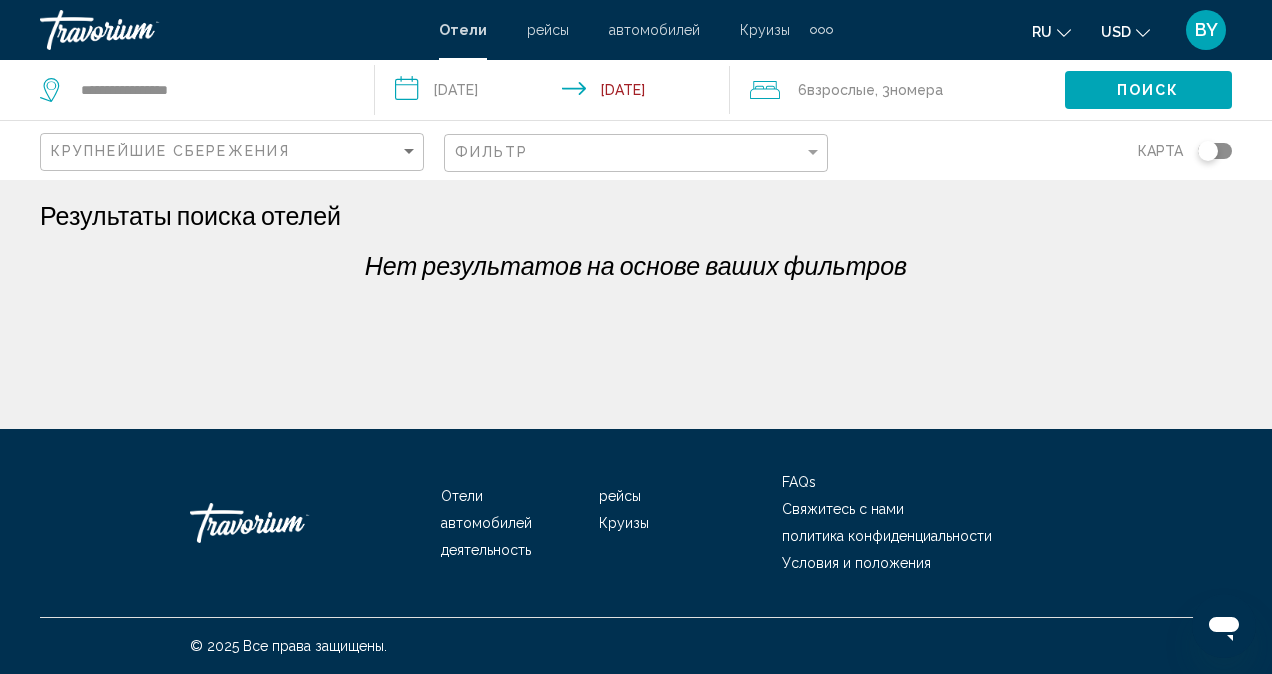 click on "Фильтр" 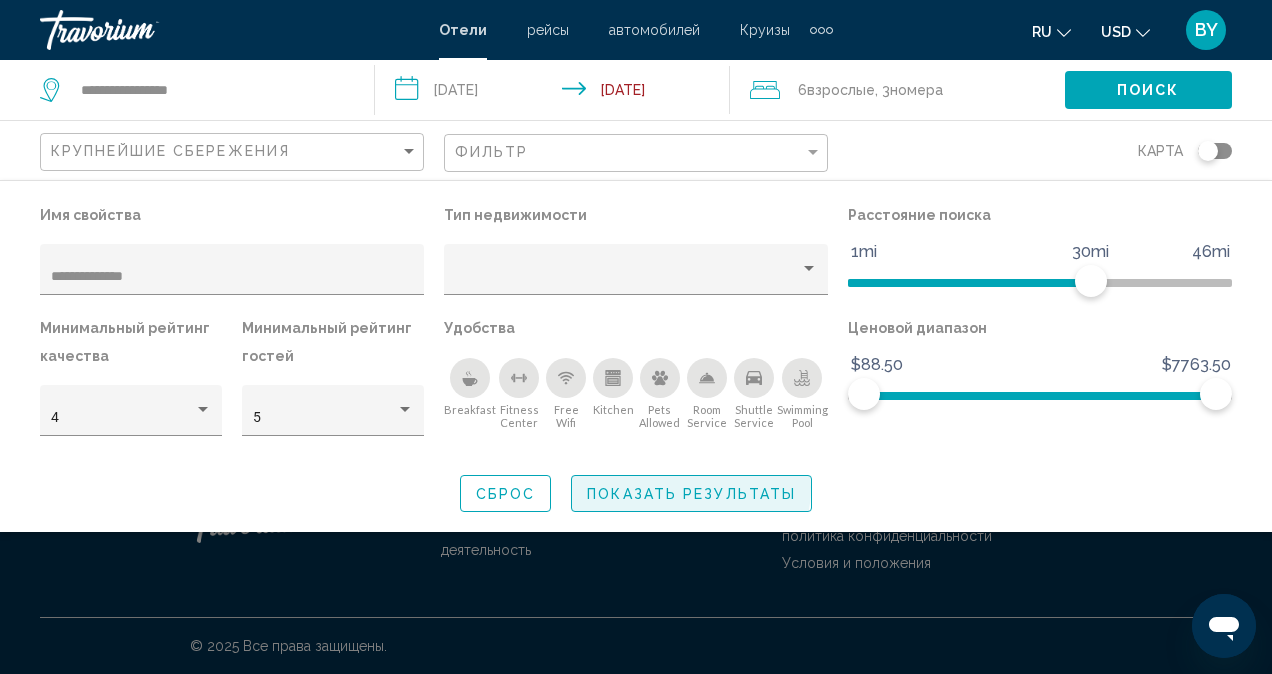 click on "Показать результаты" 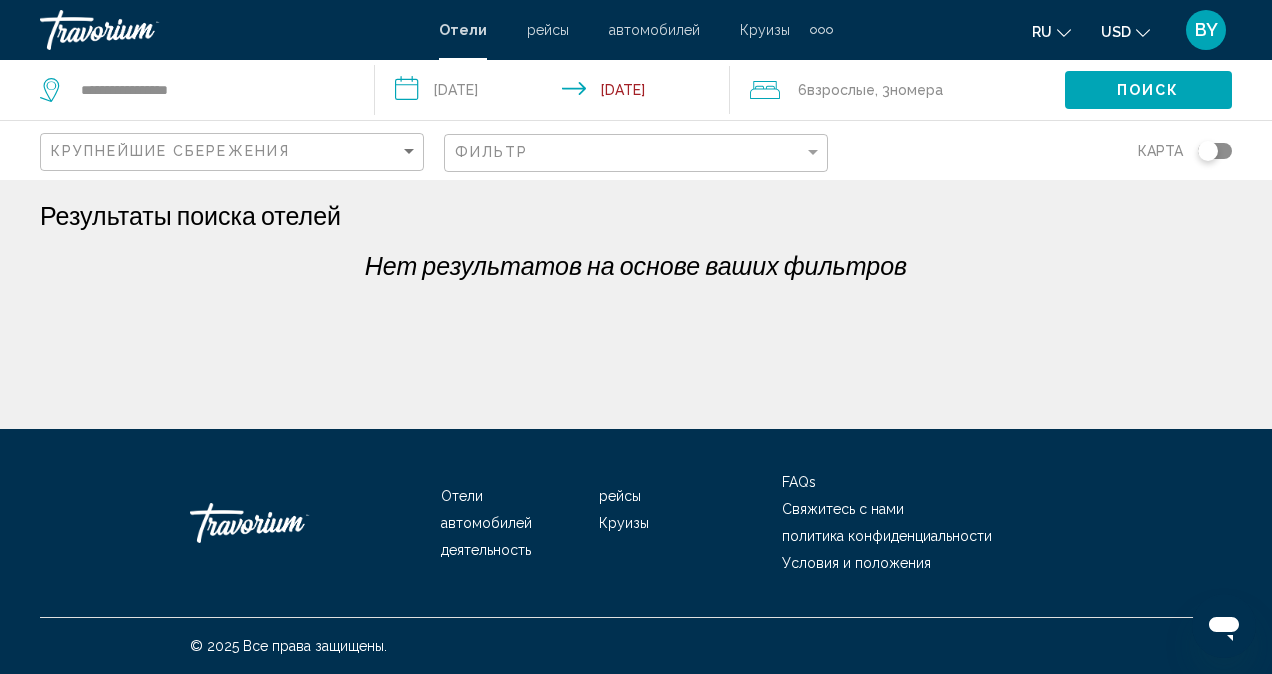 click on "Фильтр" 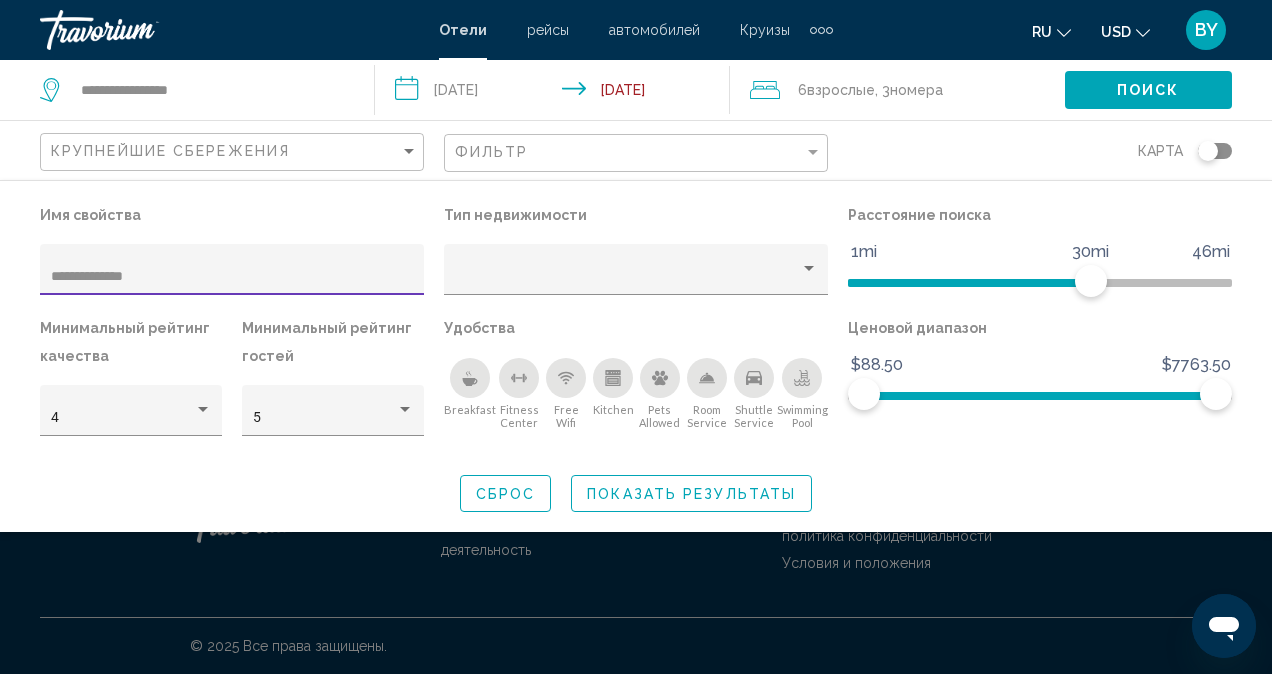 click on "**********" at bounding box center (232, 277) 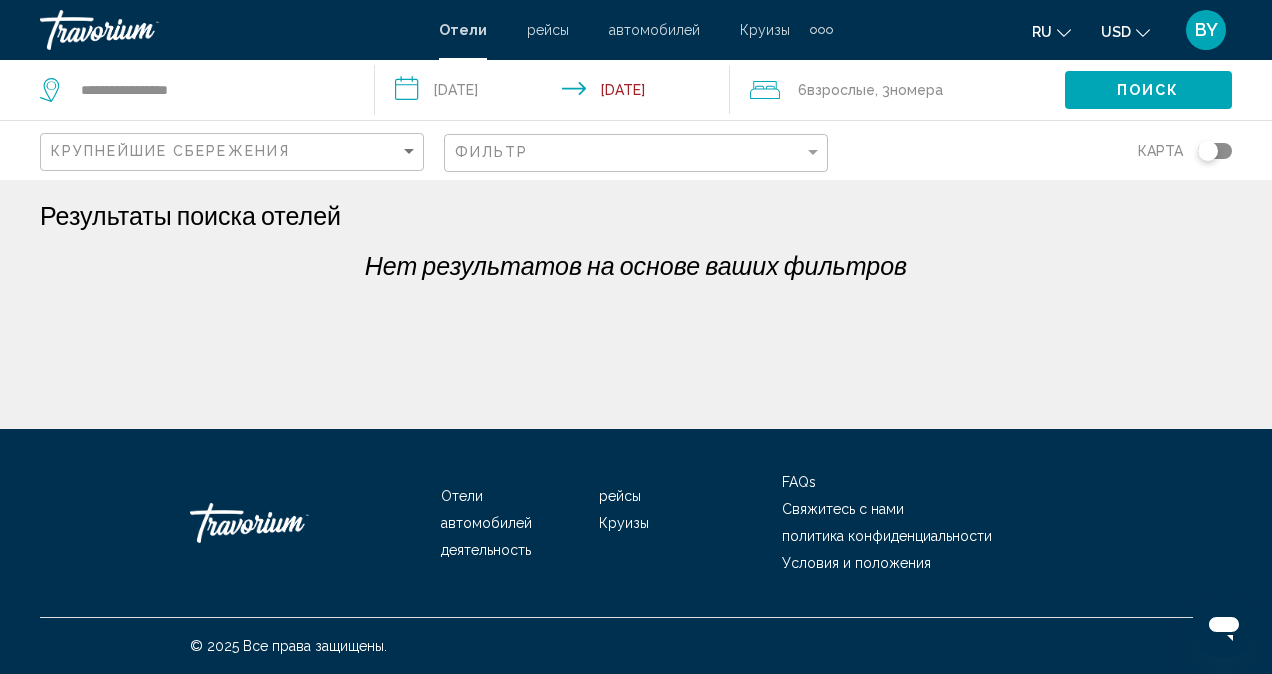 click on "Фильтр" 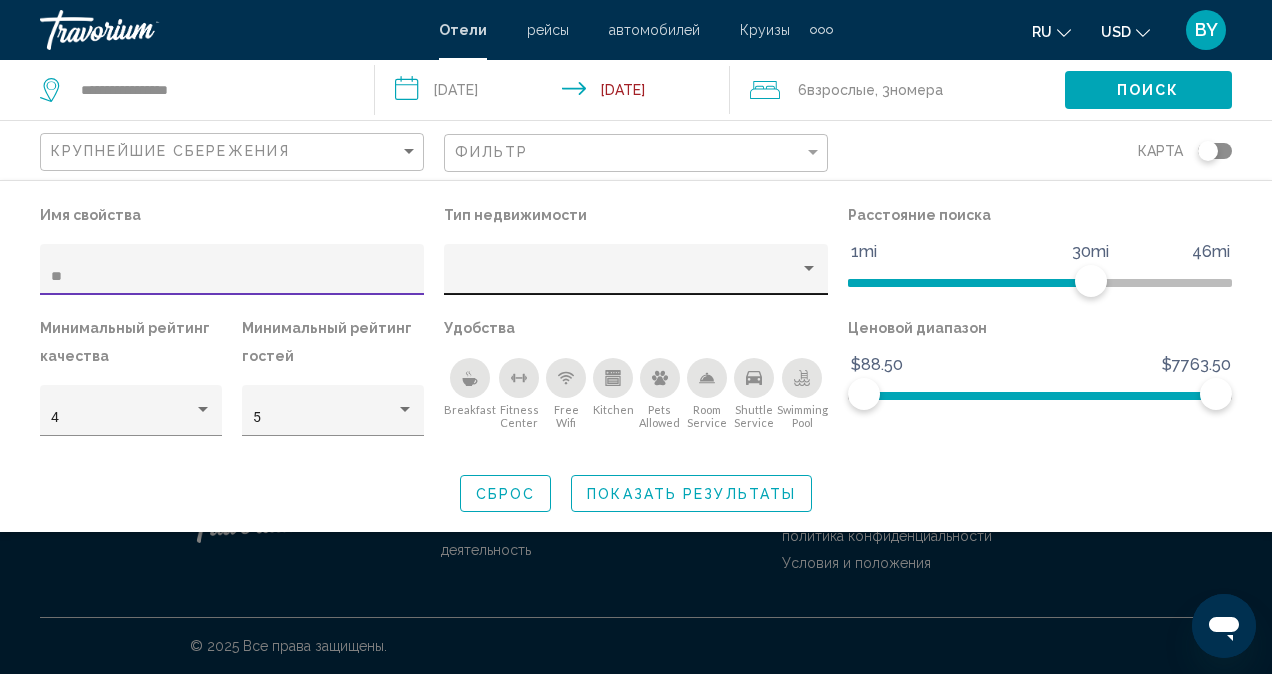 type on "*" 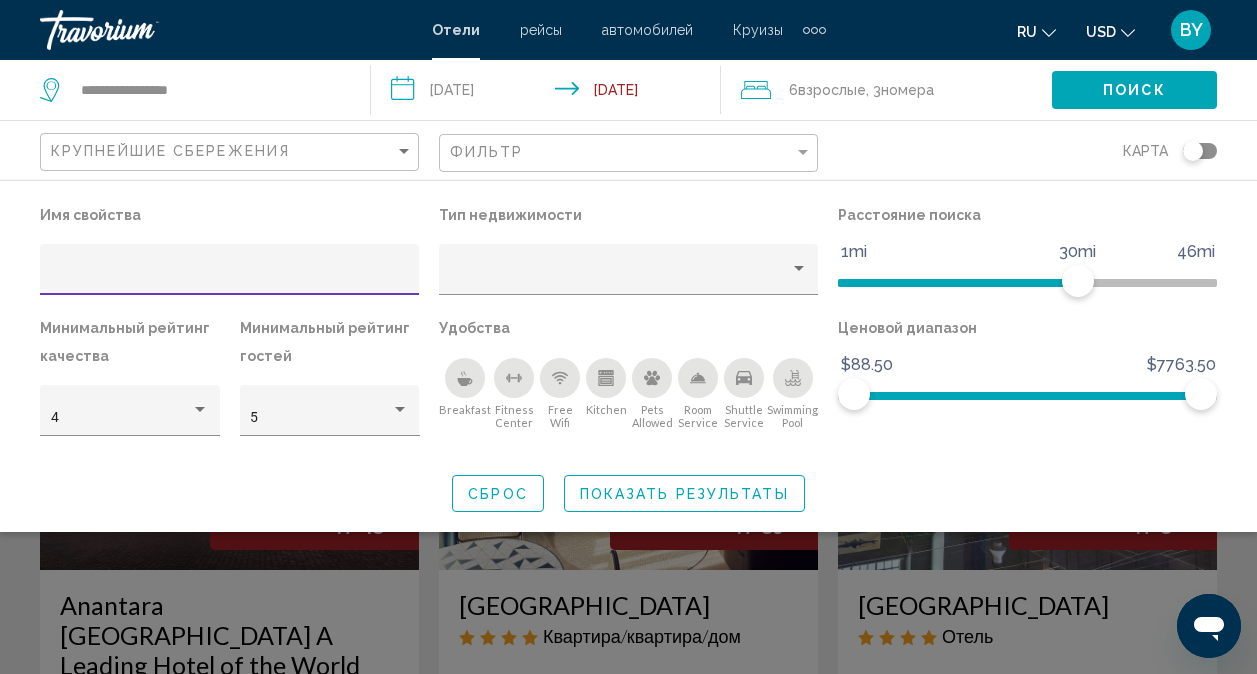 type 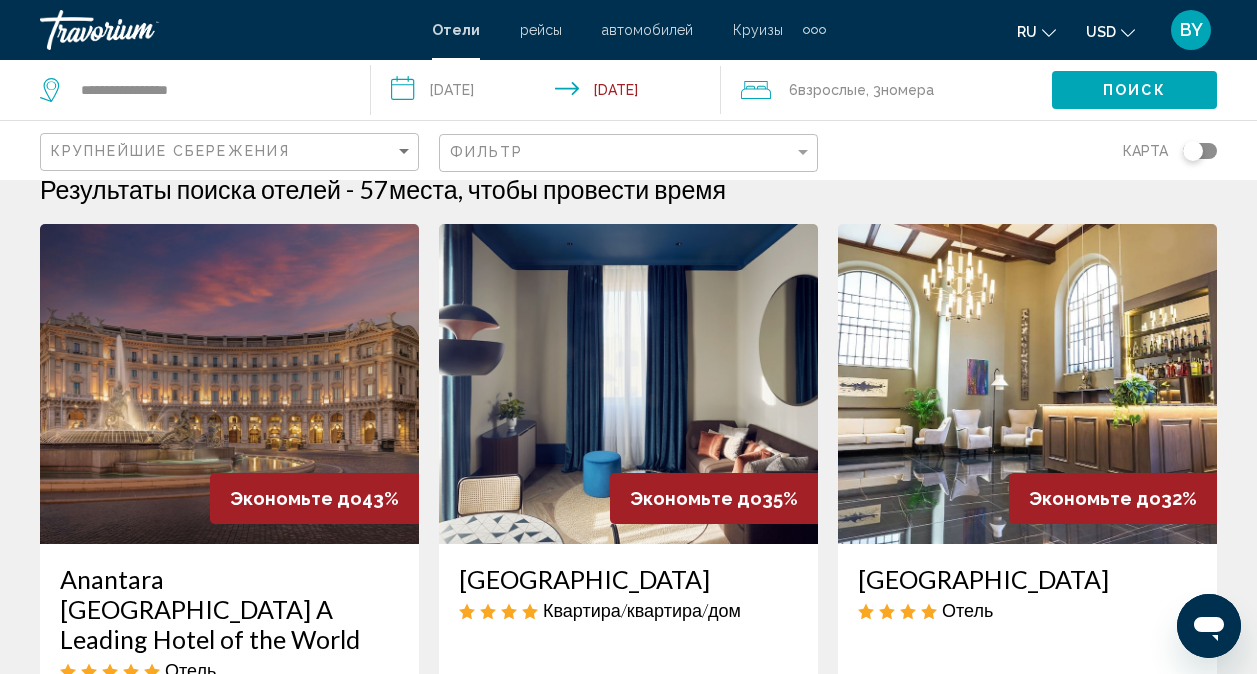 scroll, scrollTop: 0, scrollLeft: 0, axis: both 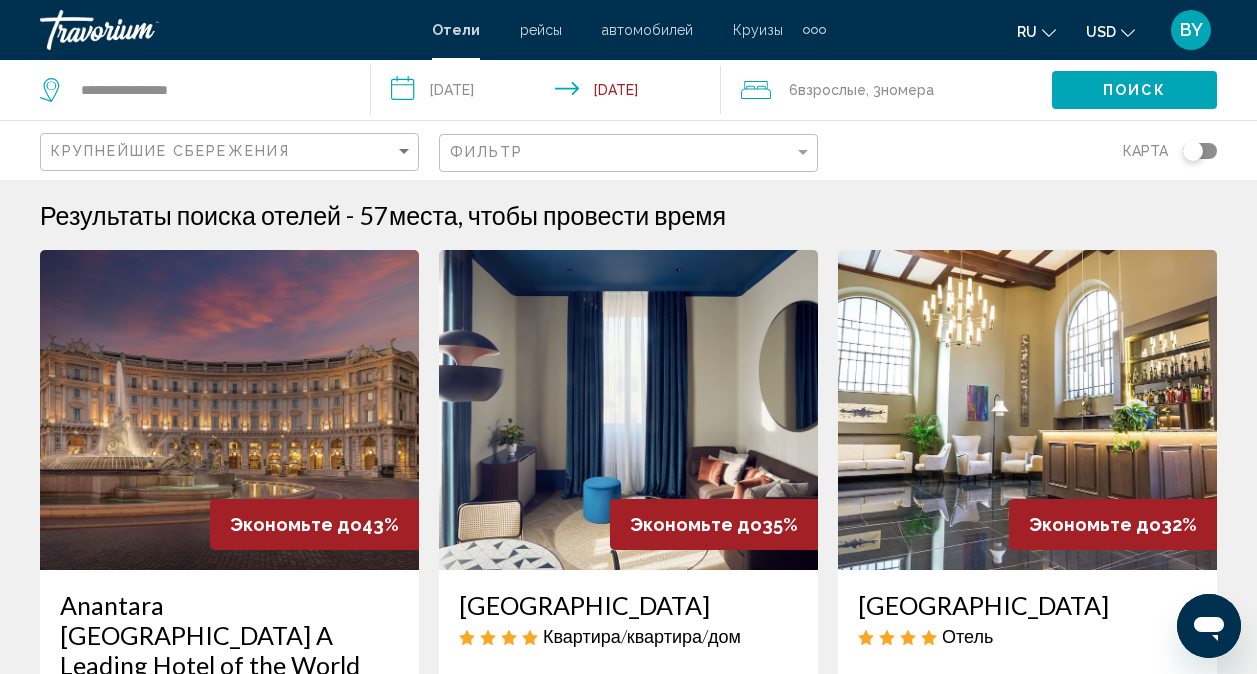 click at bounding box center [1027, 410] 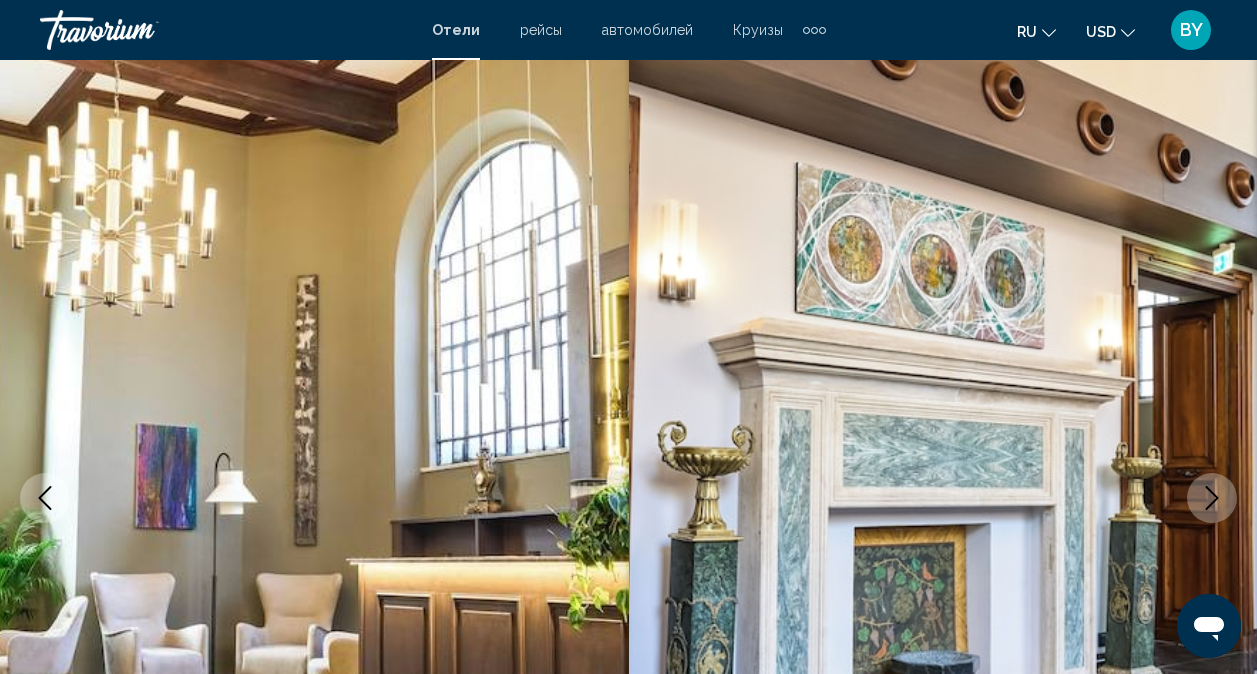 scroll, scrollTop: 0, scrollLeft: 0, axis: both 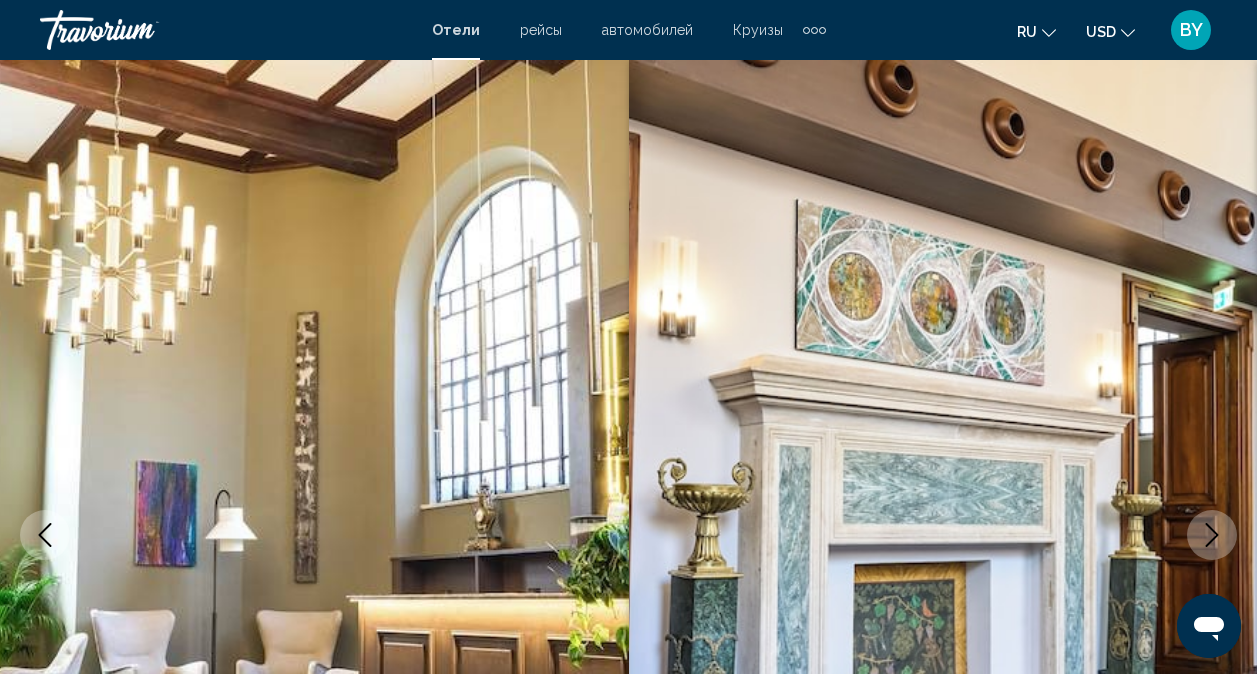 click at bounding box center (814, 30) 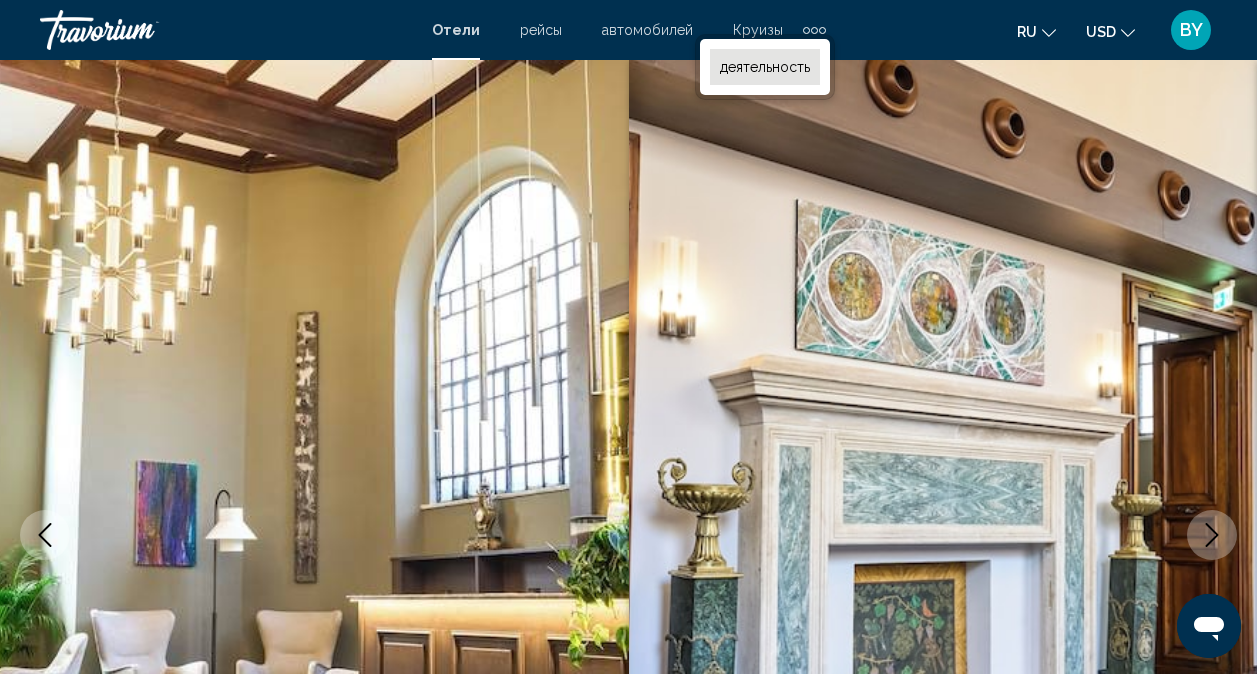 click on "деятельность" at bounding box center [765, 67] 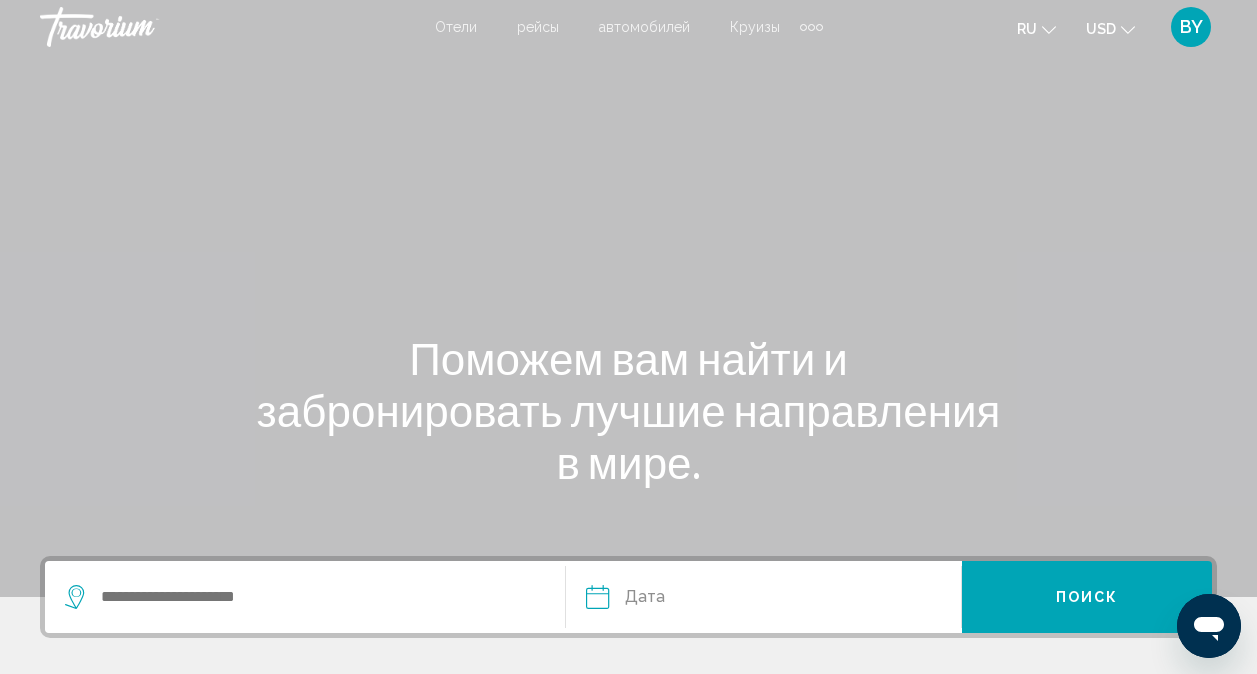 scroll, scrollTop: 0, scrollLeft: 0, axis: both 